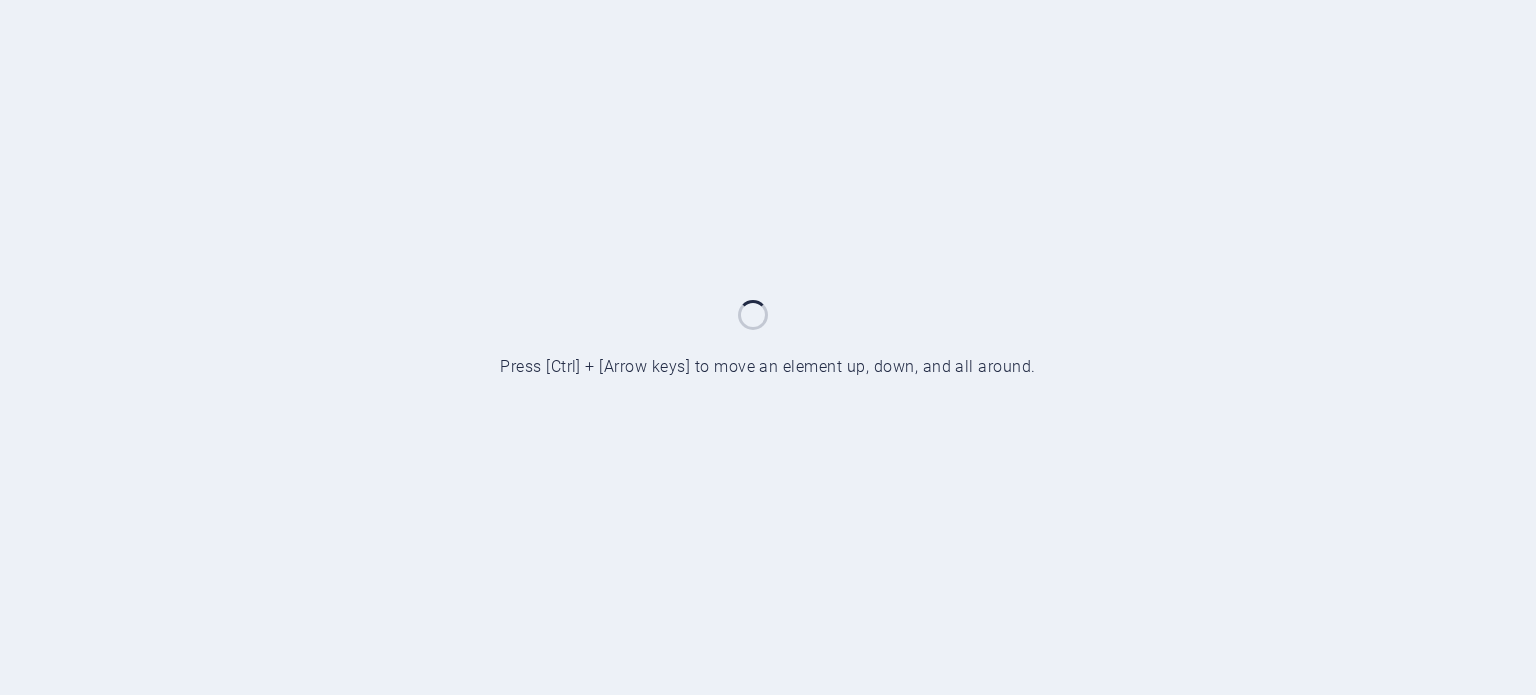 scroll, scrollTop: 0, scrollLeft: 0, axis: both 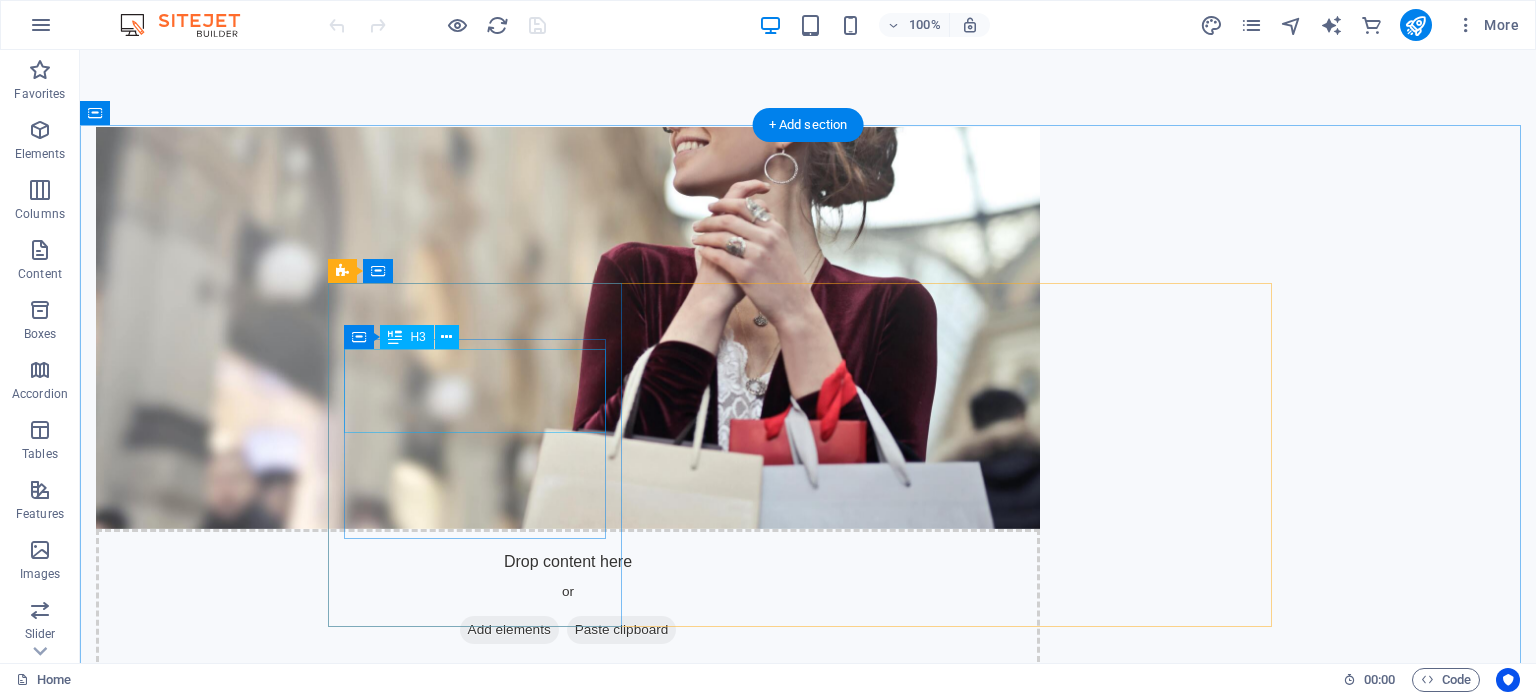 click on "Top Brands at Your Fingertips" at bounding box center (482, 1291) 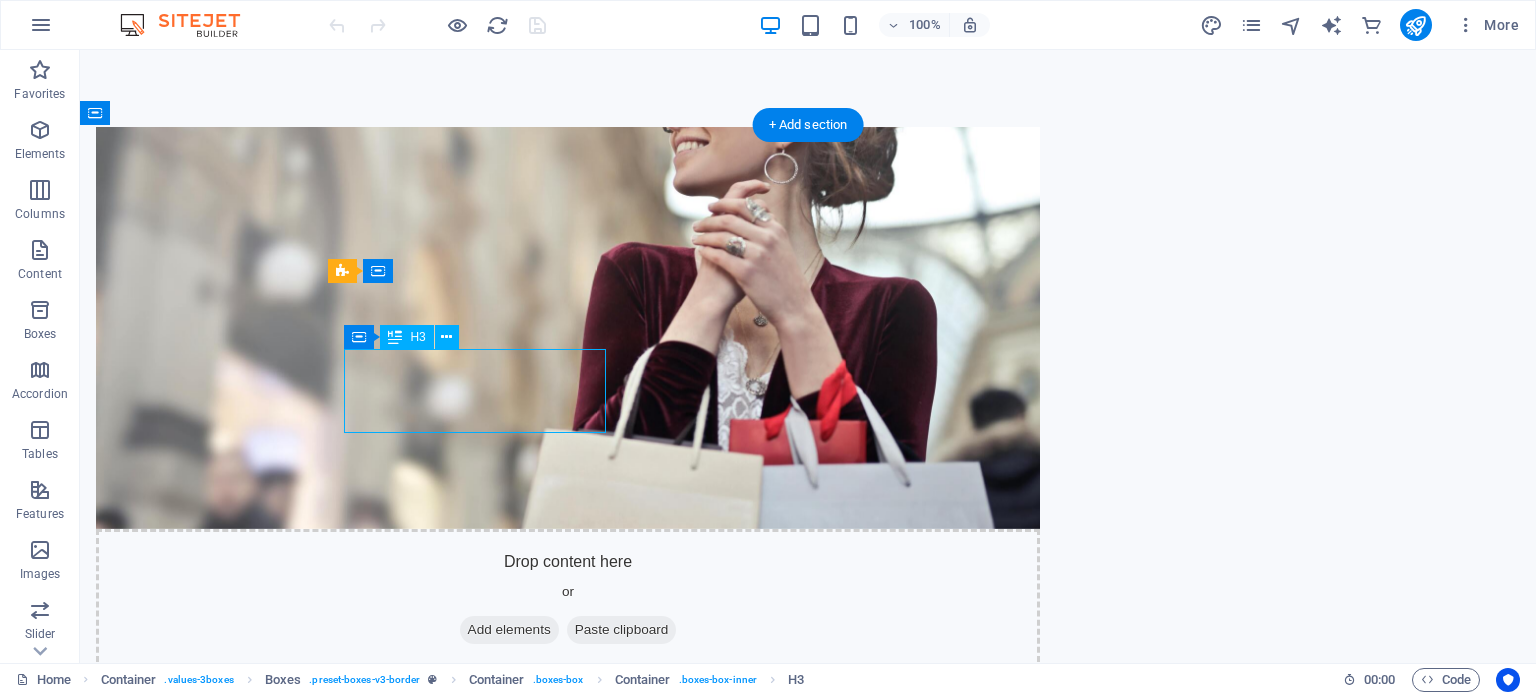 click on "Top Brands at Your Fingertips" at bounding box center [482, 1291] 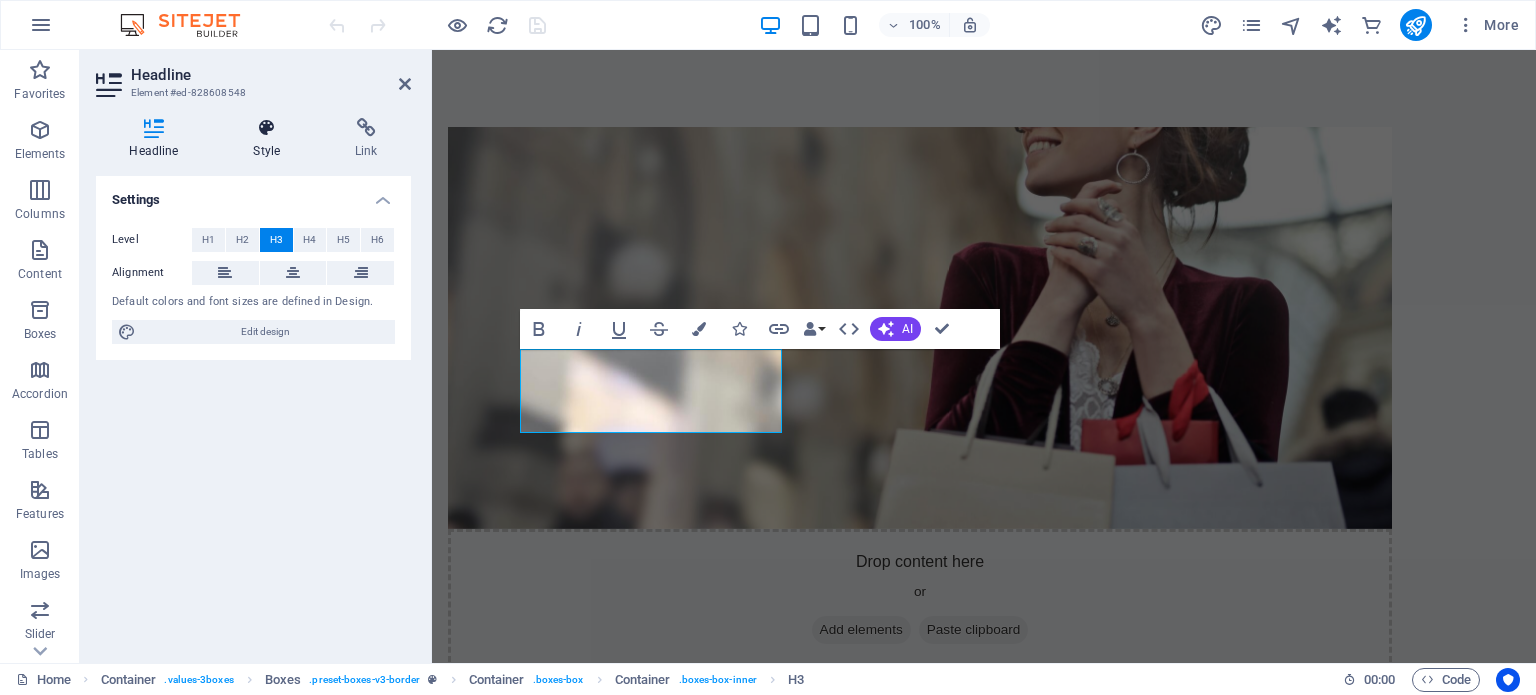 click at bounding box center (267, 128) 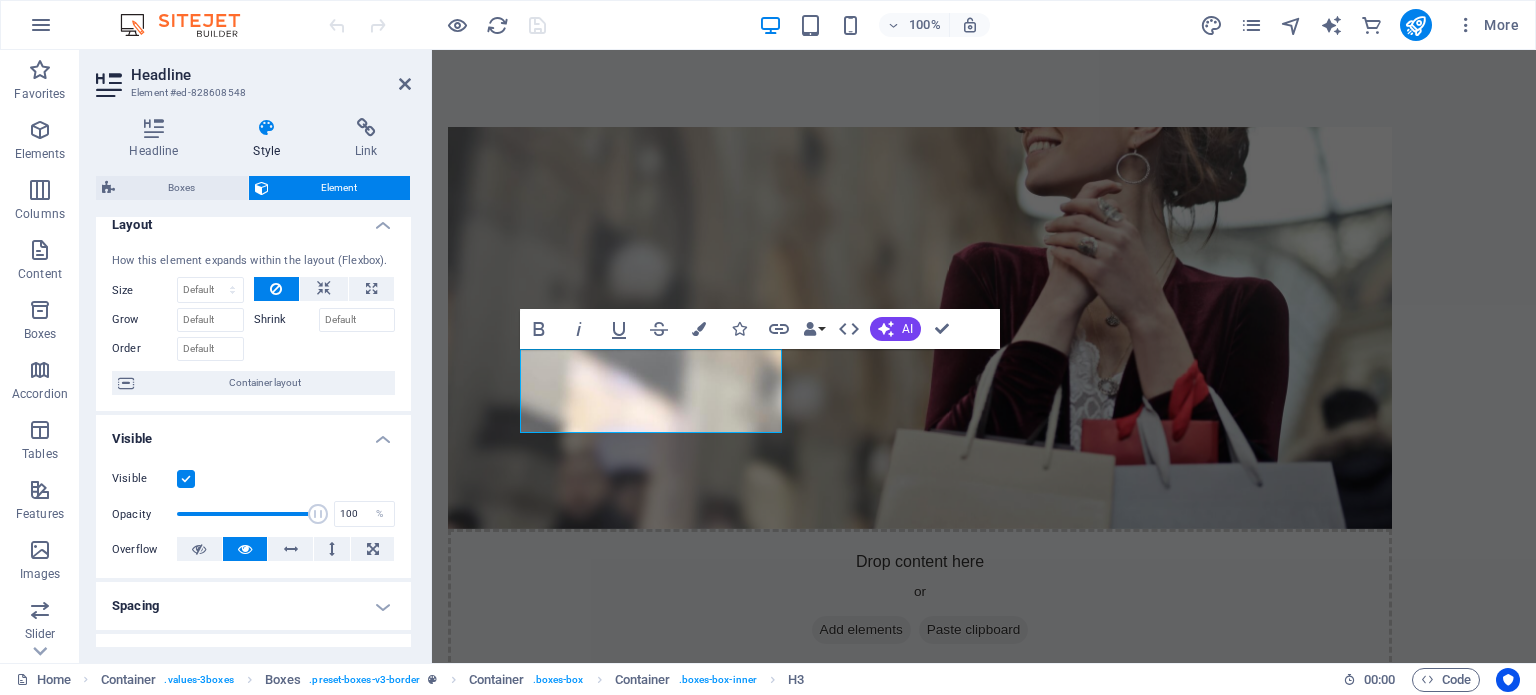scroll, scrollTop: 0, scrollLeft: 0, axis: both 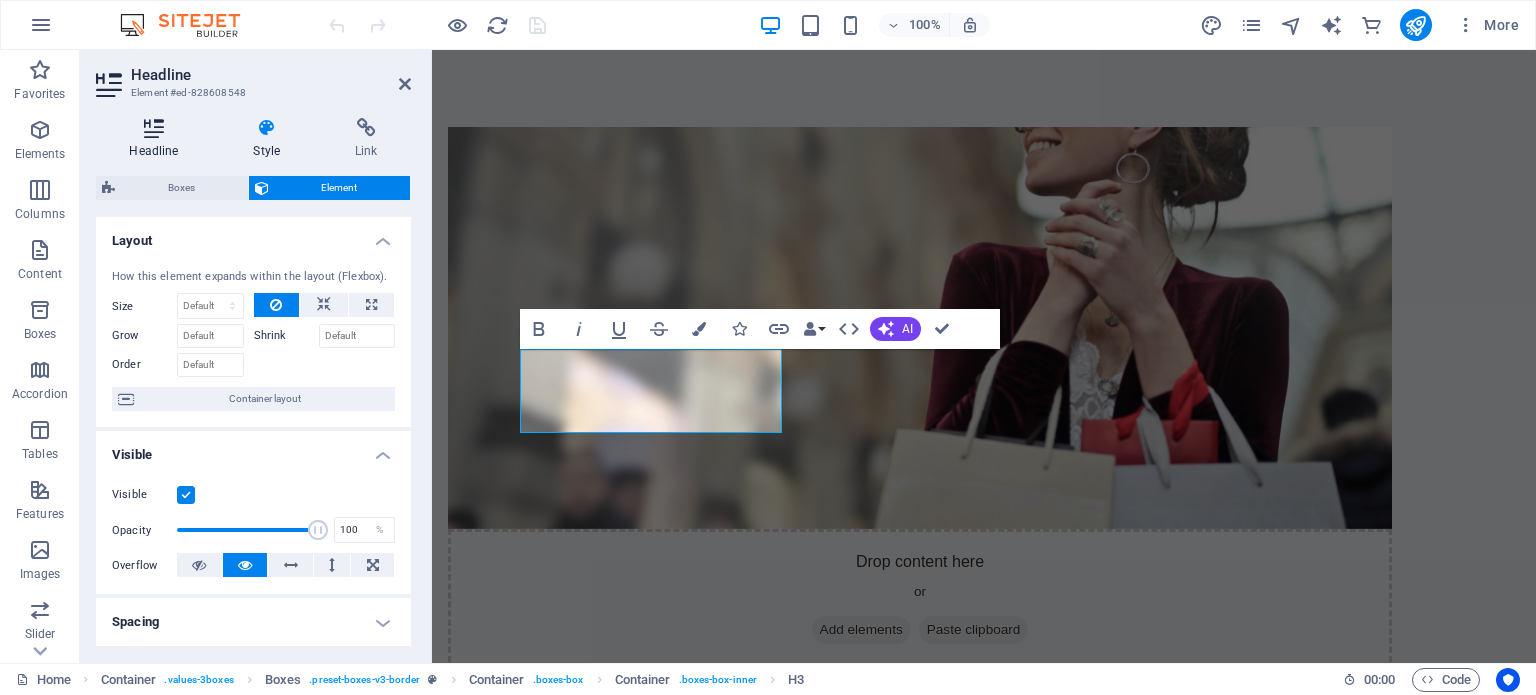 click at bounding box center (154, 128) 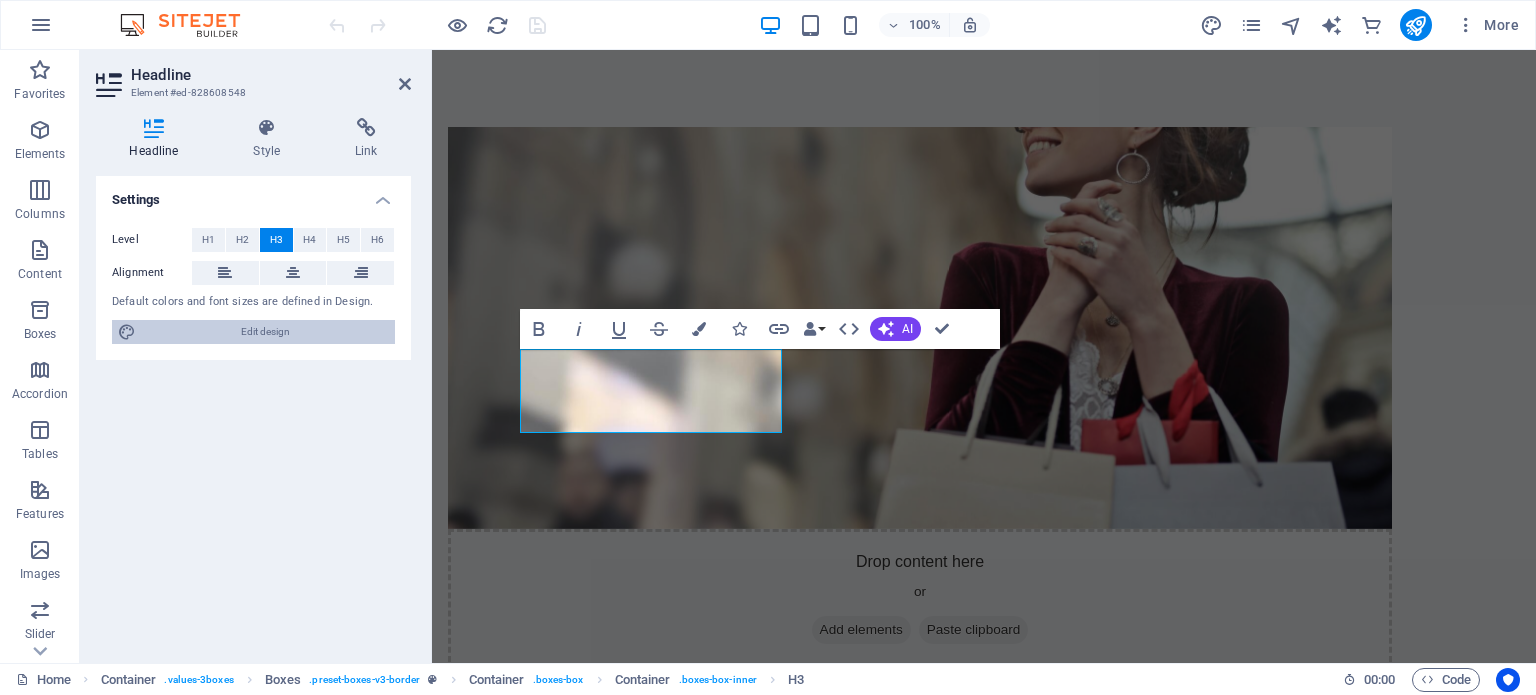 click on "Edit design" at bounding box center (265, 332) 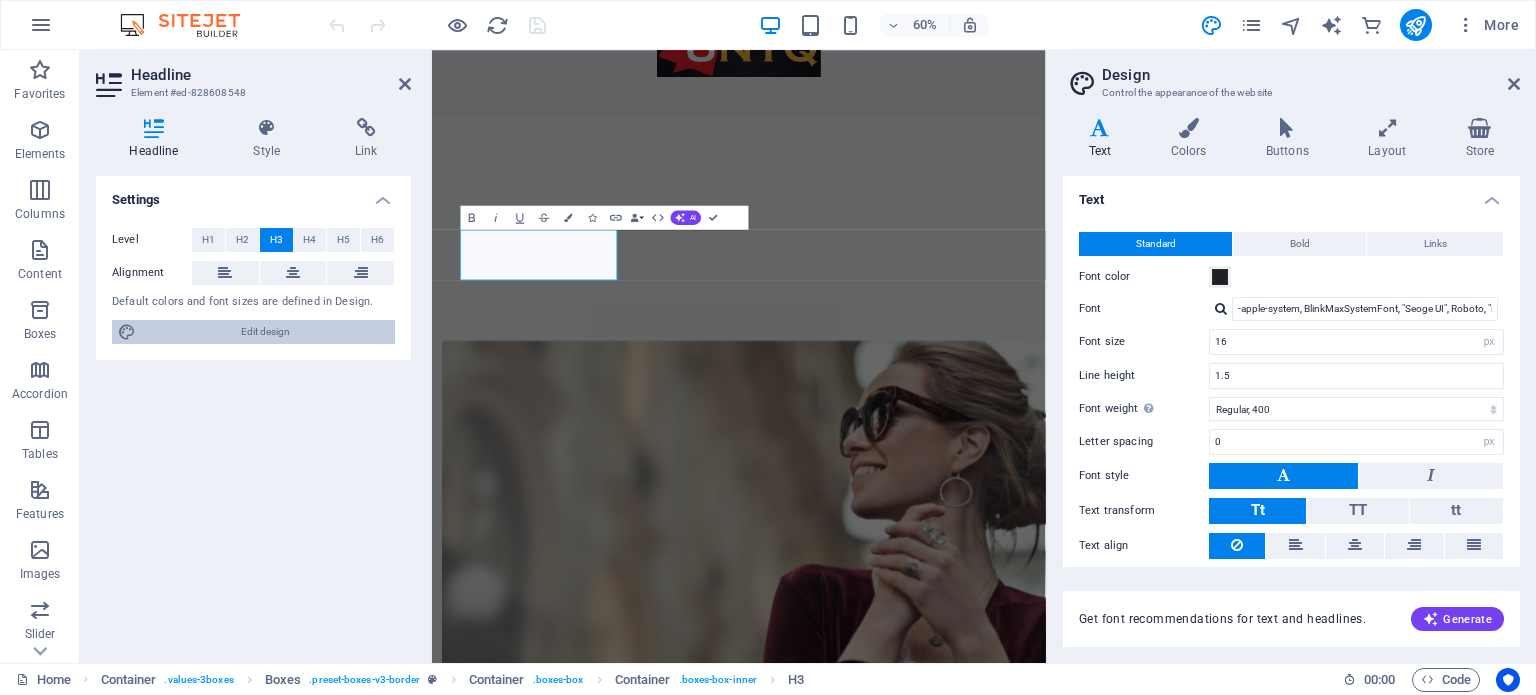 scroll, scrollTop: 1508, scrollLeft: 0, axis: vertical 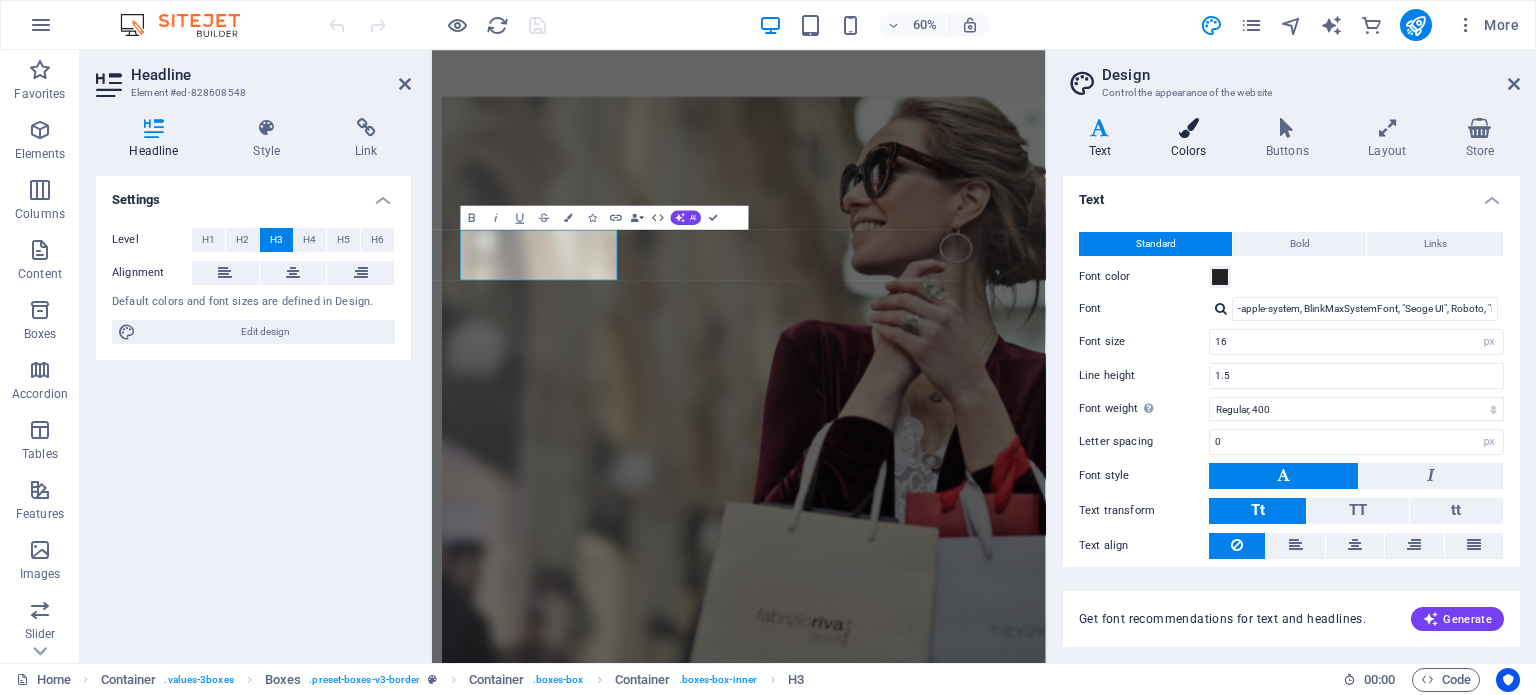 click on "Colors" at bounding box center (1192, 139) 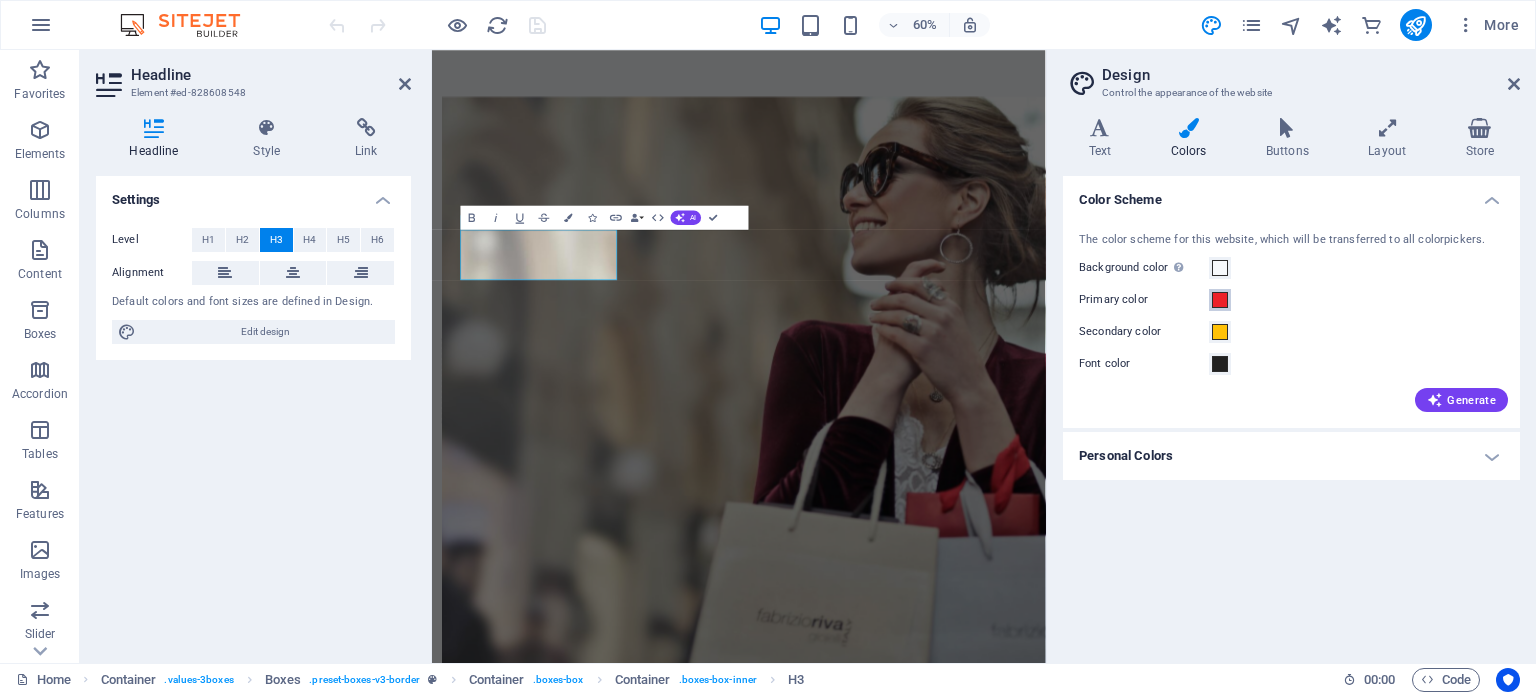 click at bounding box center (1220, 300) 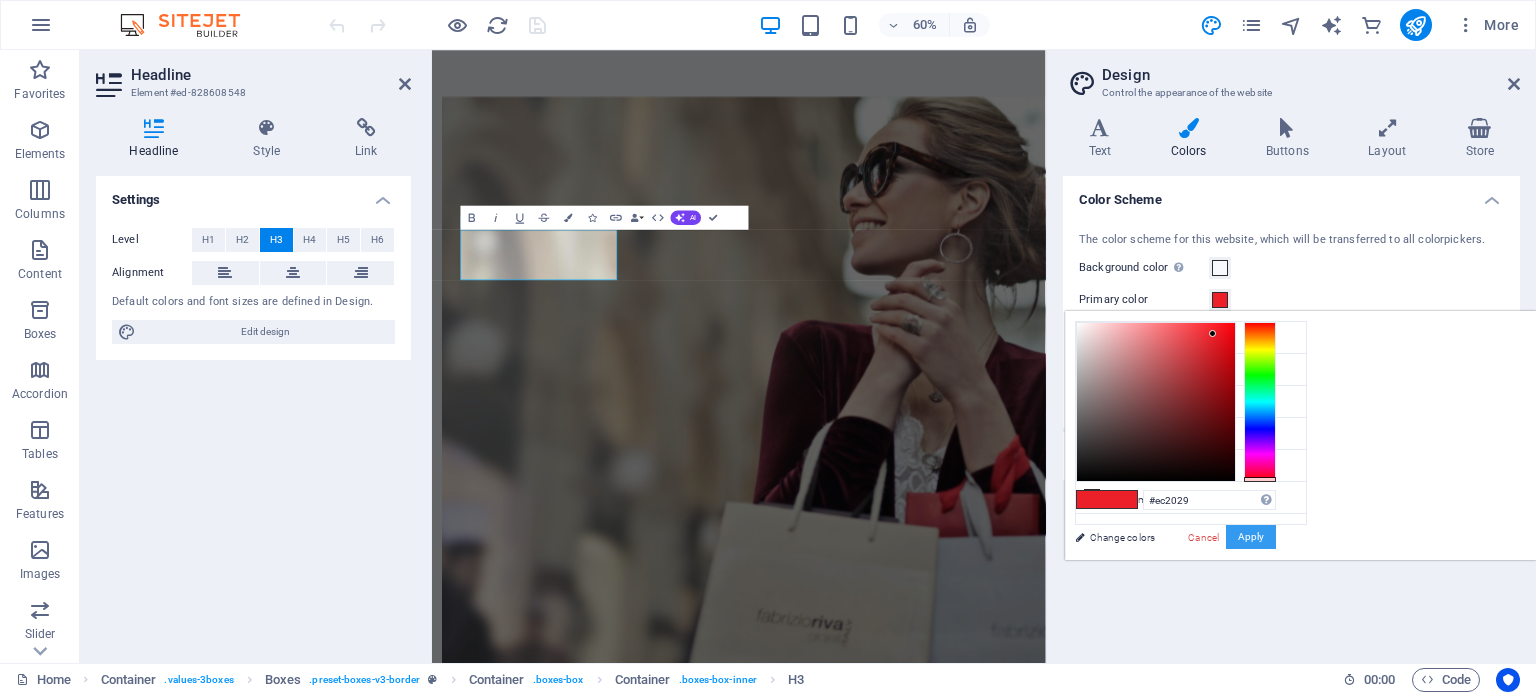 click on "Apply" at bounding box center (1251, 537) 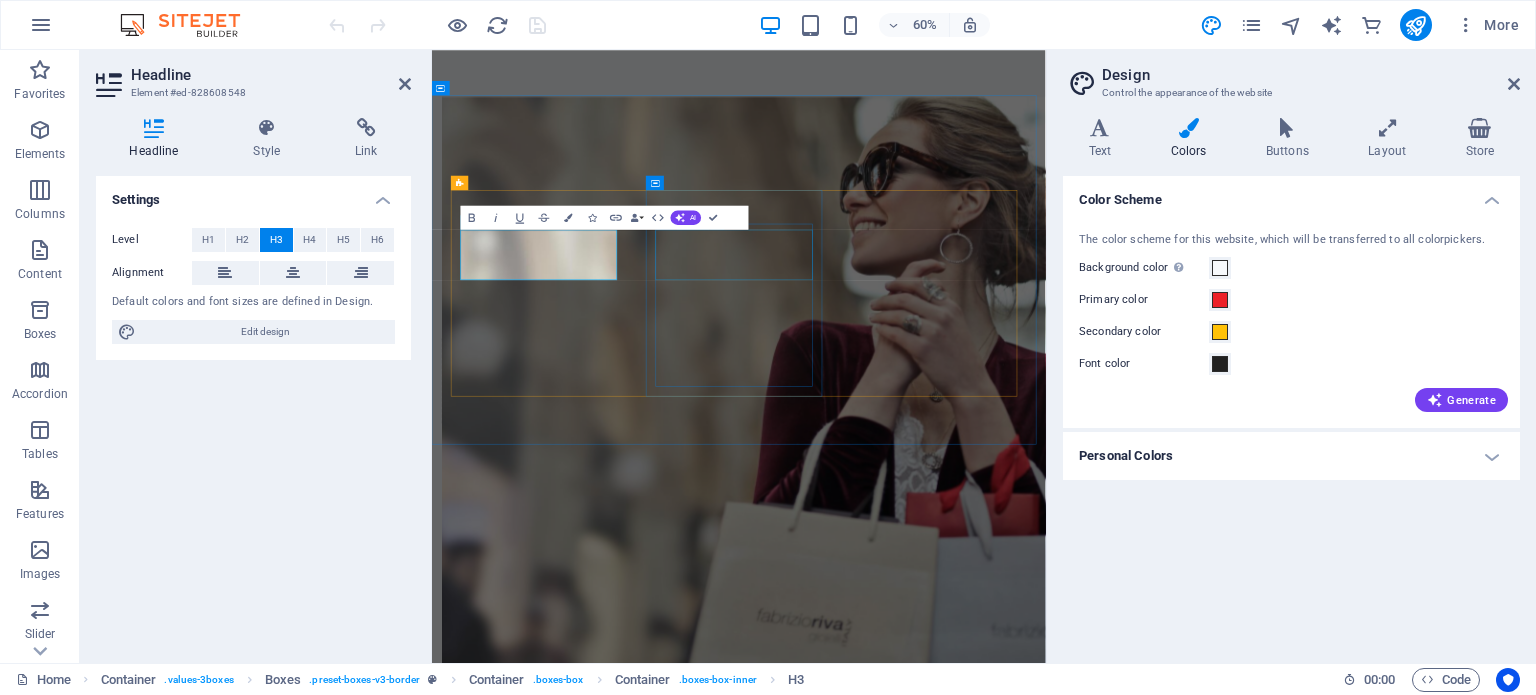 click on "From South Africa to Your Doorstep" at bounding box center [618, 1600] 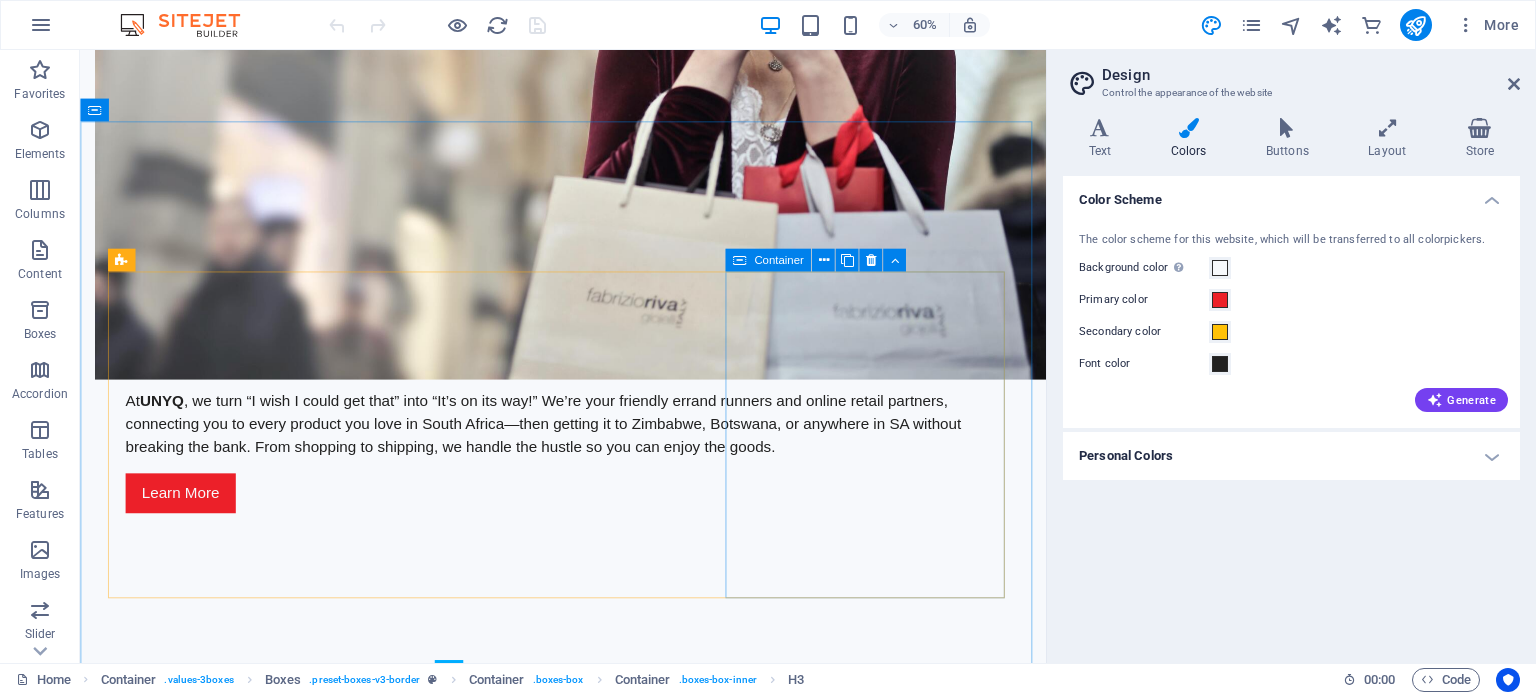 scroll, scrollTop: 1132, scrollLeft: 0, axis: vertical 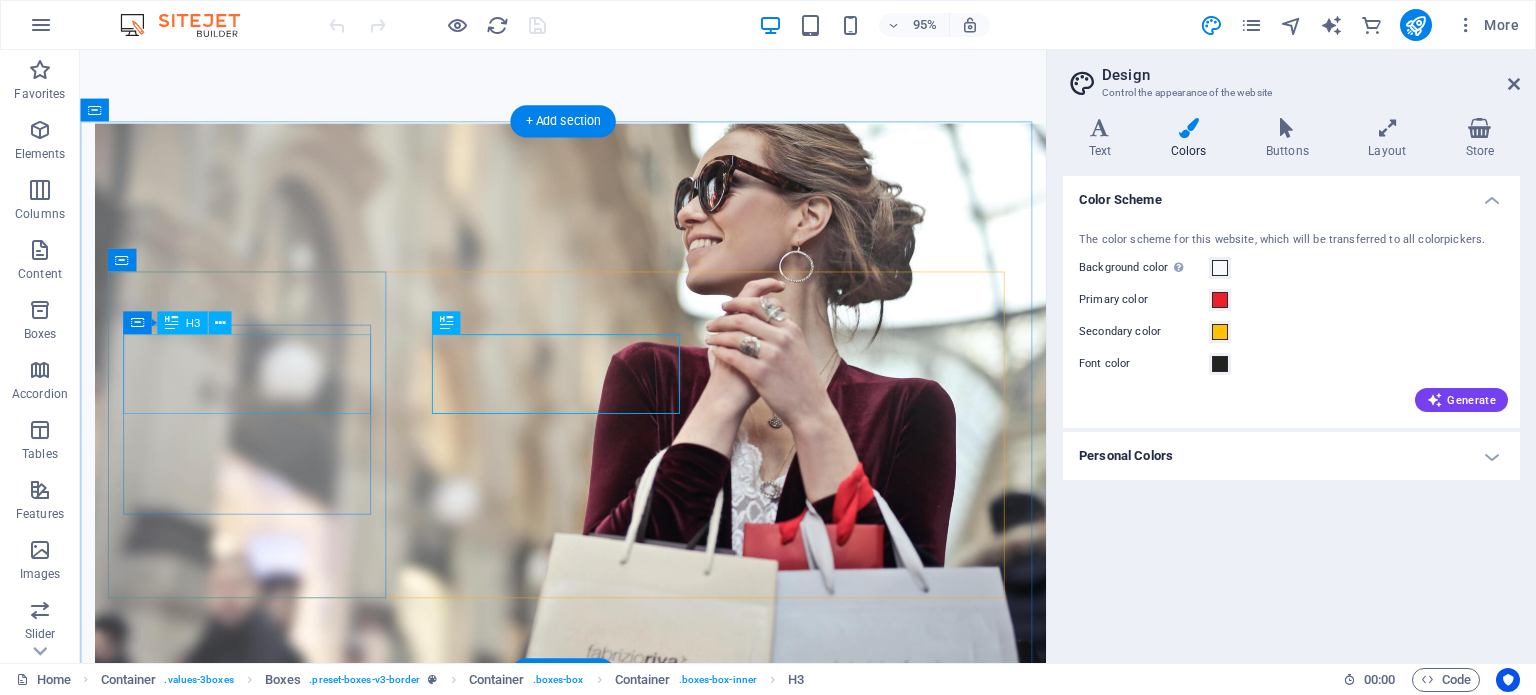 click on "Top Brands at Your Fingertips" at bounding box center (263, 1291) 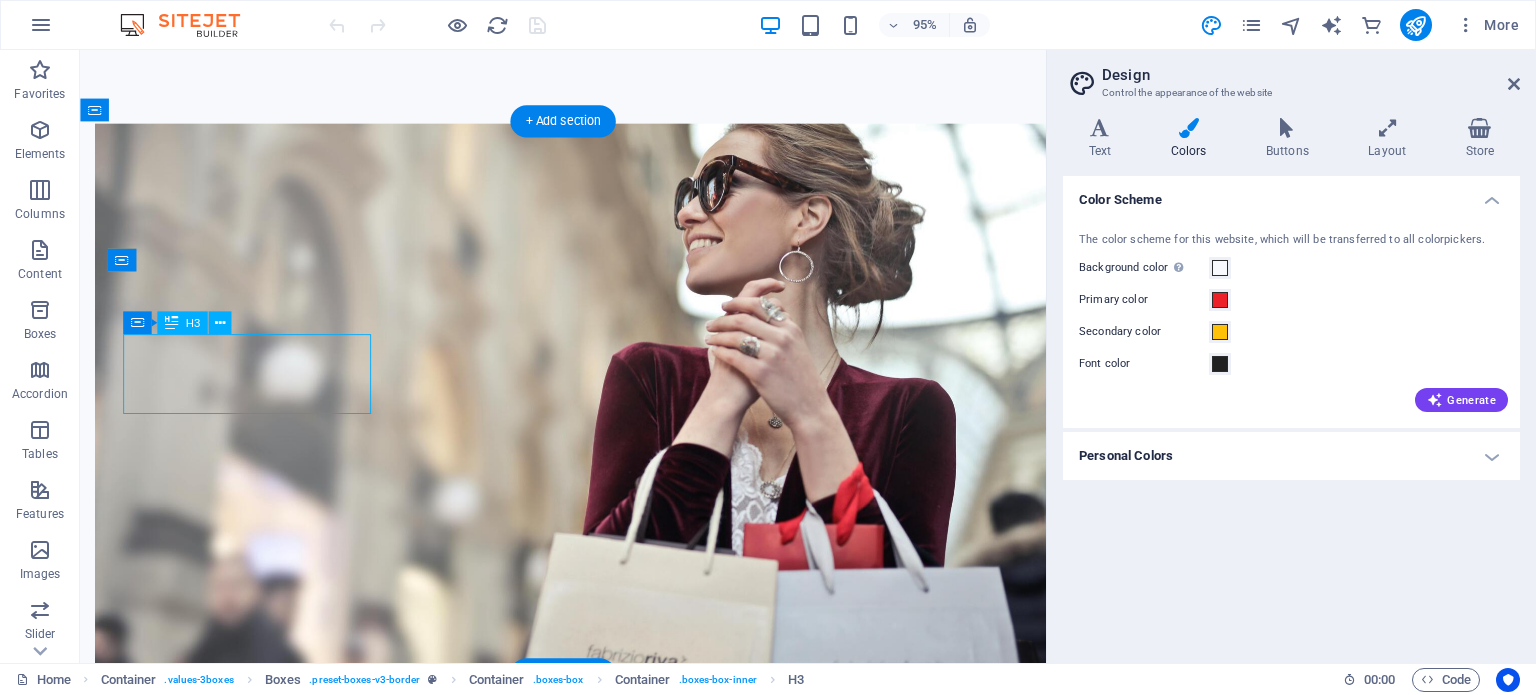 click on "Top Brands at Your Fingertips" at bounding box center [263, 1291] 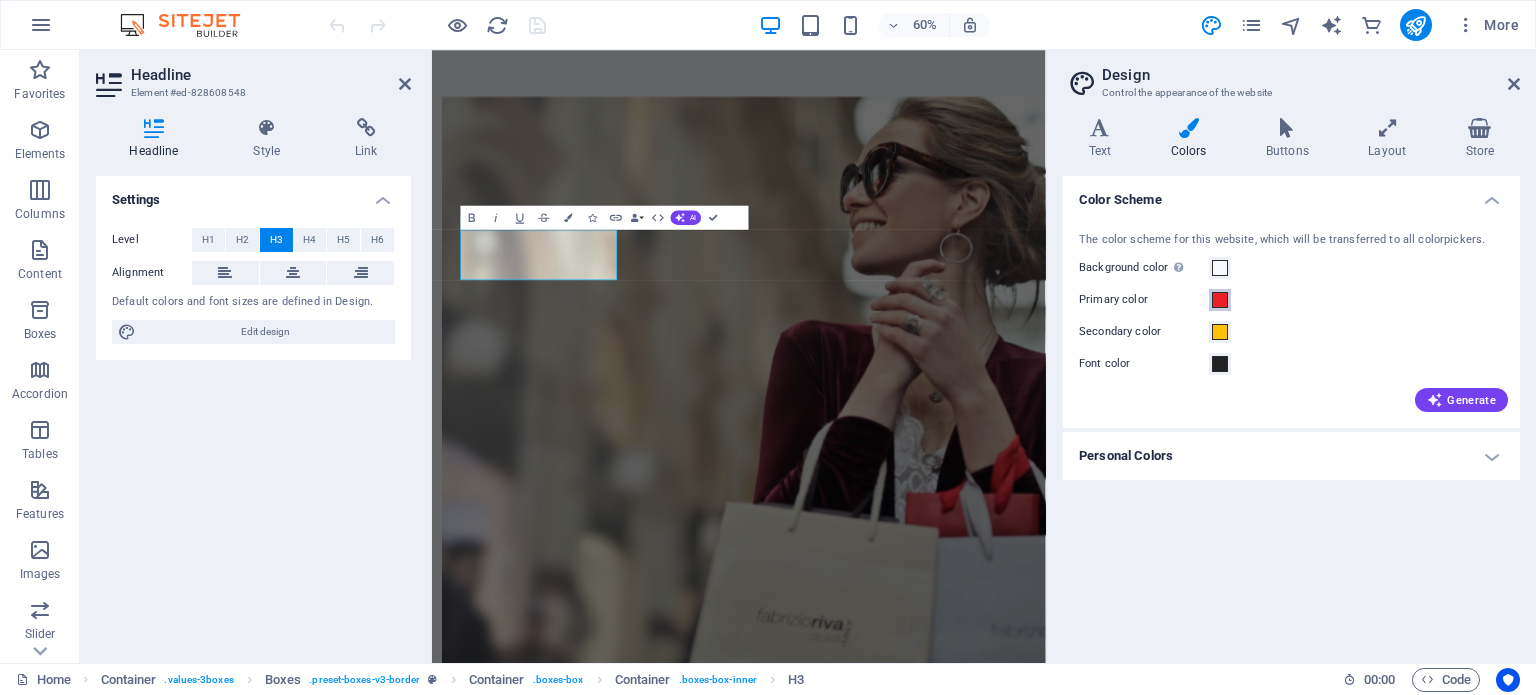 click at bounding box center (1220, 300) 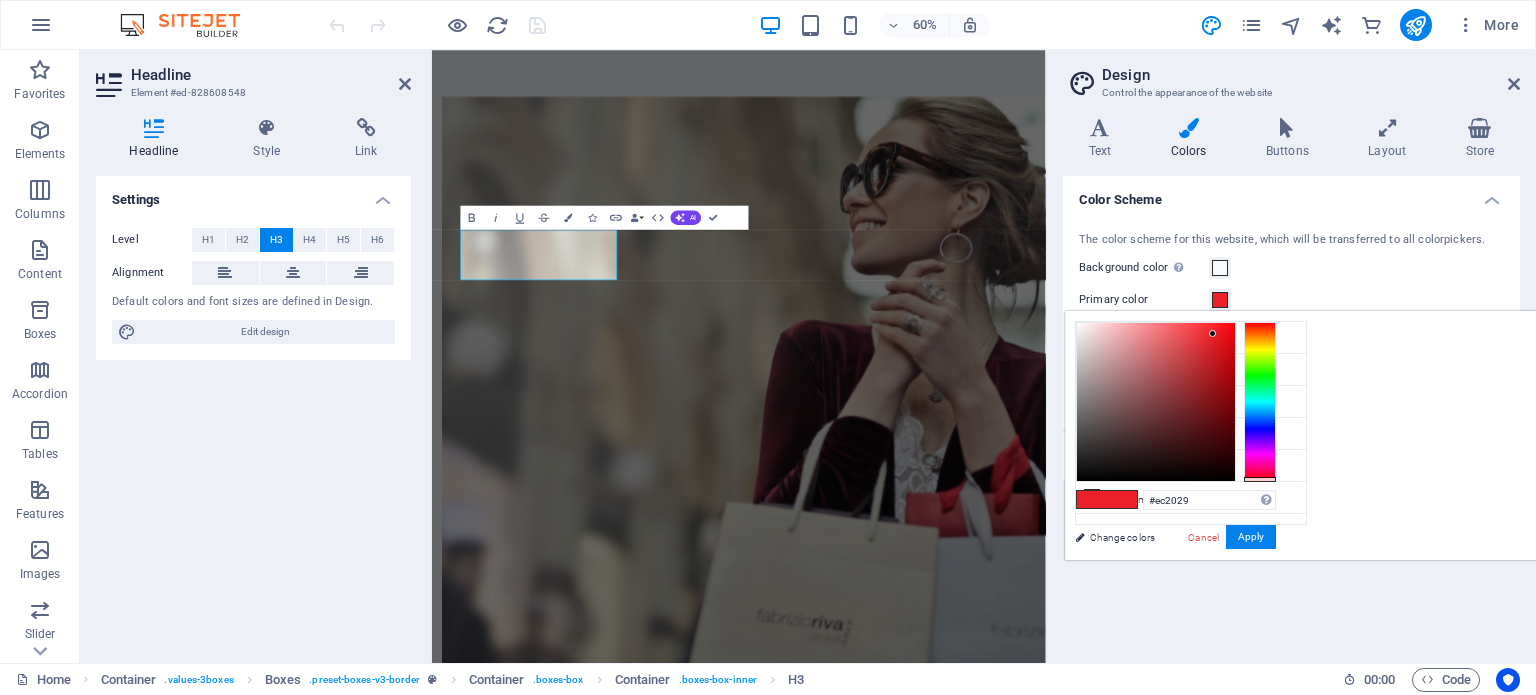 click on "Primary color" at bounding box center (1291, 300) 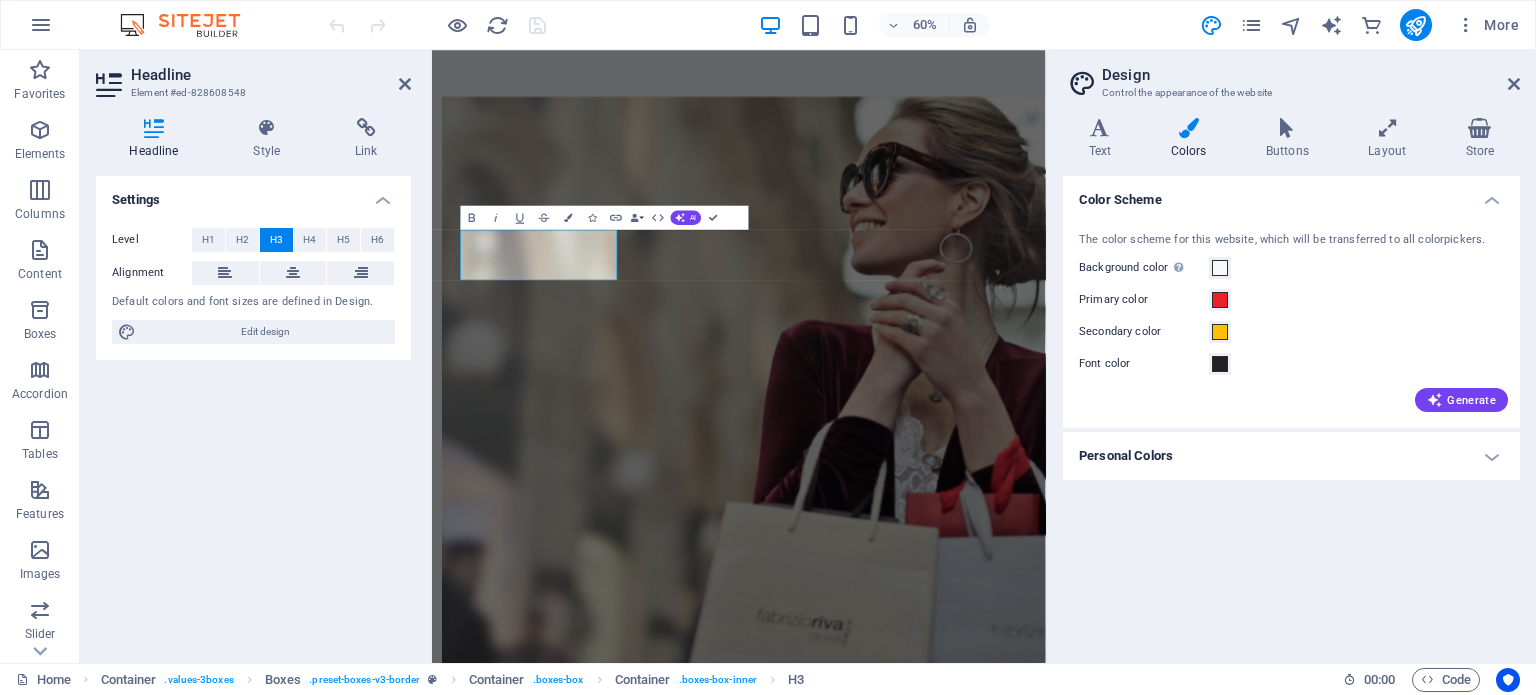 click on "Personal Colors" at bounding box center [1291, 456] 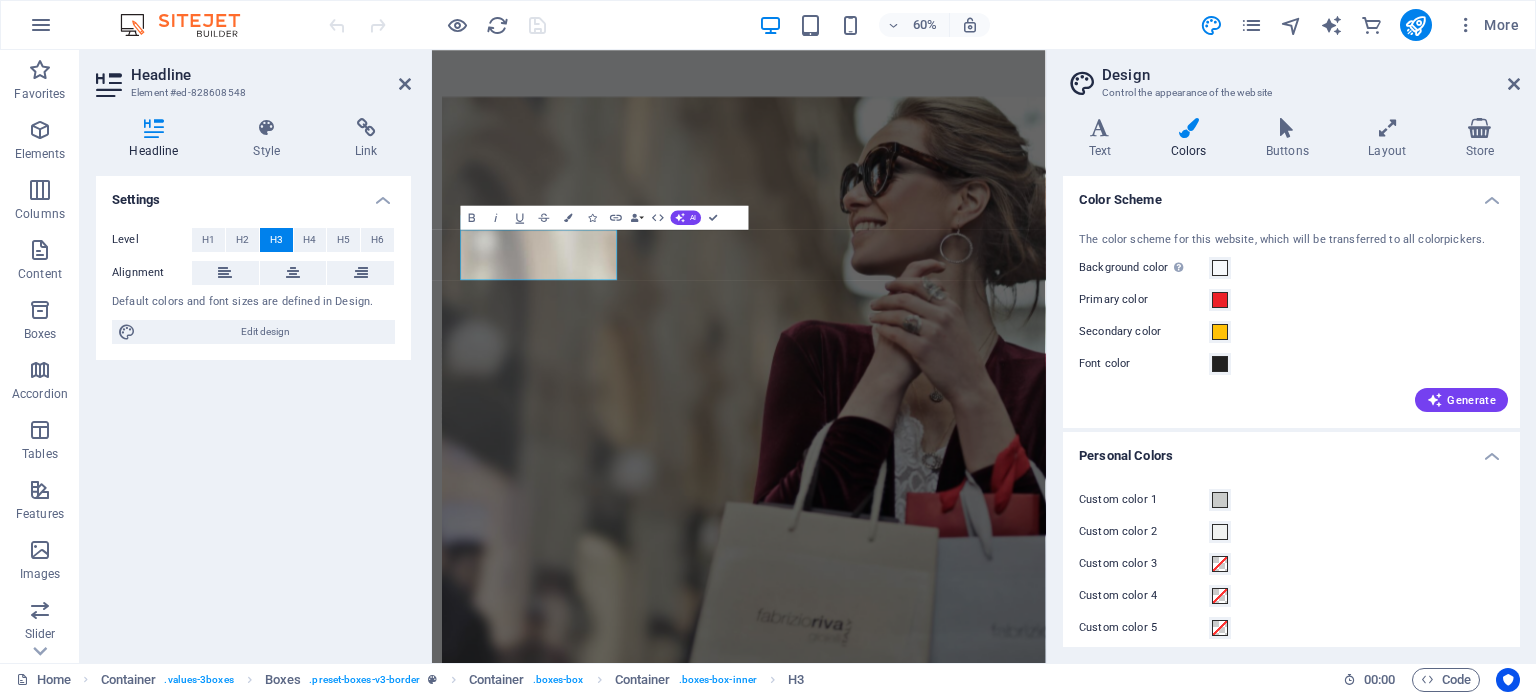 scroll, scrollTop: 12, scrollLeft: 0, axis: vertical 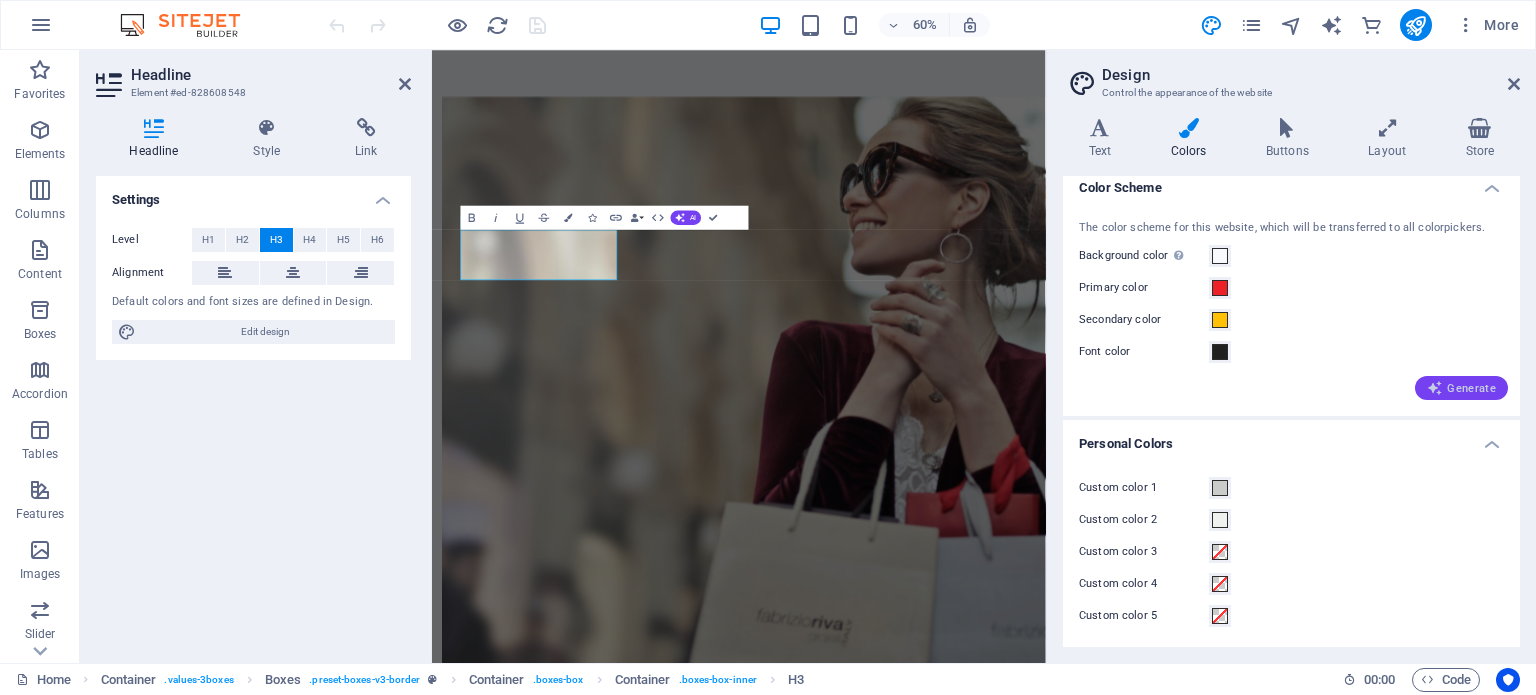 click on "Generate" at bounding box center [1461, 388] 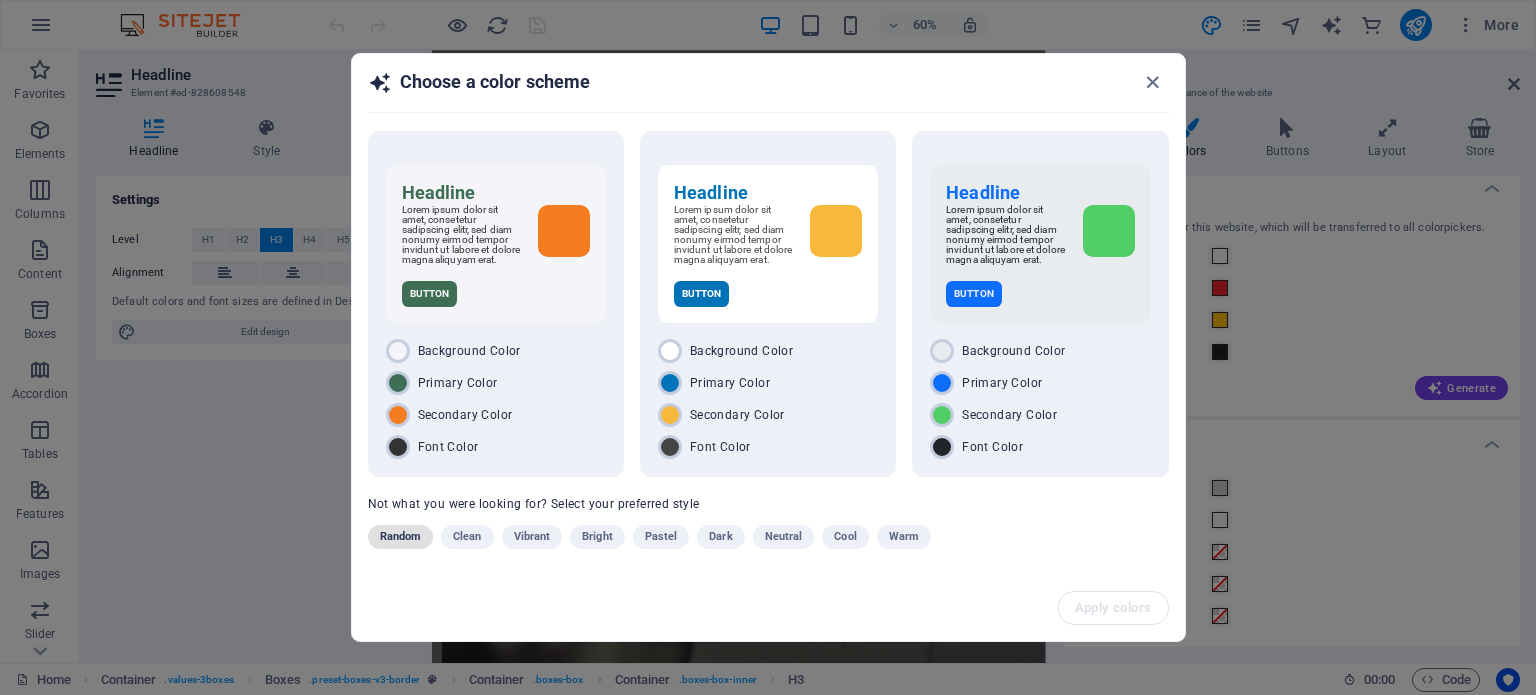 click on "Random" at bounding box center [401, 537] 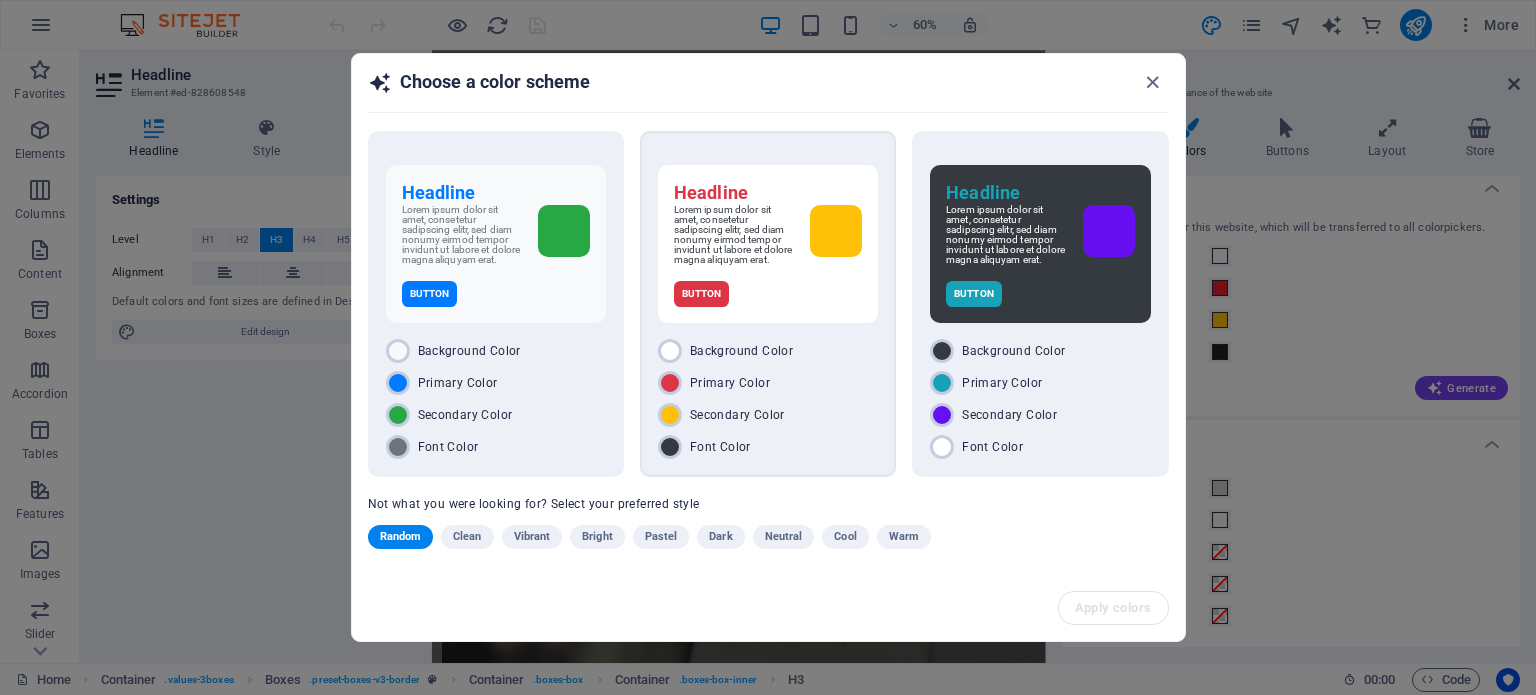 click on "Headline Lorem ipsum dolor sit amet, consetetur sadipscing elitr, sed diam nonumy eirmod tempor invidunt ut labore et dolore magna aliquyam erat. Button Background Color Primary Color Secondary Color Font Color" at bounding box center (768, 304) 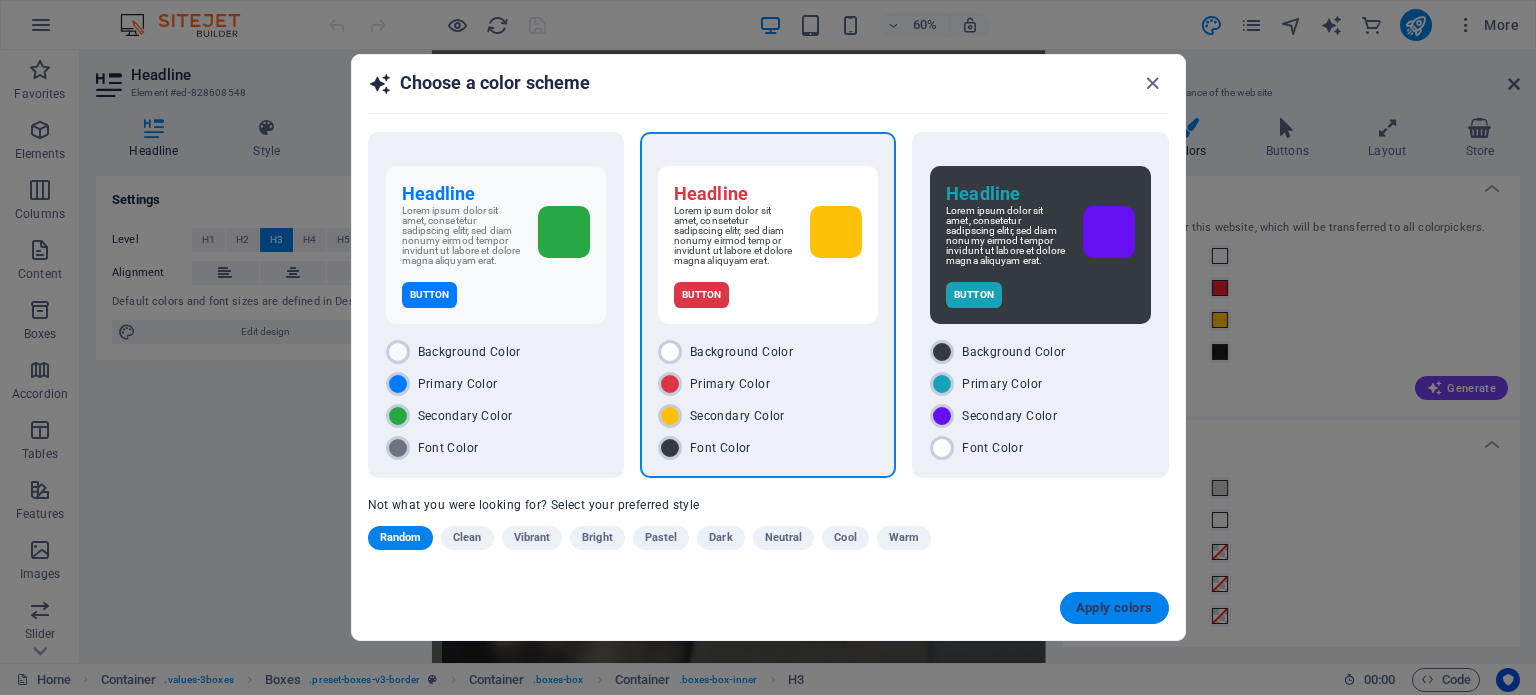 click on "Apply colors" at bounding box center [1114, 608] 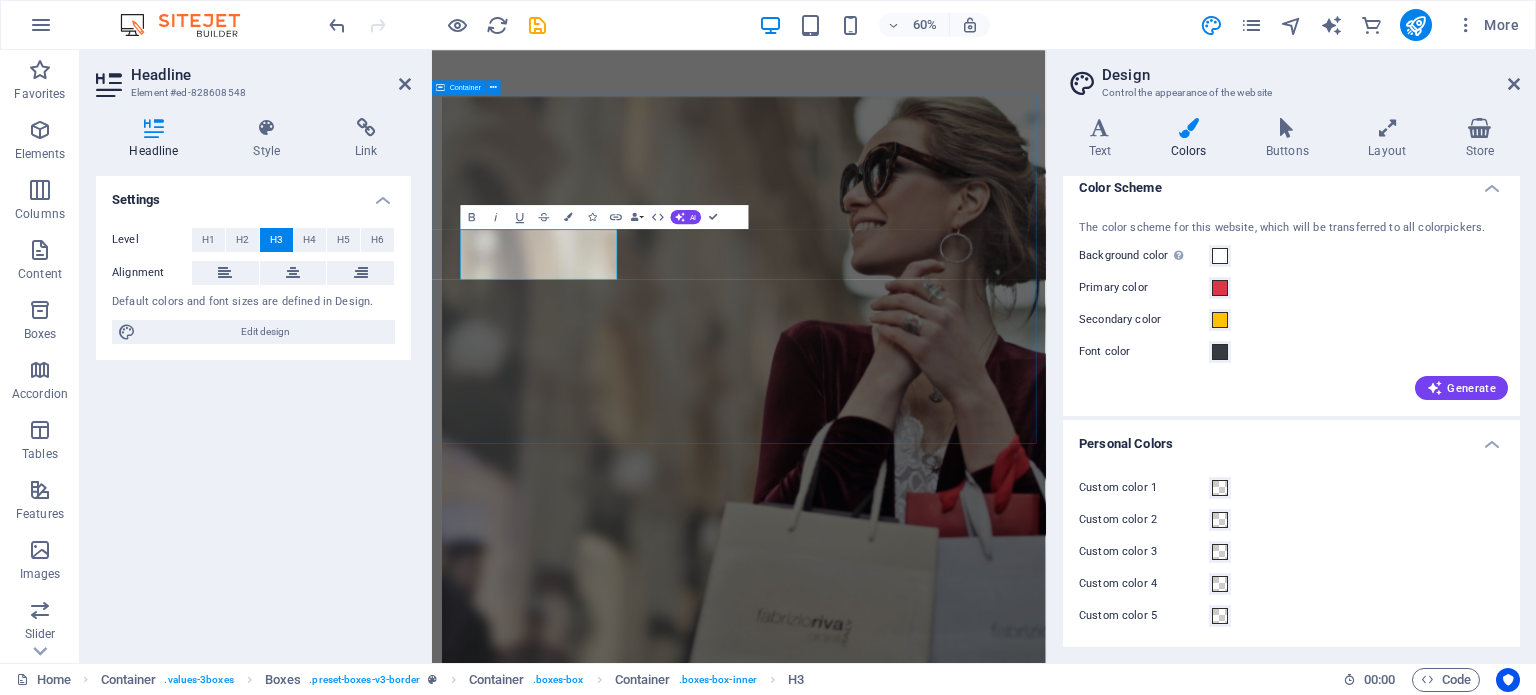 click on "Quality Products Top Brands at Your Fingertips From global favourites to local gems, we source and deliver the brands you love—quickly, reliably, and right to your doorstep. From South Africa to Your Doorstep We provide quick and reliable delivery services across South Africa, Zimbabwe, Botswana, and Zambia. We shop, collect, and deliver your favourite South African products straight to you—fast, safe, and hassle‑free. Your Happiness is Our Priority From your first click to your final delivery, we go the extra mile to make sure every order leaves you smiling. Our goal is to exceed your expectations with excellent service and support." at bounding box center [943, 1645] 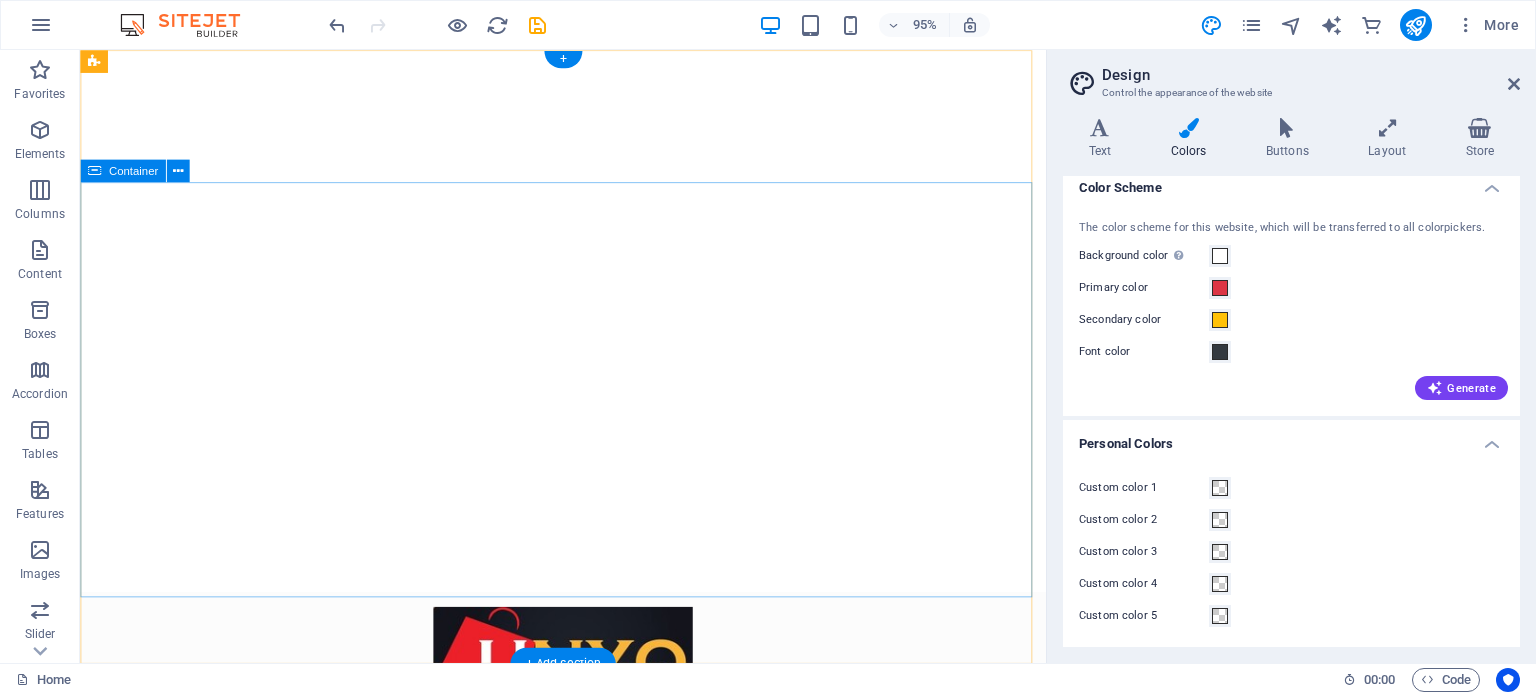 scroll, scrollTop: 0, scrollLeft: 0, axis: both 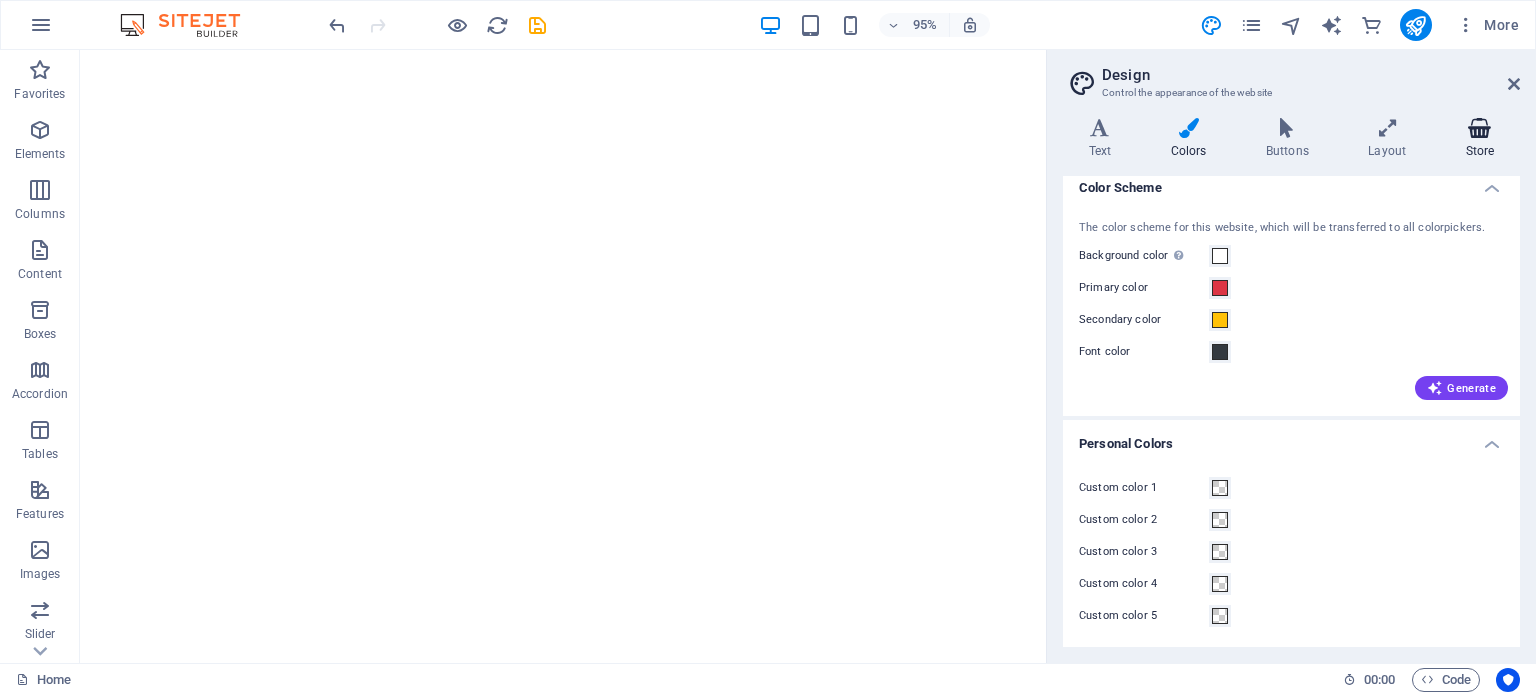 click at bounding box center [1480, 128] 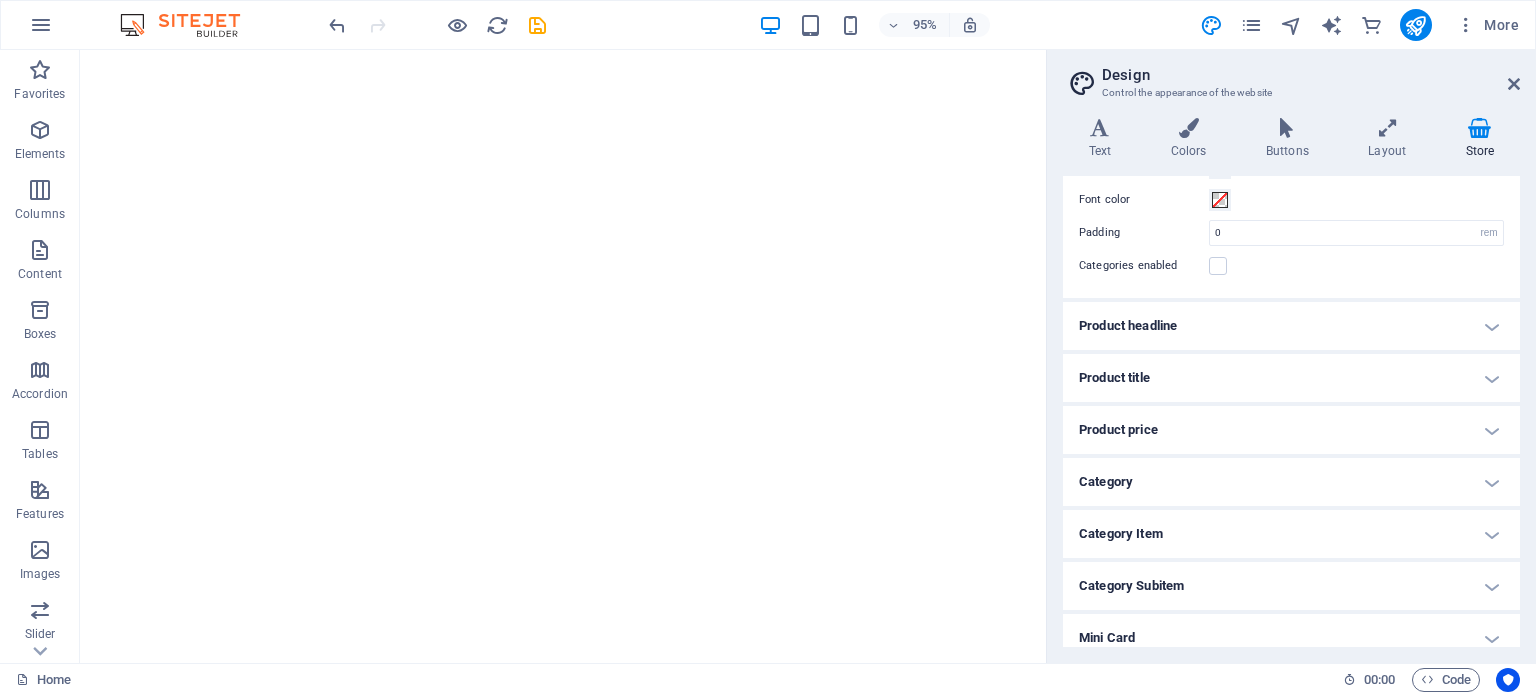 scroll, scrollTop: 42, scrollLeft: 0, axis: vertical 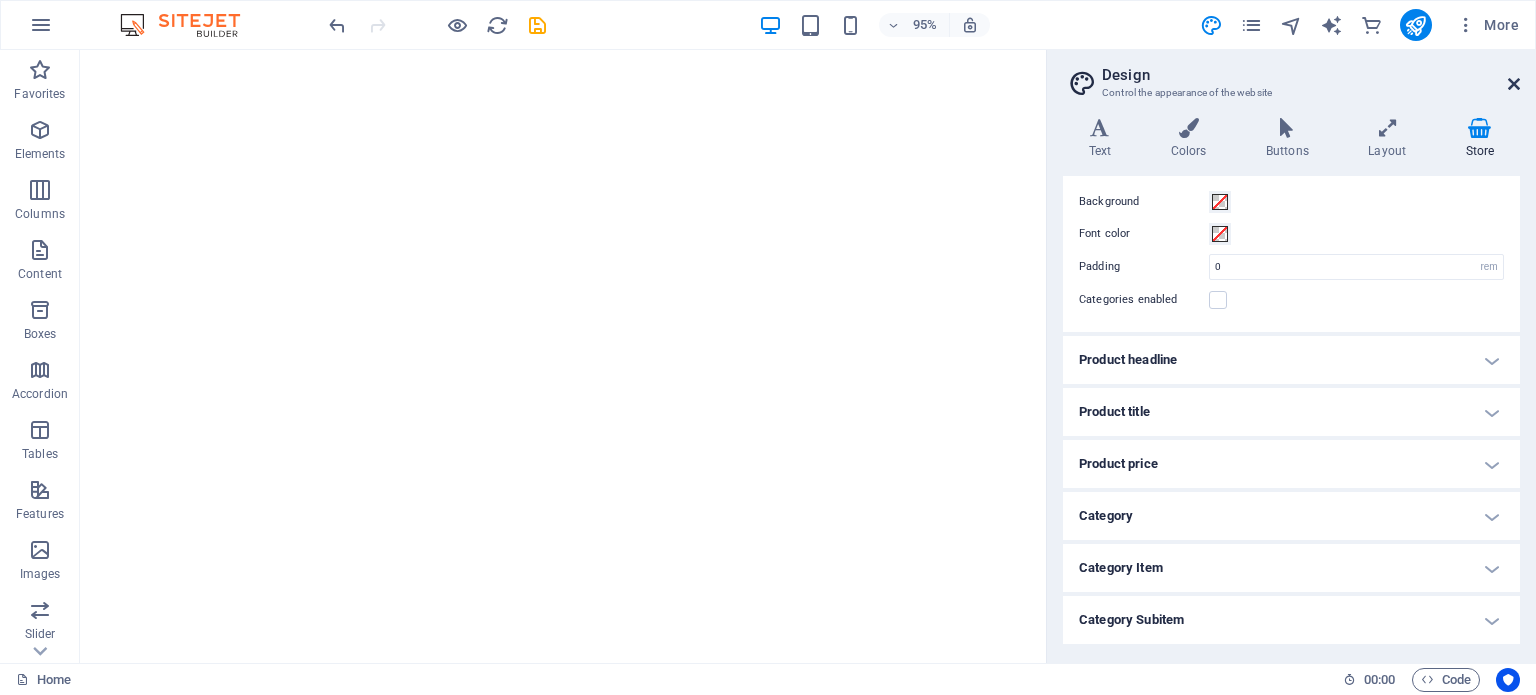 click at bounding box center [1514, 84] 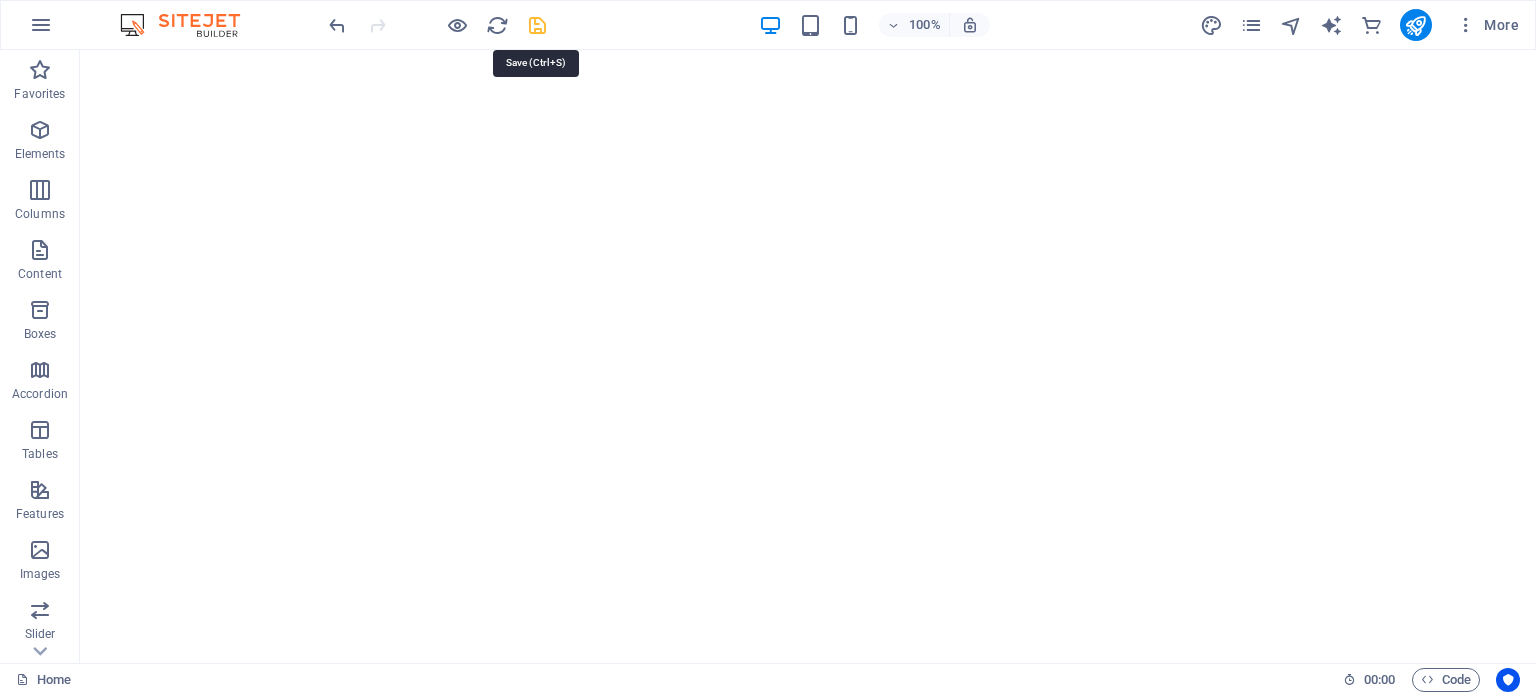 drag, startPoint x: 539, startPoint y: 23, endPoint x: 459, endPoint y: 17, distance: 80.224686 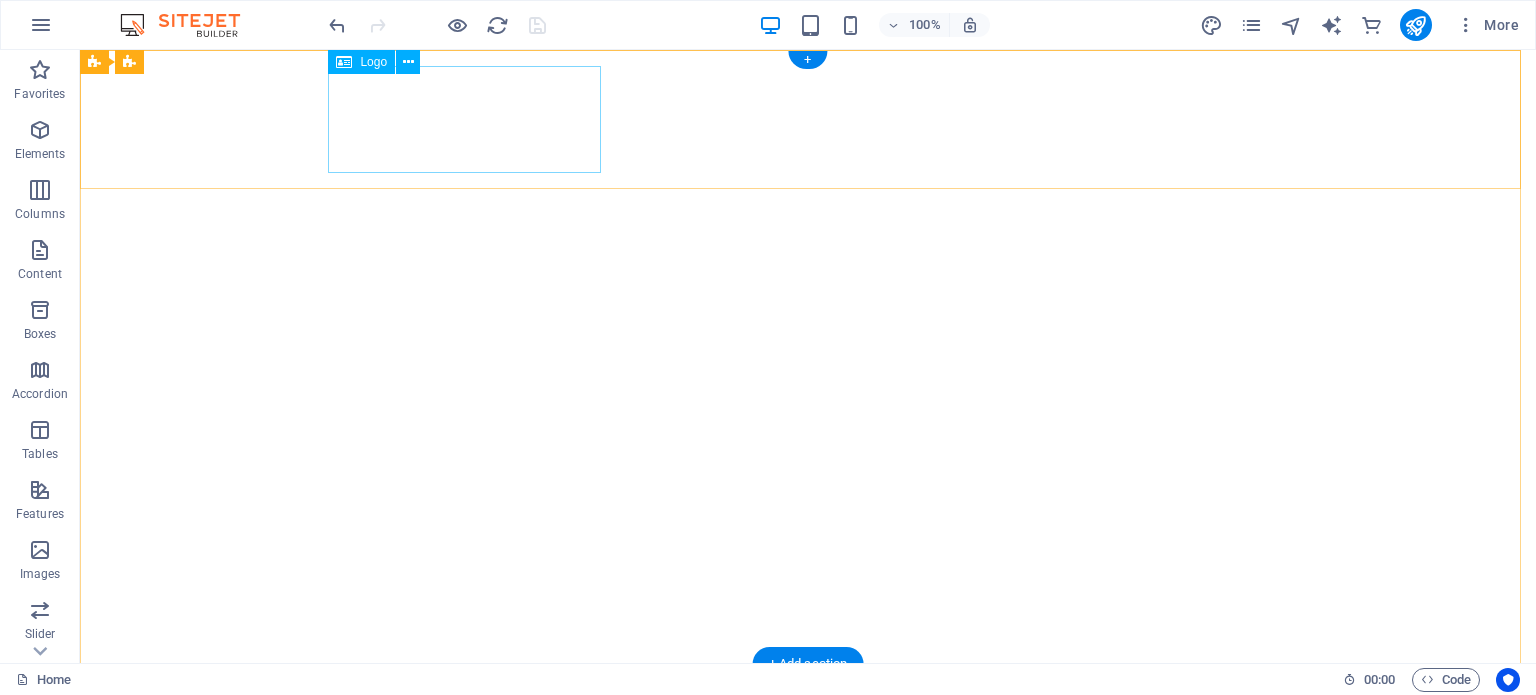 click at bounding box center (808, 733) 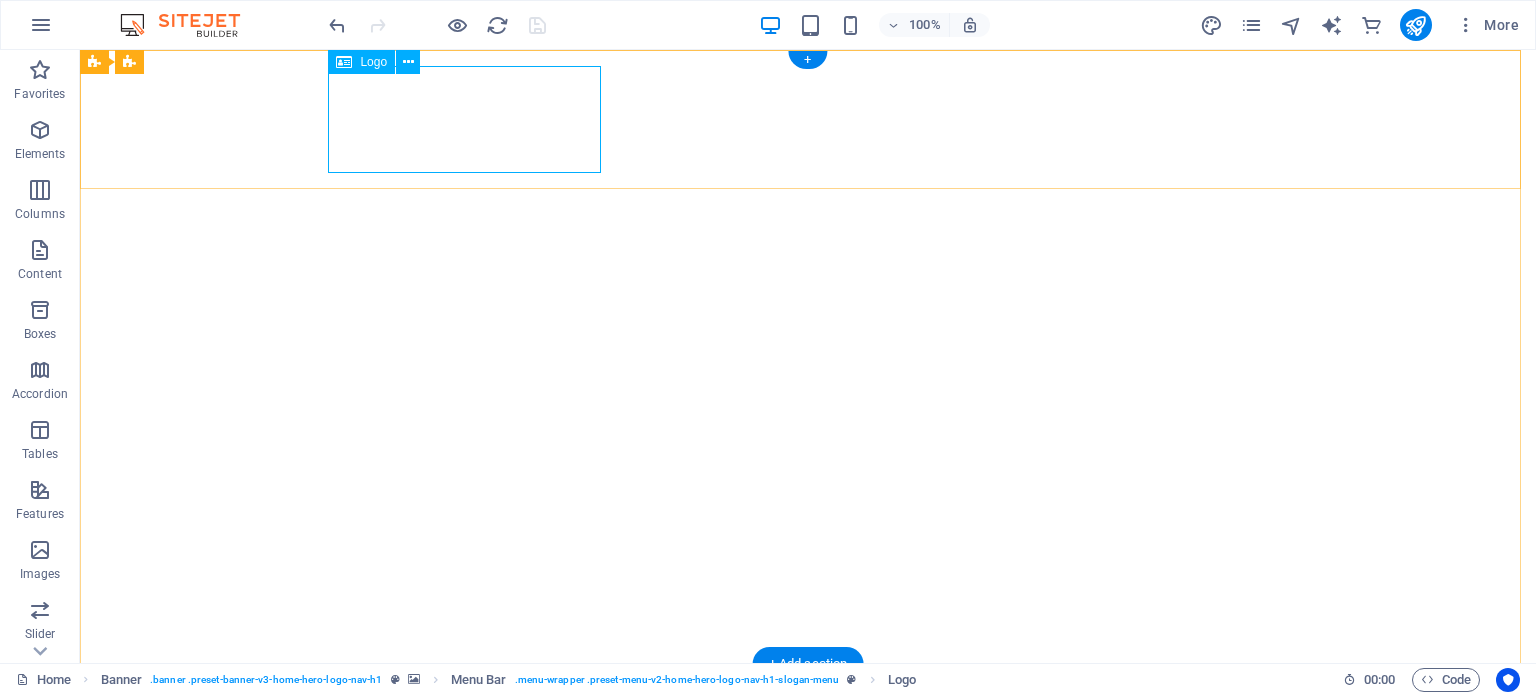 click at bounding box center (808, 733) 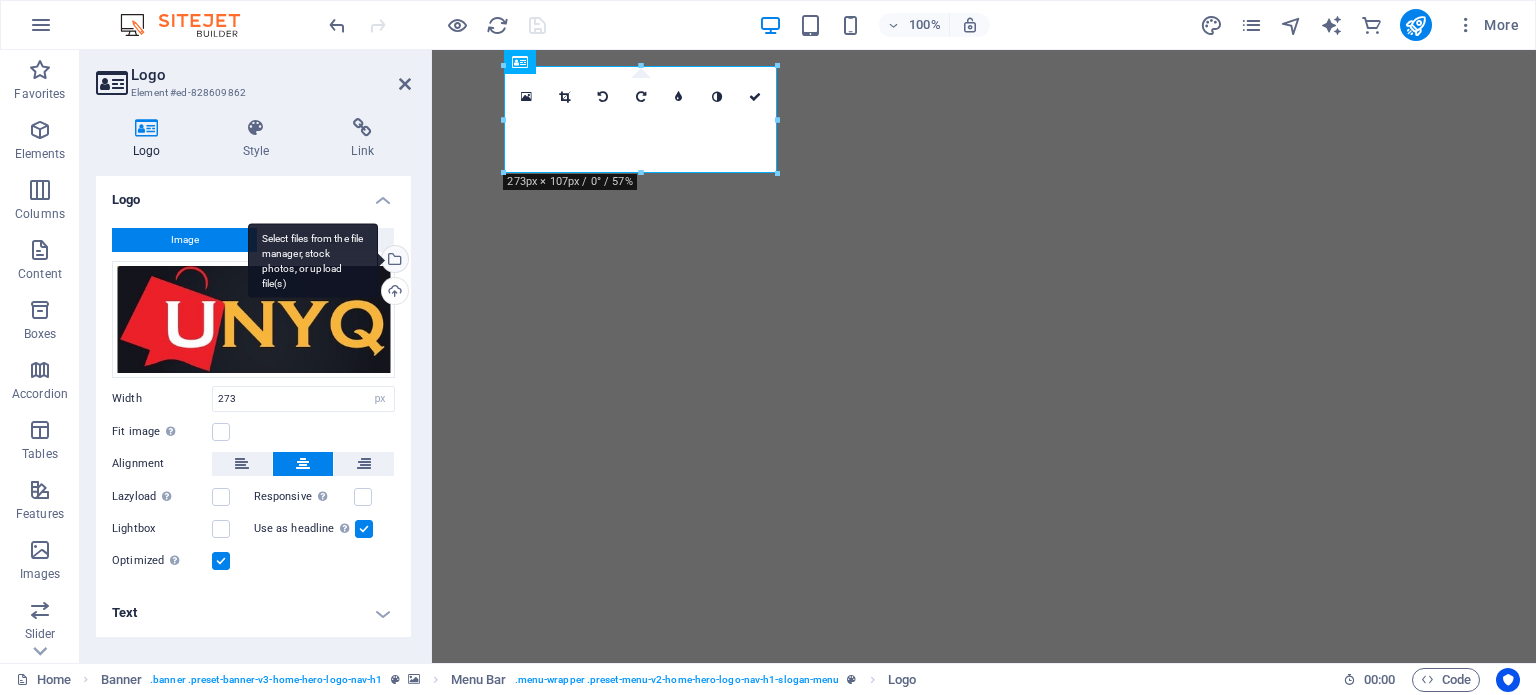 click on "Select files from the file manager, stock photos, or upload file(s)" at bounding box center [393, 261] 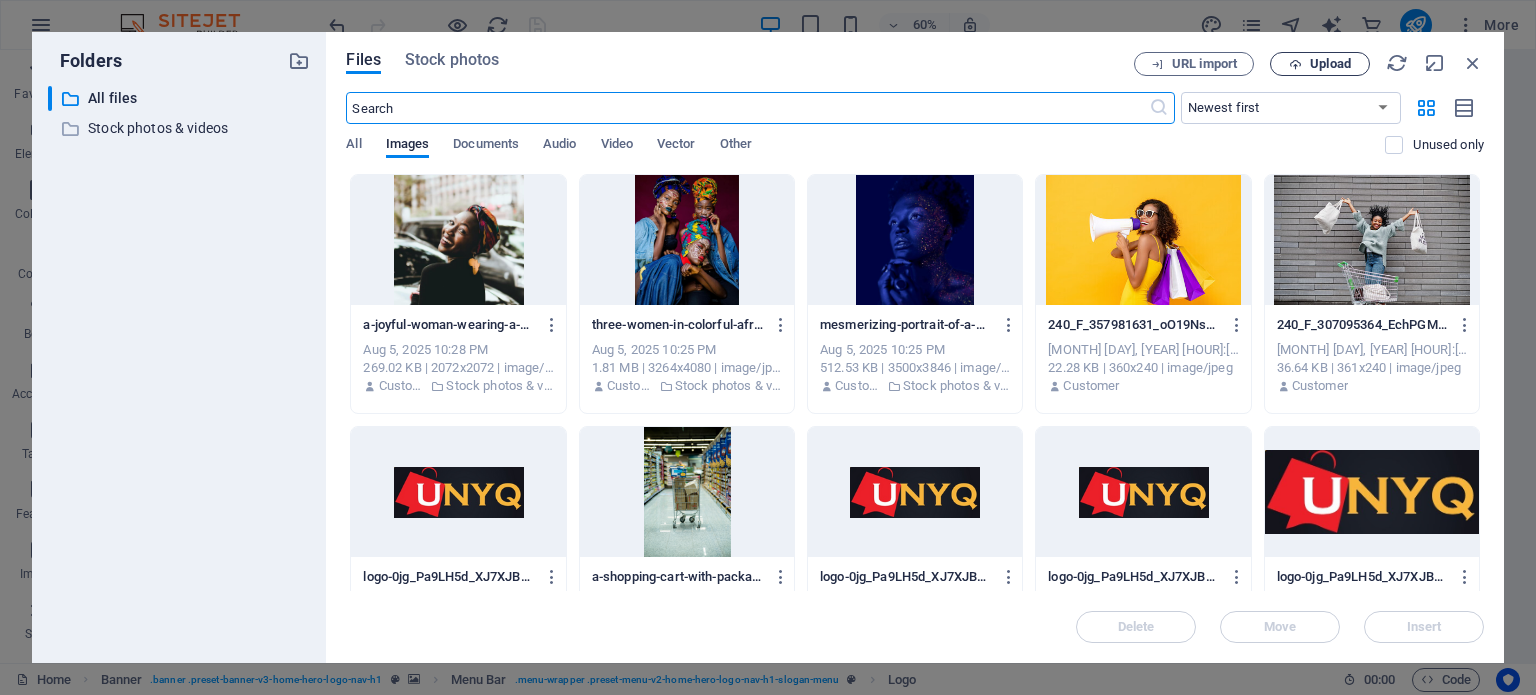click on "Upload" at bounding box center (1330, 64) 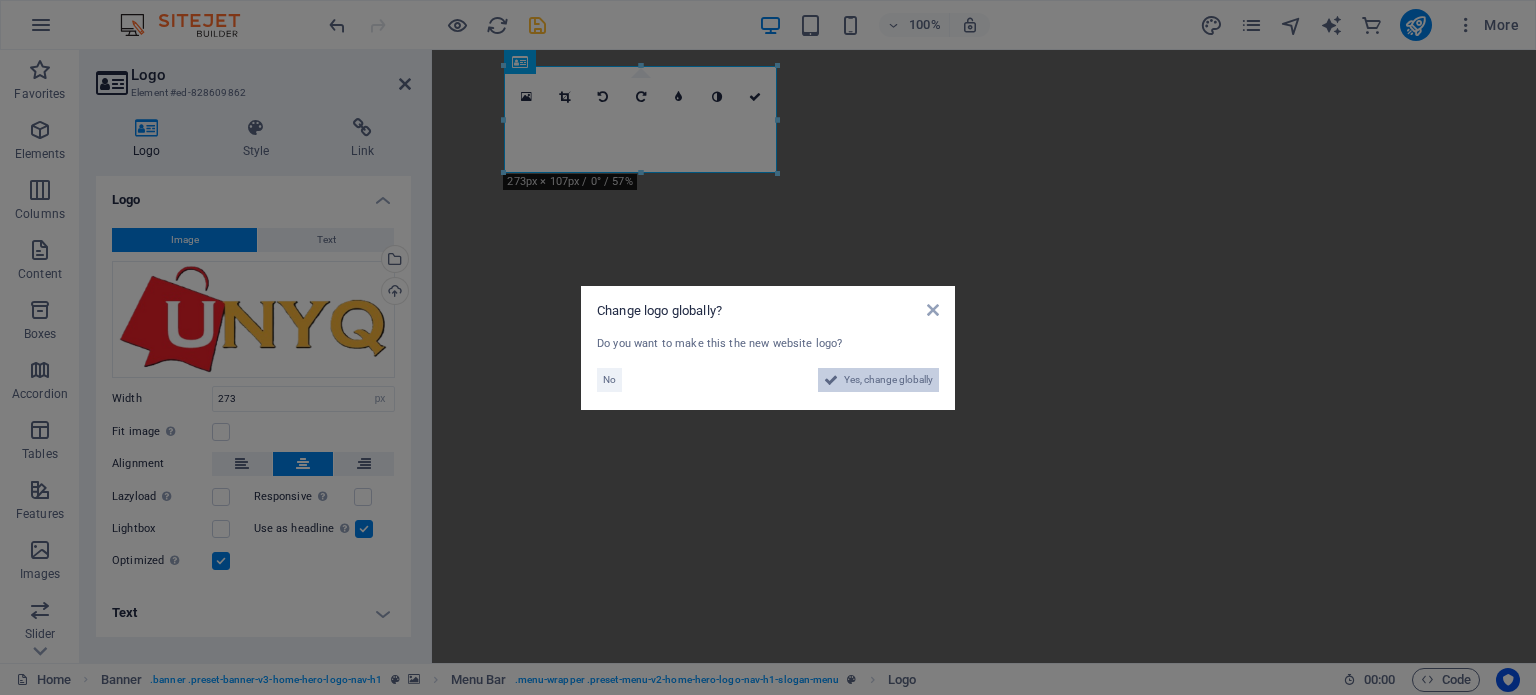 drag, startPoint x: 880, startPoint y: 375, endPoint x: 745, endPoint y: 544, distance: 216.30072 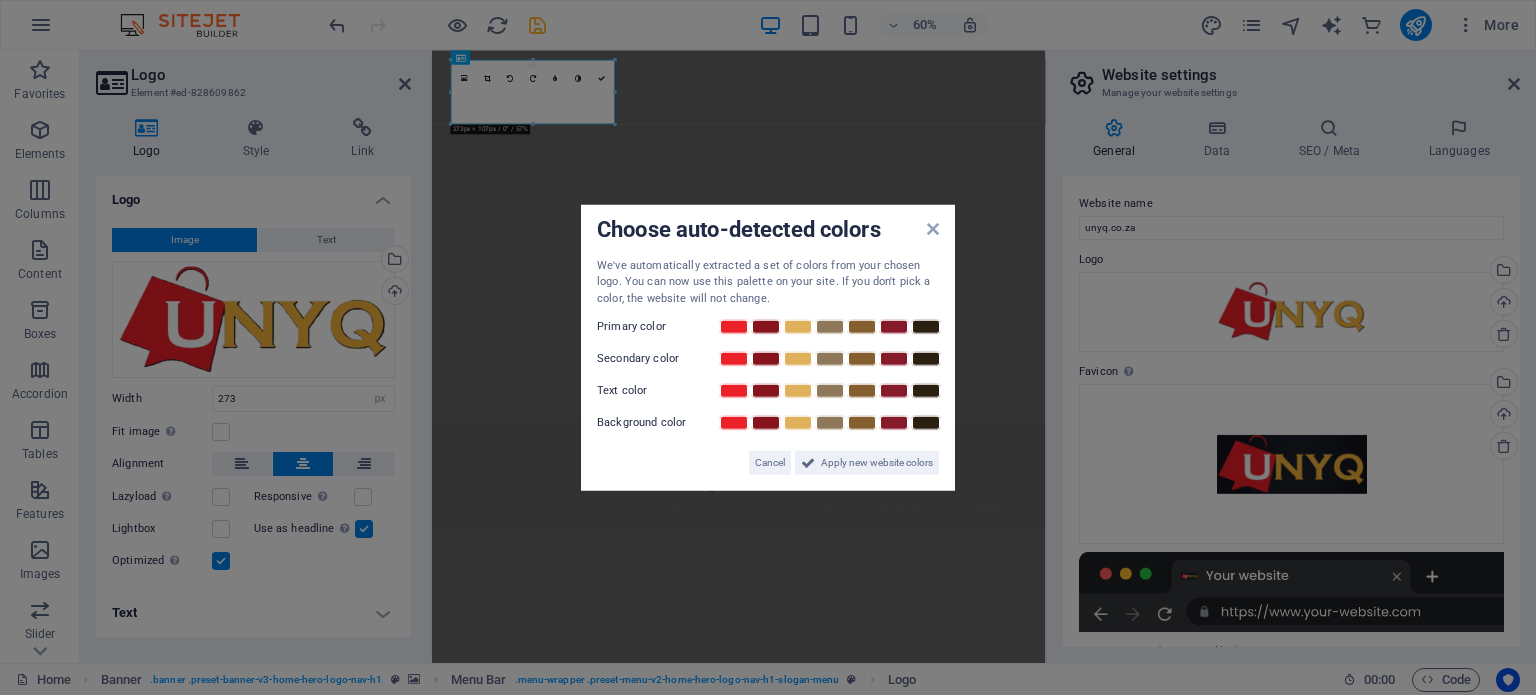 click on "Primary color" at bounding box center (657, 327) 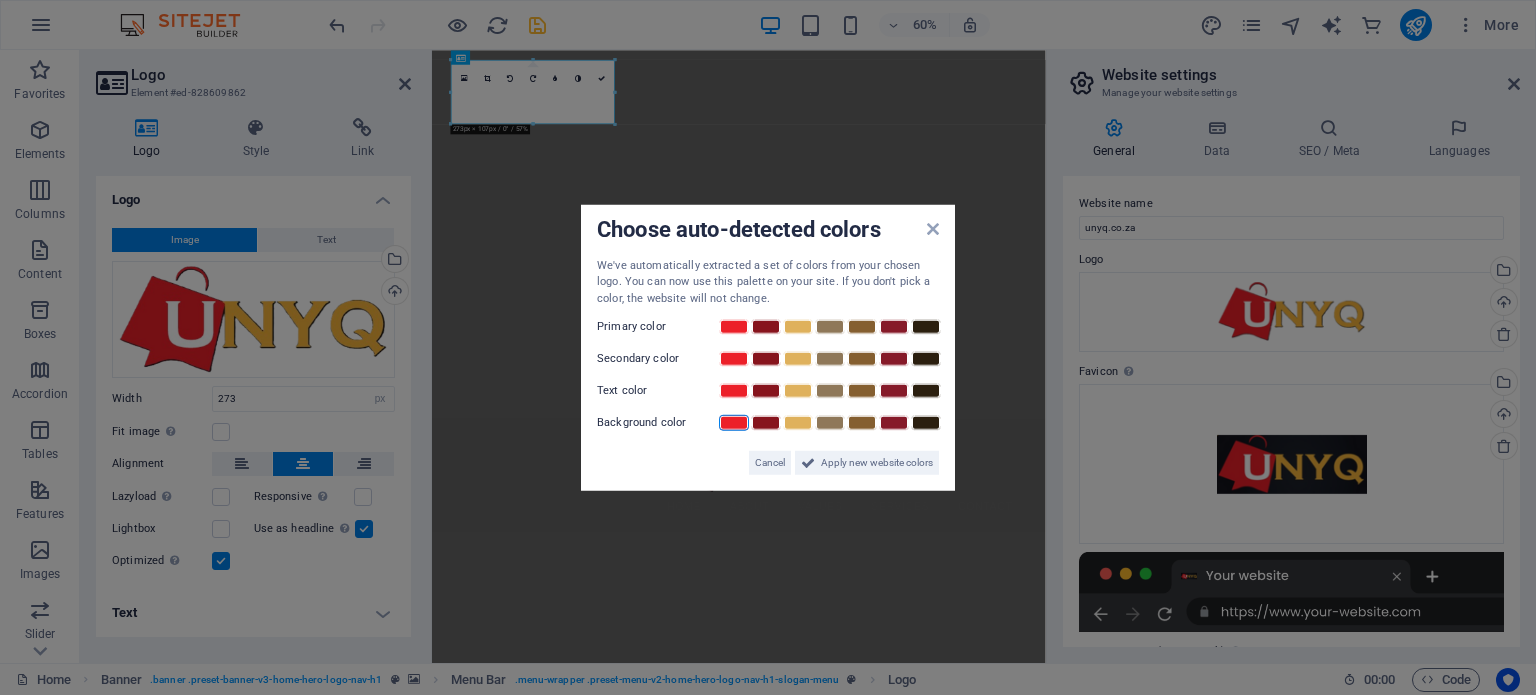 click at bounding box center [734, 423] 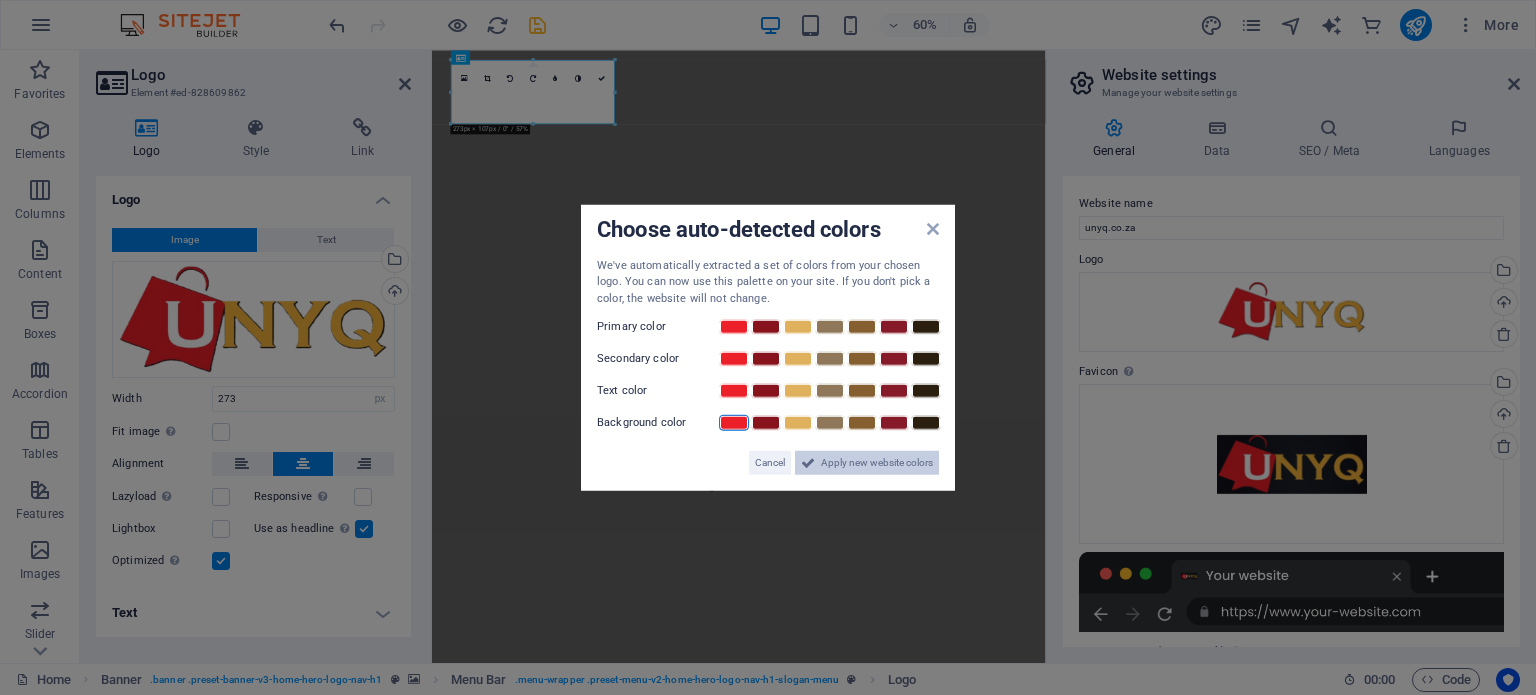 click on "Apply new website colors" at bounding box center [877, 463] 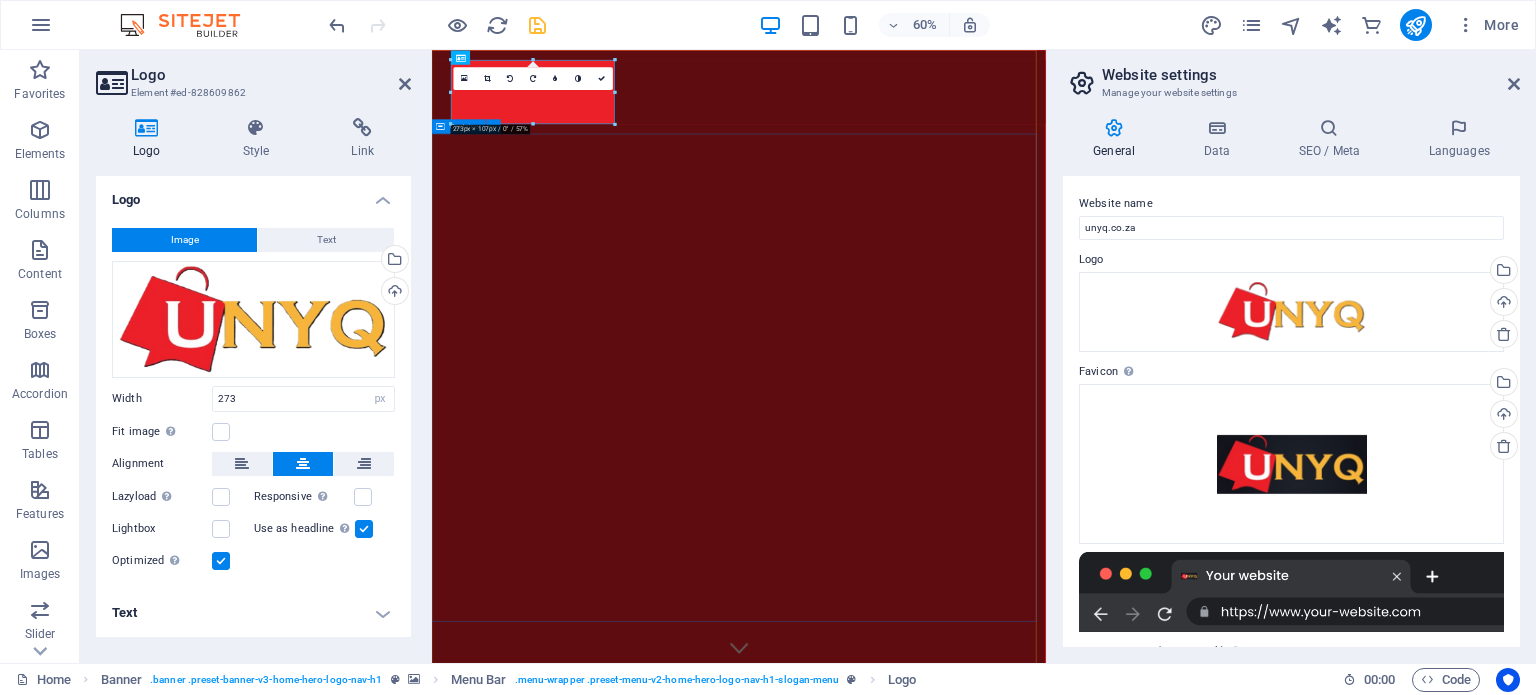 click on "Welcome to UNYQ - SA's Premier Online Runner" at bounding box center (943, 1373) 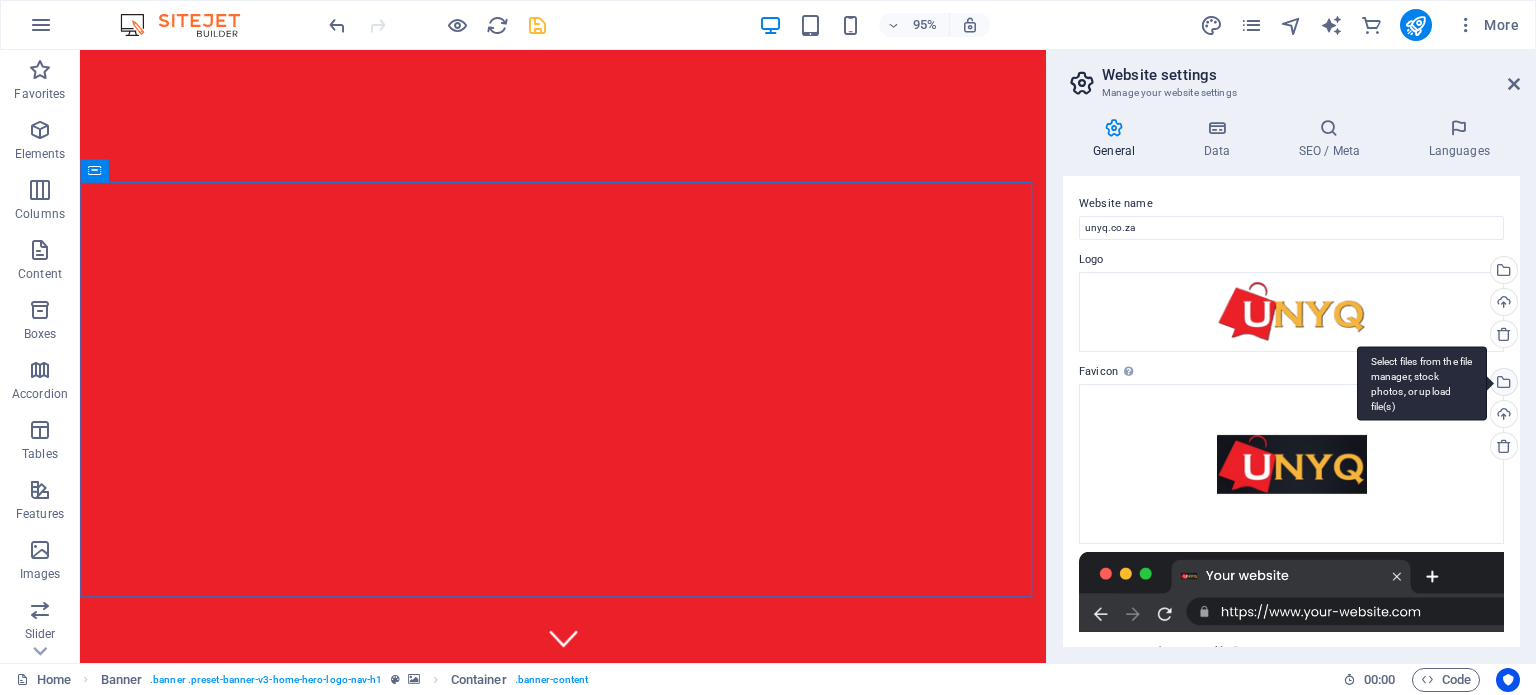 click on "Select files from the file manager, stock photos, or upload file(s)" at bounding box center (1502, 384) 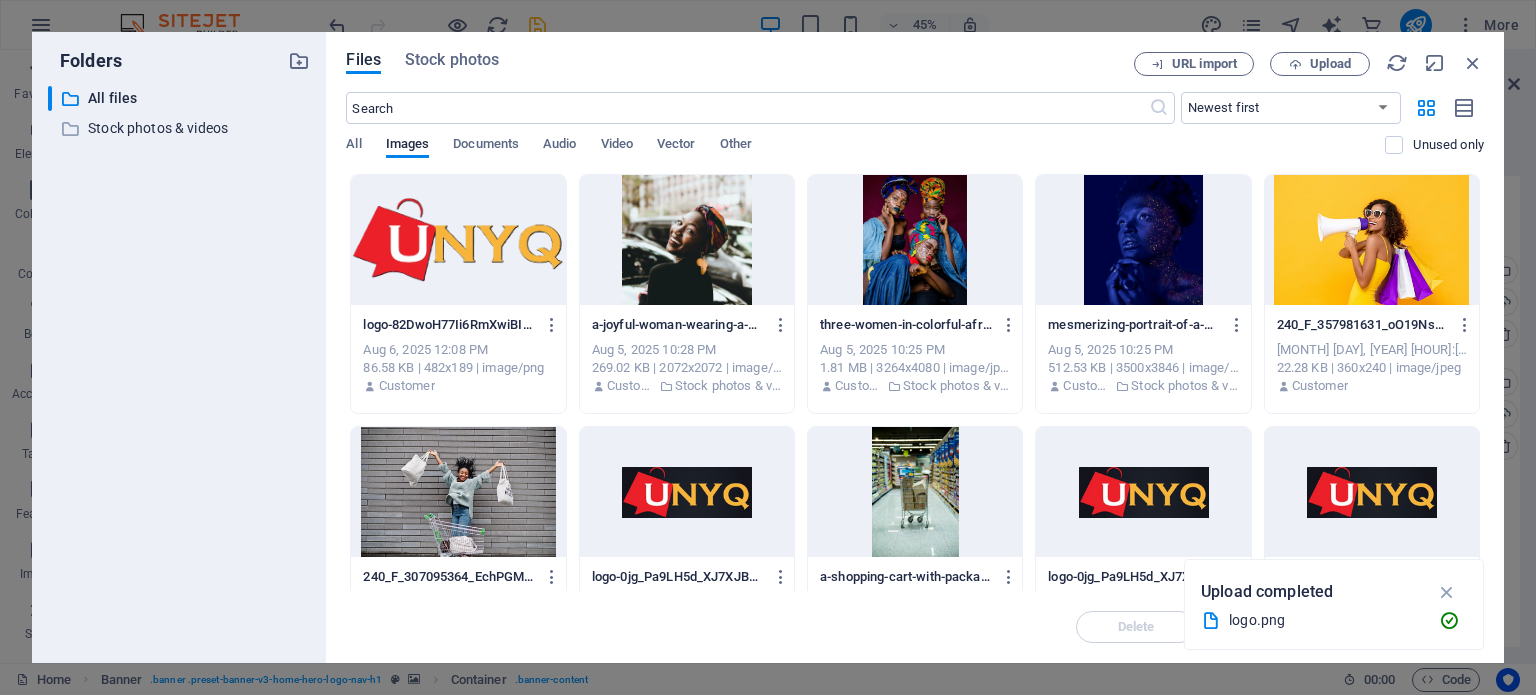 click at bounding box center (458, 240) 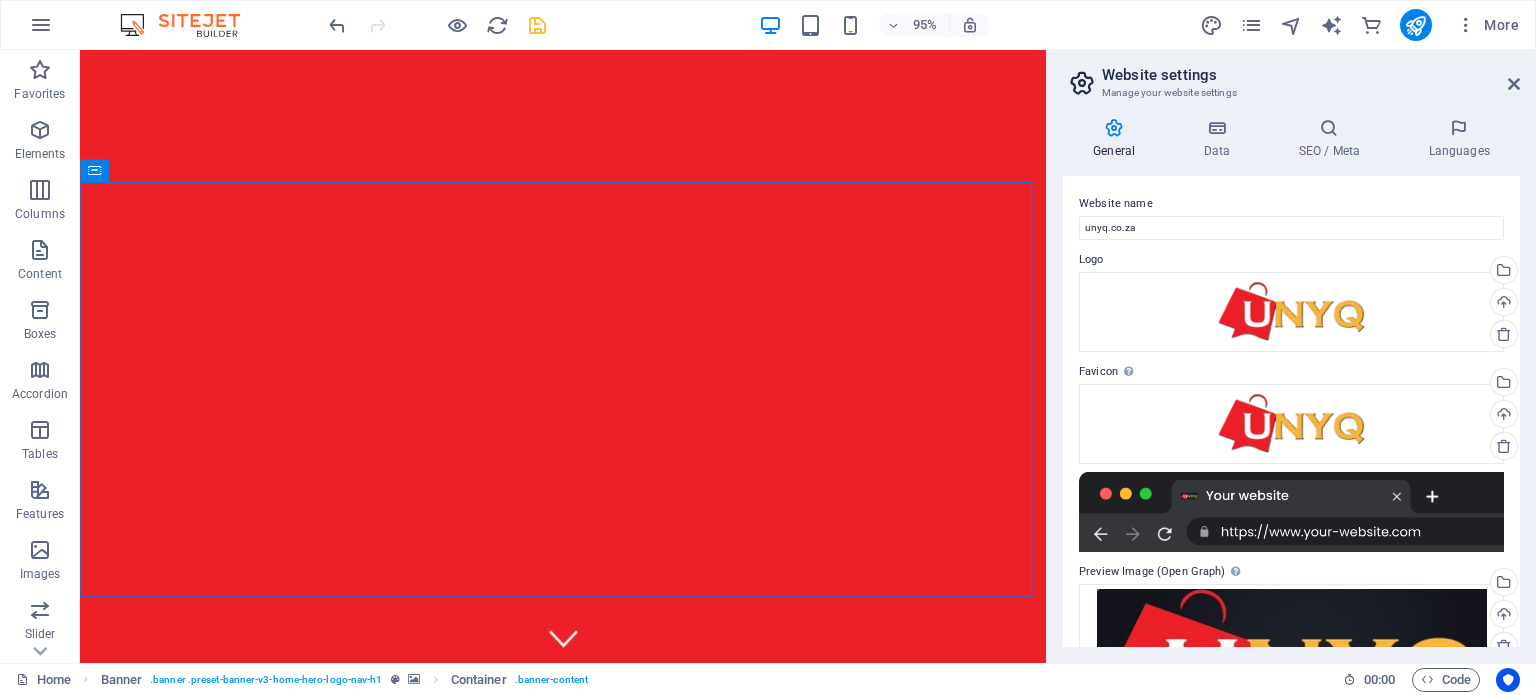 scroll, scrollTop: 100, scrollLeft: 0, axis: vertical 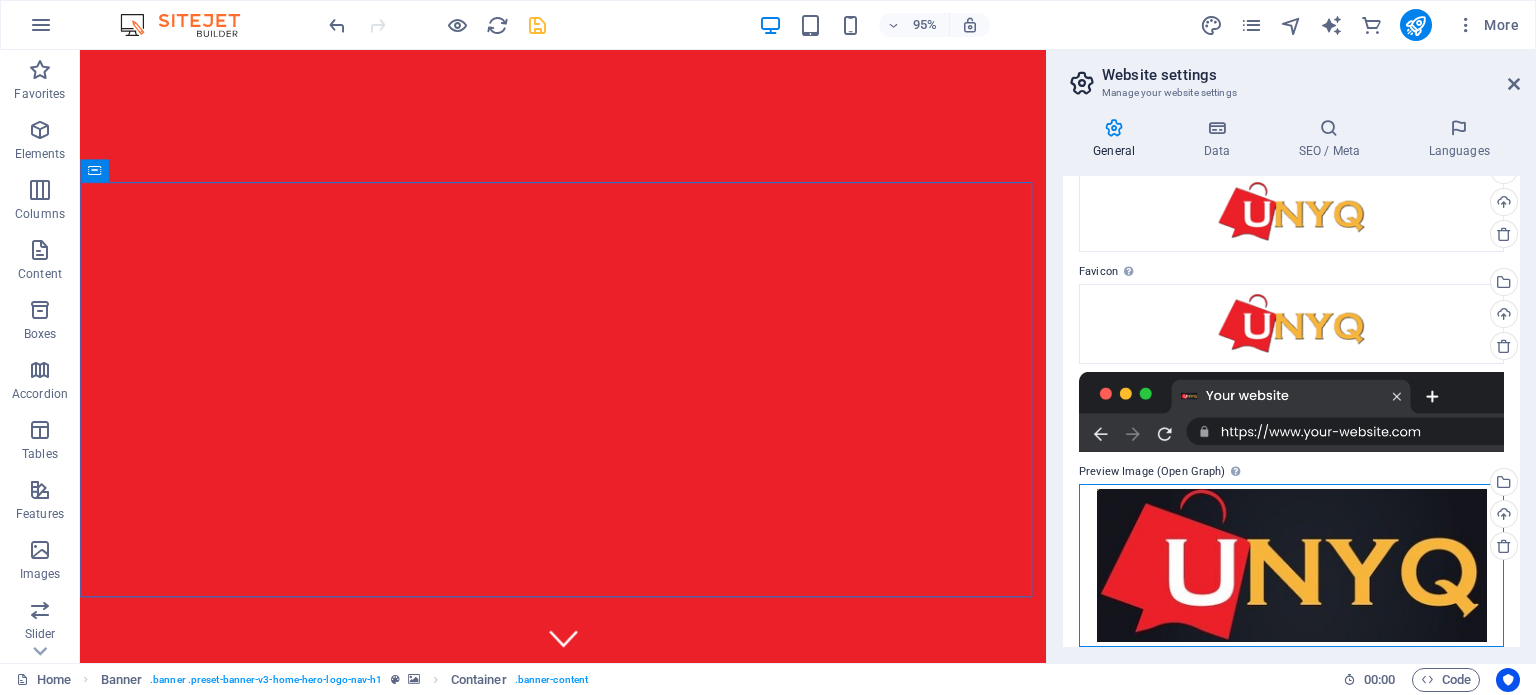 click on "Drag files here, click to choose files or select files from Files or our free stock photos & videos" at bounding box center [1291, 565] 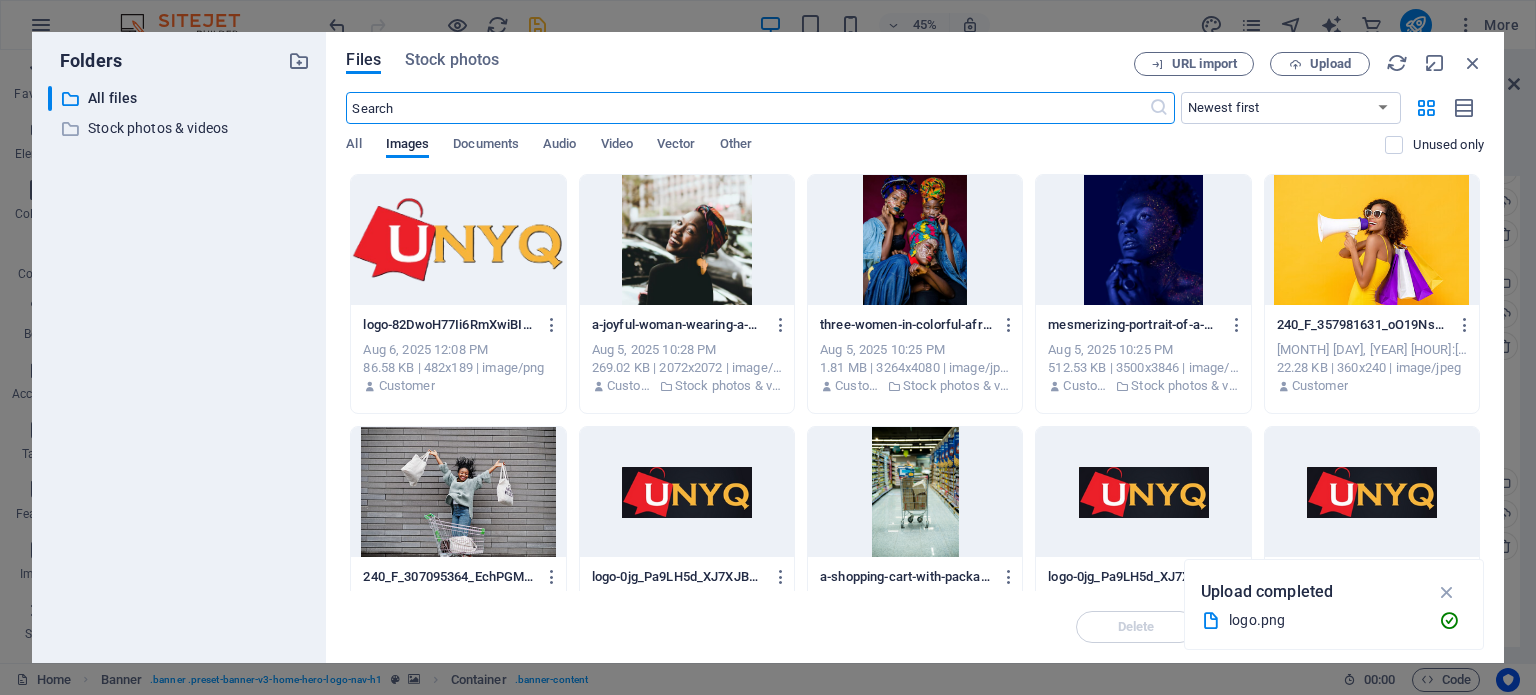 drag, startPoint x: 472, startPoint y: 267, endPoint x: 592, endPoint y: 310, distance: 127.471565 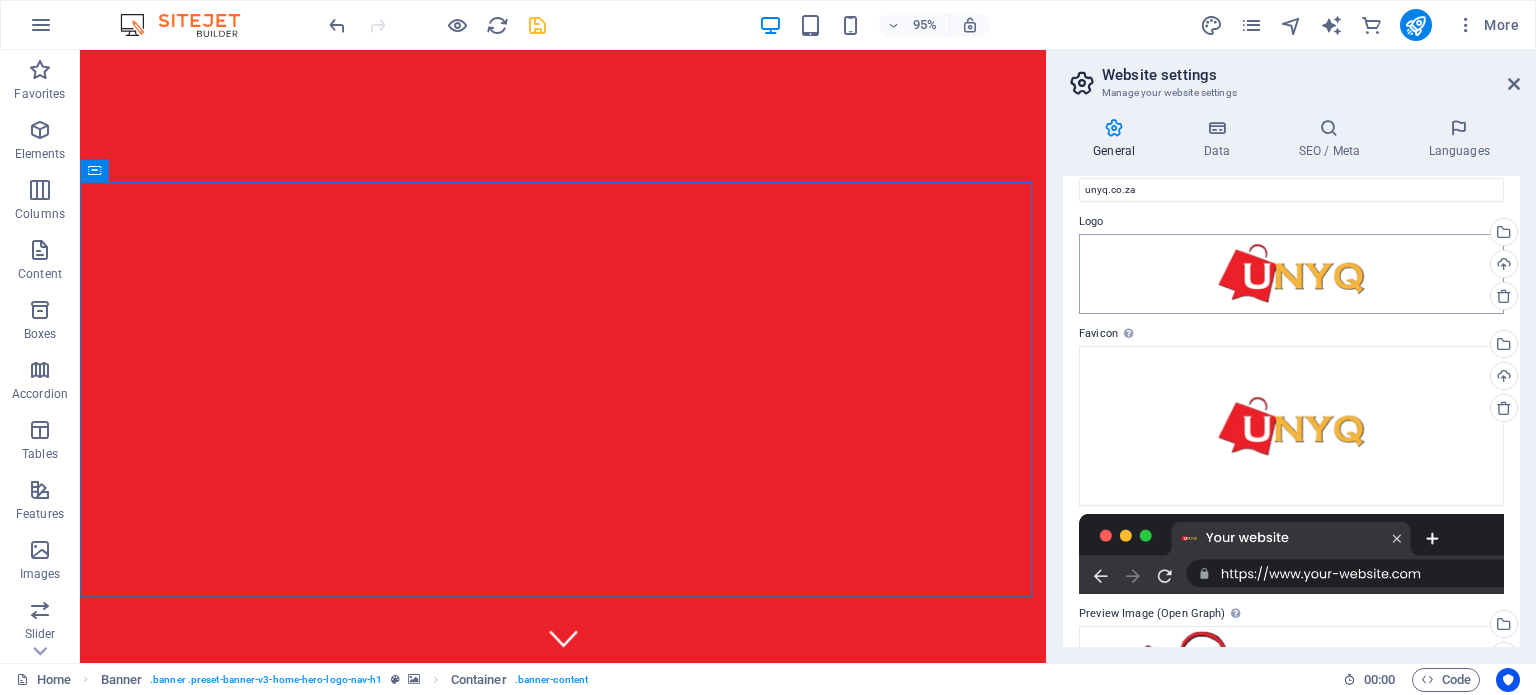 scroll, scrollTop: 0, scrollLeft: 0, axis: both 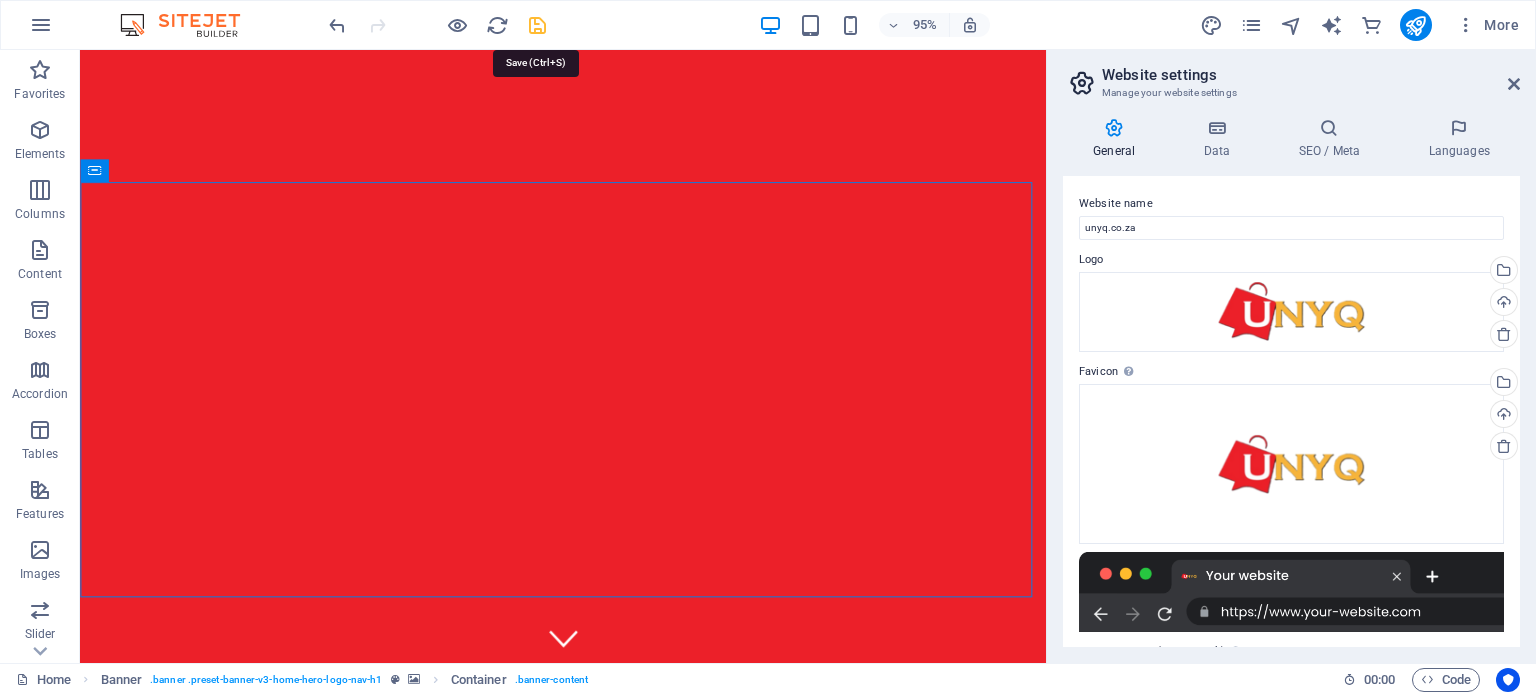 click at bounding box center [537, 25] 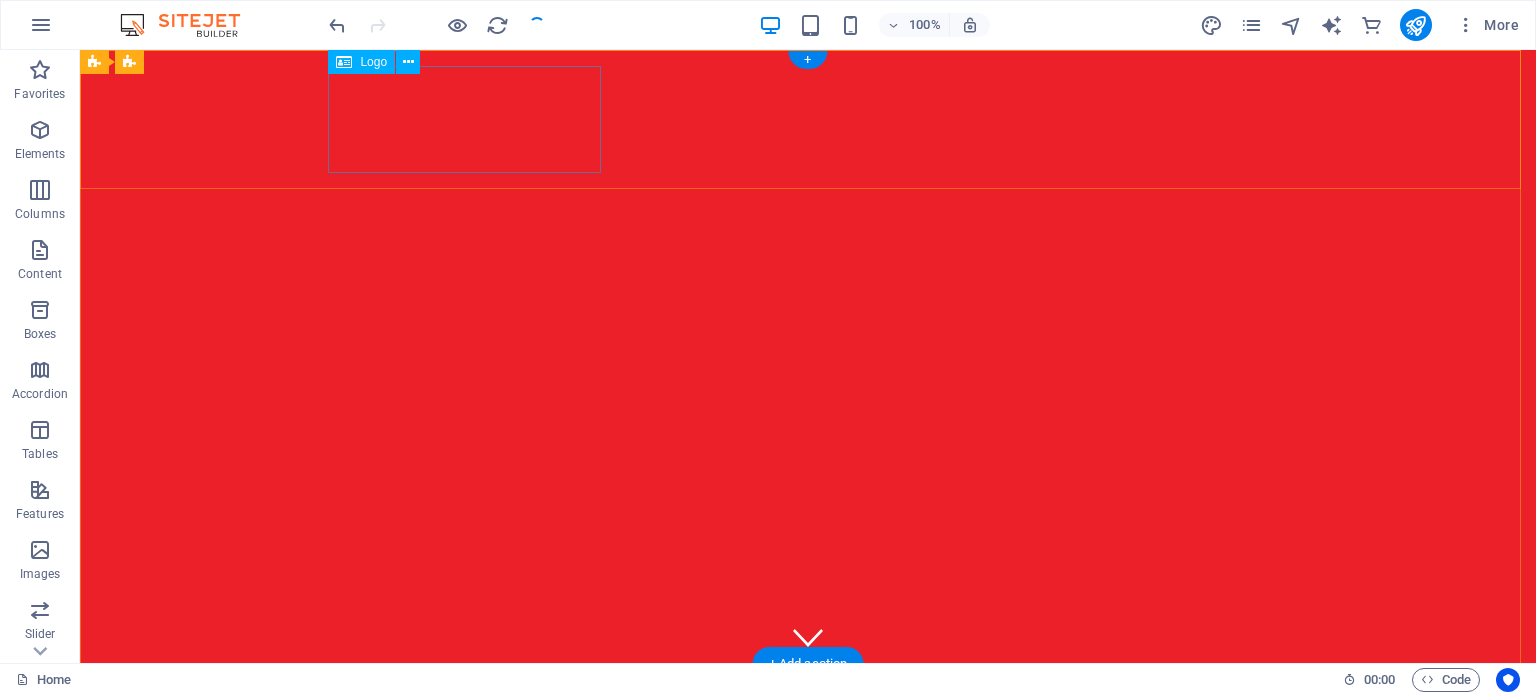 click at bounding box center (808, 733) 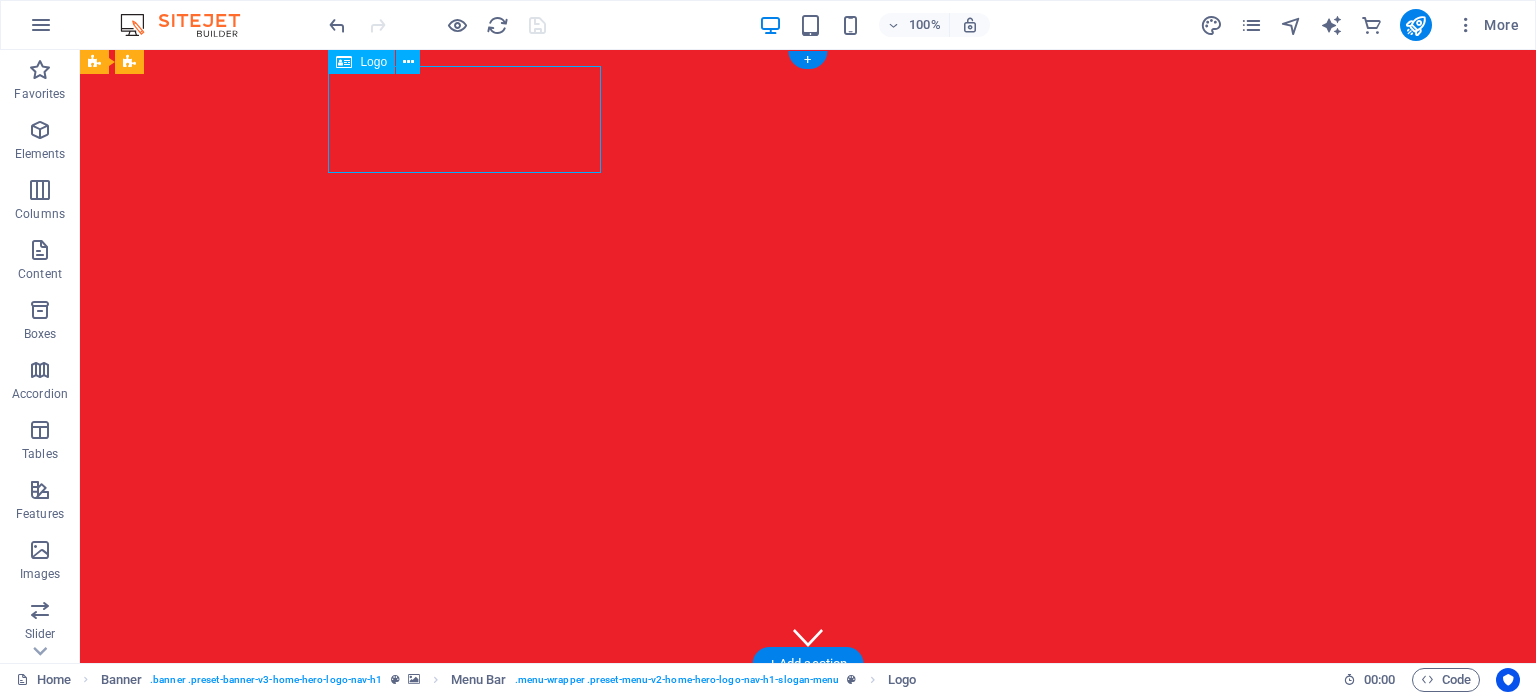 drag, startPoint x: 509, startPoint y: 136, endPoint x: 464, endPoint y: 136, distance: 45 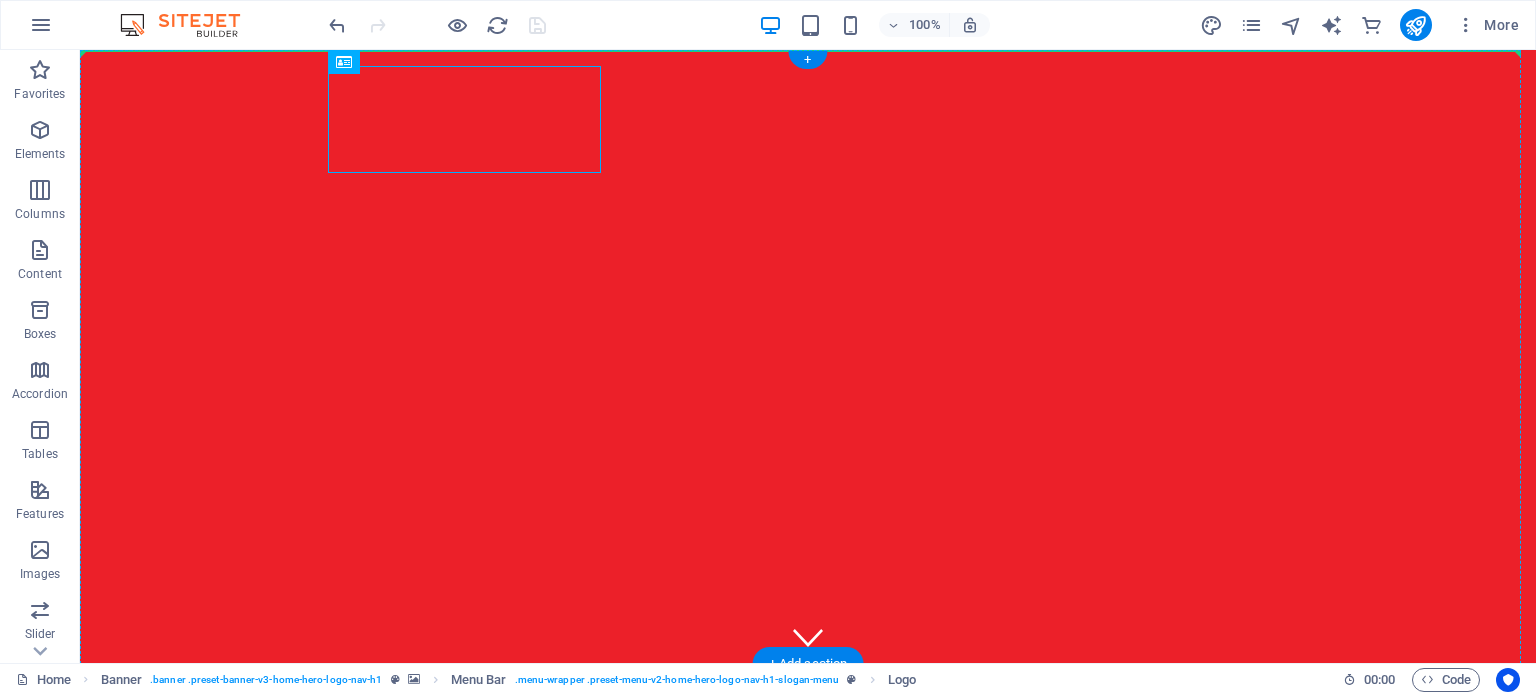 drag, startPoint x: 425, startPoint y: 135, endPoint x: 324, endPoint y: 133, distance: 101.0198 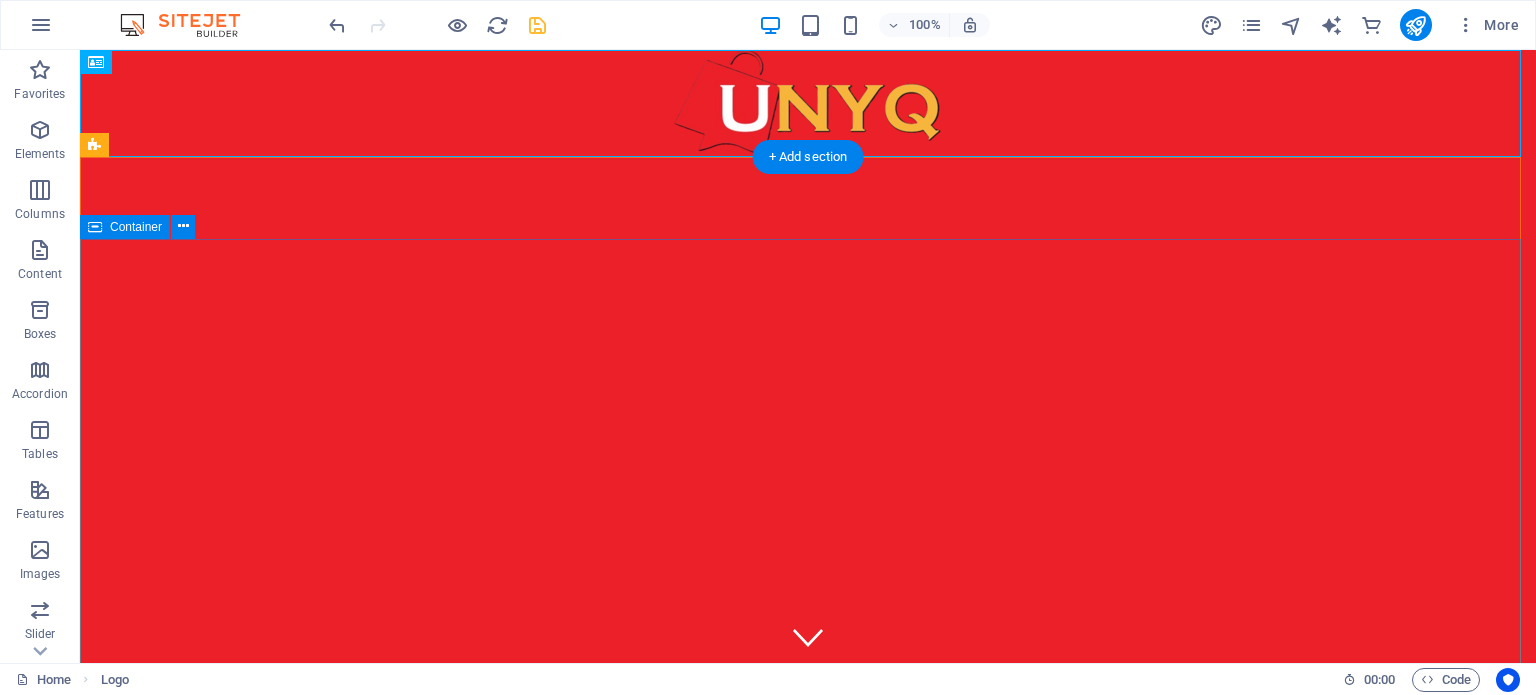 click on "Welcome to UNYQ - SA's Premier Online Runner" at bounding box center [808, 965] 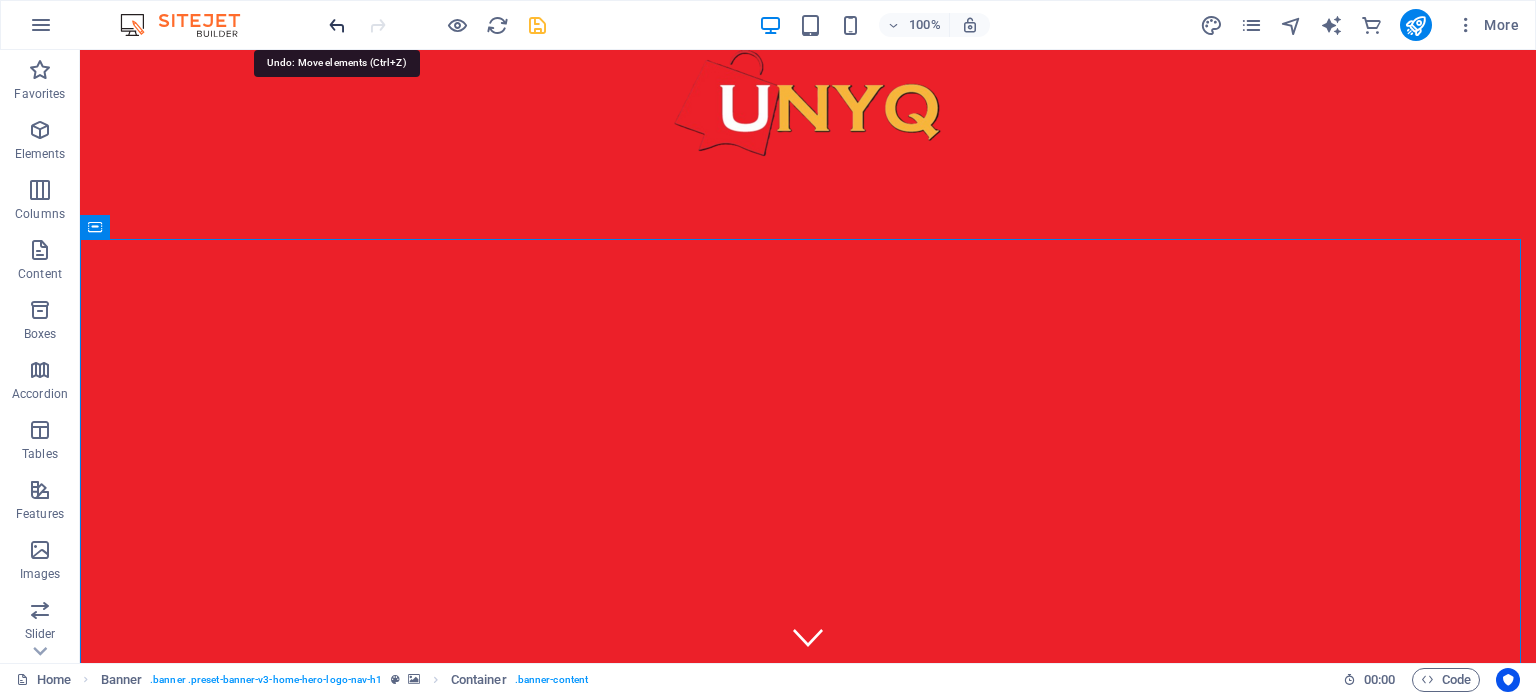 click at bounding box center (337, 25) 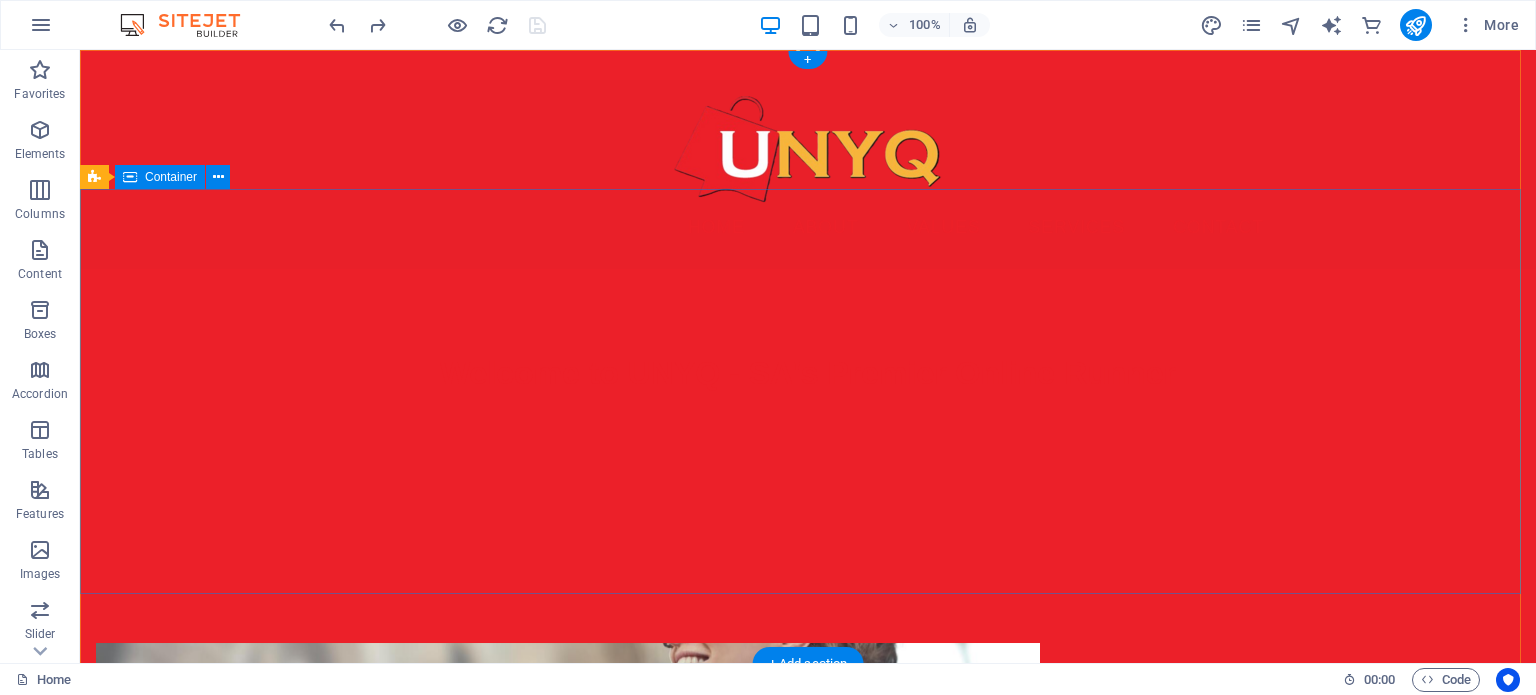 scroll, scrollTop: 0, scrollLeft: 0, axis: both 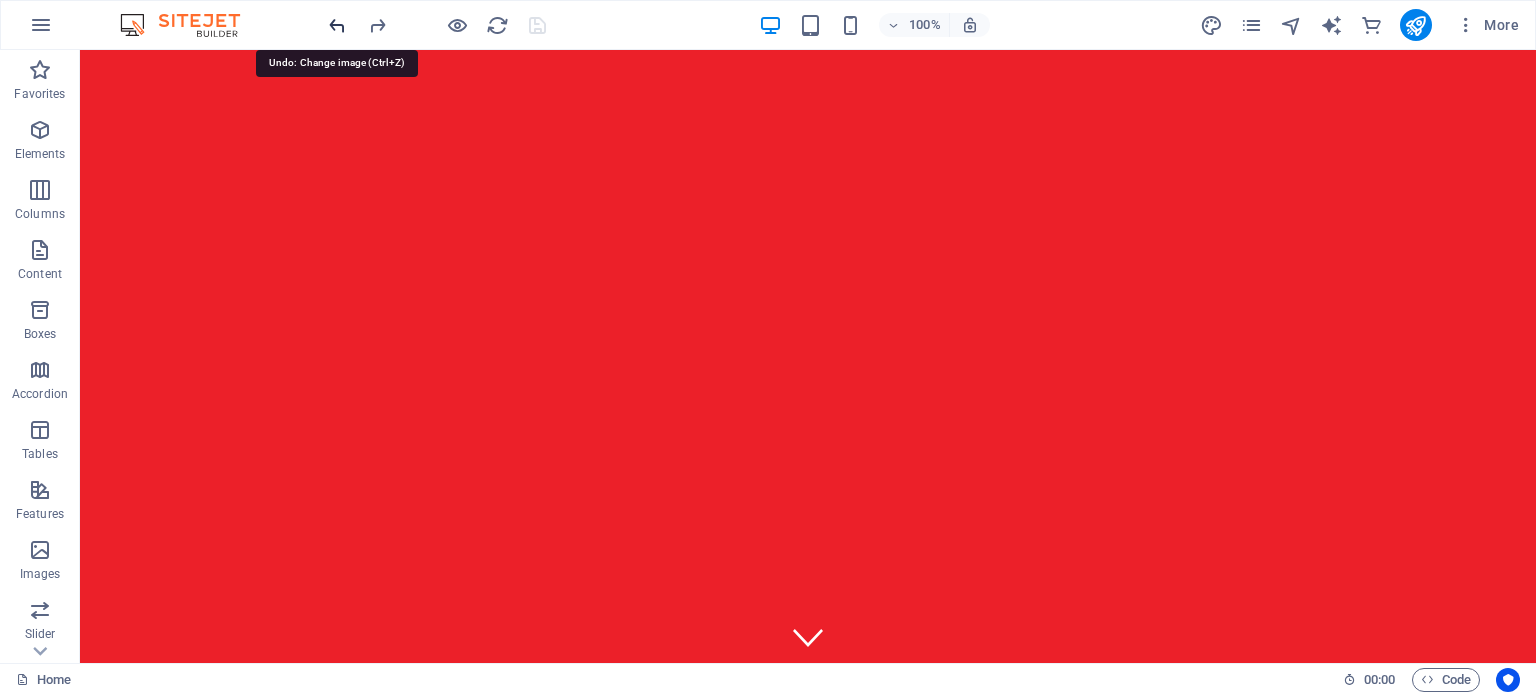 click at bounding box center (337, 25) 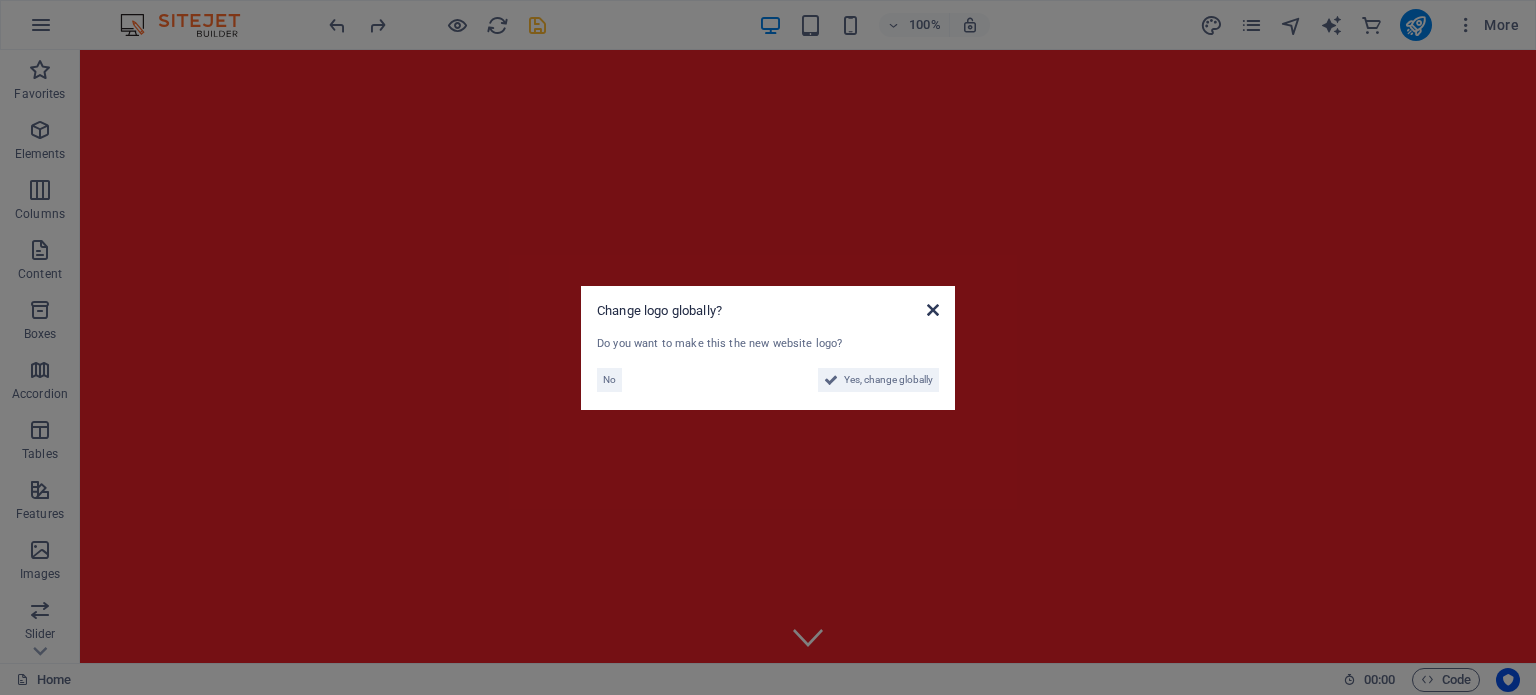click at bounding box center (933, 310) 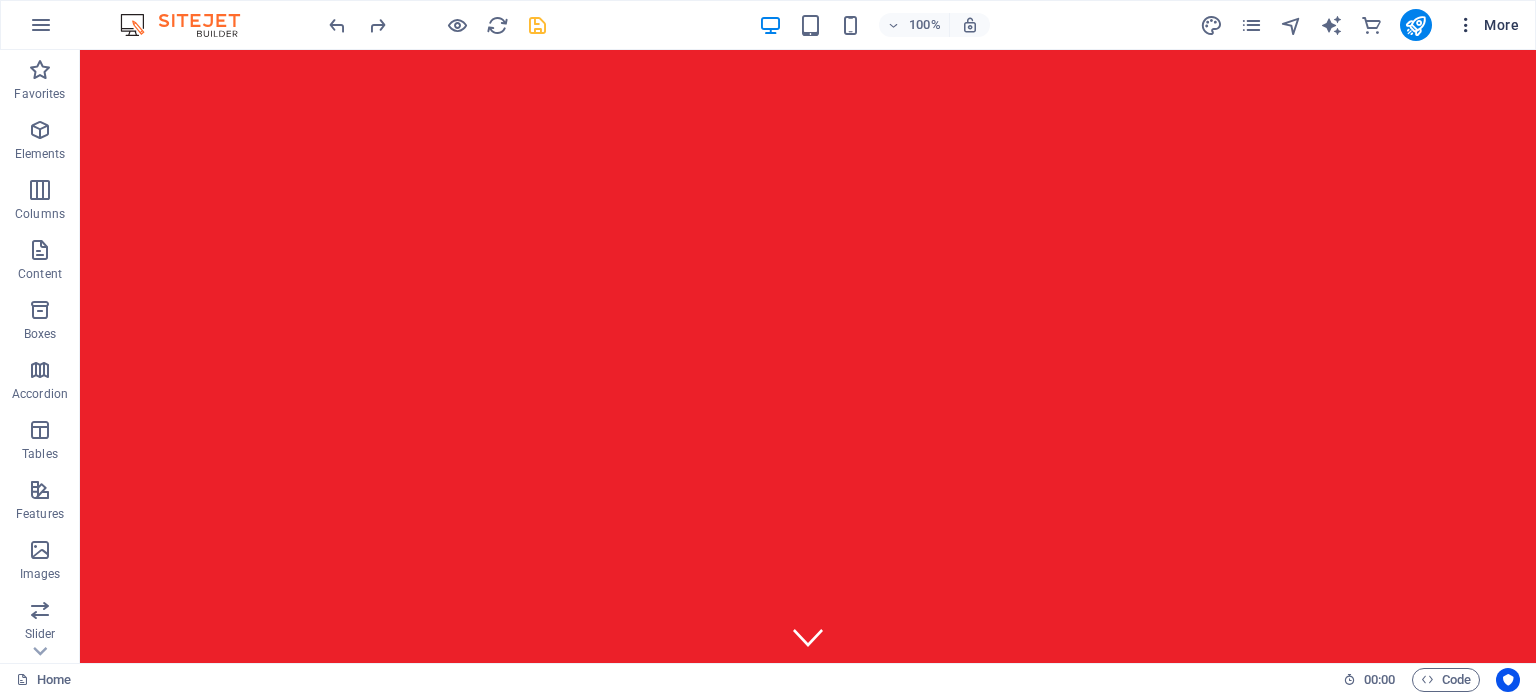 click at bounding box center [1466, 25] 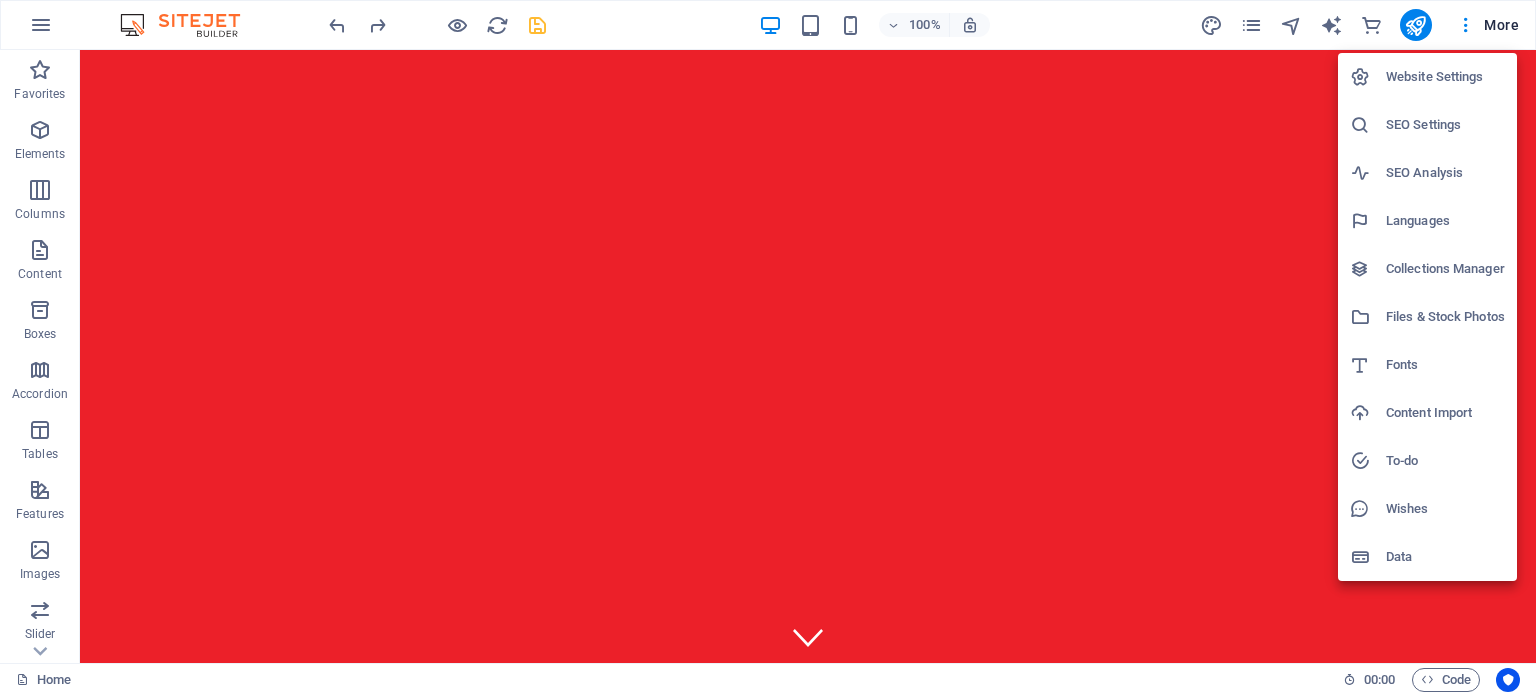 click on "Website Settings" at bounding box center [1445, 77] 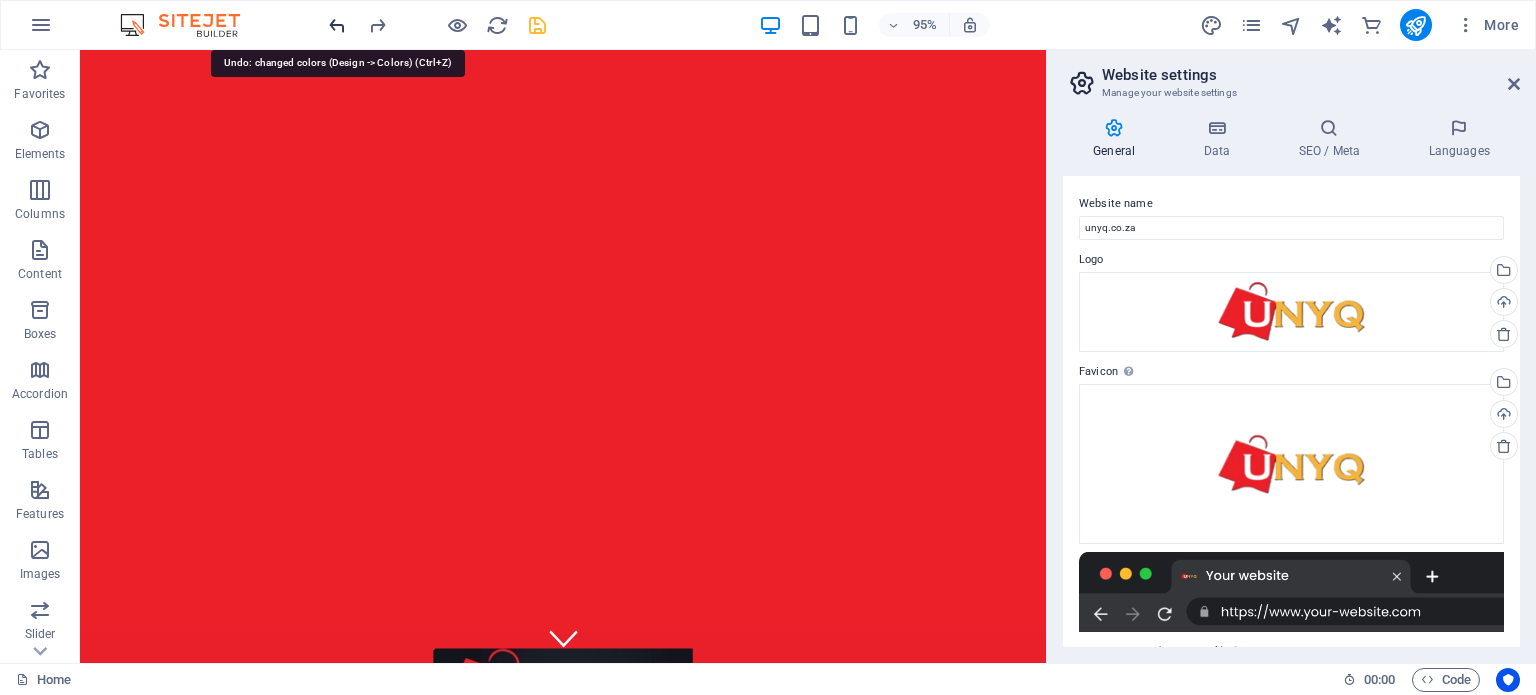 drag, startPoint x: 329, startPoint y: 23, endPoint x: 262, endPoint y: 8, distance: 68.65858 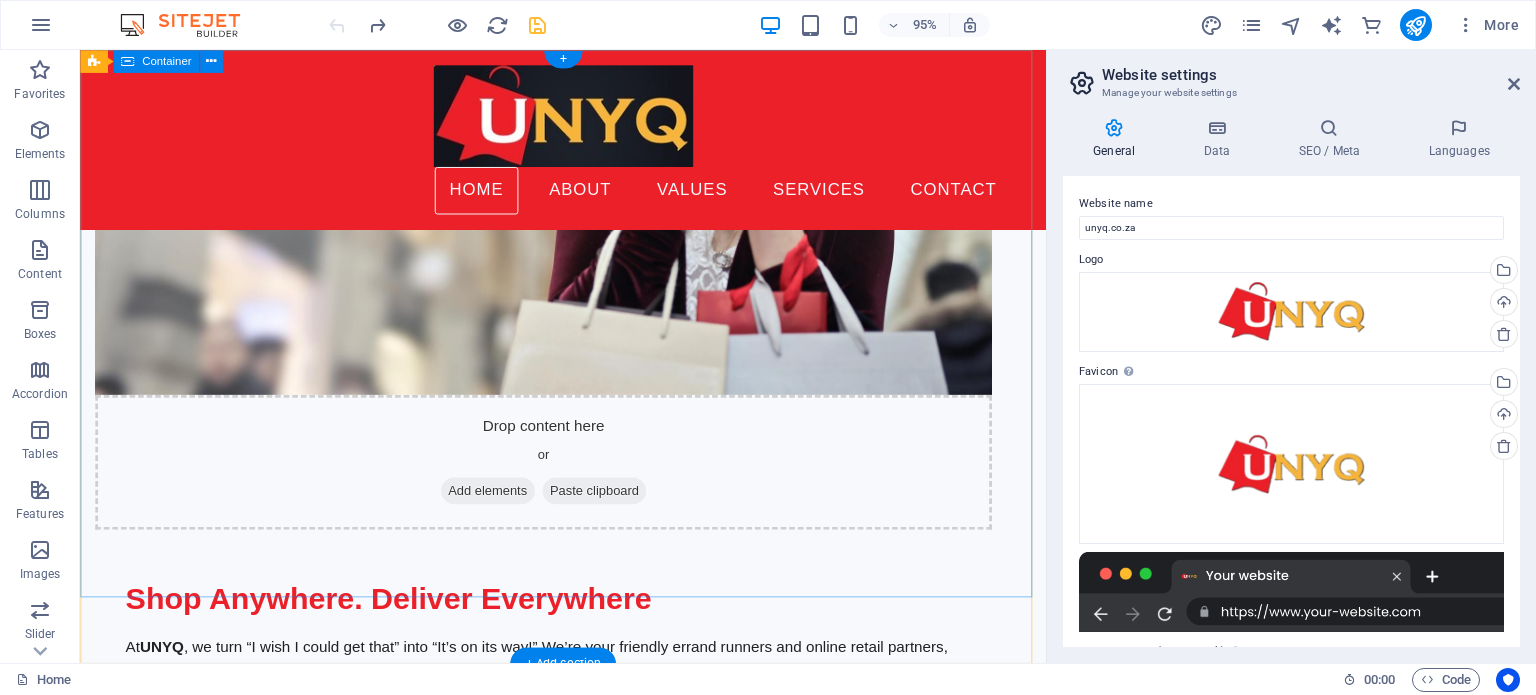 scroll, scrollTop: 0, scrollLeft: 0, axis: both 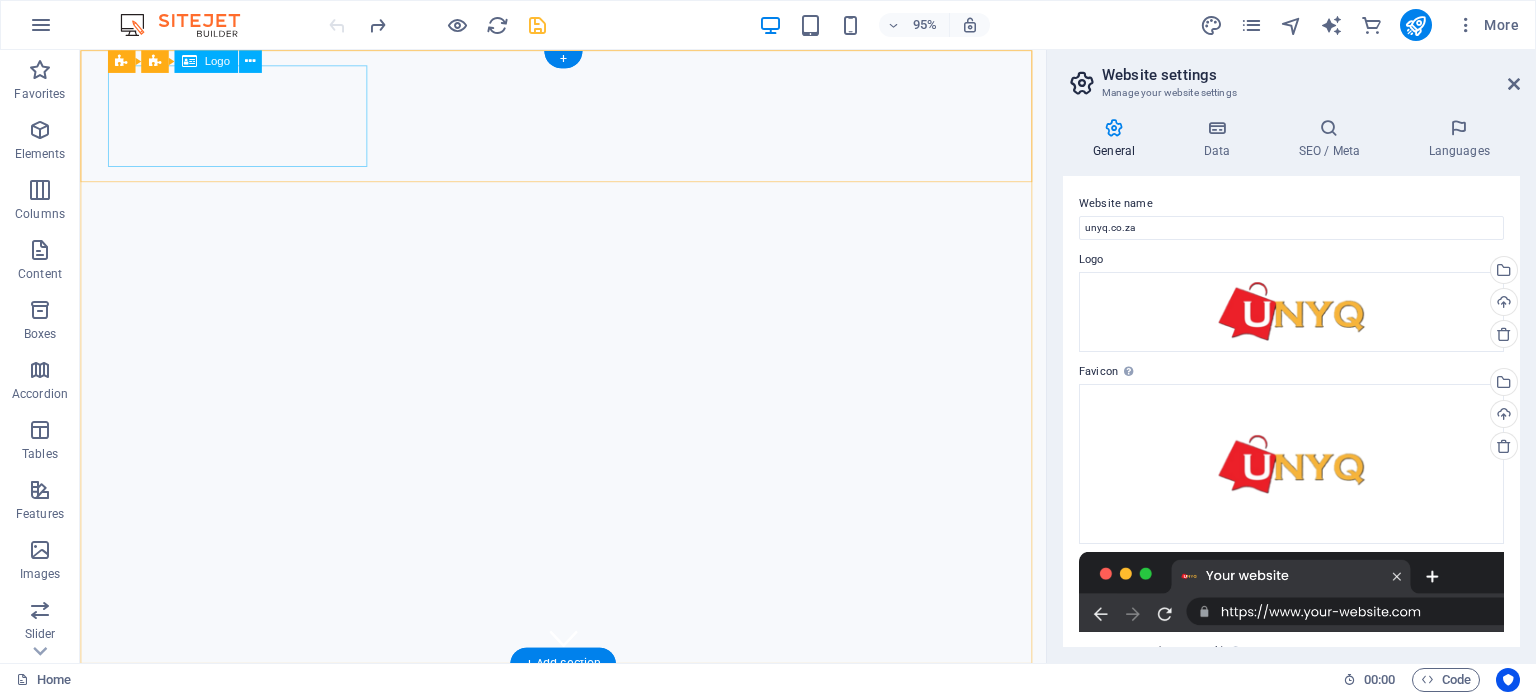 click at bounding box center [589, 765] 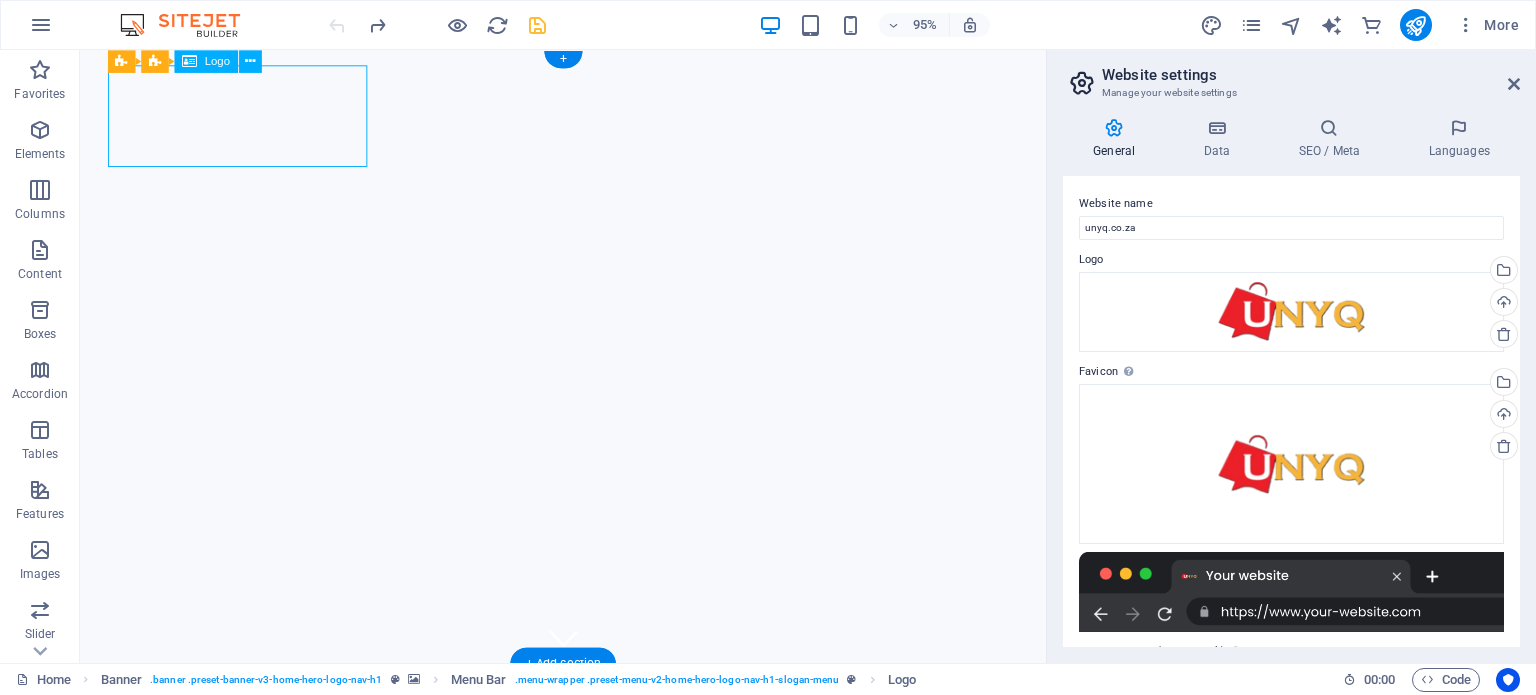 click at bounding box center (589, 765) 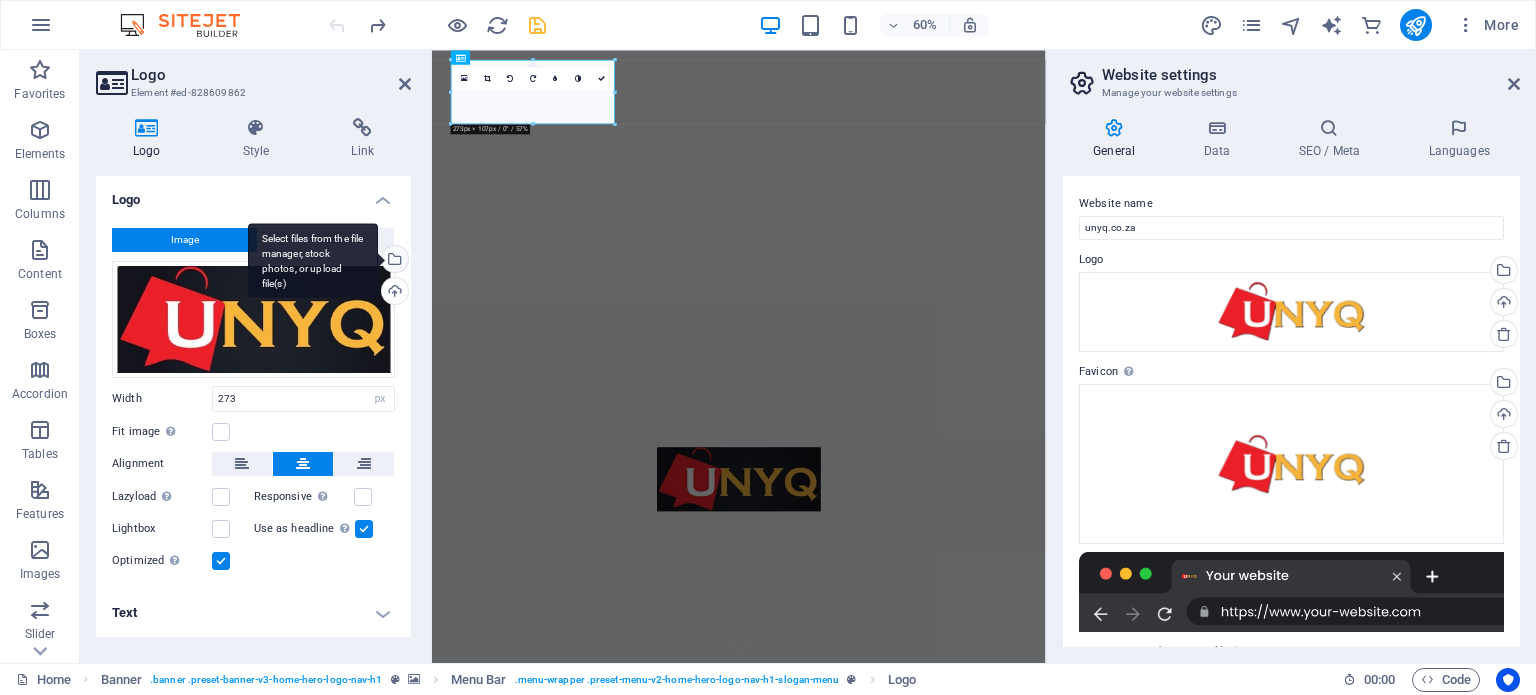click on "Select files from the file manager, stock photos, or upload file(s)" at bounding box center [313, 260] 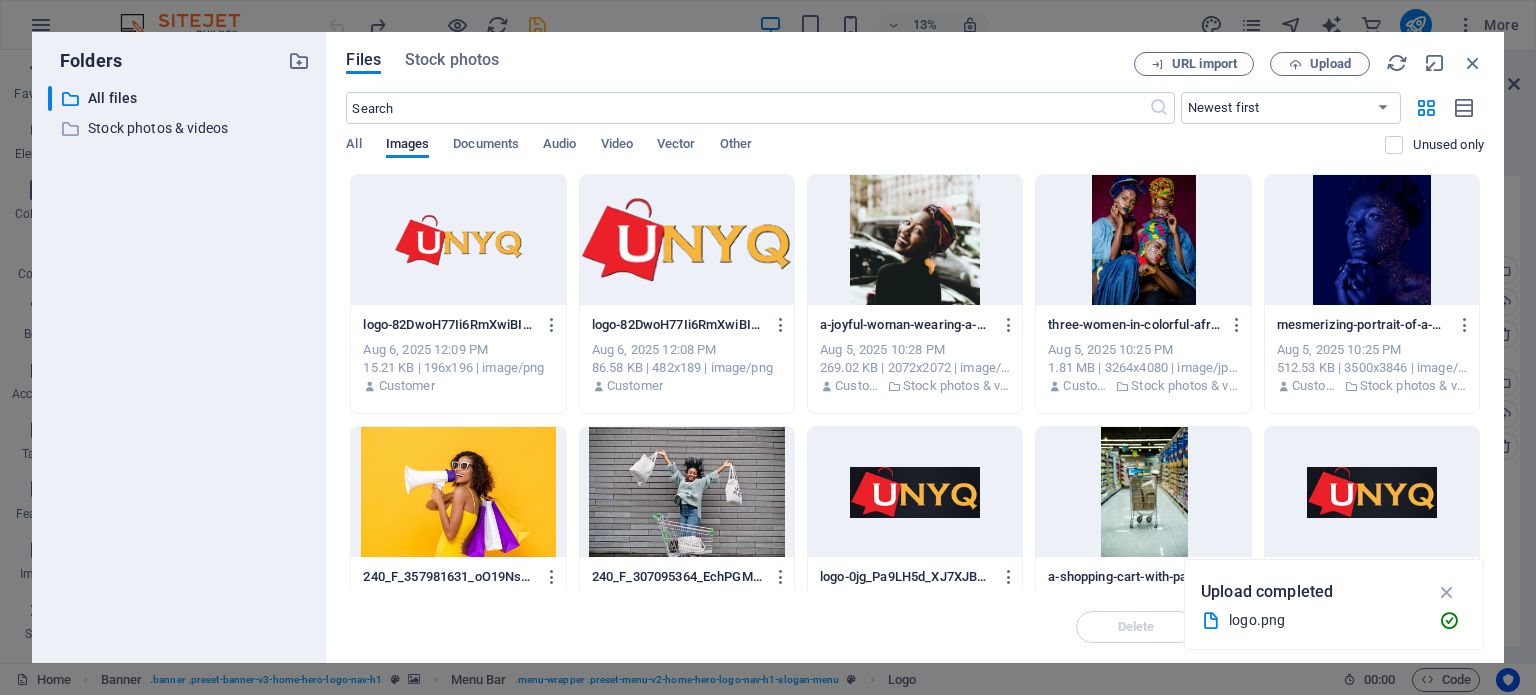 click at bounding box center [687, 240] 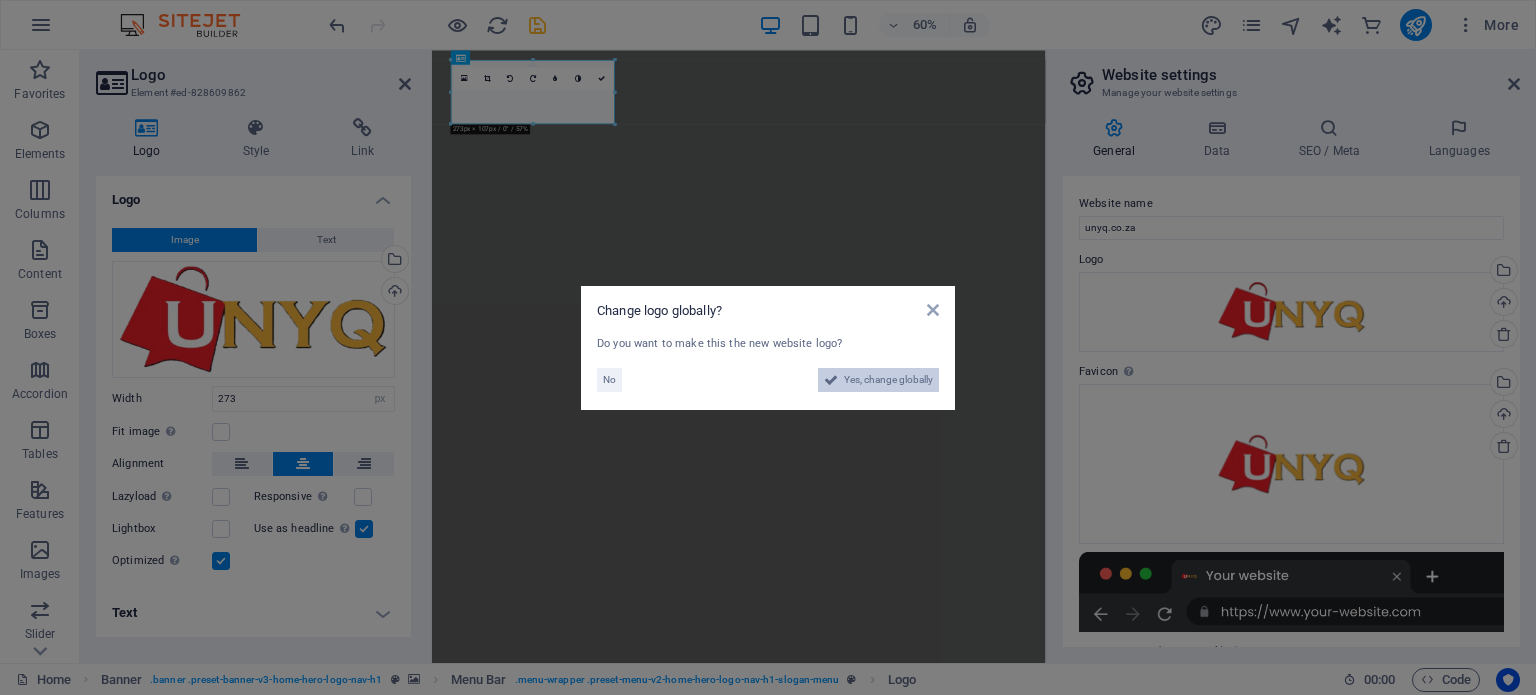 click on "Yes, change globally" at bounding box center (888, 380) 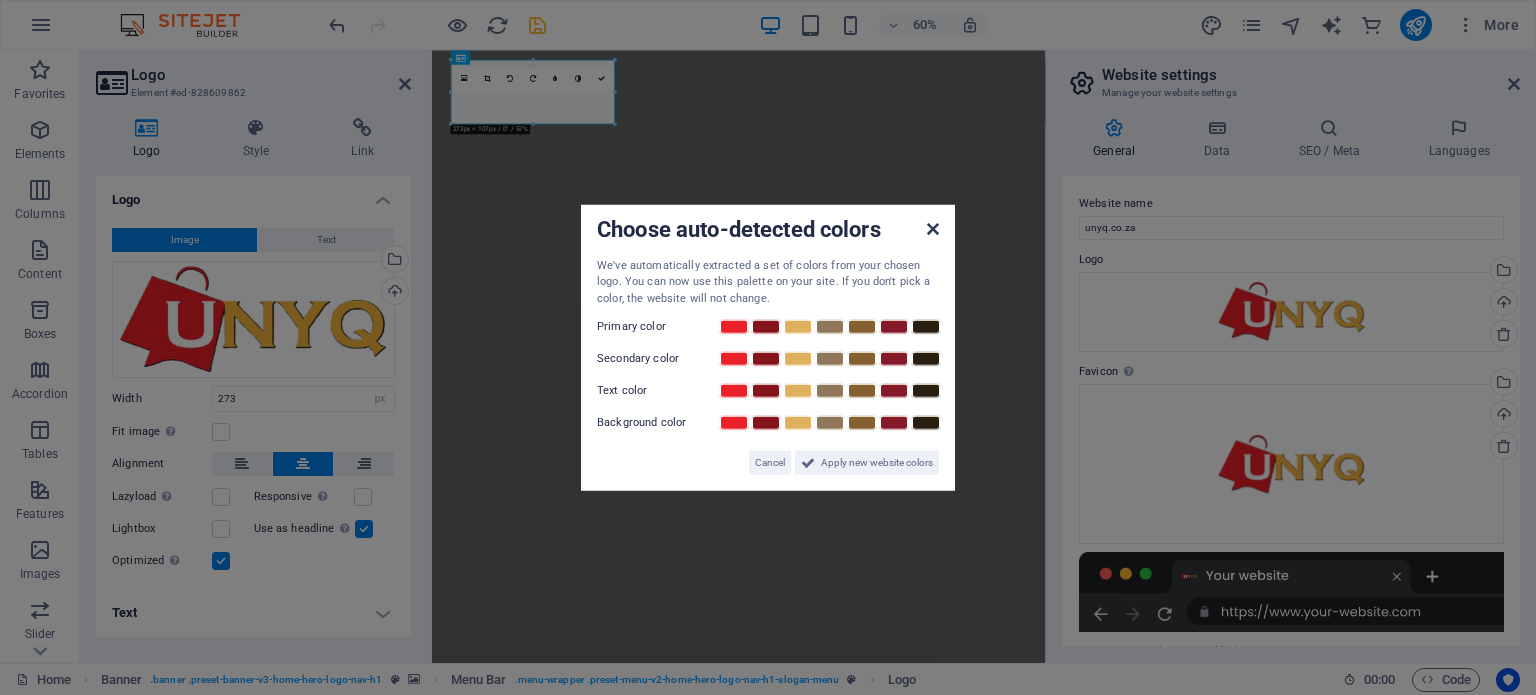 click at bounding box center [933, 228] 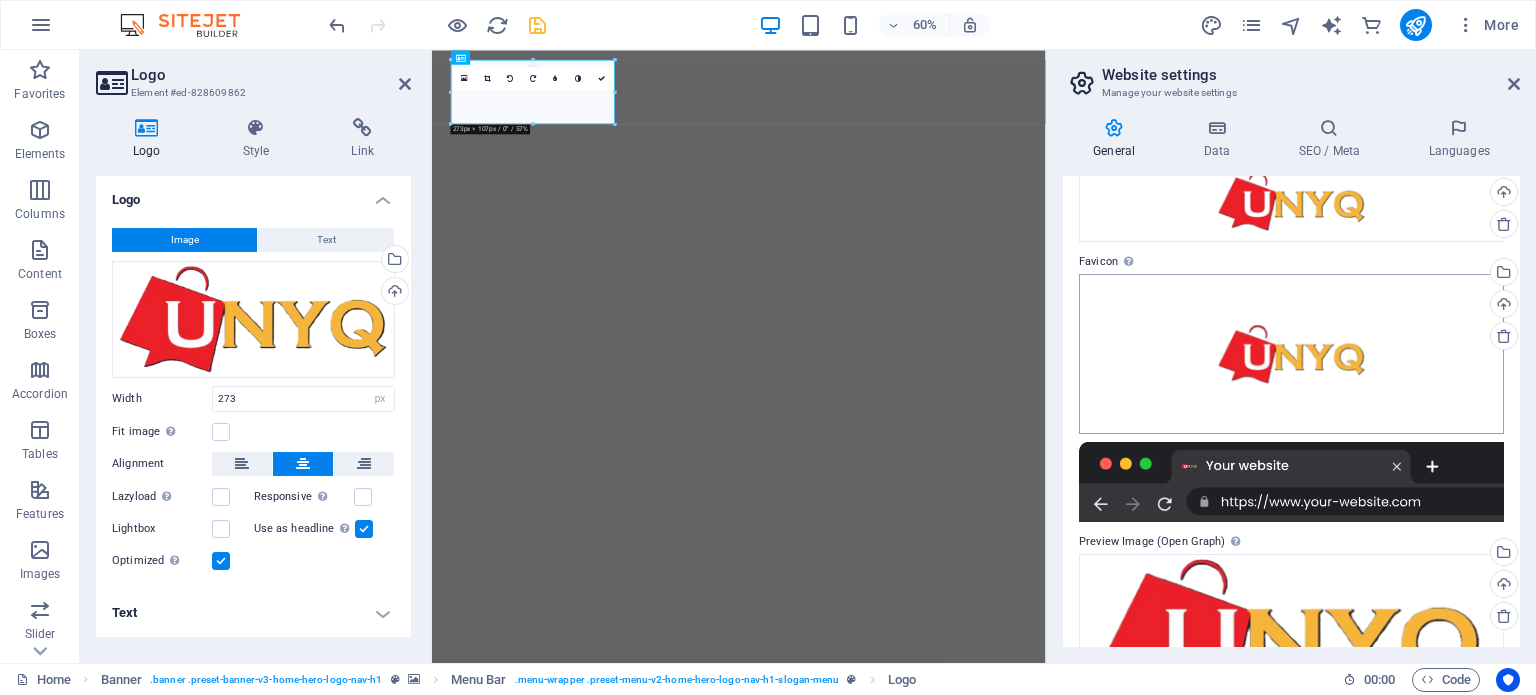 scroll, scrollTop: 195, scrollLeft: 0, axis: vertical 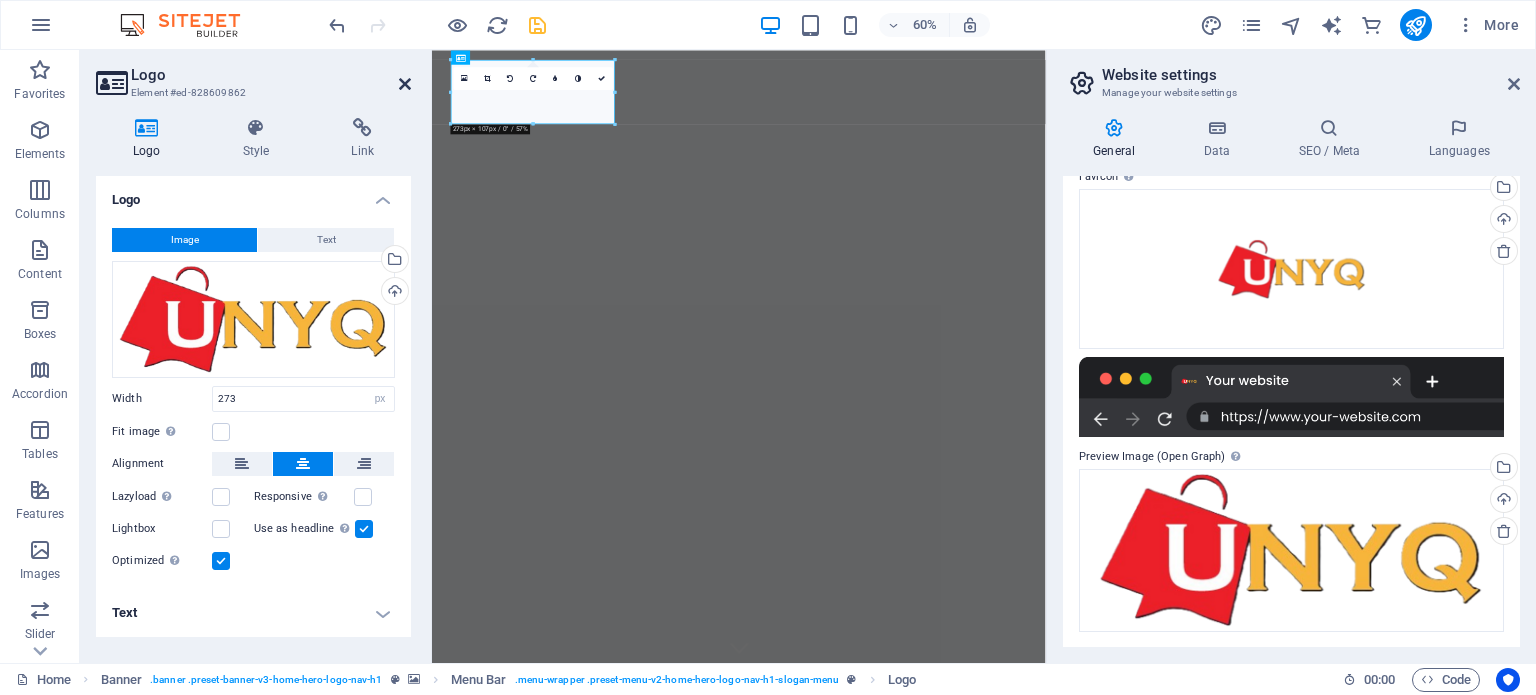 click at bounding box center [405, 84] 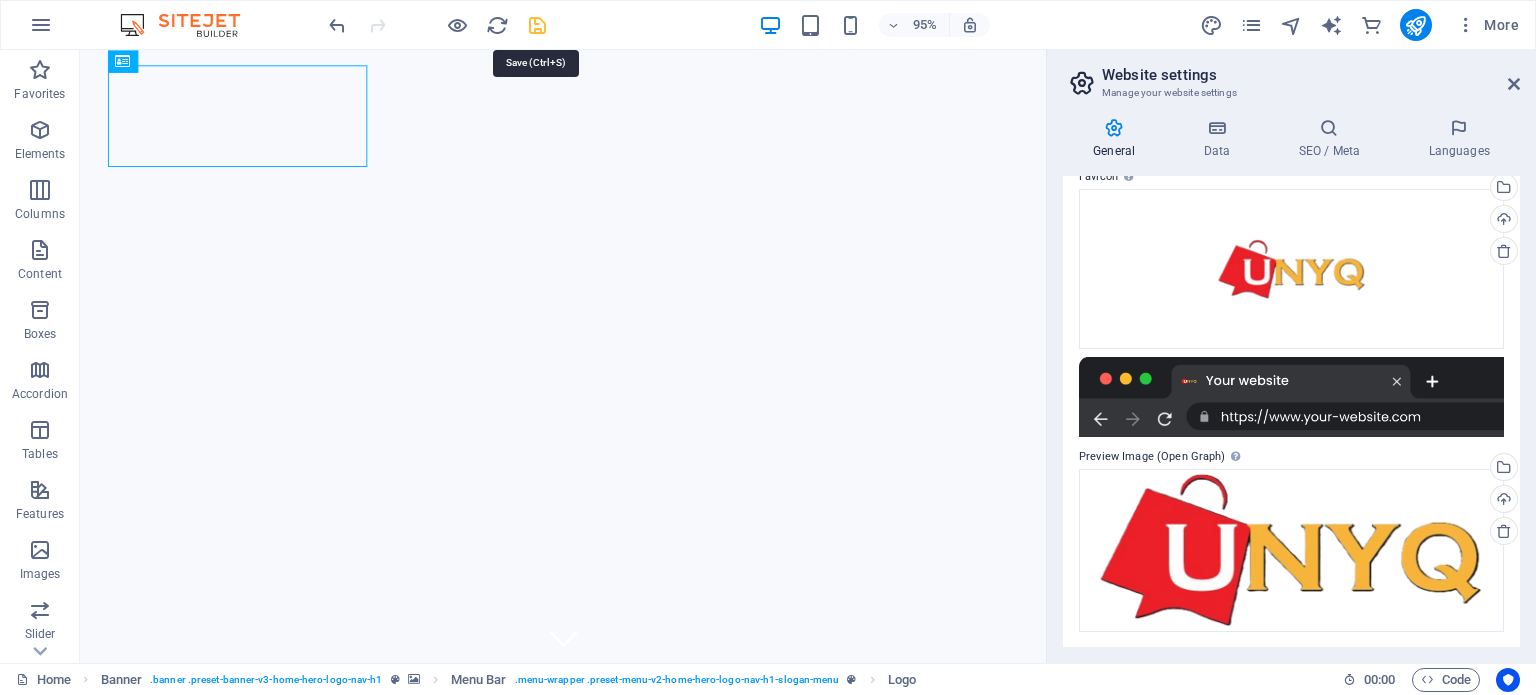 drag, startPoint x: 540, startPoint y: 18, endPoint x: 530, endPoint y: 41, distance: 25.079872 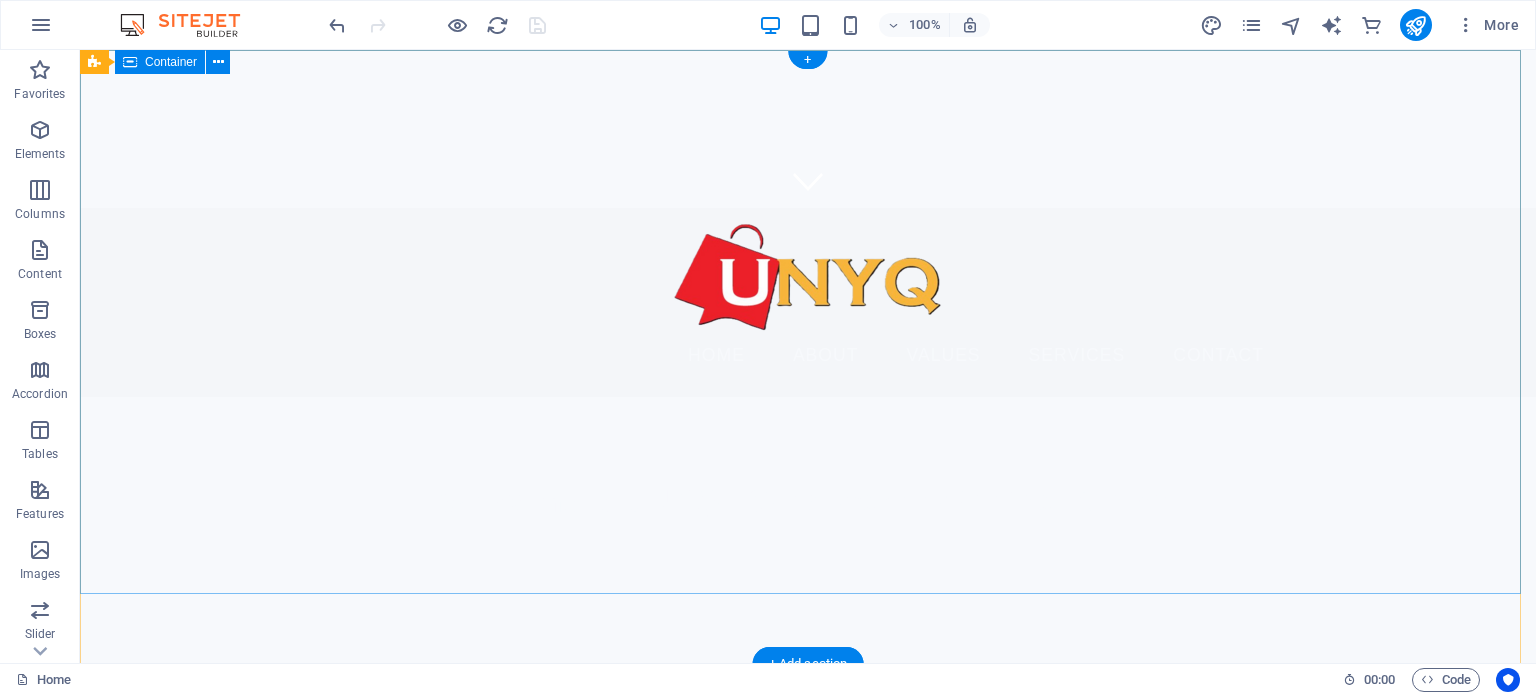 scroll, scrollTop: 0, scrollLeft: 0, axis: both 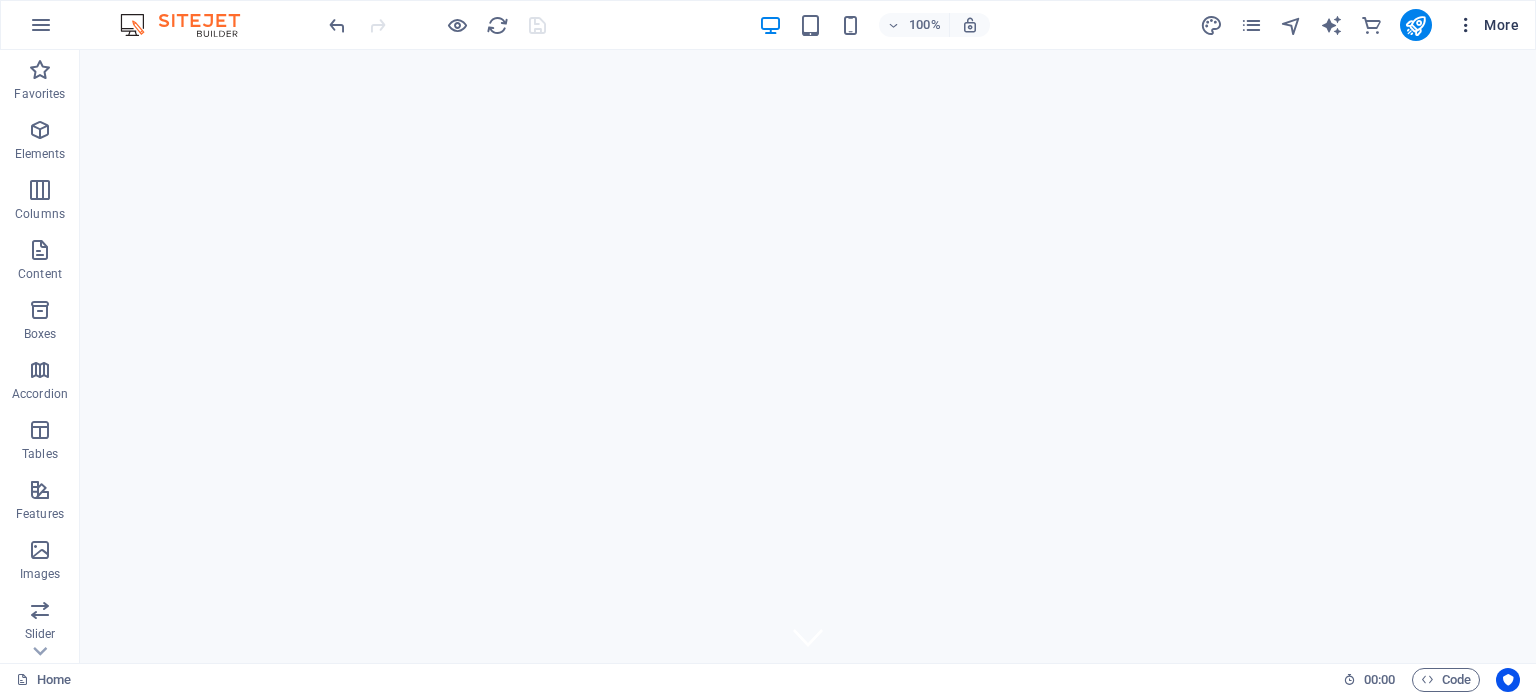 click at bounding box center (1466, 25) 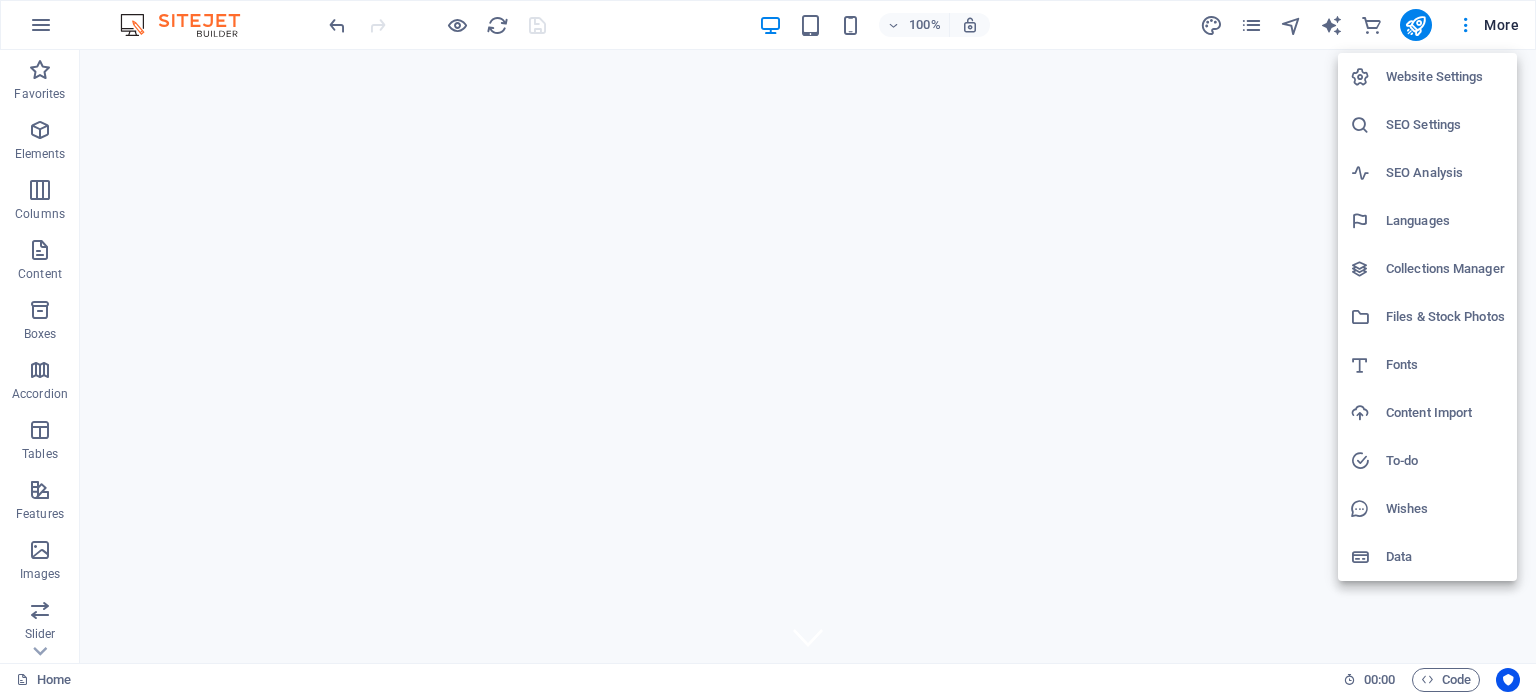 click on "Website Settings" at bounding box center (1445, 77) 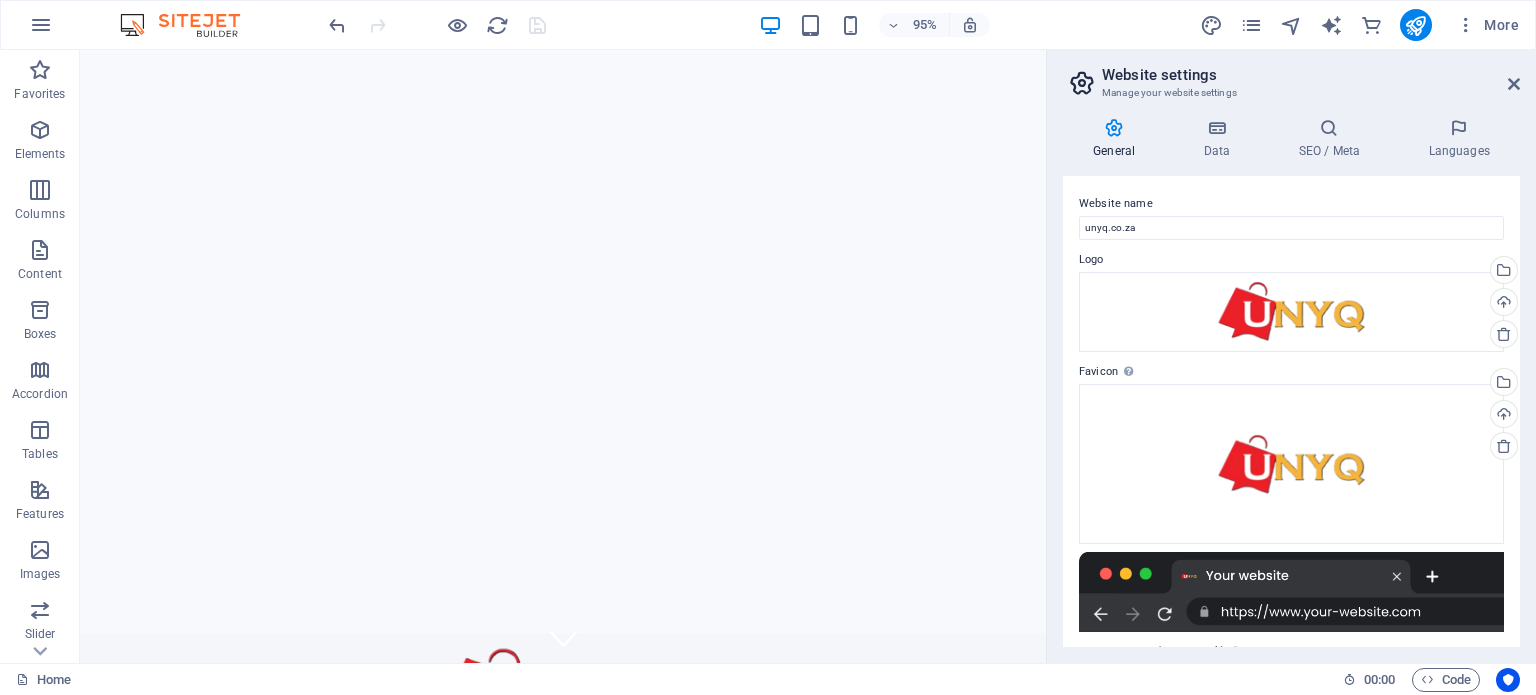 click on "More" at bounding box center [1363, 25] 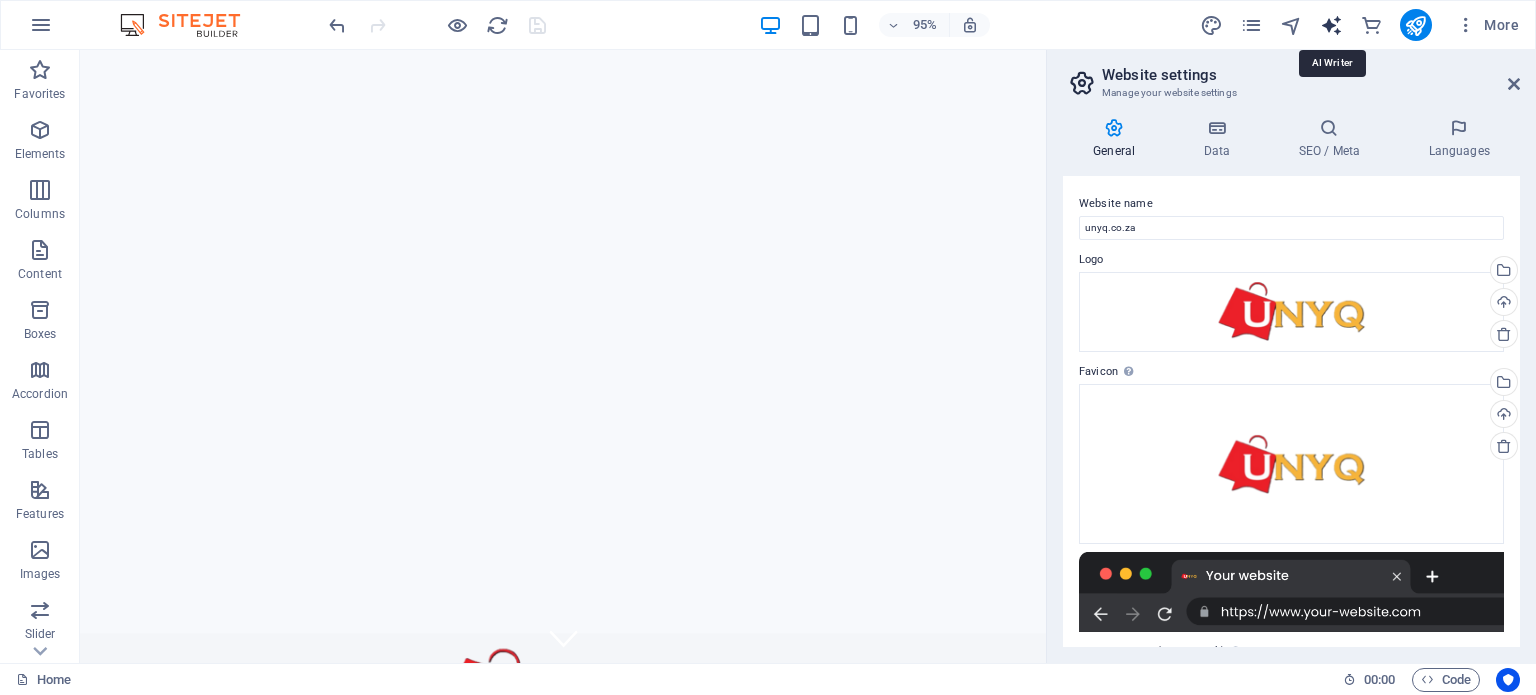 click at bounding box center [1331, 25] 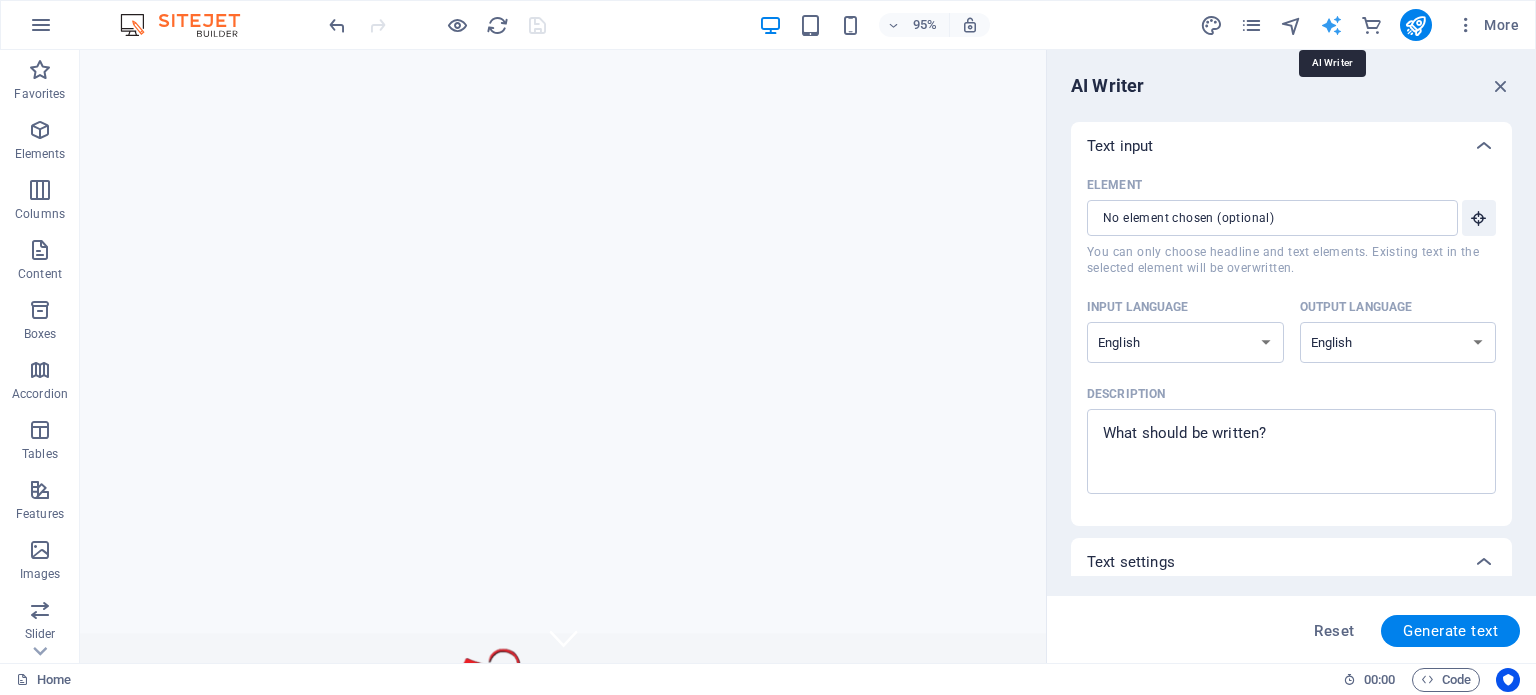 scroll, scrollTop: 0, scrollLeft: 0, axis: both 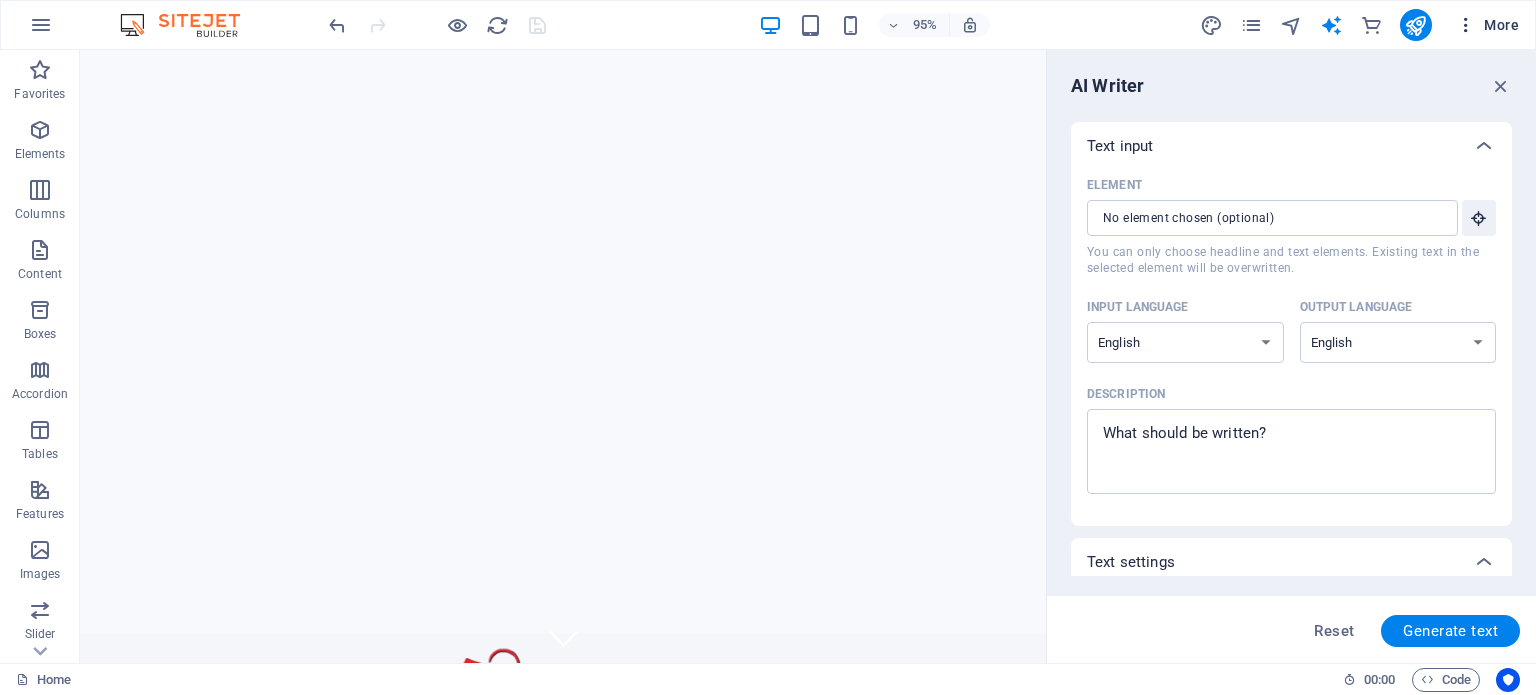 click at bounding box center [1466, 25] 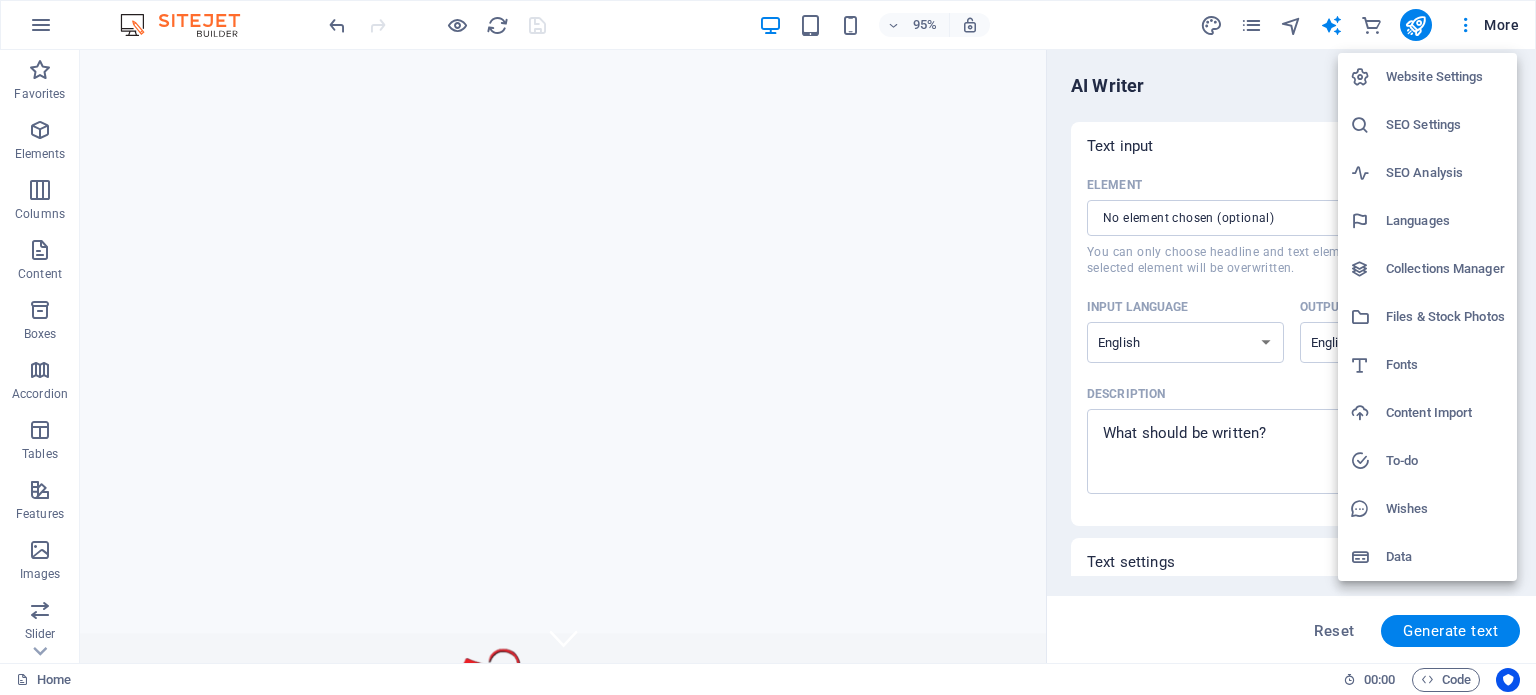 click on "Website Settings" at bounding box center [1445, 77] 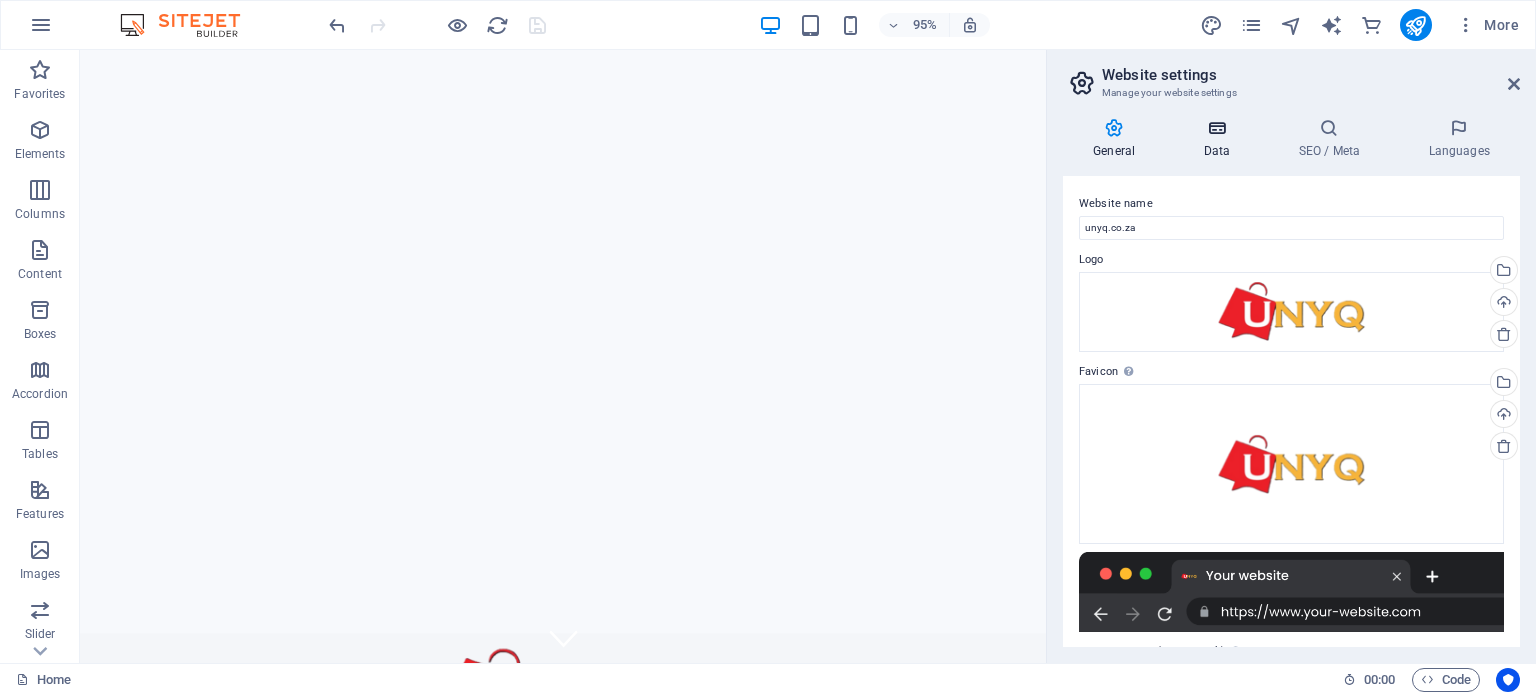 click on "Data" at bounding box center (1220, 139) 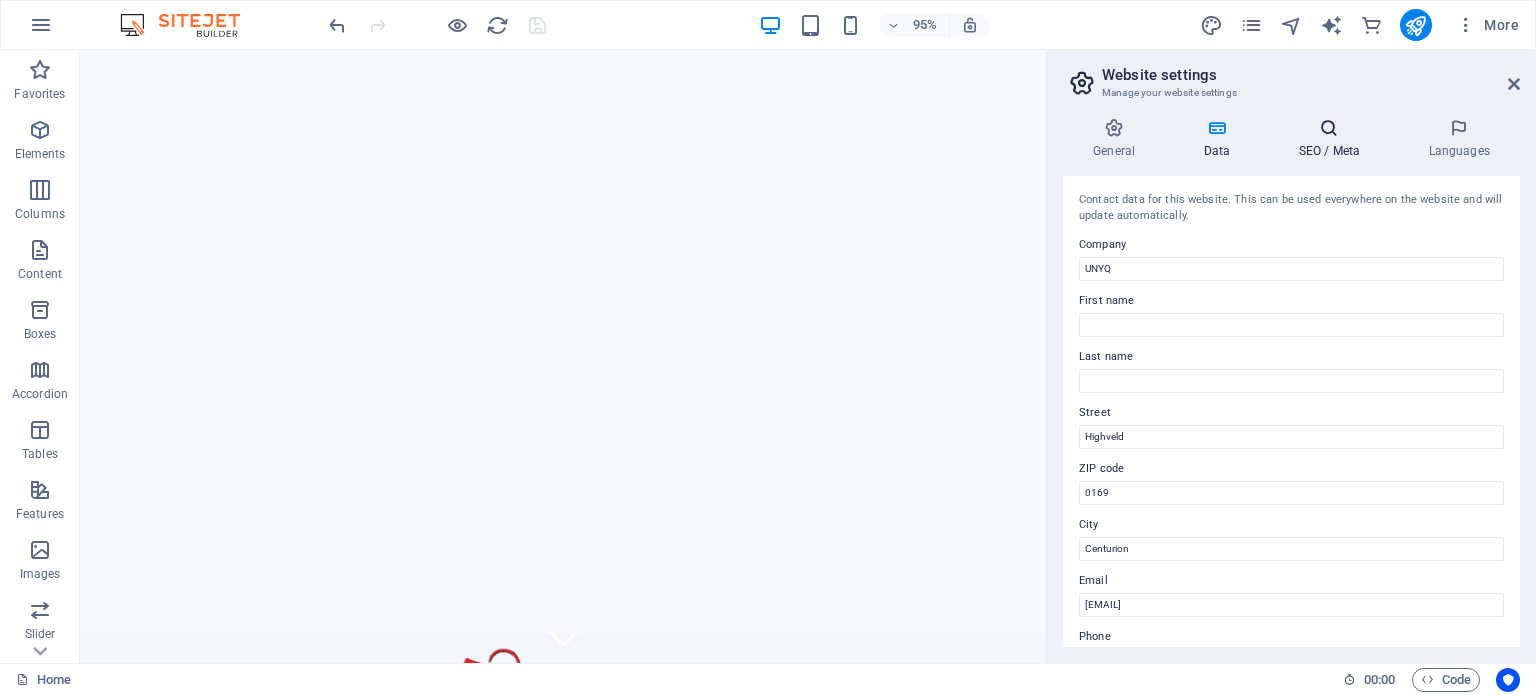 click at bounding box center [1329, 128] 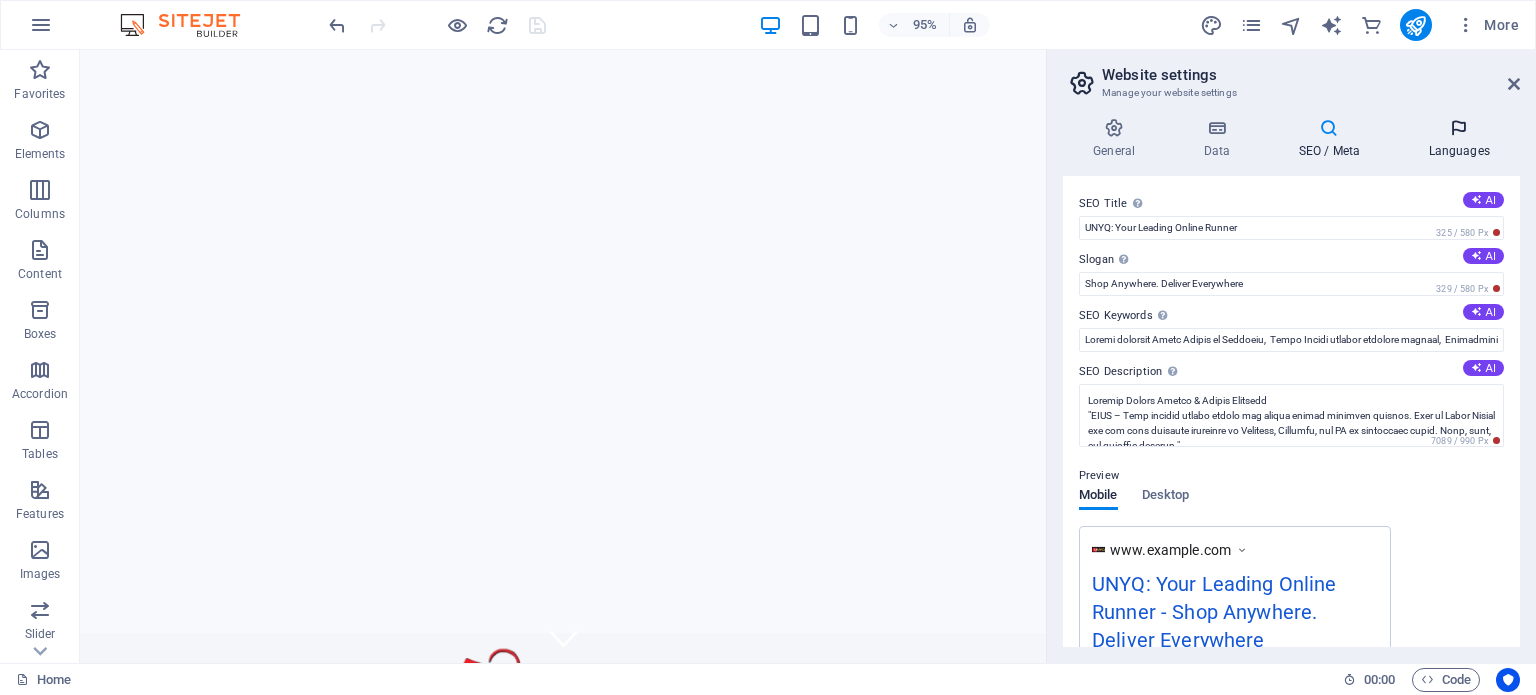click at bounding box center [1459, 128] 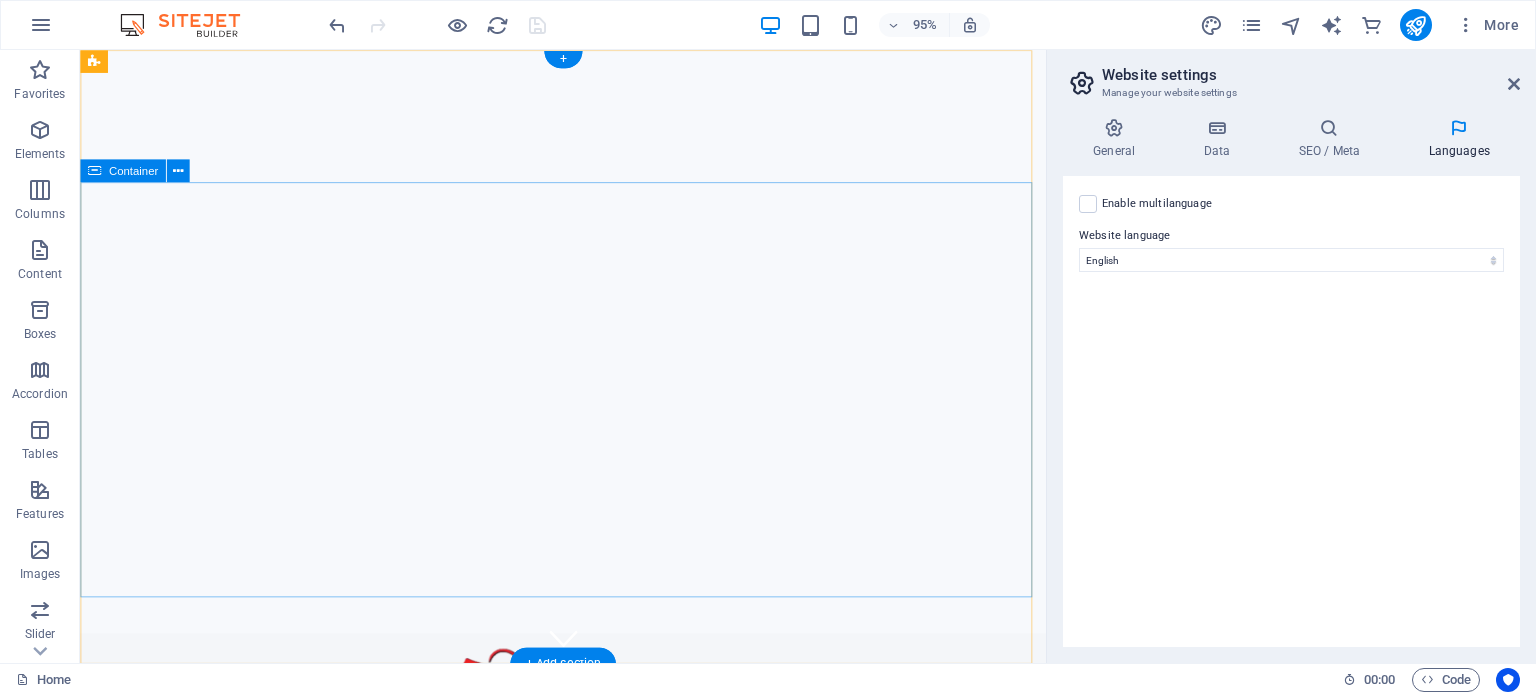 click on "Welcome to UNYQ - SA's Premier Online Runner" at bounding box center [588, 965] 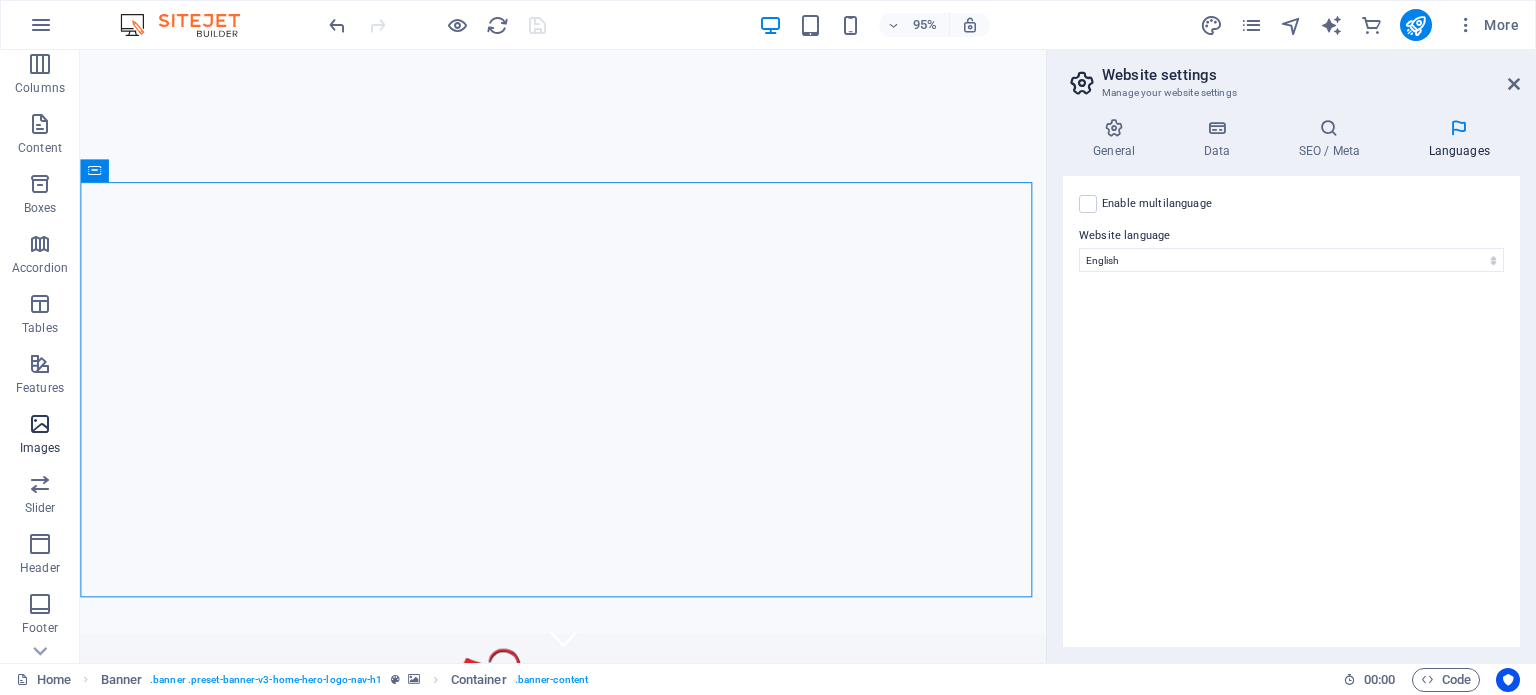 scroll, scrollTop: 200, scrollLeft: 0, axis: vertical 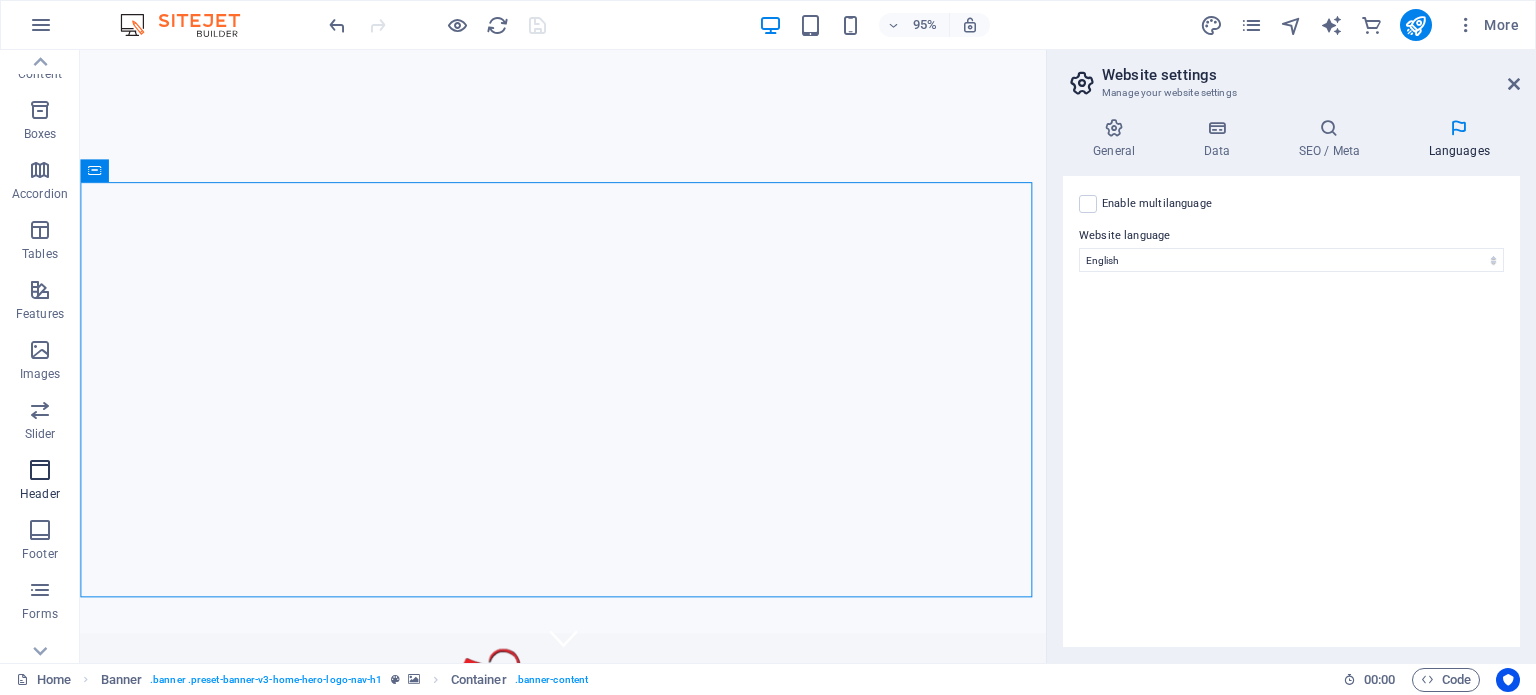 drag, startPoint x: 30, startPoint y: 476, endPoint x: 90, endPoint y: 428, distance: 76.837494 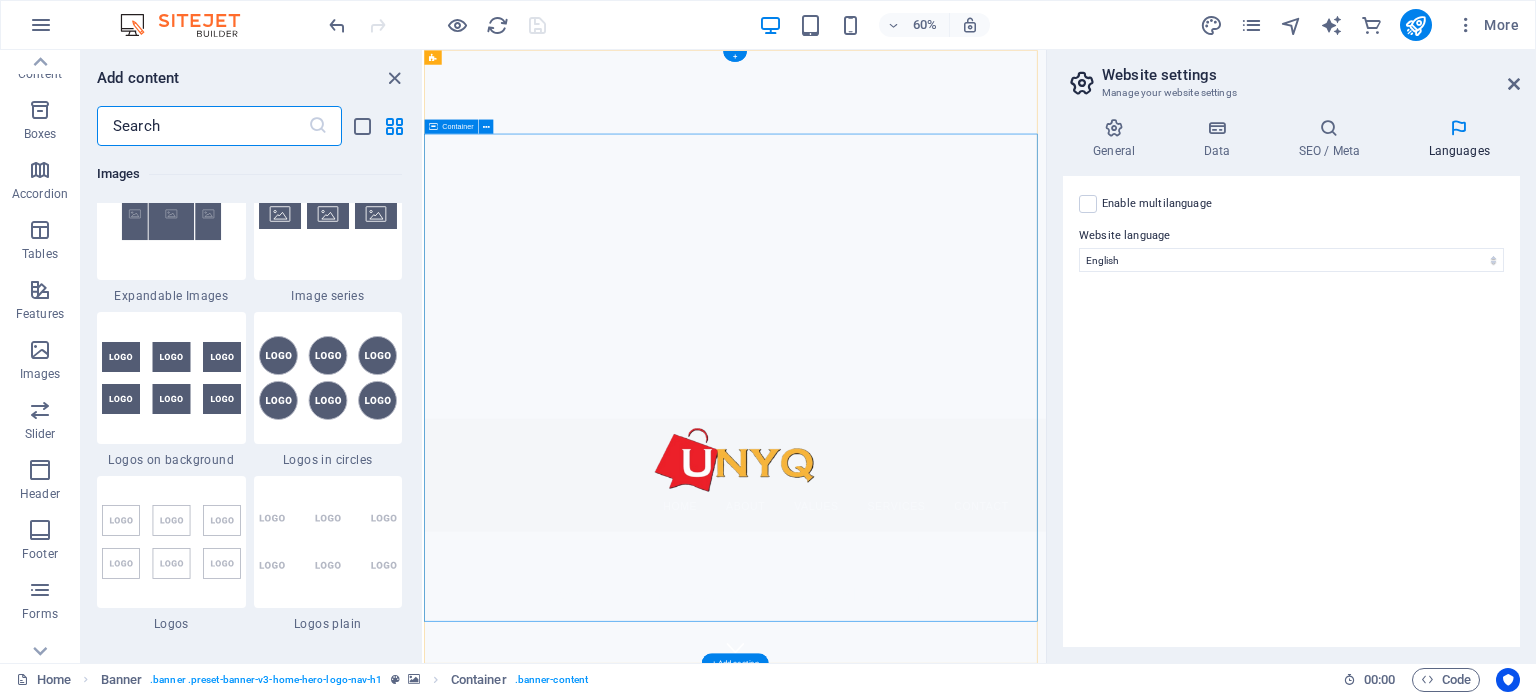 scroll, scrollTop: 12042, scrollLeft: 0, axis: vertical 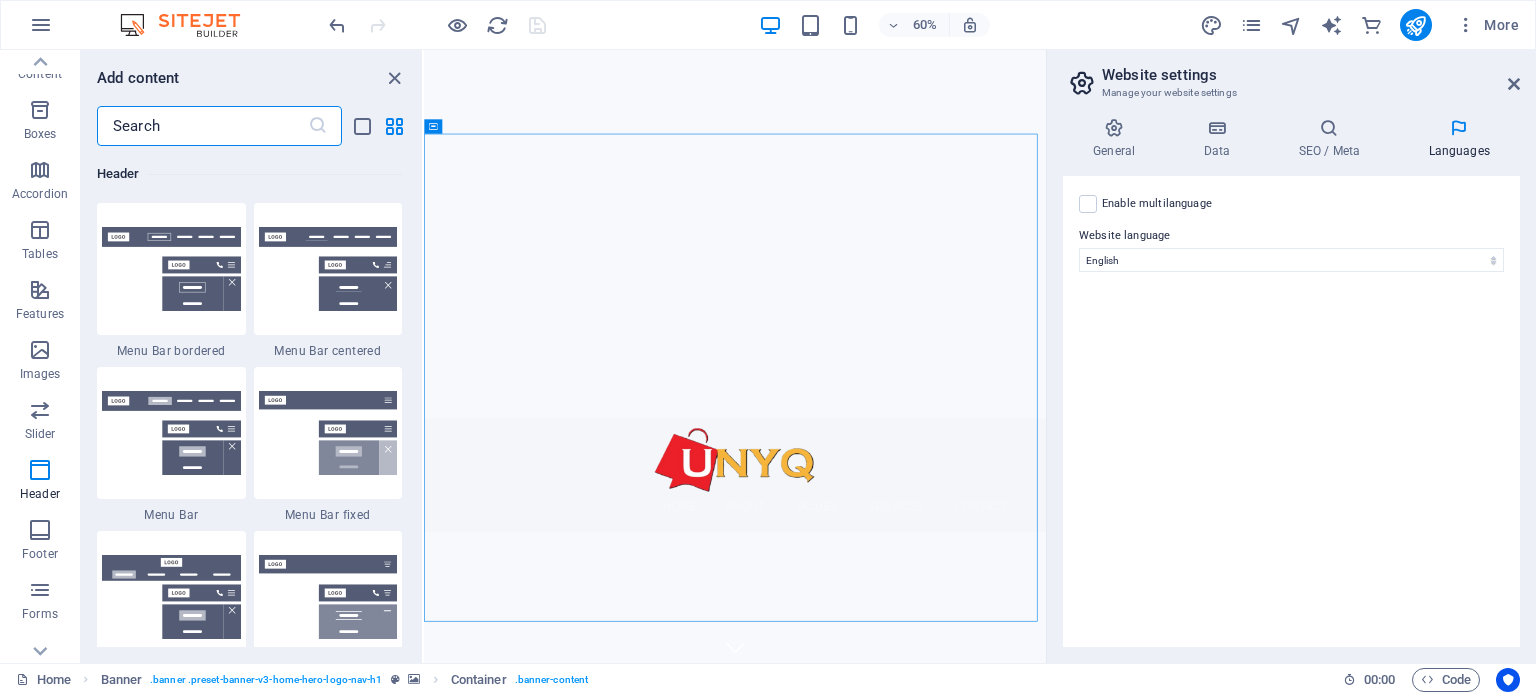 click on "Header" at bounding box center (249, 174) 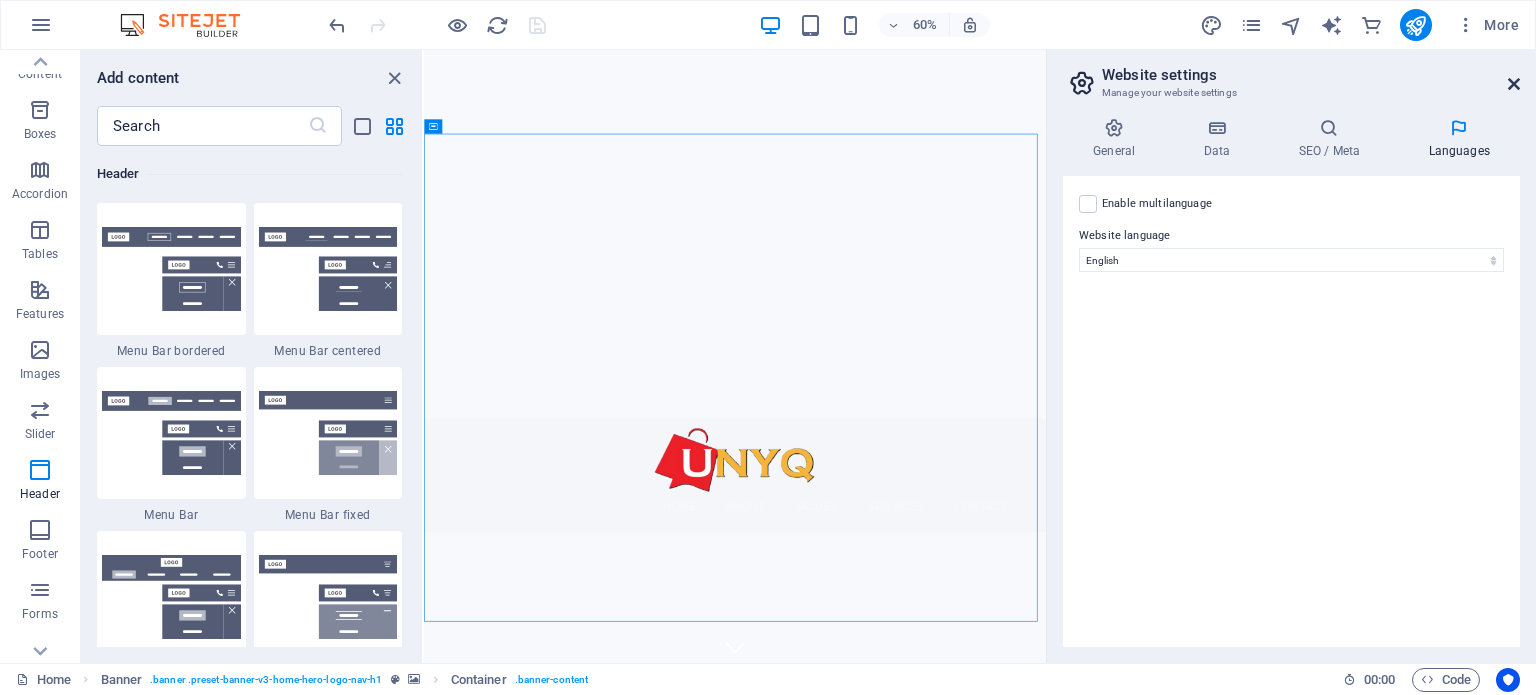 click at bounding box center [1514, 84] 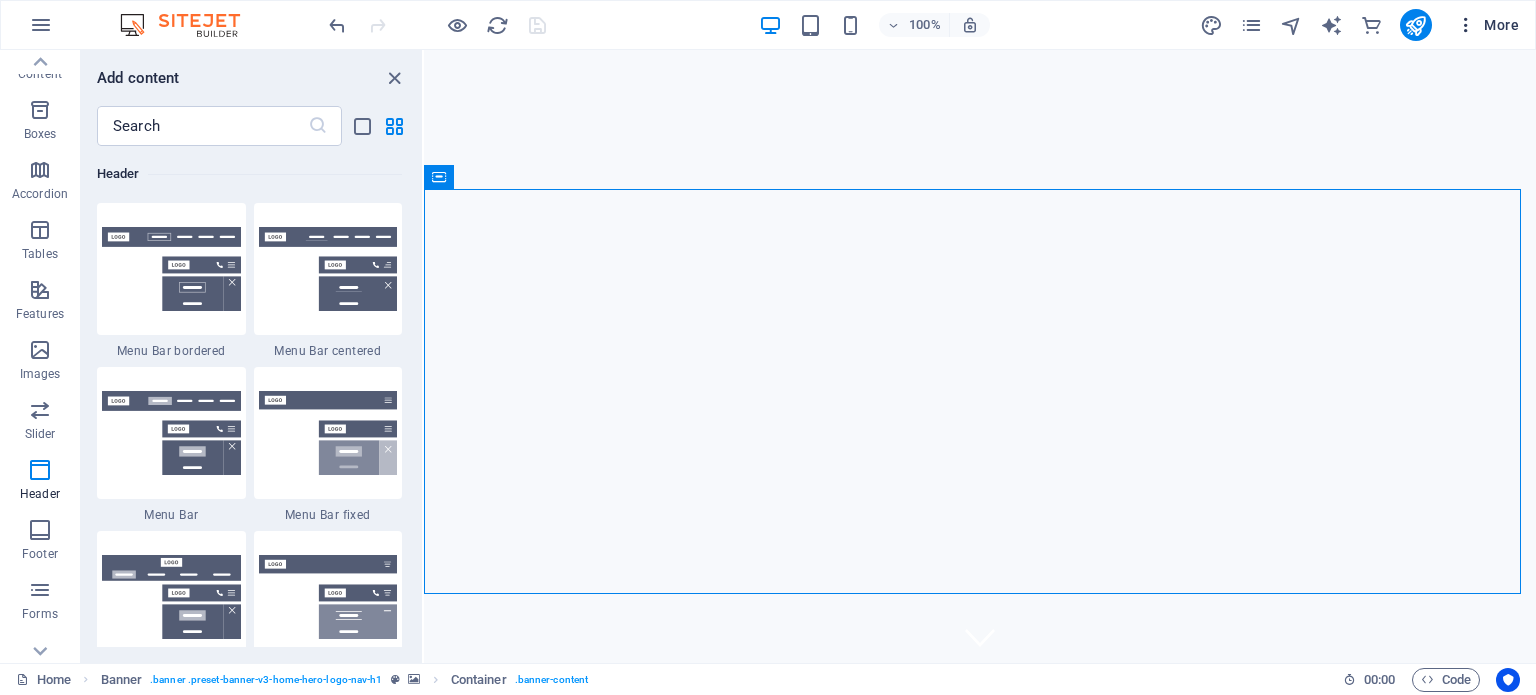 click on "More" at bounding box center [1487, 25] 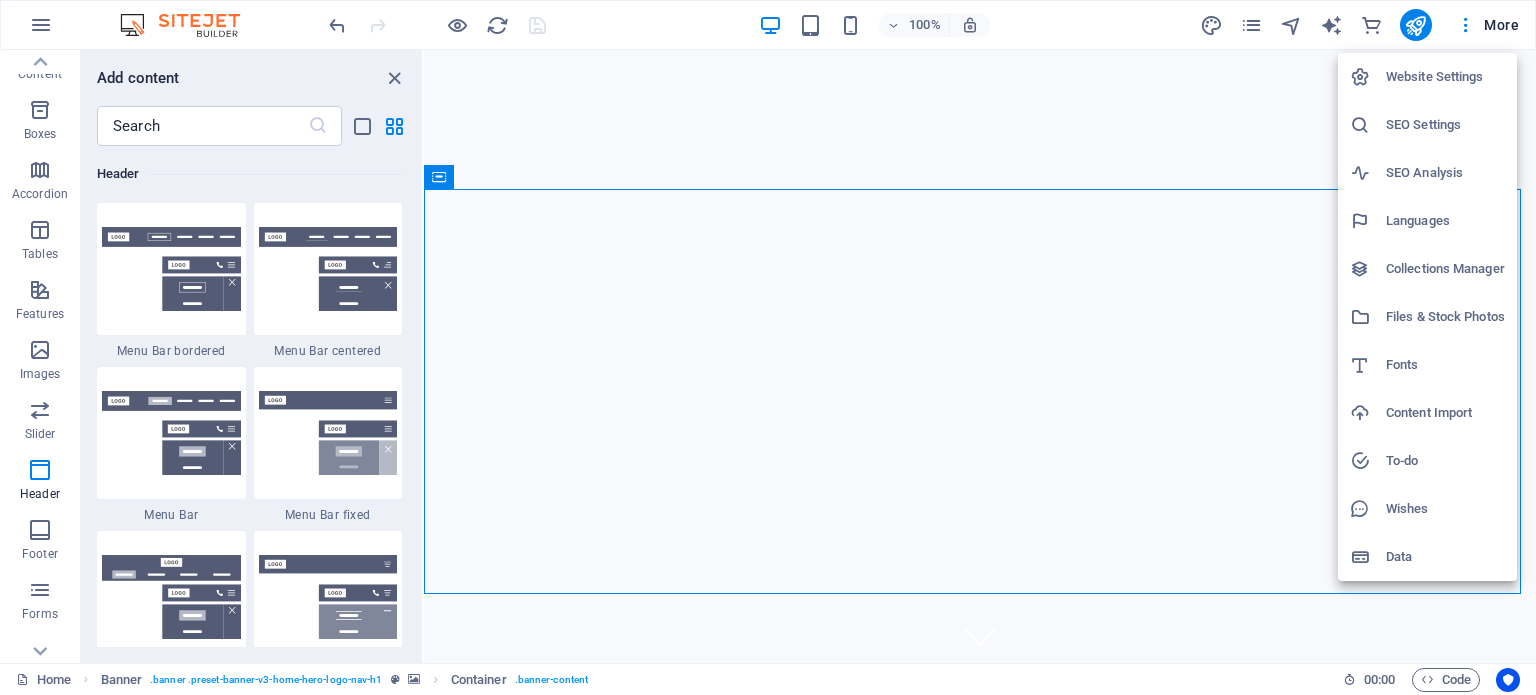 click on "Fonts" at bounding box center (1445, 365) 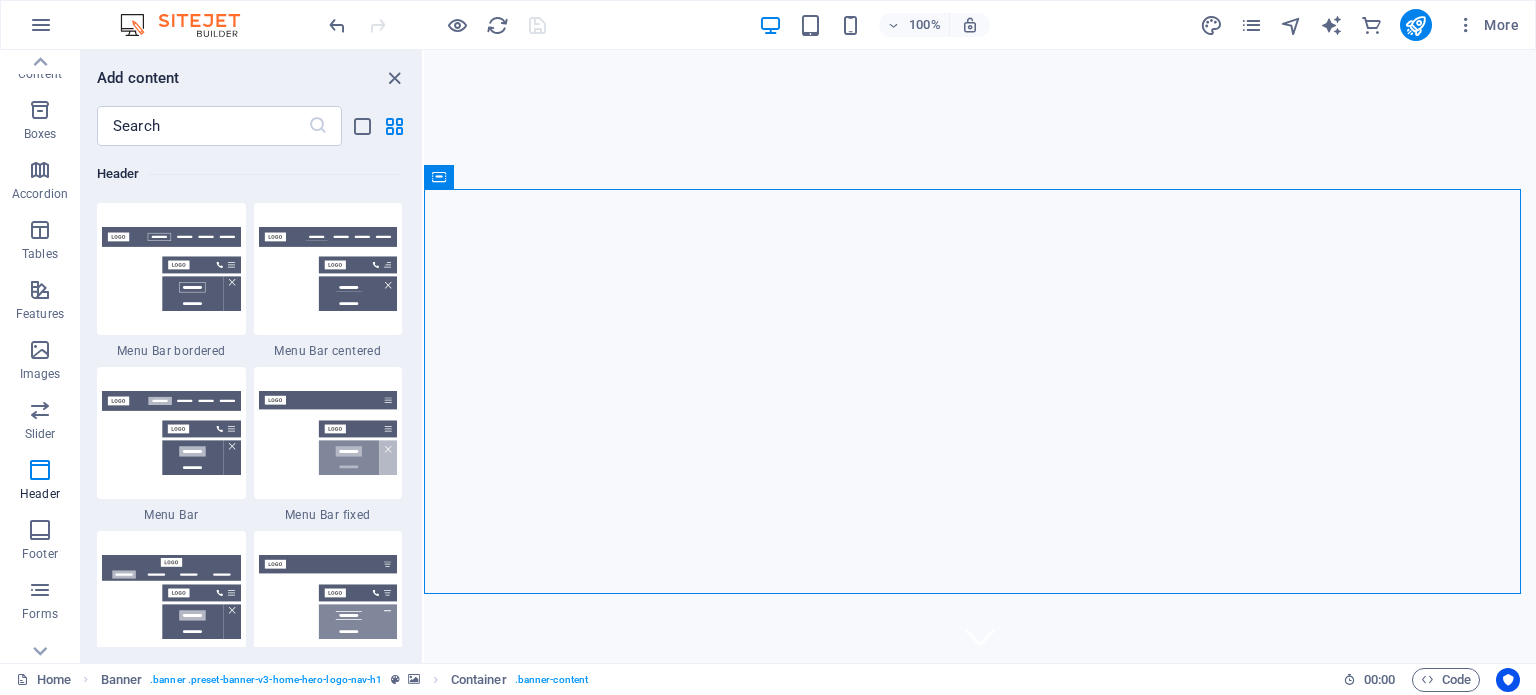select on "popularity" 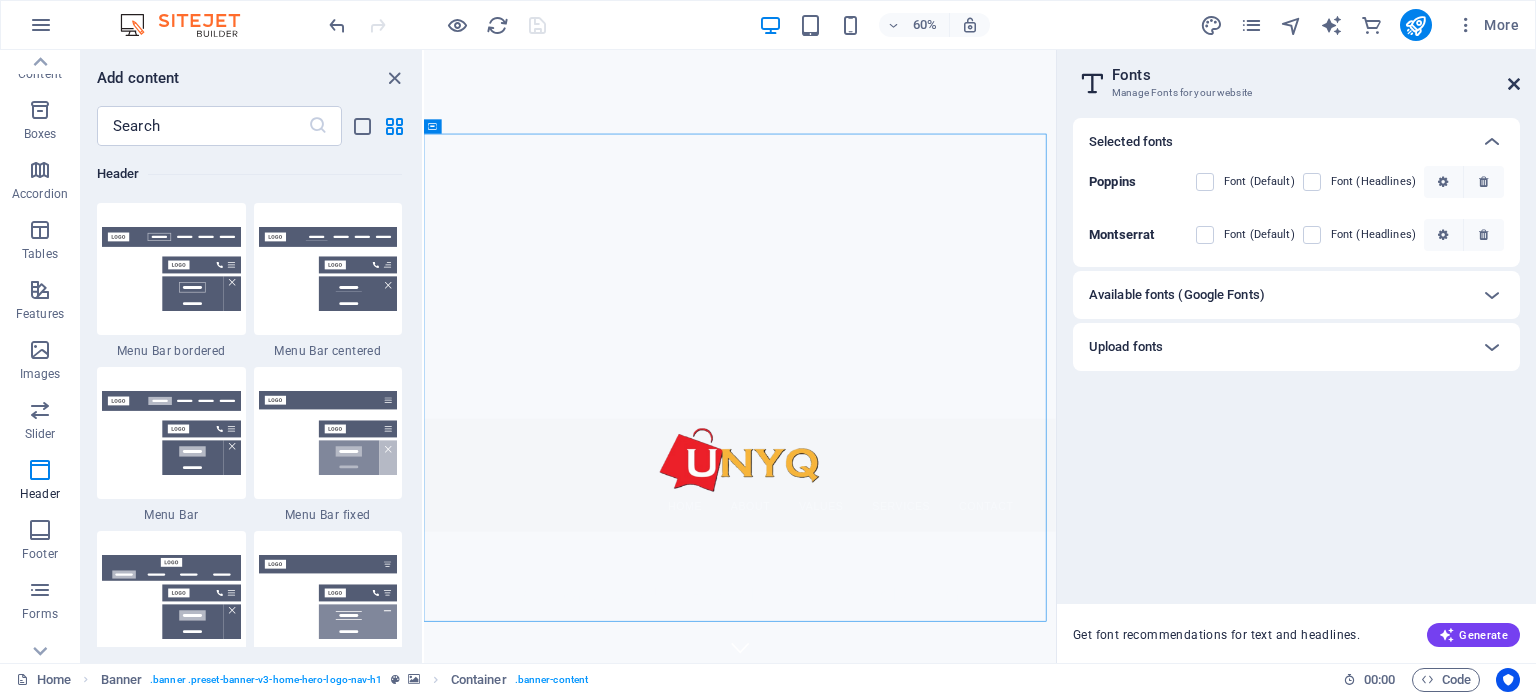 drag, startPoint x: 1515, startPoint y: 80, endPoint x: 1072, endPoint y: 56, distance: 443.64963 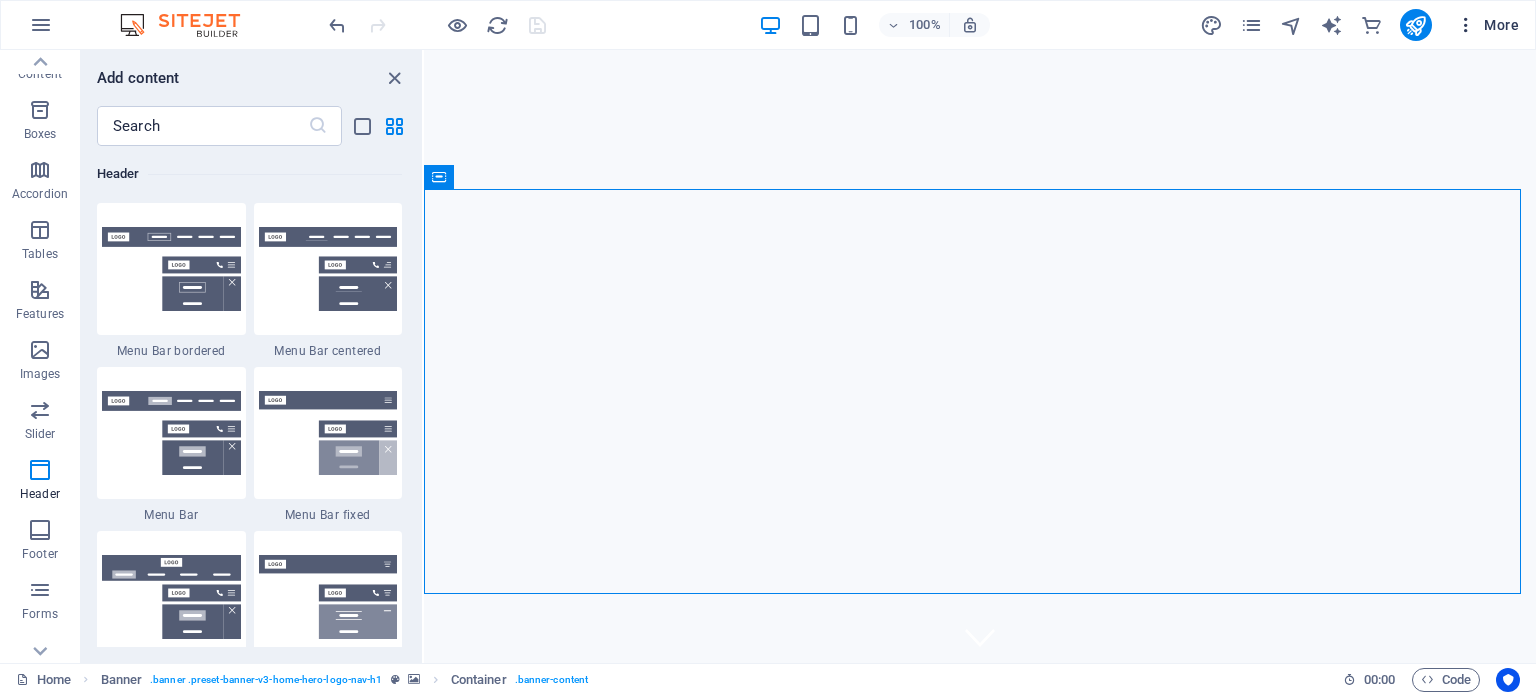 click on "More" at bounding box center [1487, 25] 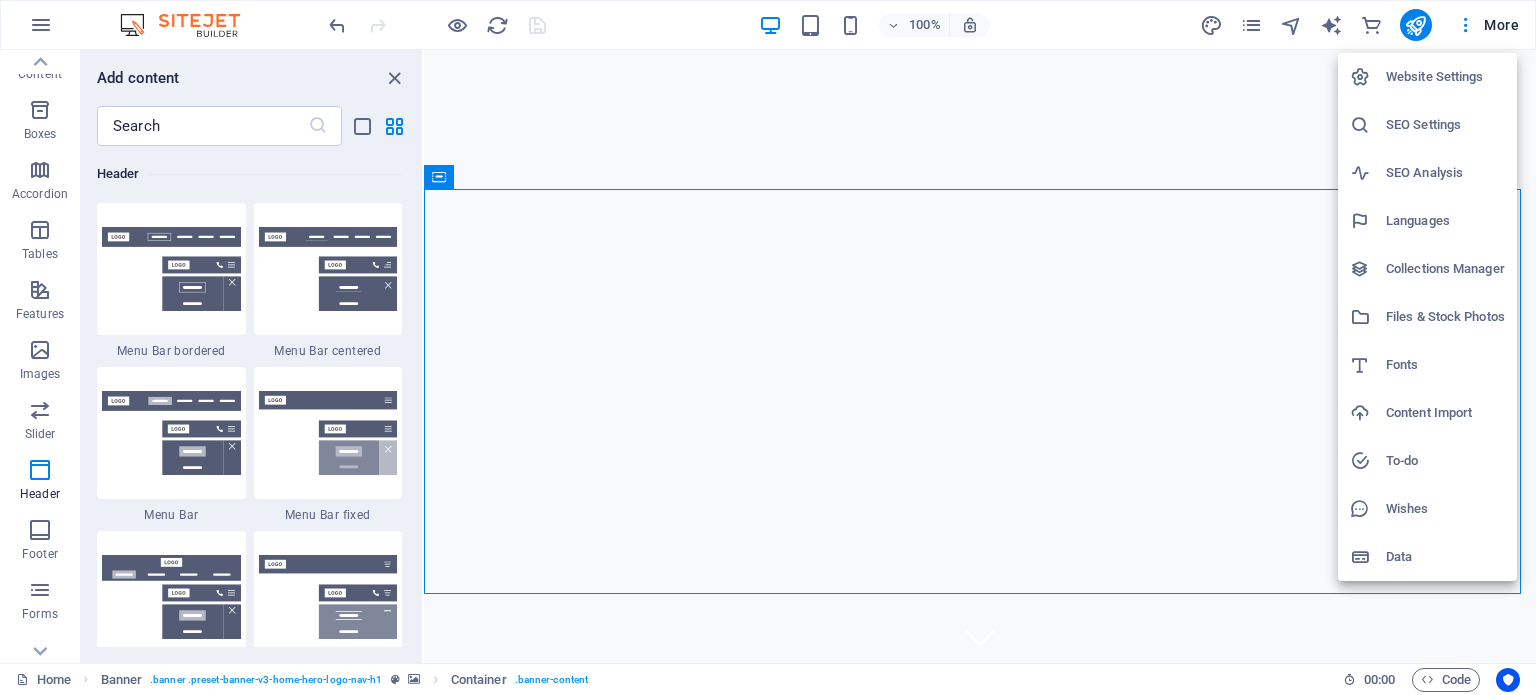 click on "Data" at bounding box center (1445, 557) 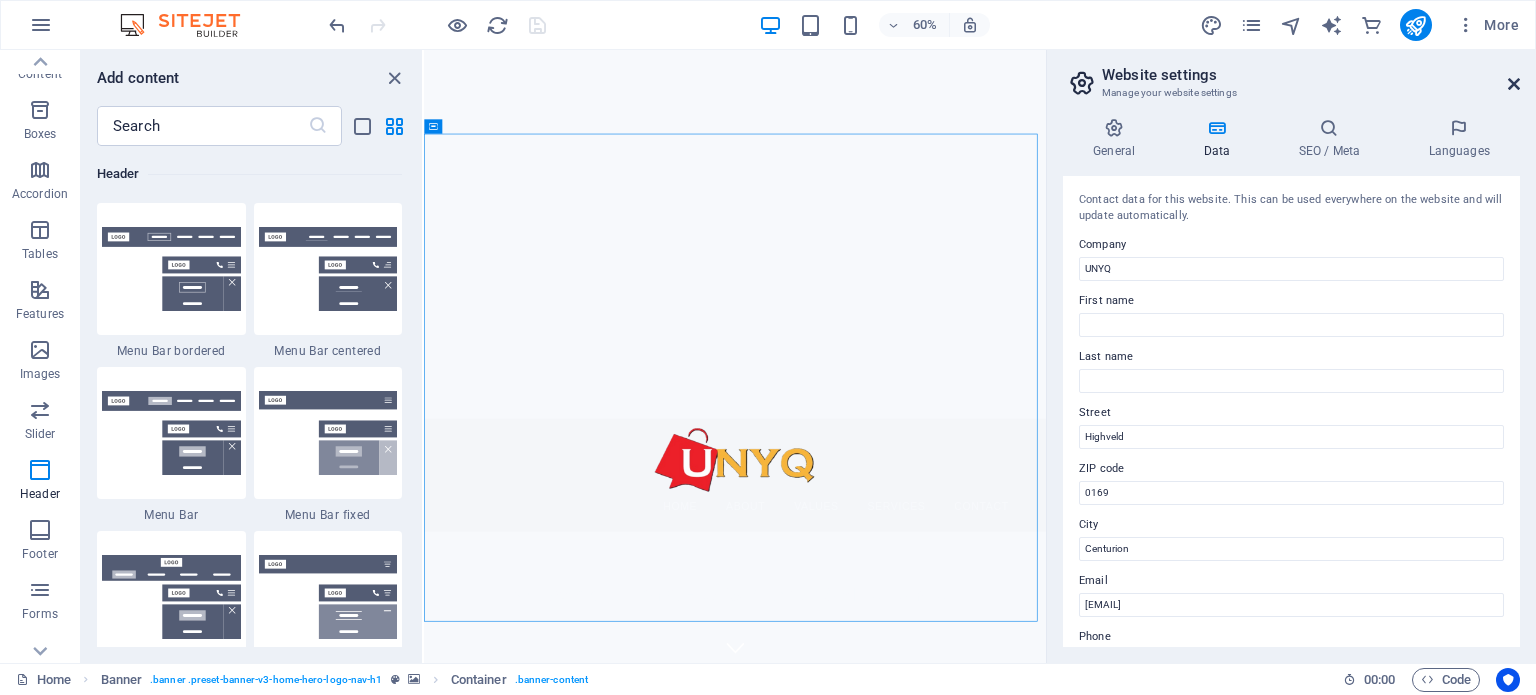 drag, startPoint x: 1512, startPoint y: 81, endPoint x: 545, endPoint y: 60, distance: 967.228 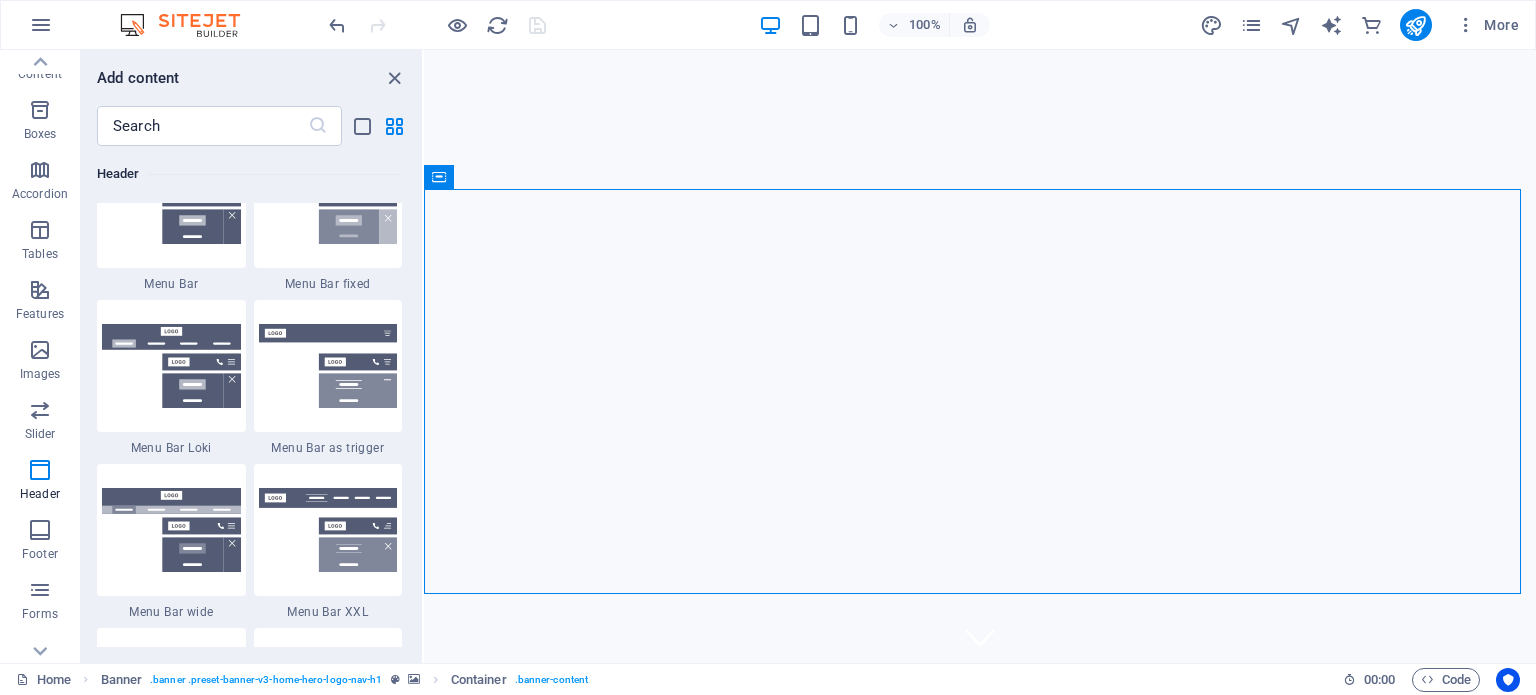 scroll, scrollTop: 12242, scrollLeft: 0, axis: vertical 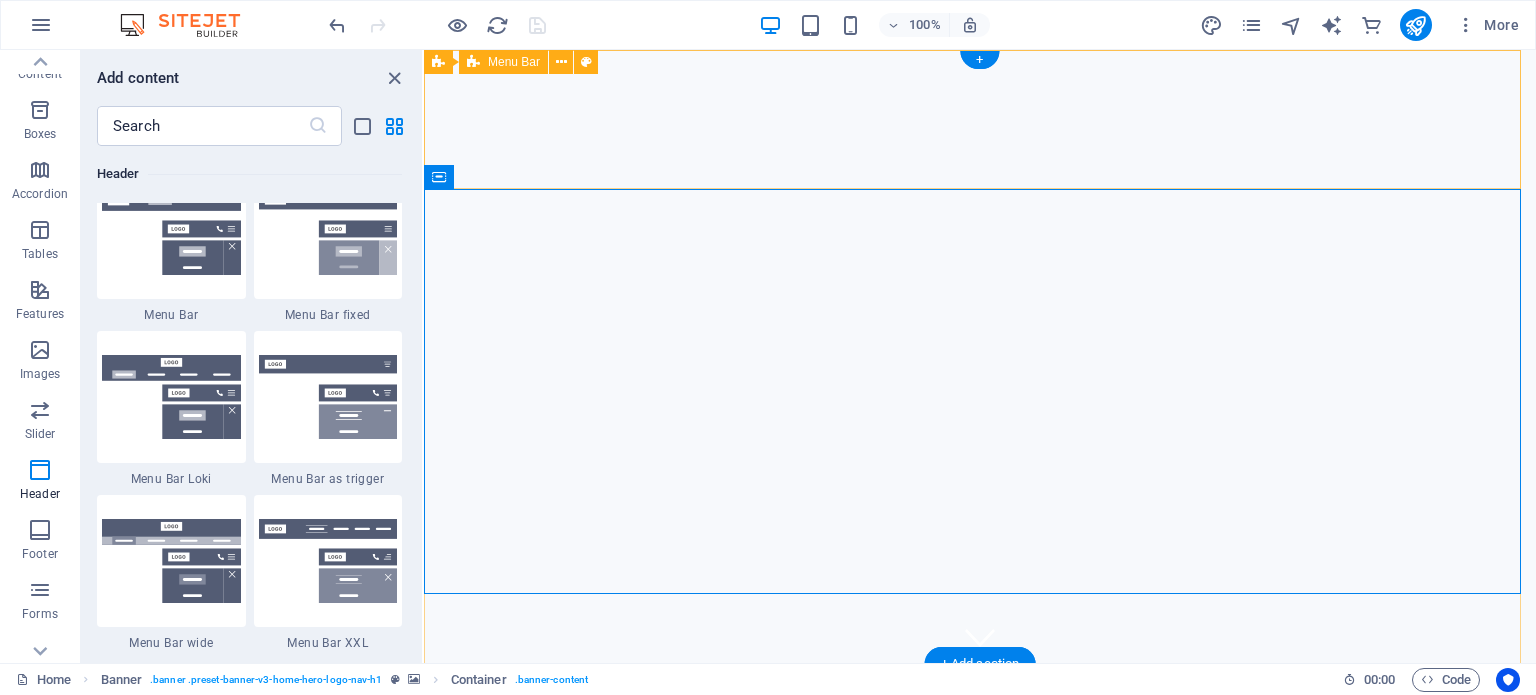 click on "Home About Values Services Contact" at bounding box center (980, 758) 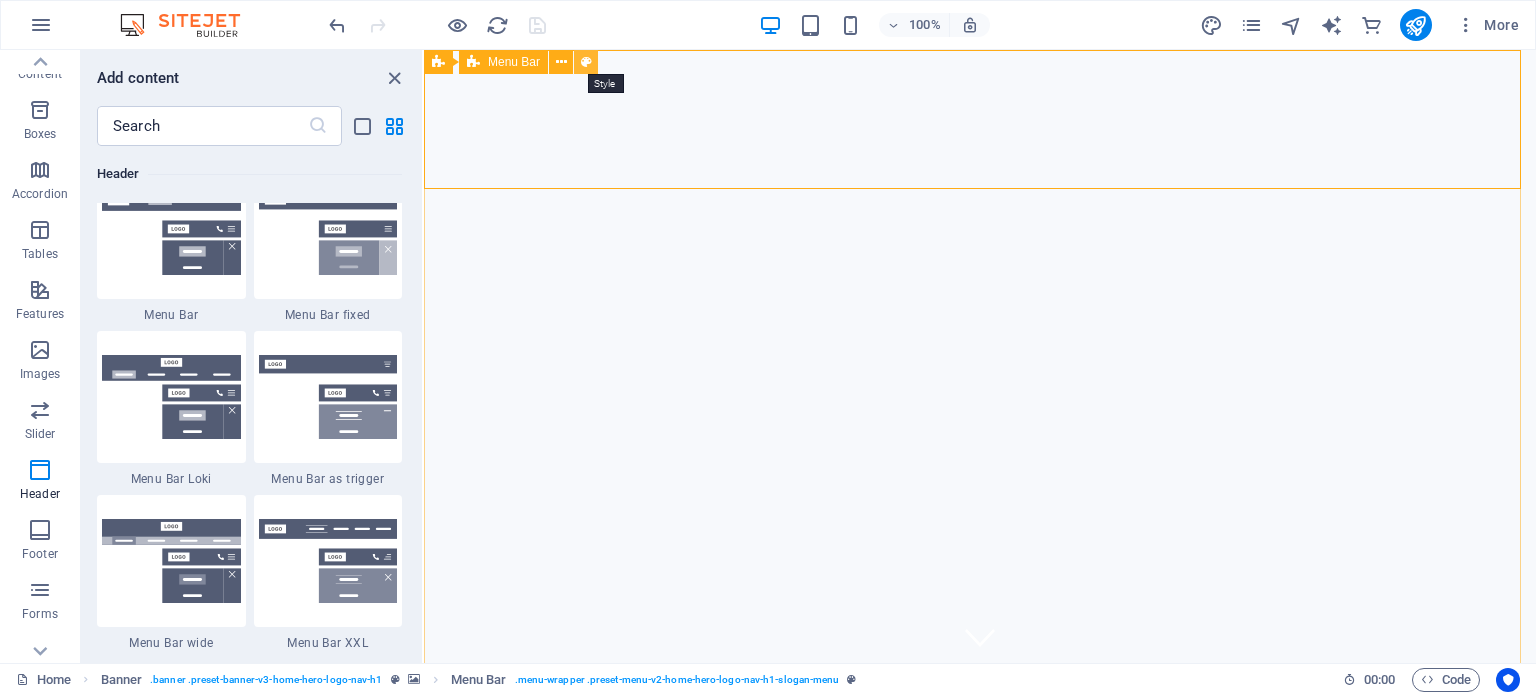 drag, startPoint x: 585, startPoint y: 60, endPoint x: 140, endPoint y: 46, distance: 445.22018 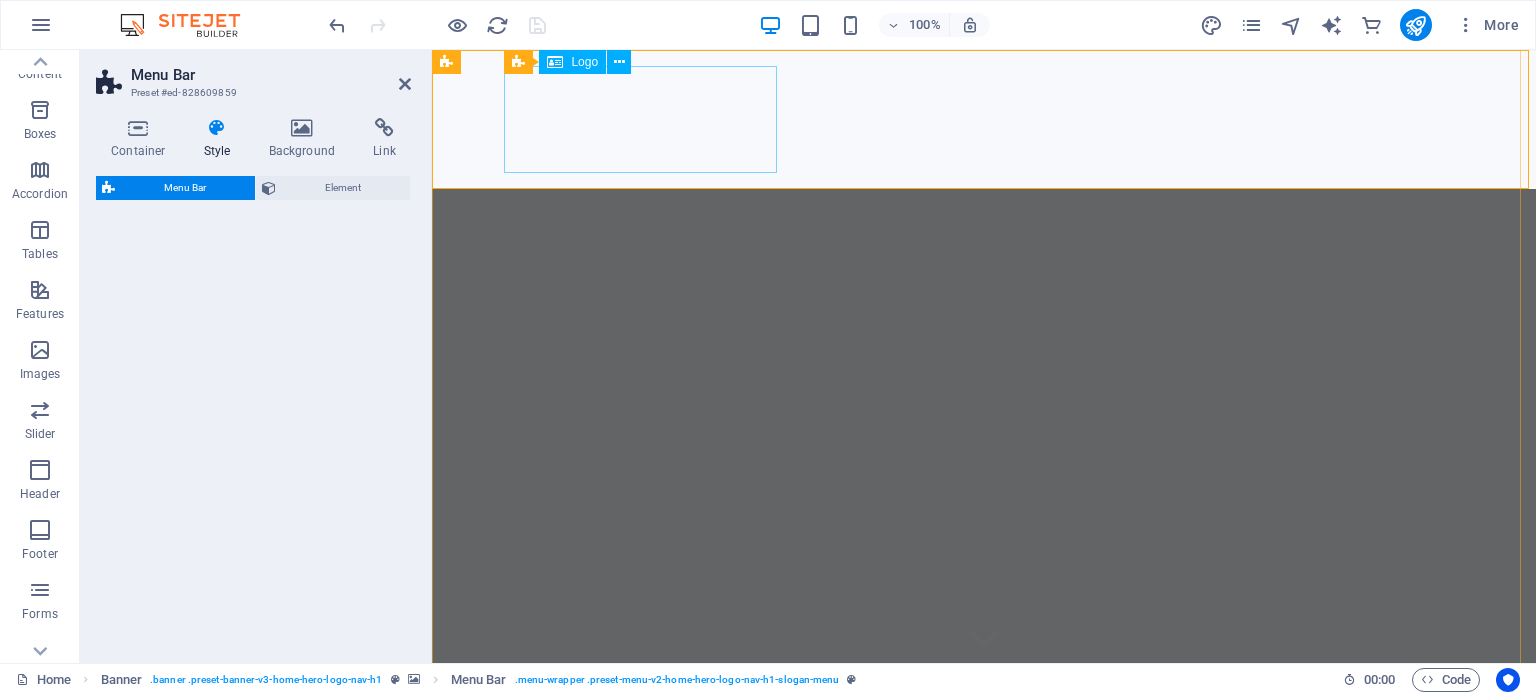 select on "rem" 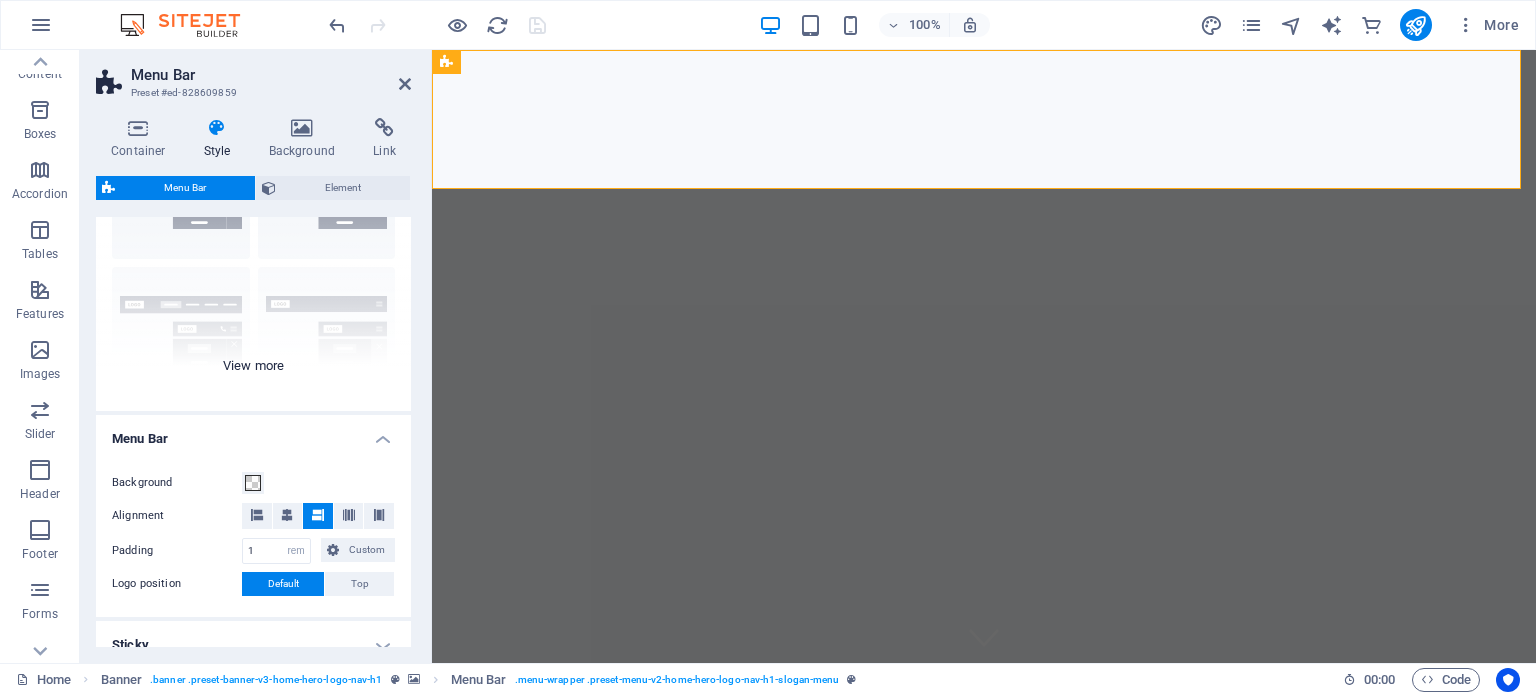 scroll, scrollTop: 50, scrollLeft: 0, axis: vertical 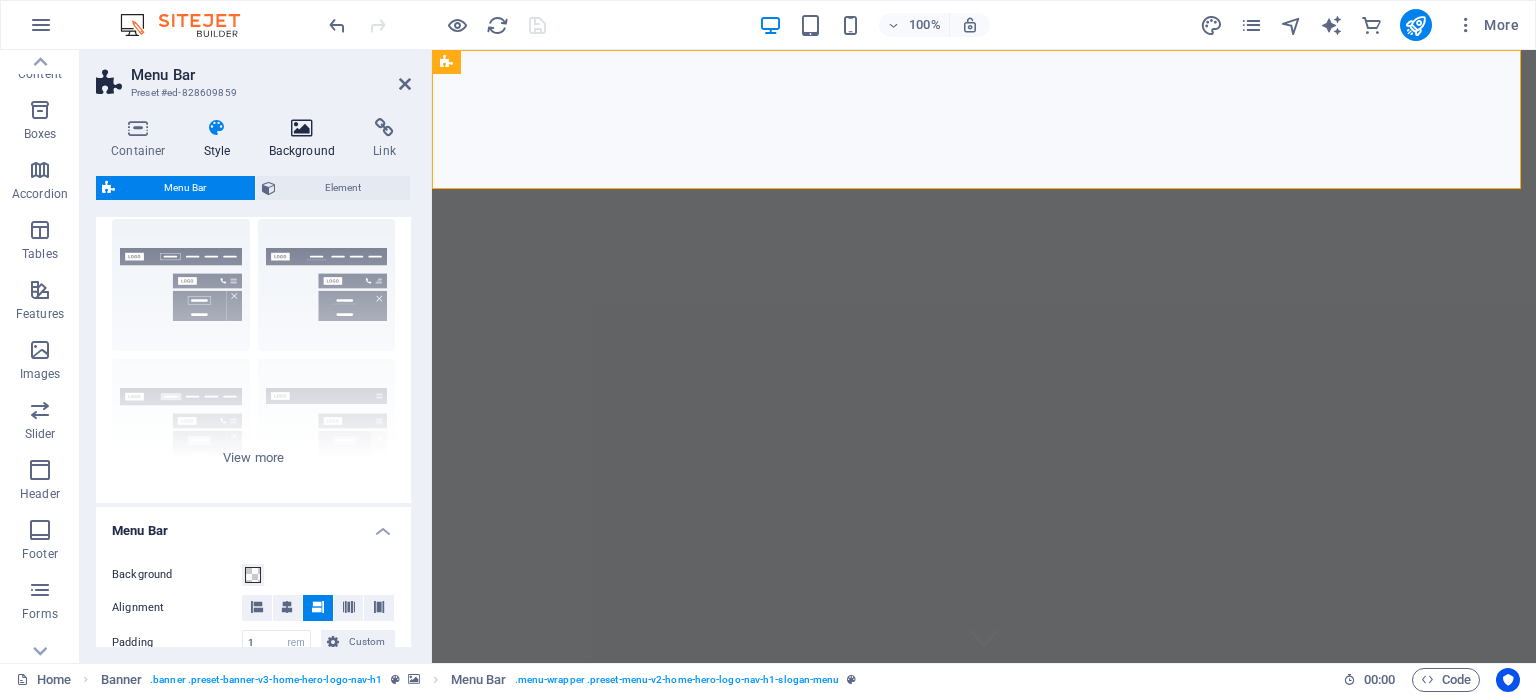 click on "Background" at bounding box center [306, 139] 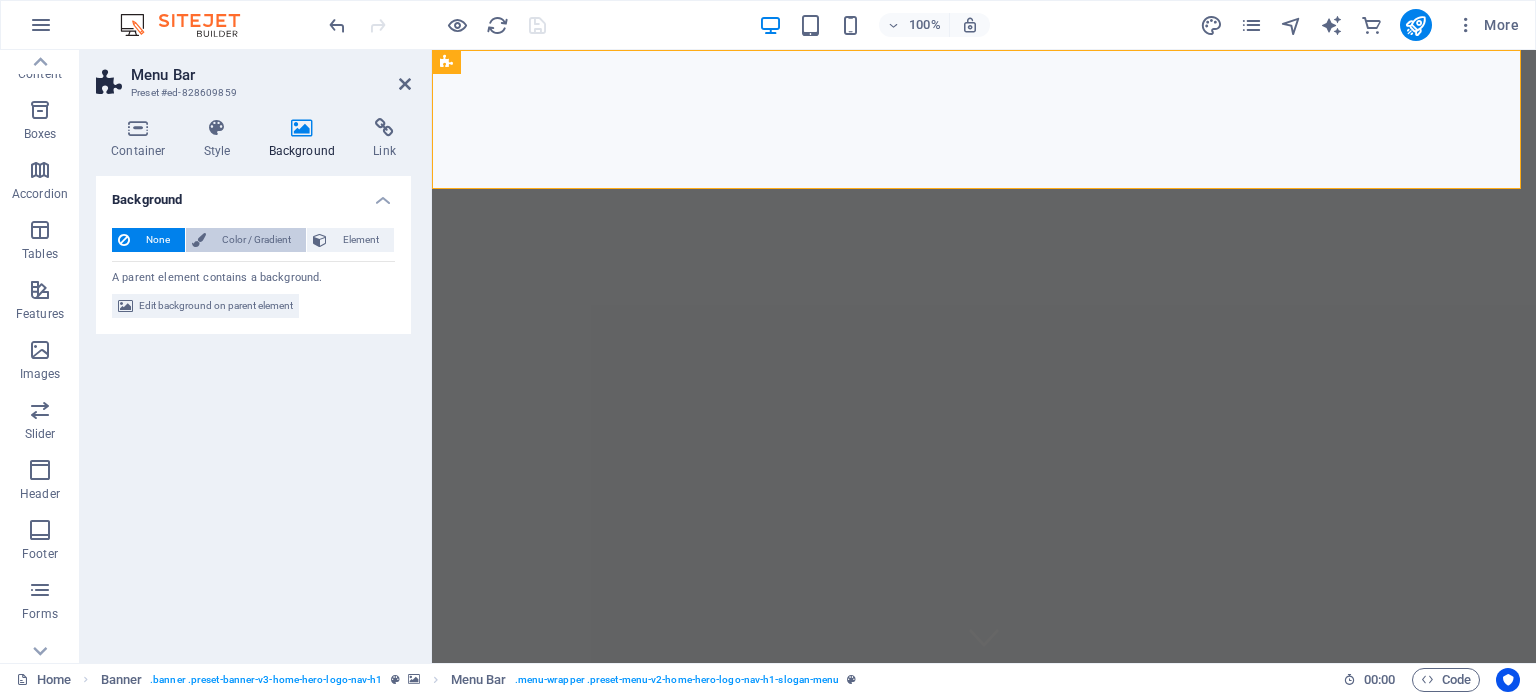 click on "Color / Gradient" at bounding box center [256, 240] 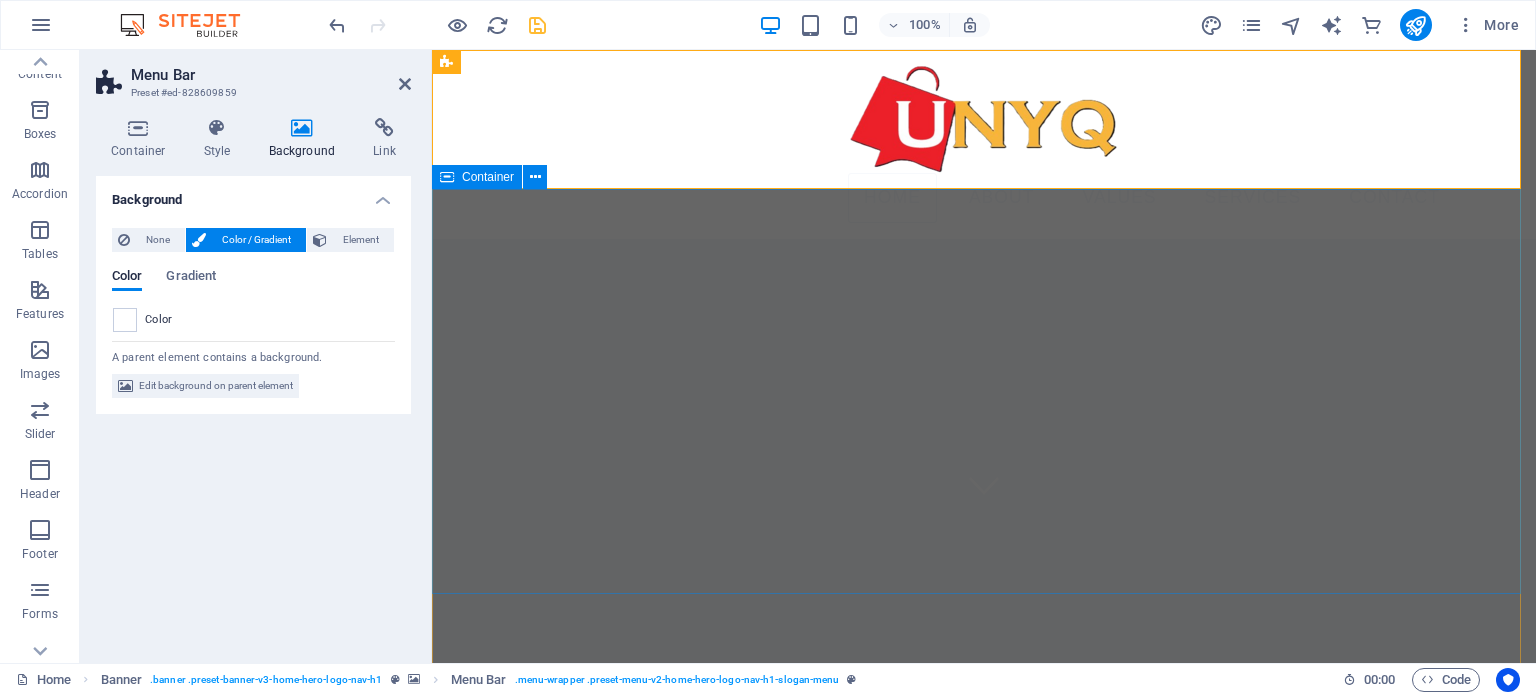 scroll, scrollTop: 0, scrollLeft: 0, axis: both 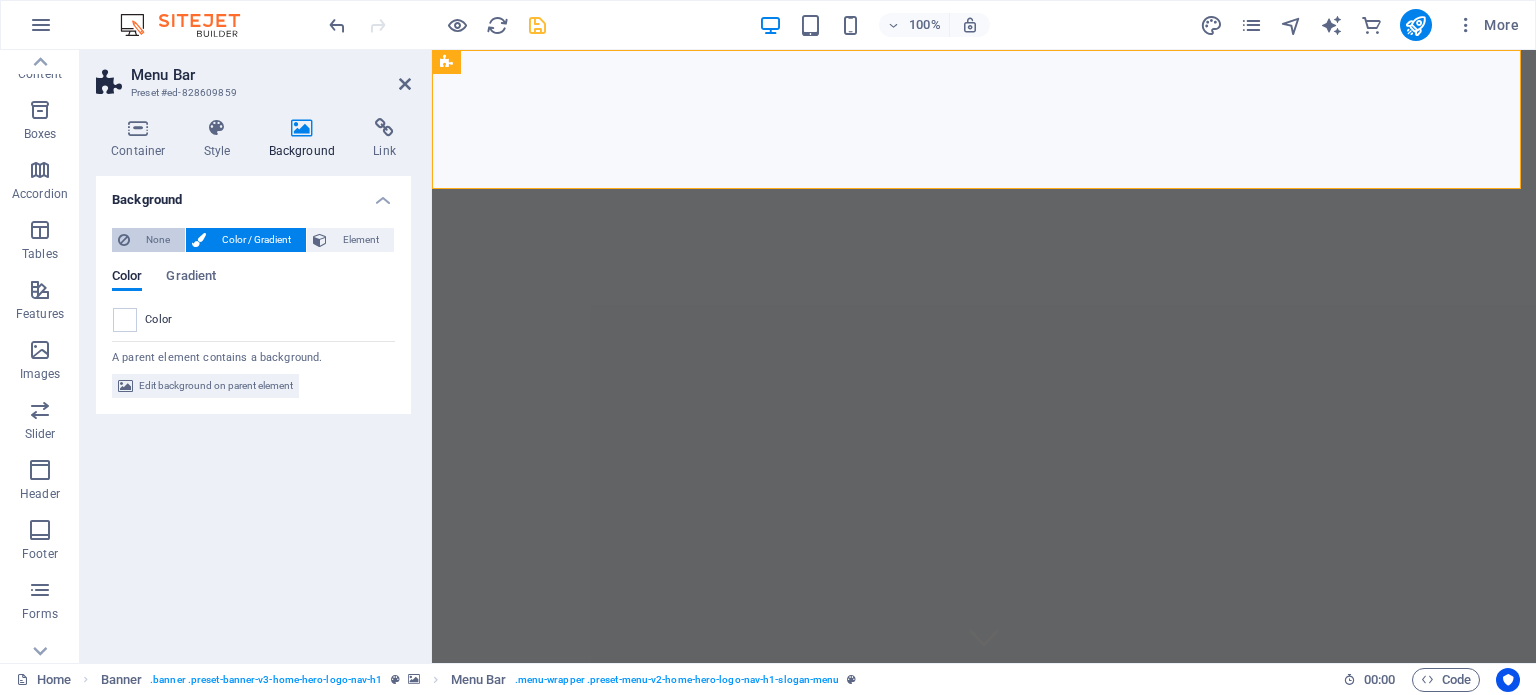 click on "None" at bounding box center [157, 240] 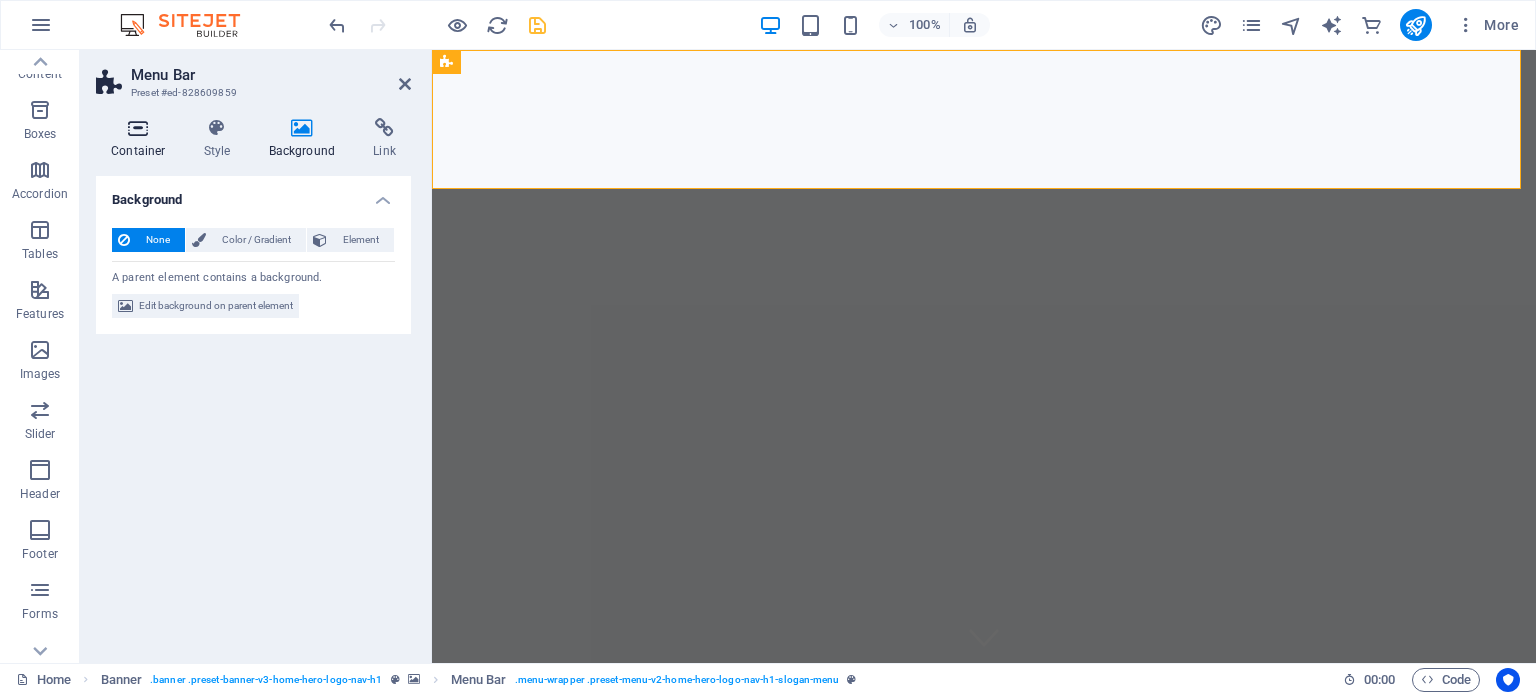 click on "Container" at bounding box center (142, 139) 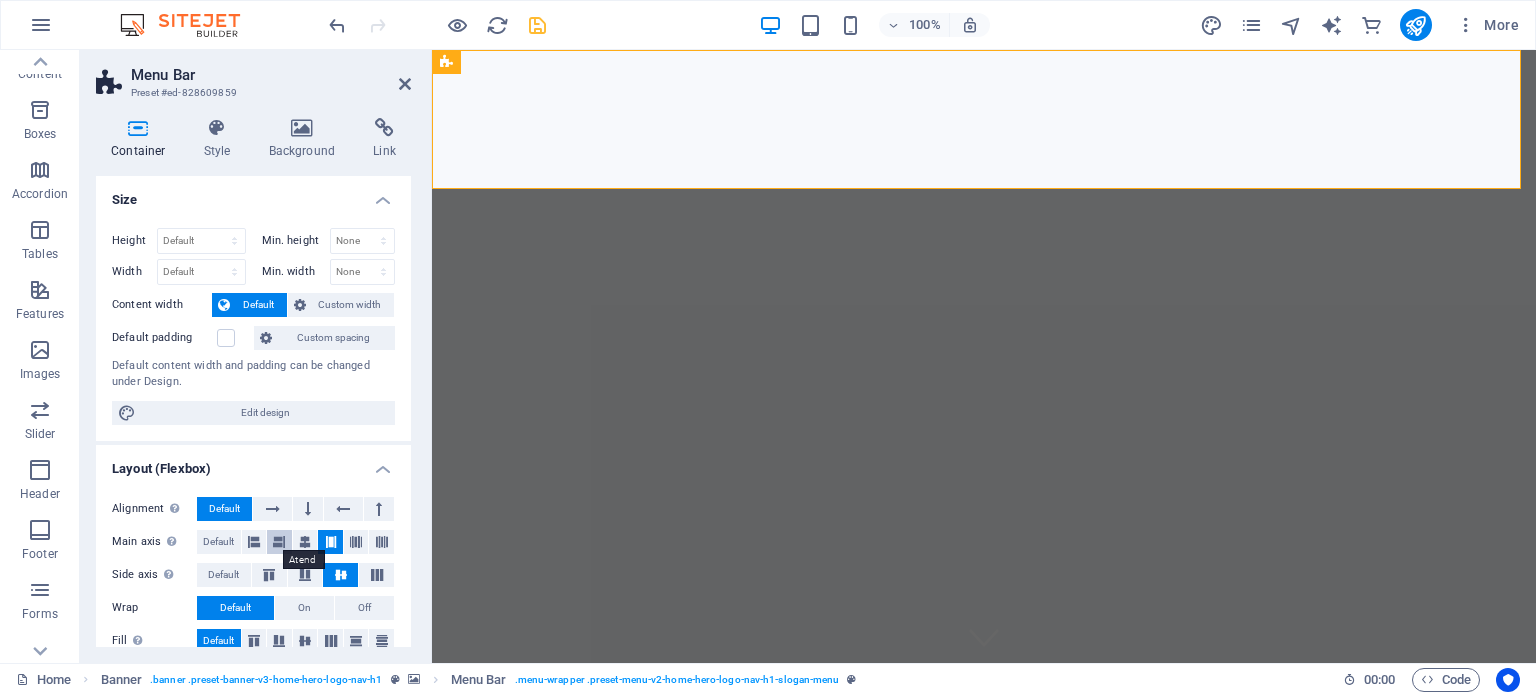 scroll, scrollTop: 0, scrollLeft: 0, axis: both 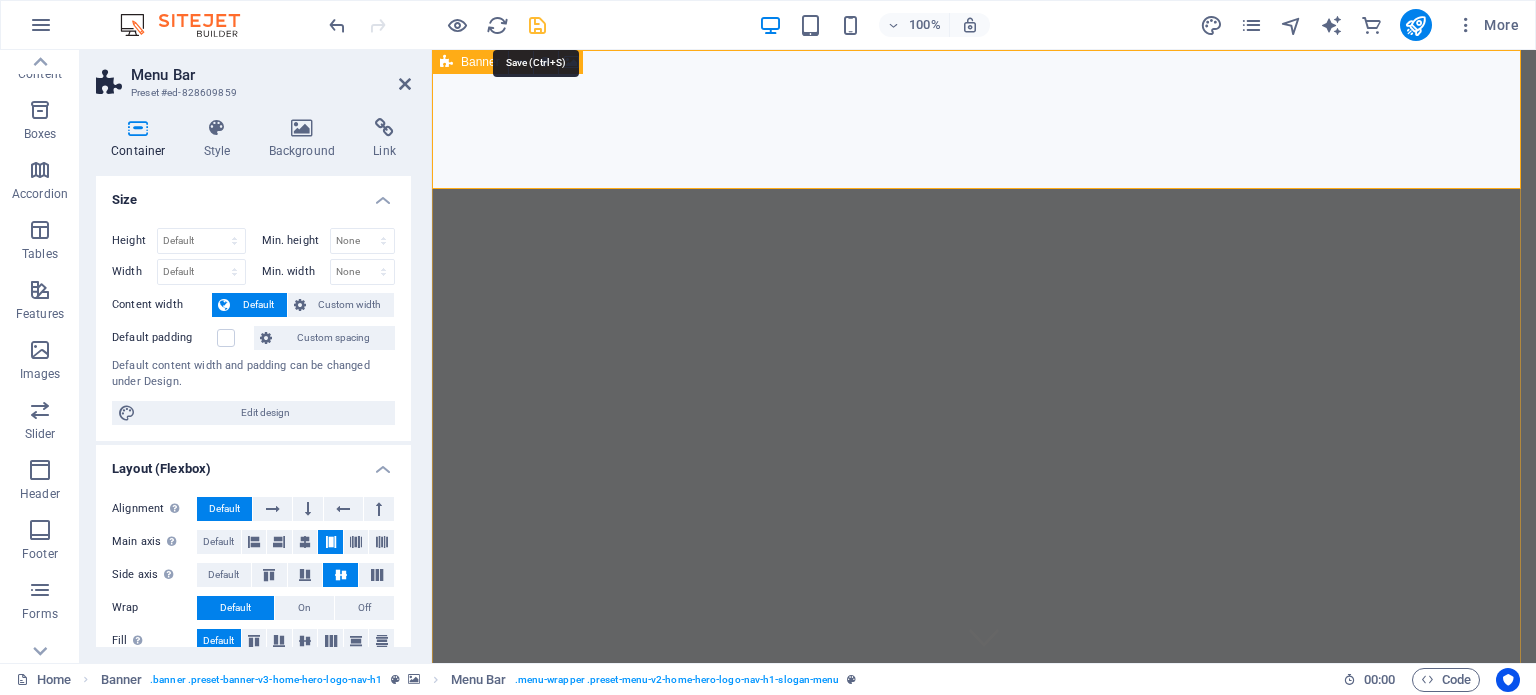 click at bounding box center [537, 25] 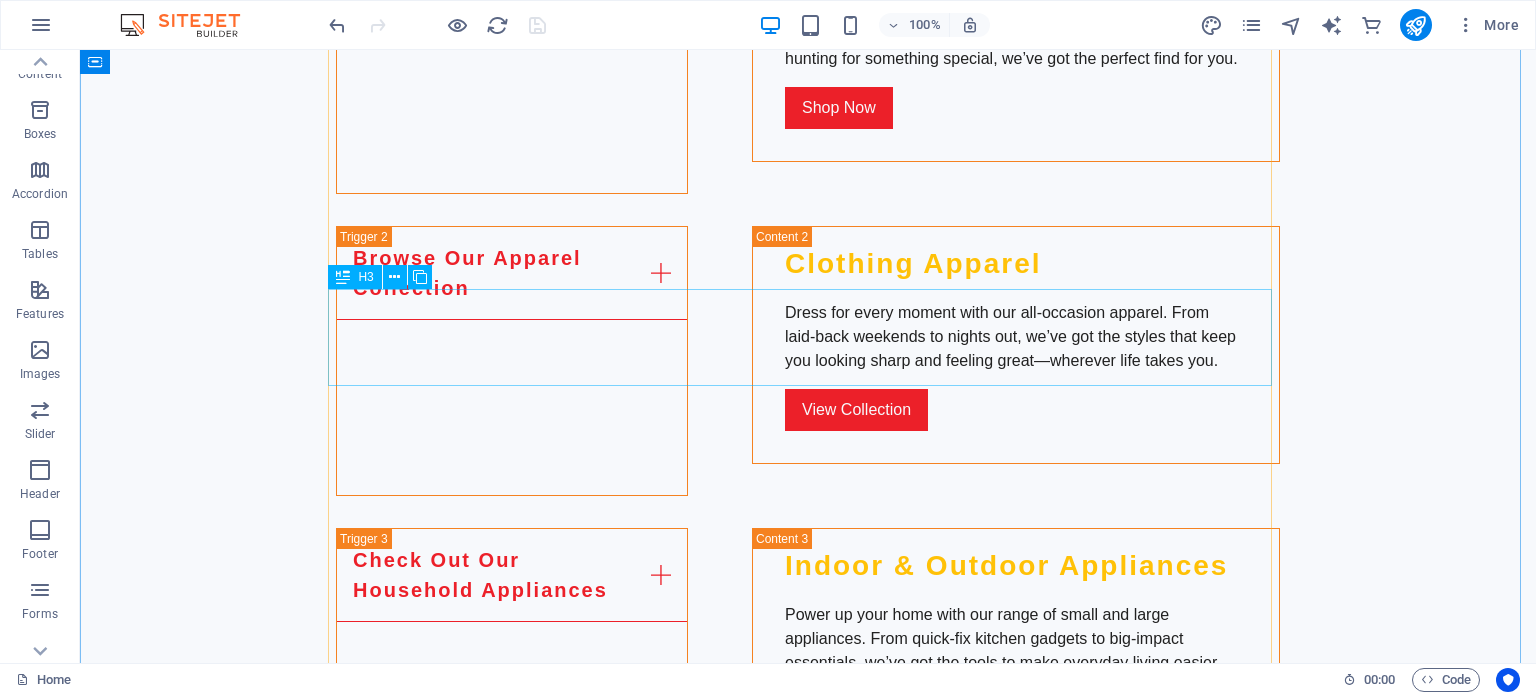 scroll, scrollTop: 4300, scrollLeft: 0, axis: vertical 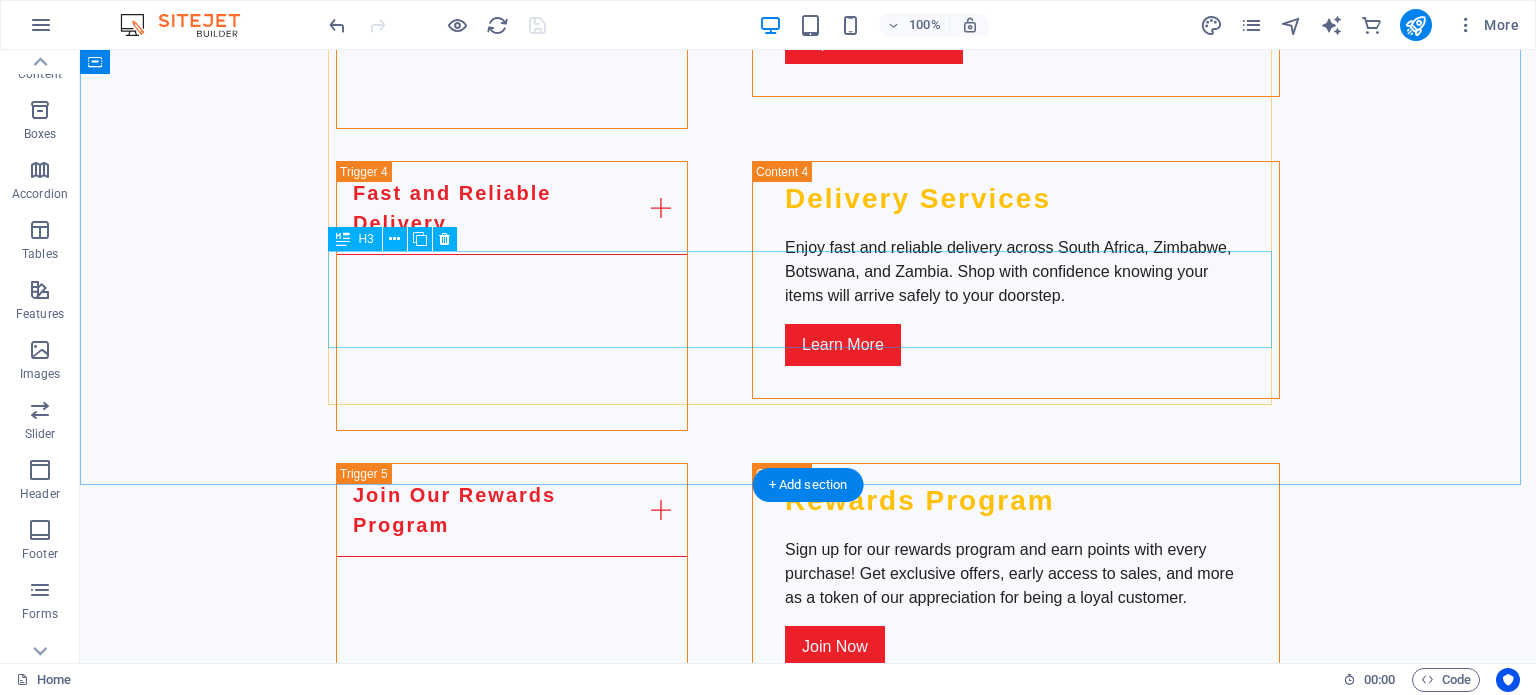 click on "You can reach us via email at [EMAIL] or by phone at [PHONE]." at bounding box center [808, 2455] 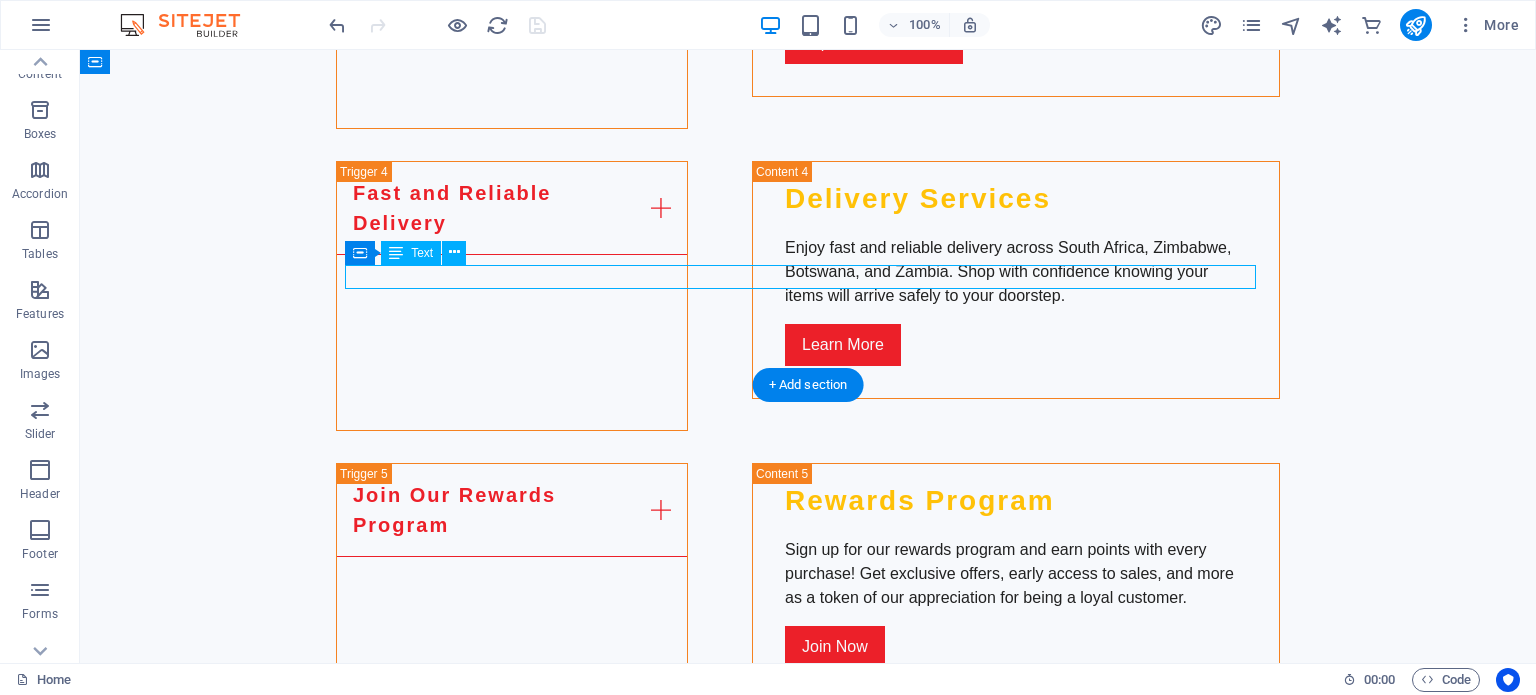 scroll, scrollTop: 4900, scrollLeft: 0, axis: vertical 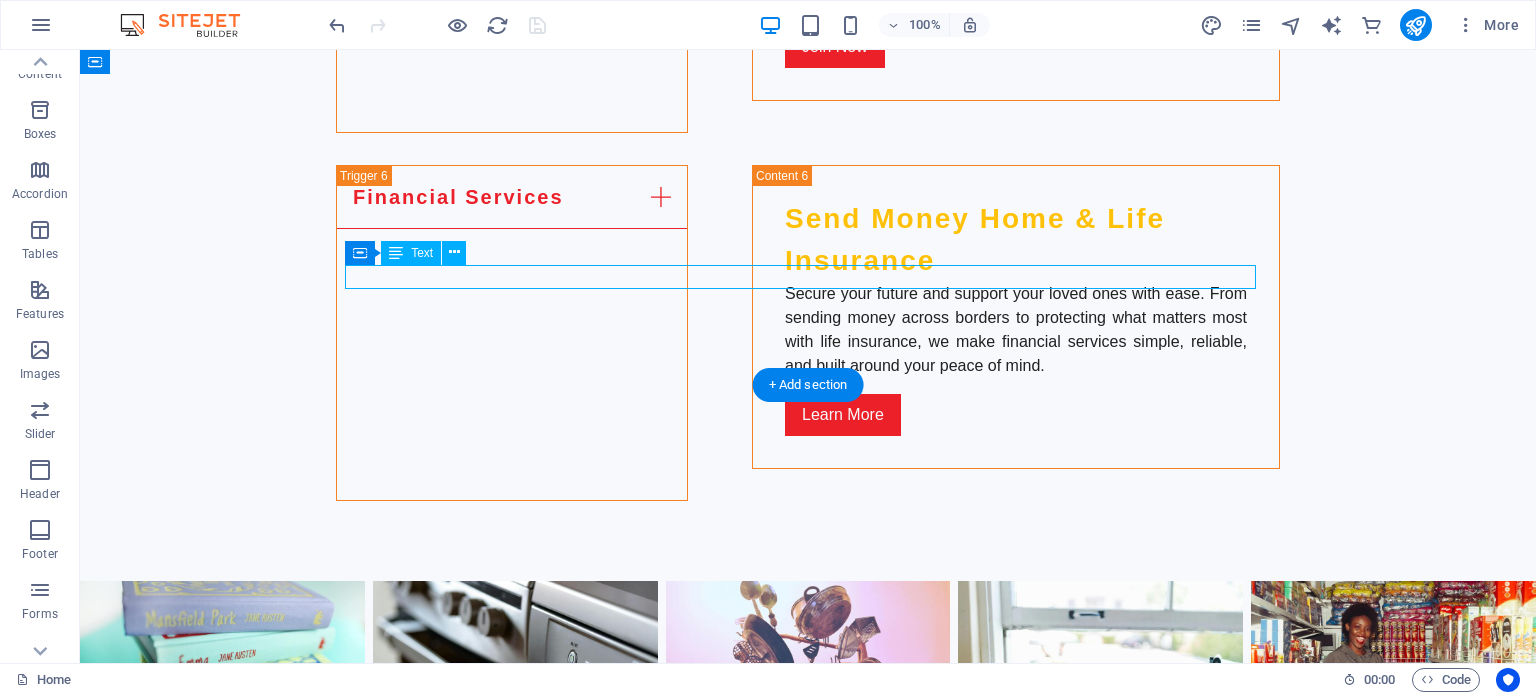 click on "You can reach us via email at [EMAIL] or by phone at [PHONE]." at bounding box center (808, 1855) 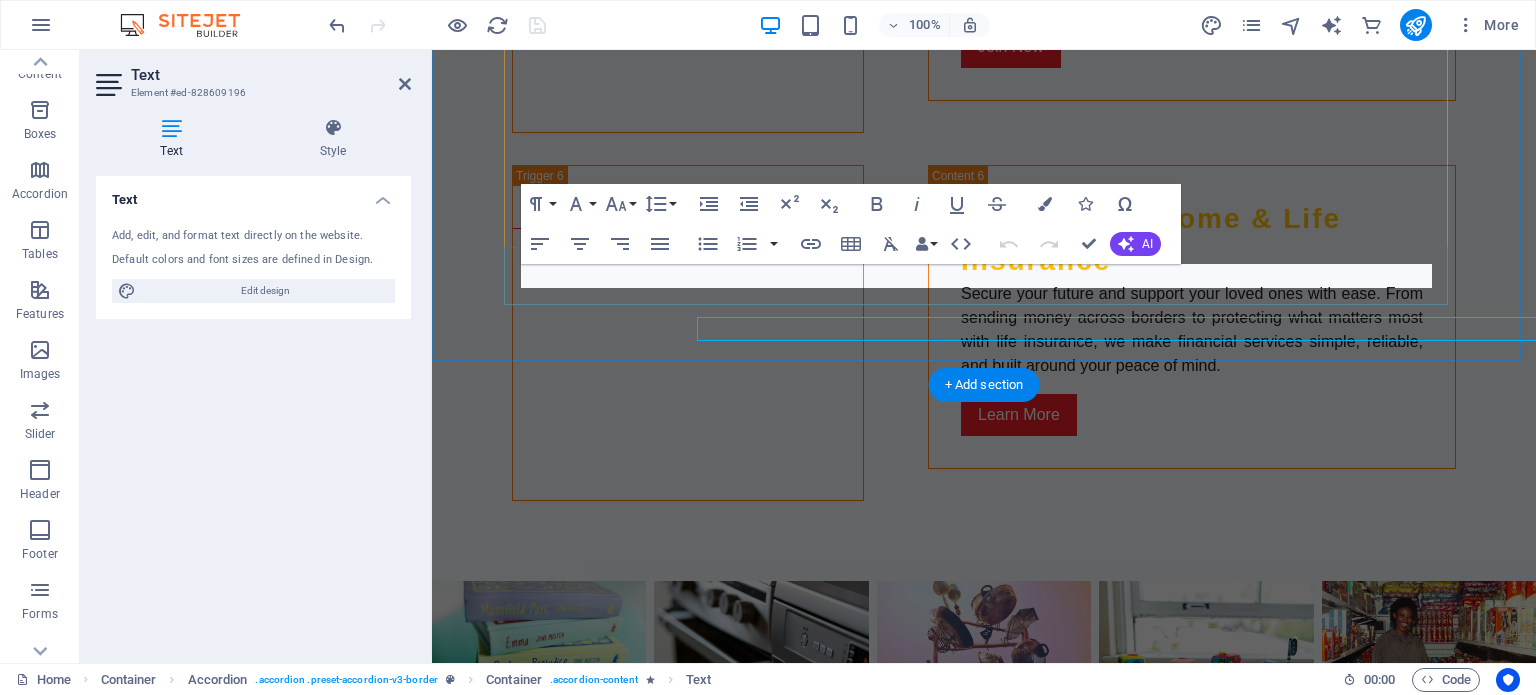scroll, scrollTop: 4847, scrollLeft: 0, axis: vertical 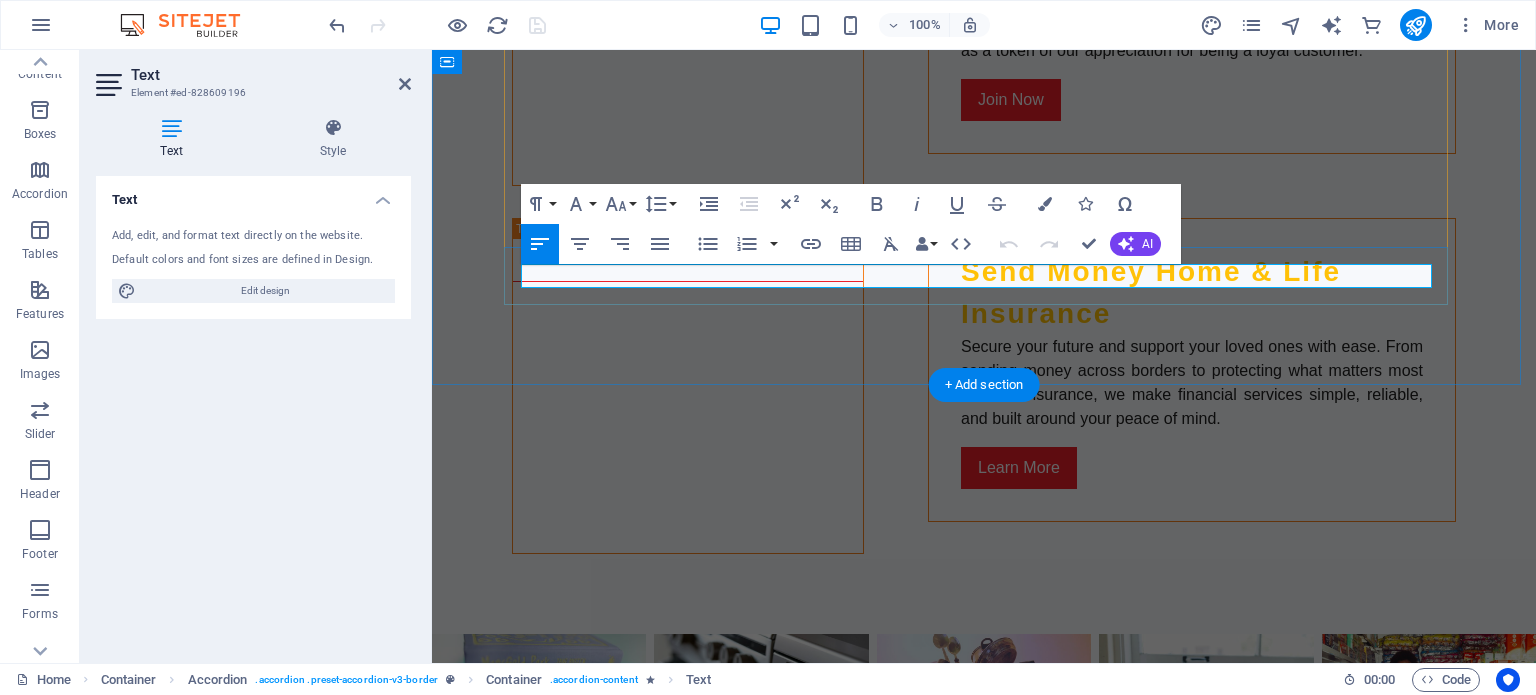 drag, startPoint x: 1057, startPoint y: 275, endPoint x: 971, endPoint y: 275, distance: 86 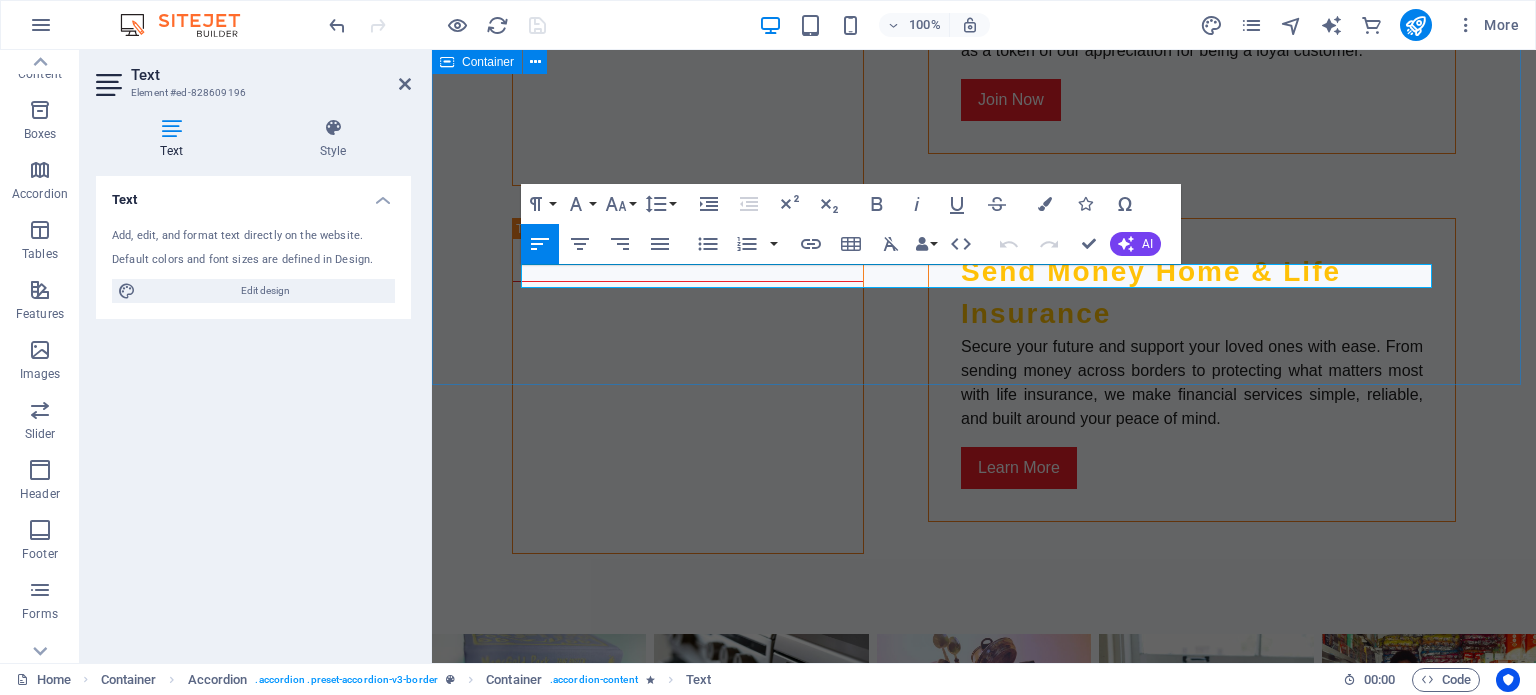 type 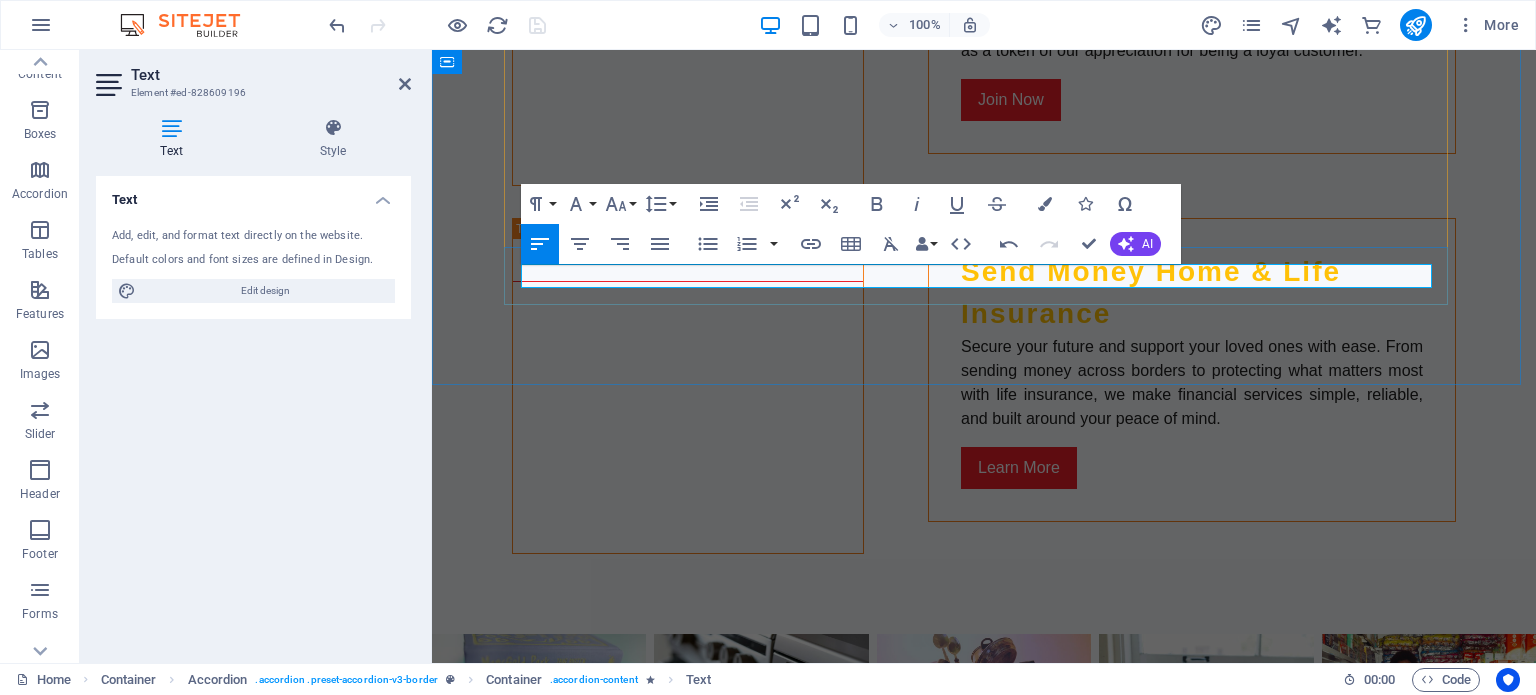 drag, startPoint x: 1132, startPoint y: 274, endPoint x: 1041, endPoint y: 275, distance: 91.00549 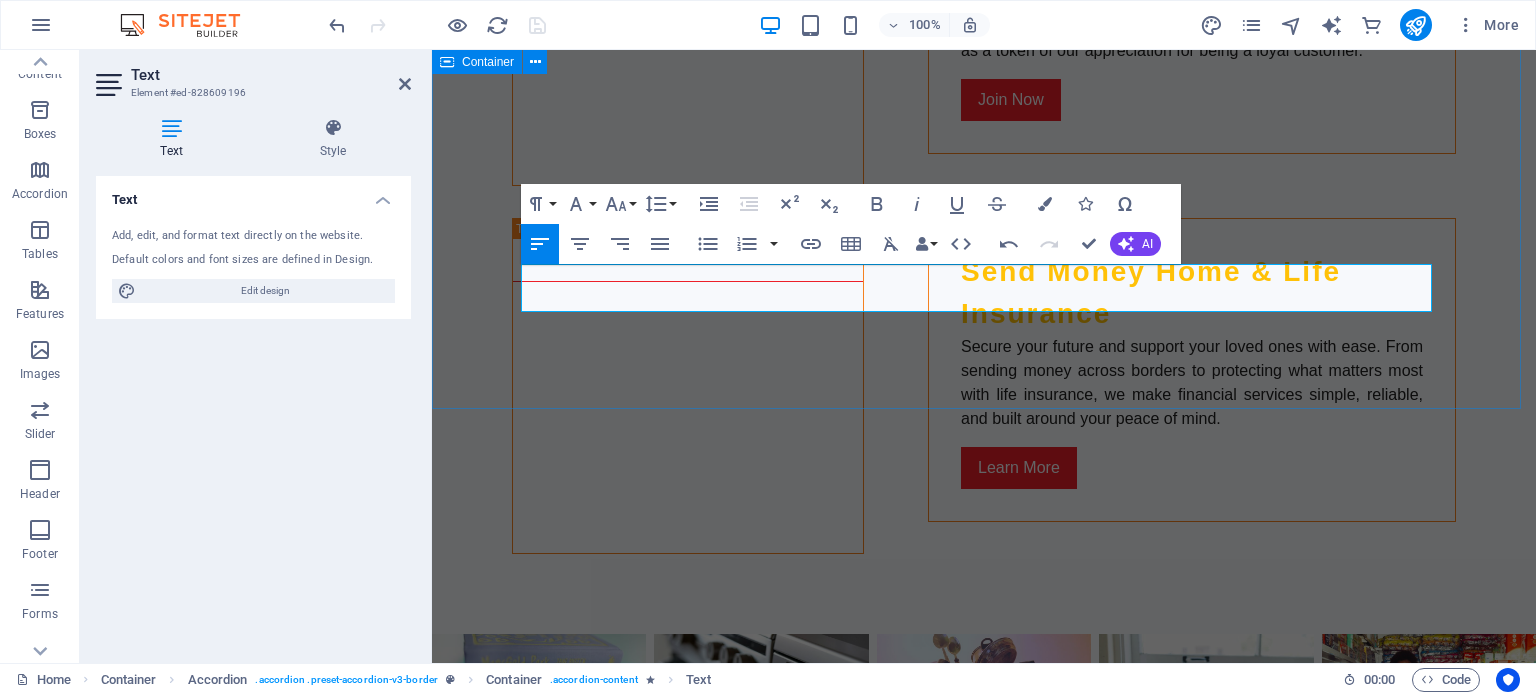 click on "FAQs What locations do you deliver to? We deliver to South Africa, Zimbabwe, Botswana, and Zambia. What payment methods do you accept? We accept credit/debit cards, PayPal, and other secure payment options. How can I track my order? Once your order has shipped, you will receive a tracking link via email. What is your return policy? You can return or exchange items within 30 days of purchase, provided they are unused. Do you offer discounts for bulk orders? Yes! Contact us to discuss bulk order discounts. How can I contact customer support? You can reach us via email at [EMAIL] or by phone/whatsapp at +[COUNTRY_CODE]-[PHONE]." at bounding box center (984, 1392) 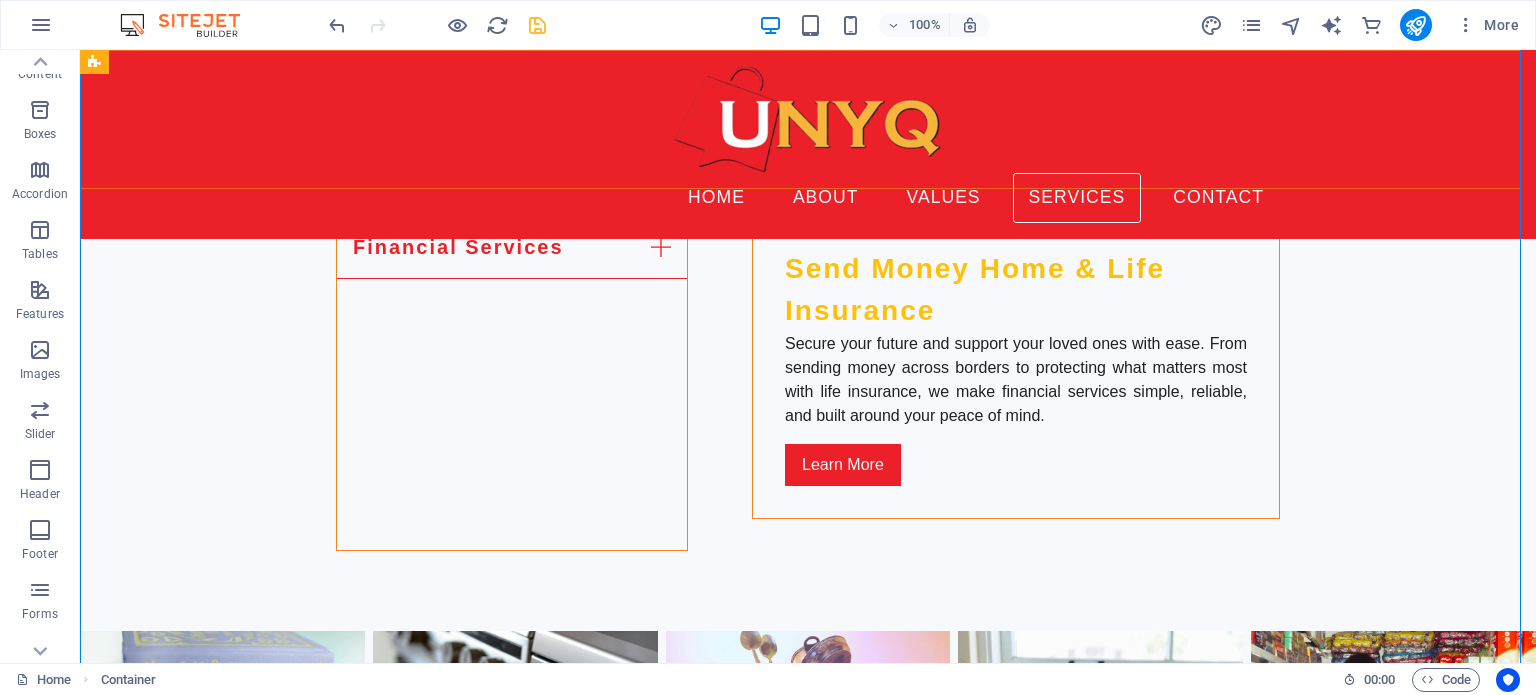 scroll, scrollTop: 4300, scrollLeft: 0, axis: vertical 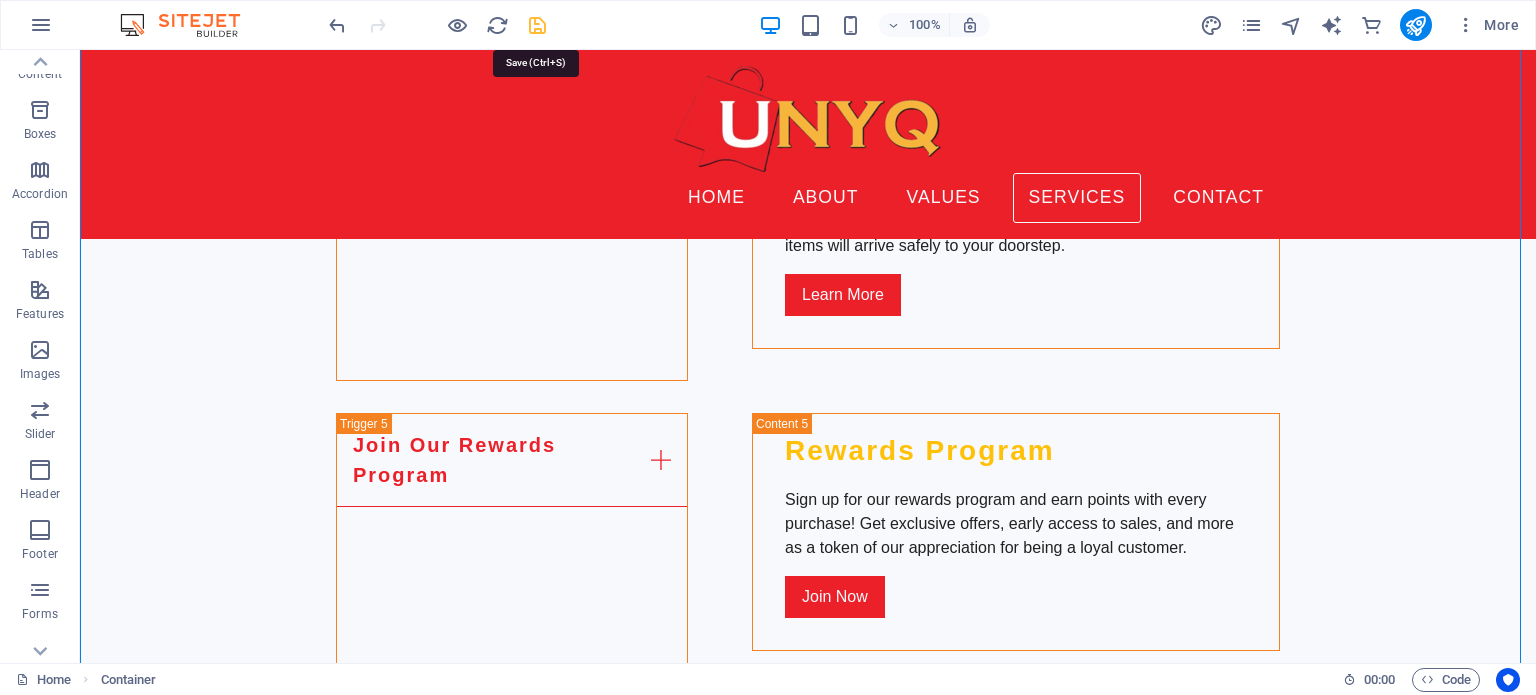 click at bounding box center (537, 25) 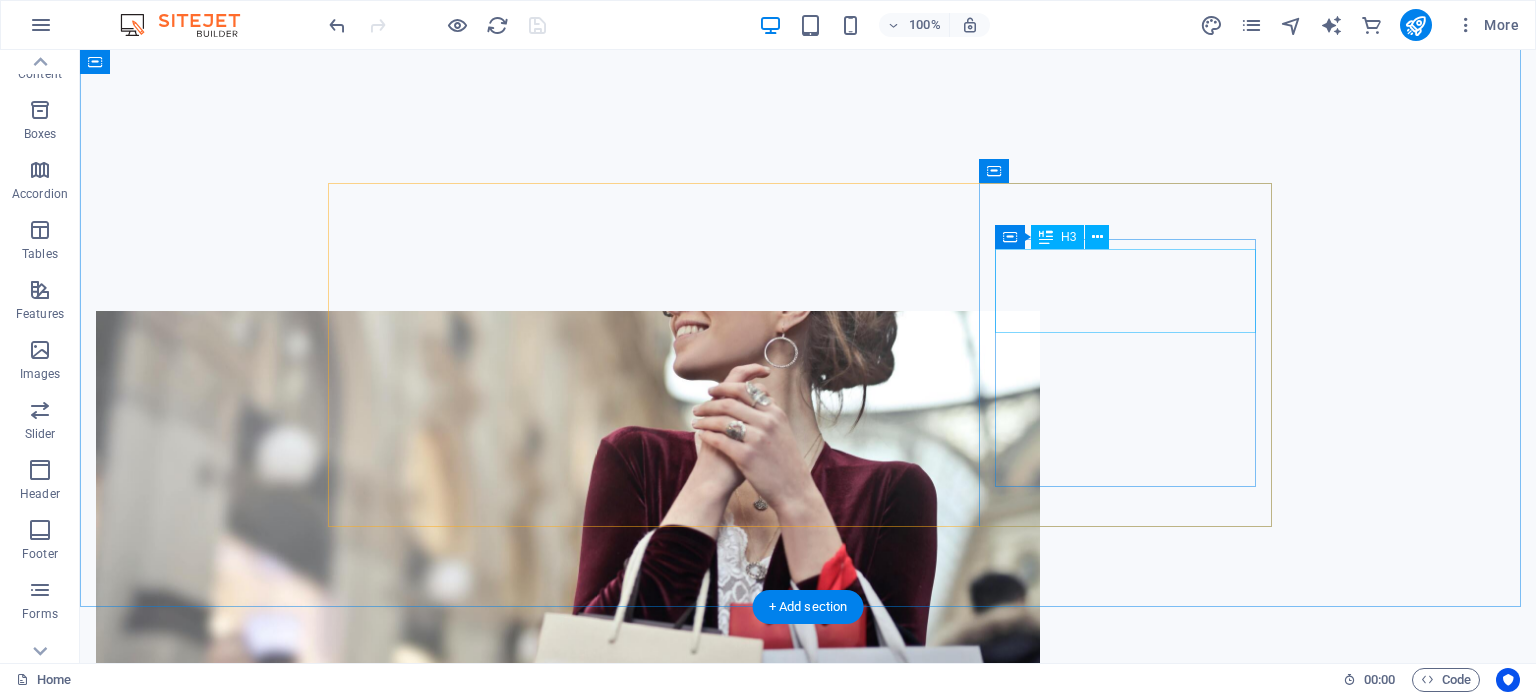 scroll, scrollTop: 1200, scrollLeft: 0, axis: vertical 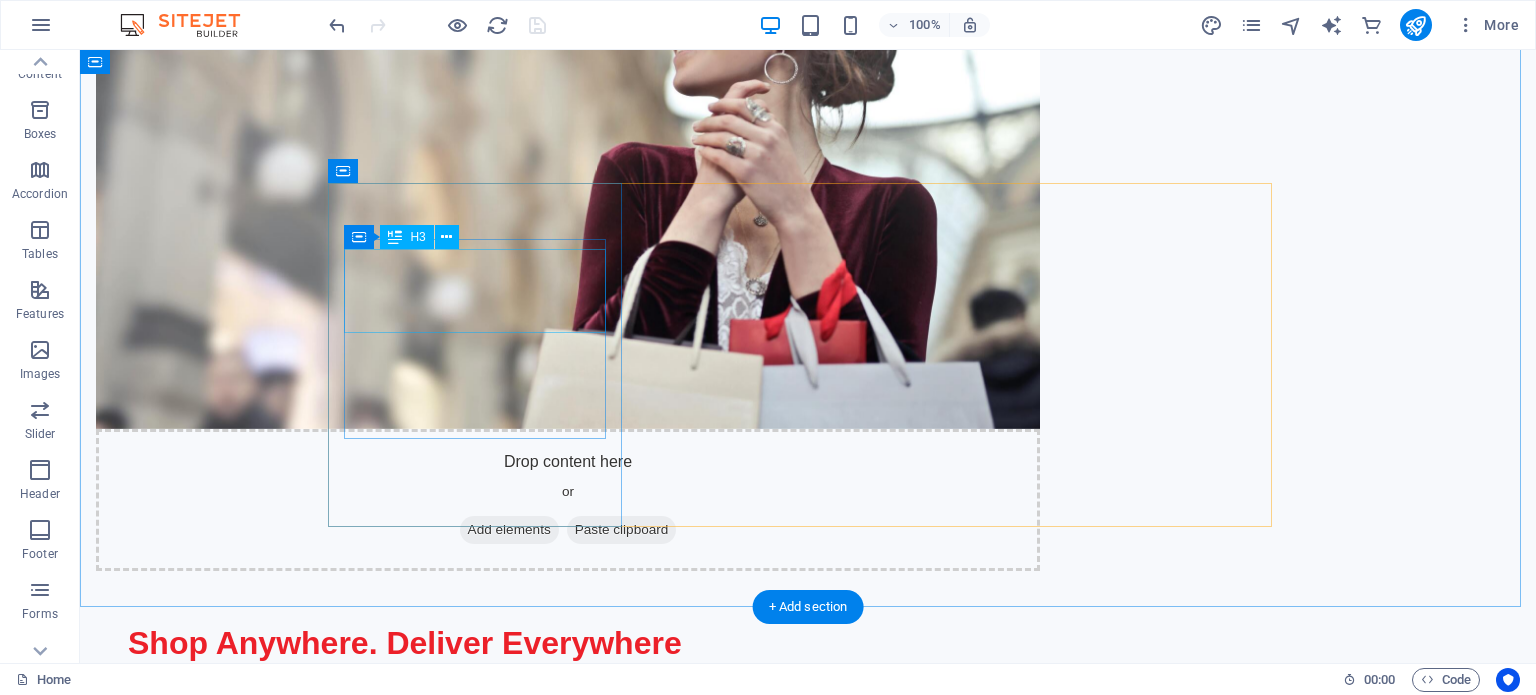 click on "Top Brands at Your Fingertips" at bounding box center (482, 1191) 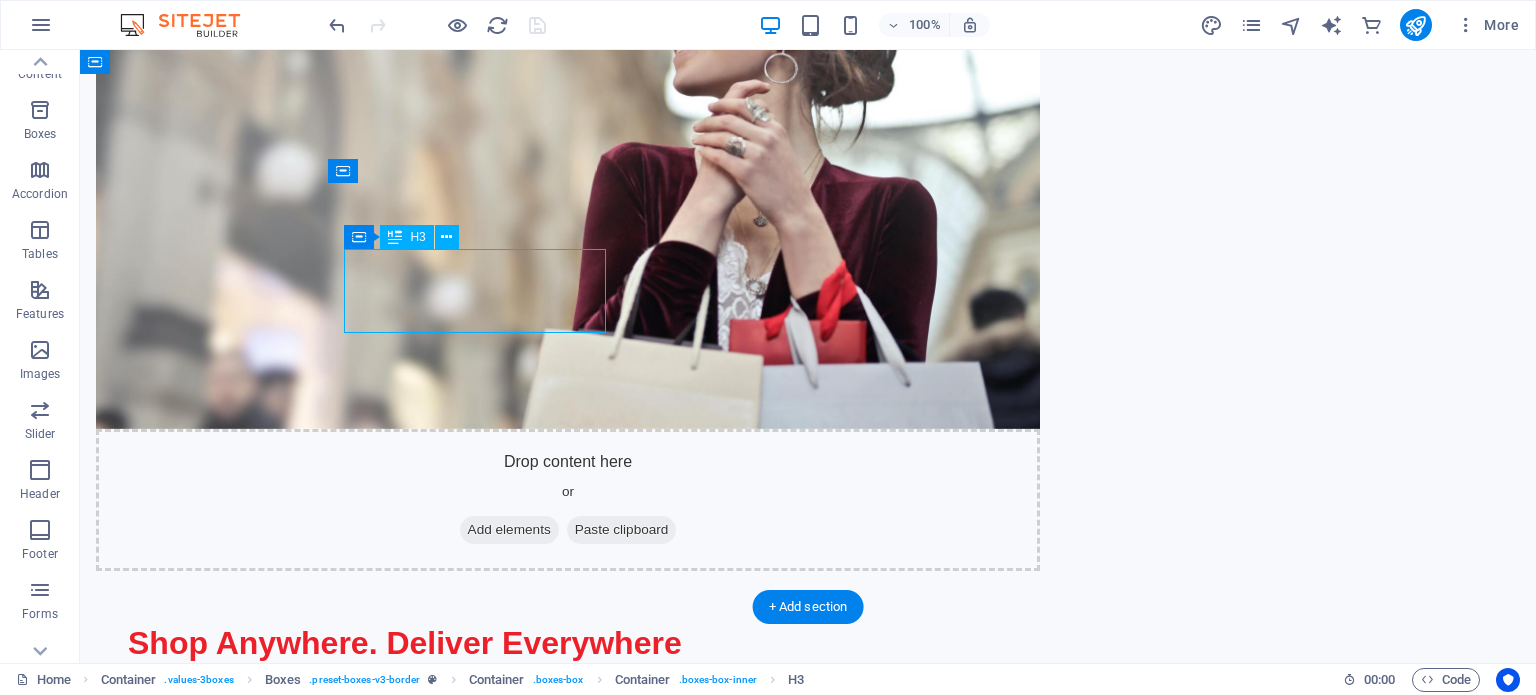 click on "Top Brands at Your Fingertips" at bounding box center (482, 1191) 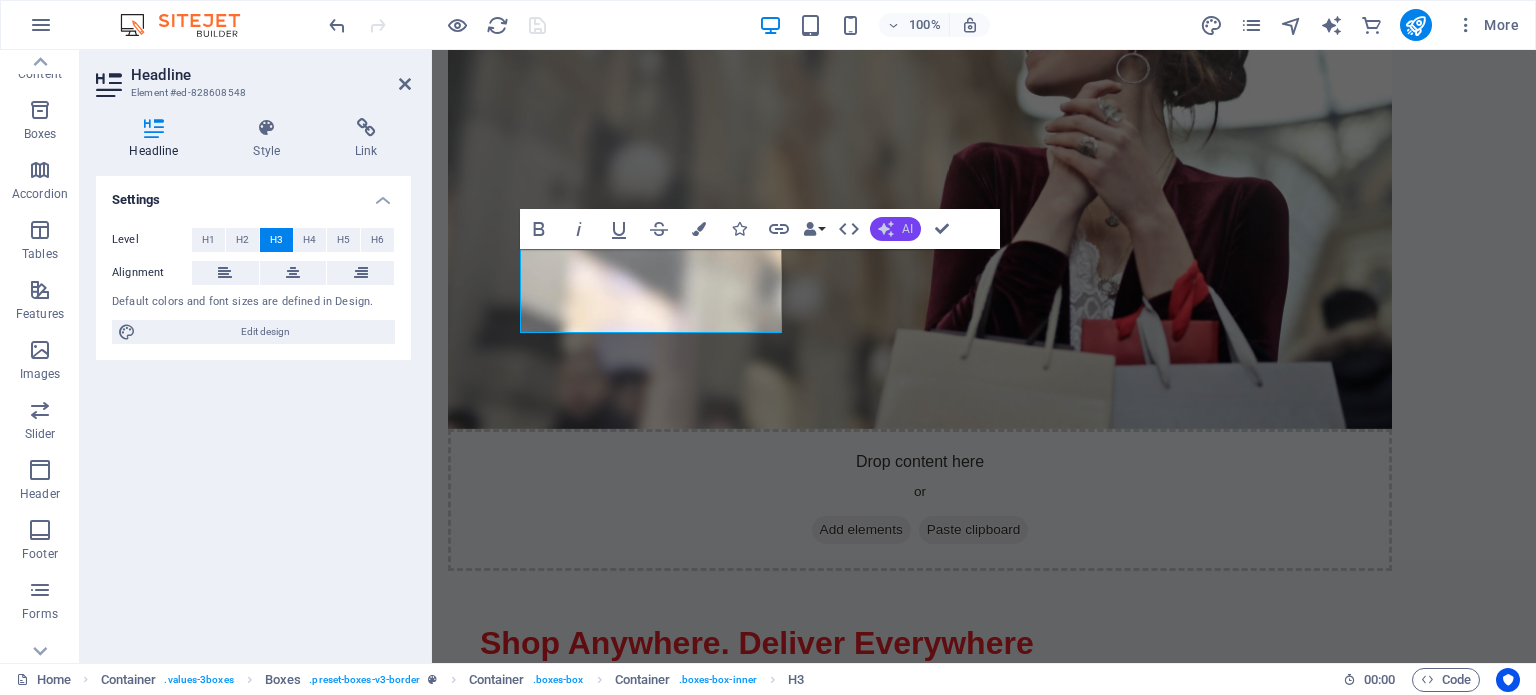 click on "AI" at bounding box center (907, 229) 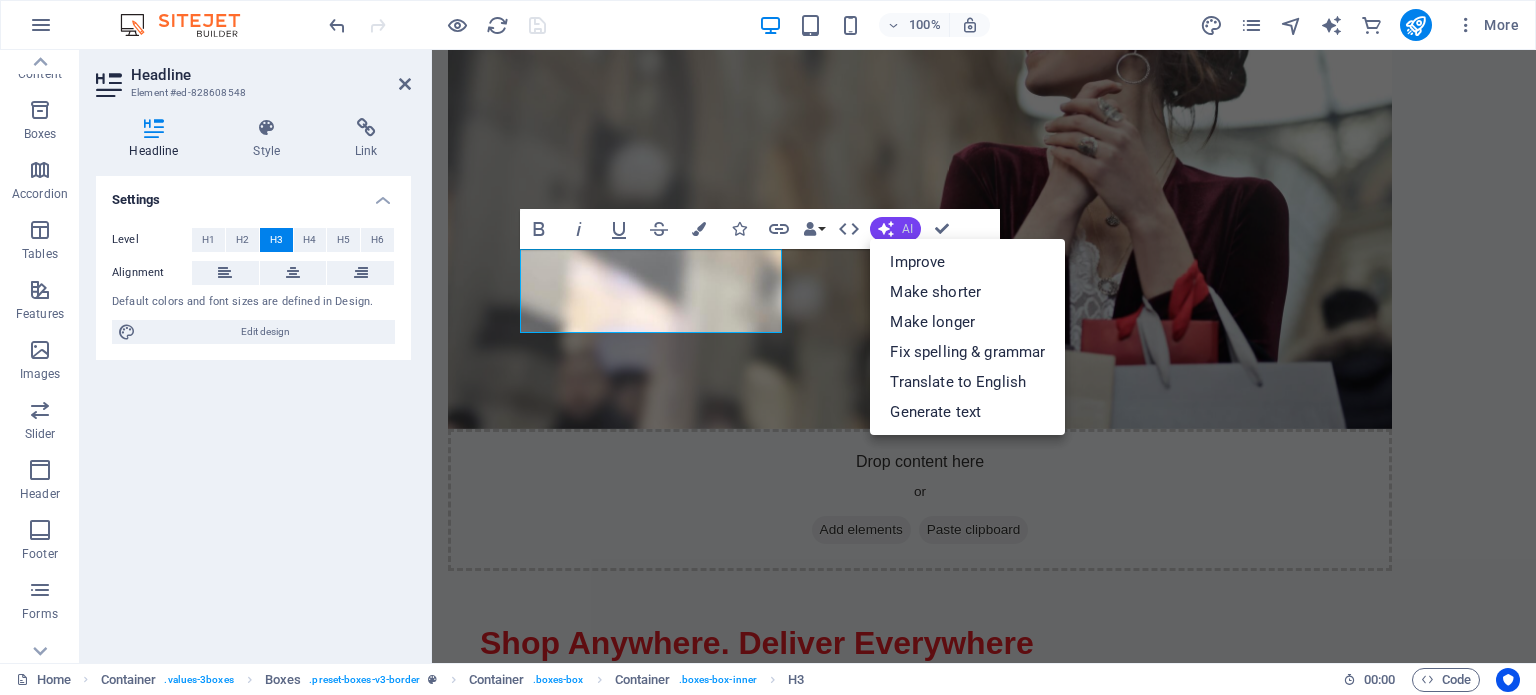 click on "AI" at bounding box center (895, 229) 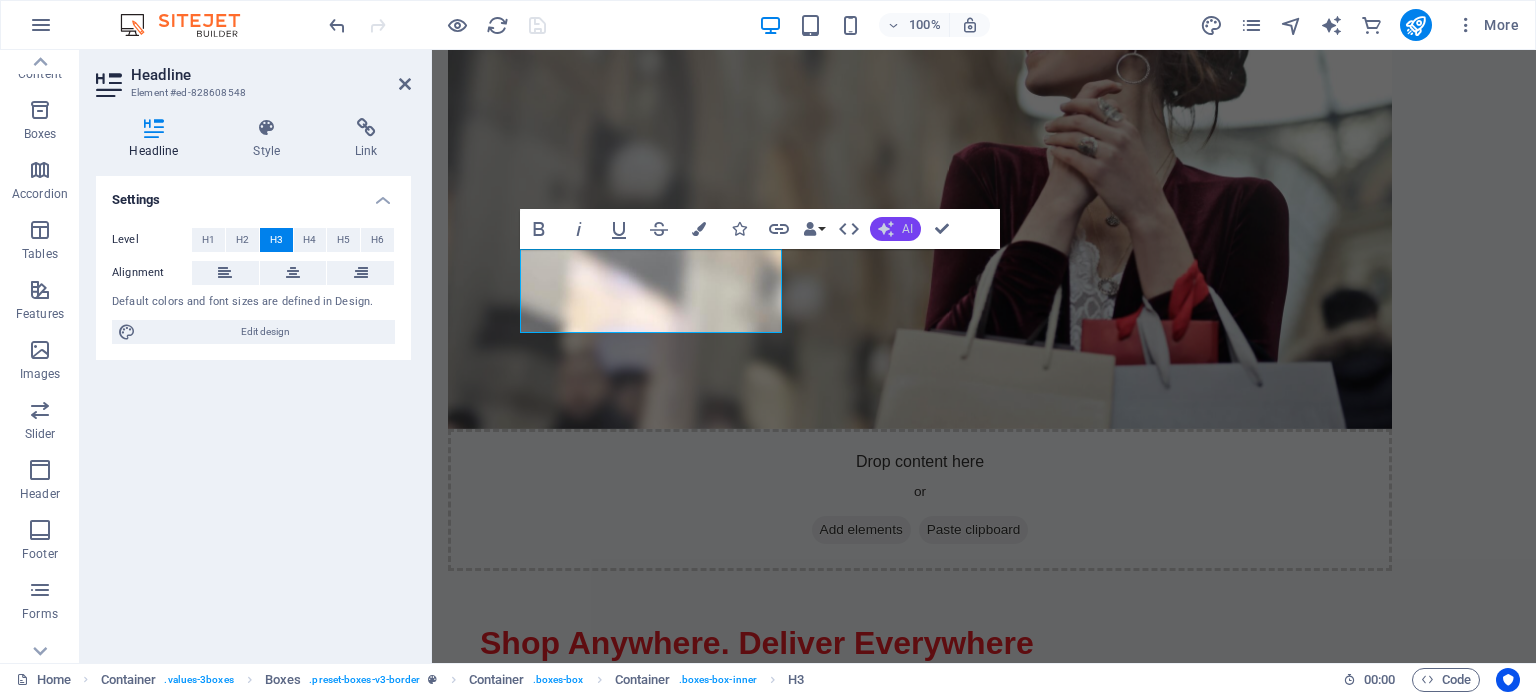 click on "AI" at bounding box center [895, 229] 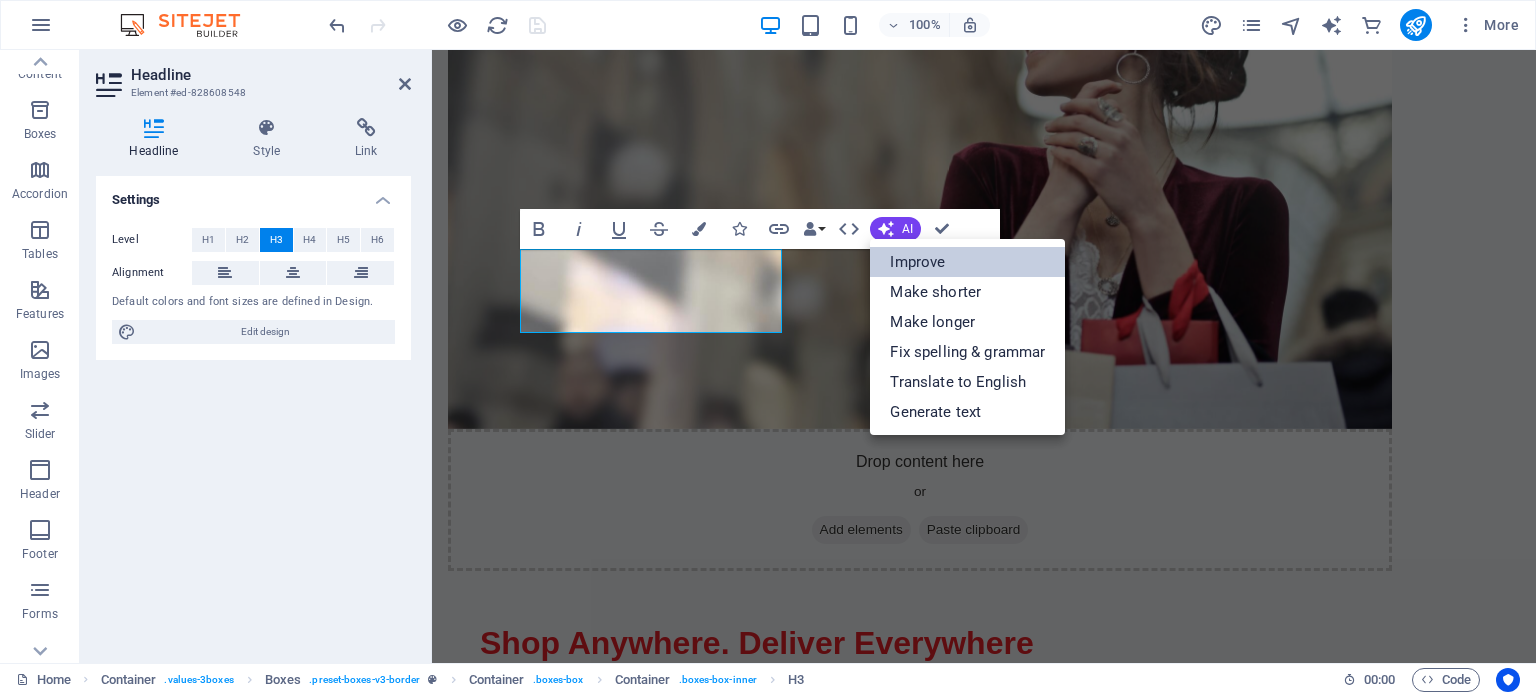 click on "Improve" at bounding box center [967, 262] 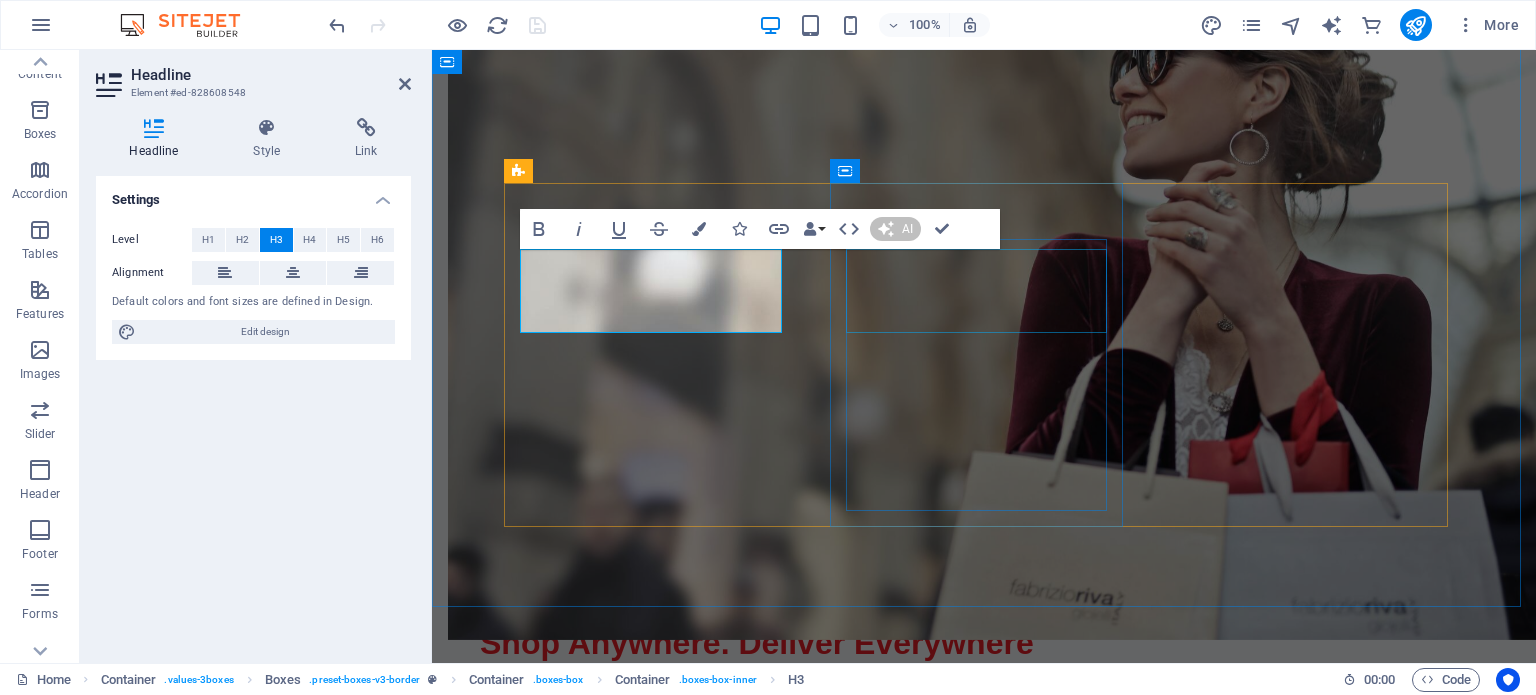 type 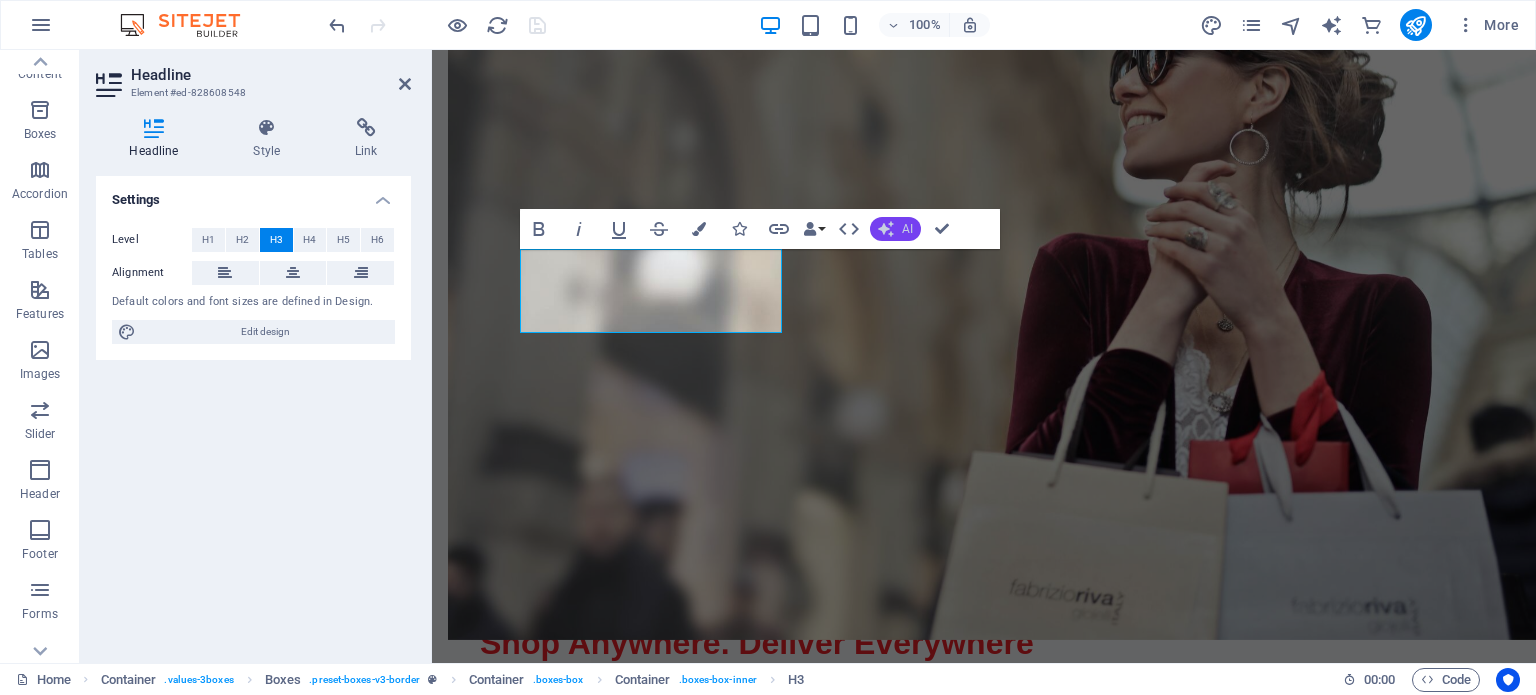 click 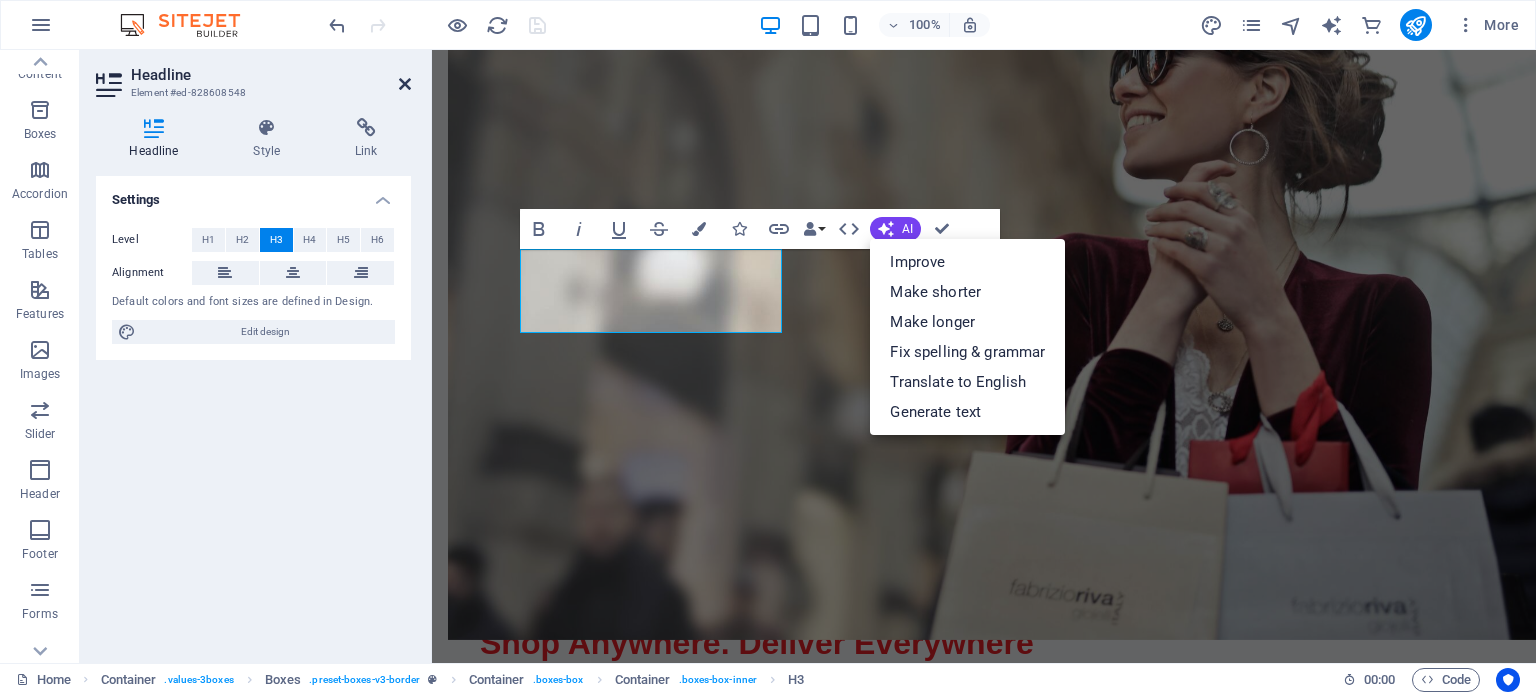 click at bounding box center [405, 84] 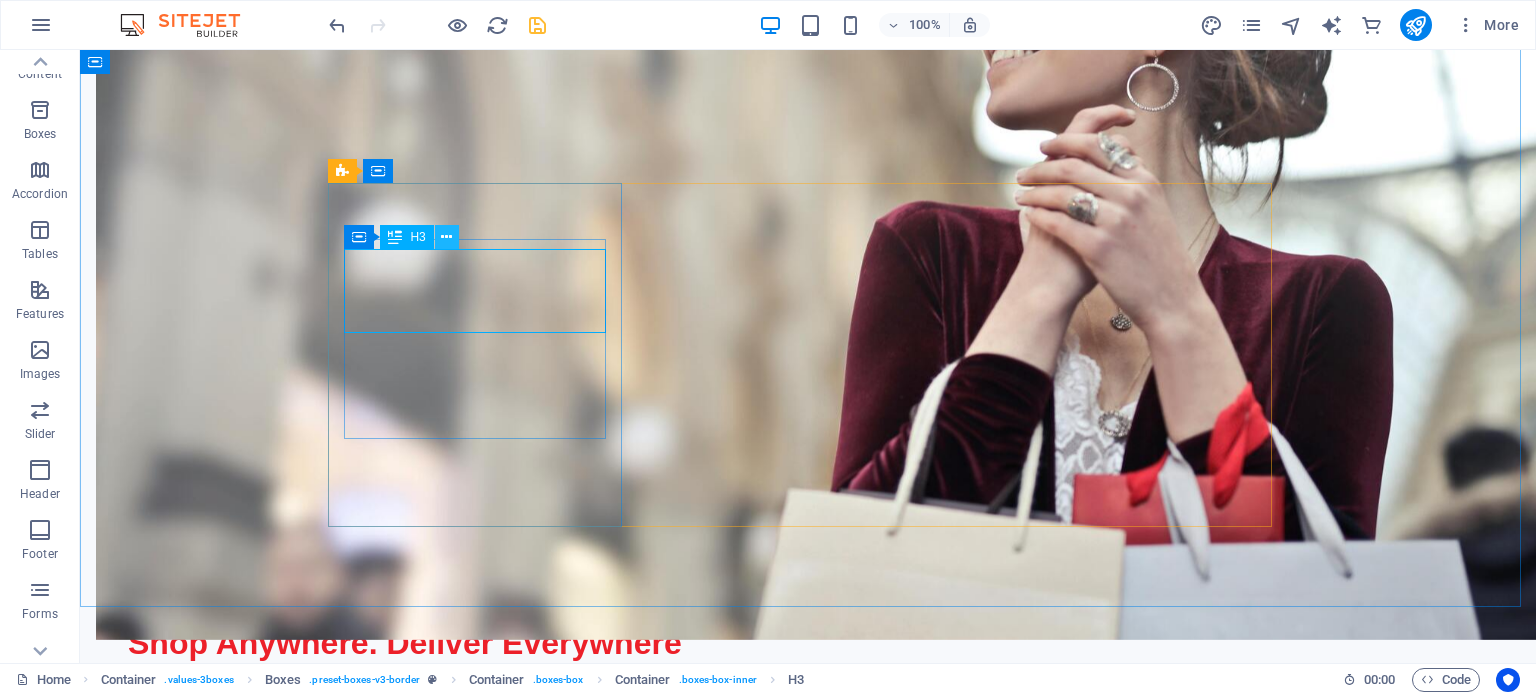 click at bounding box center (446, 237) 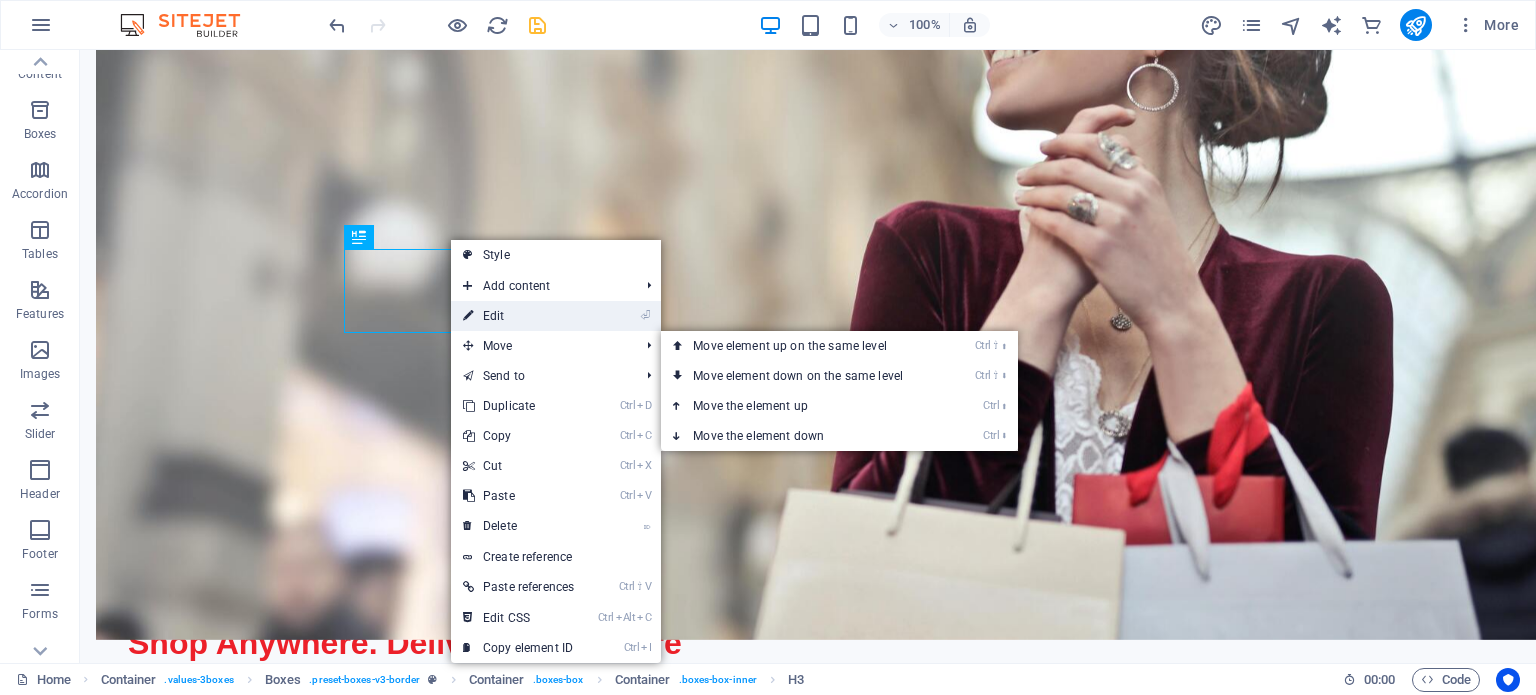 click on "⏎  Edit" at bounding box center [518, 316] 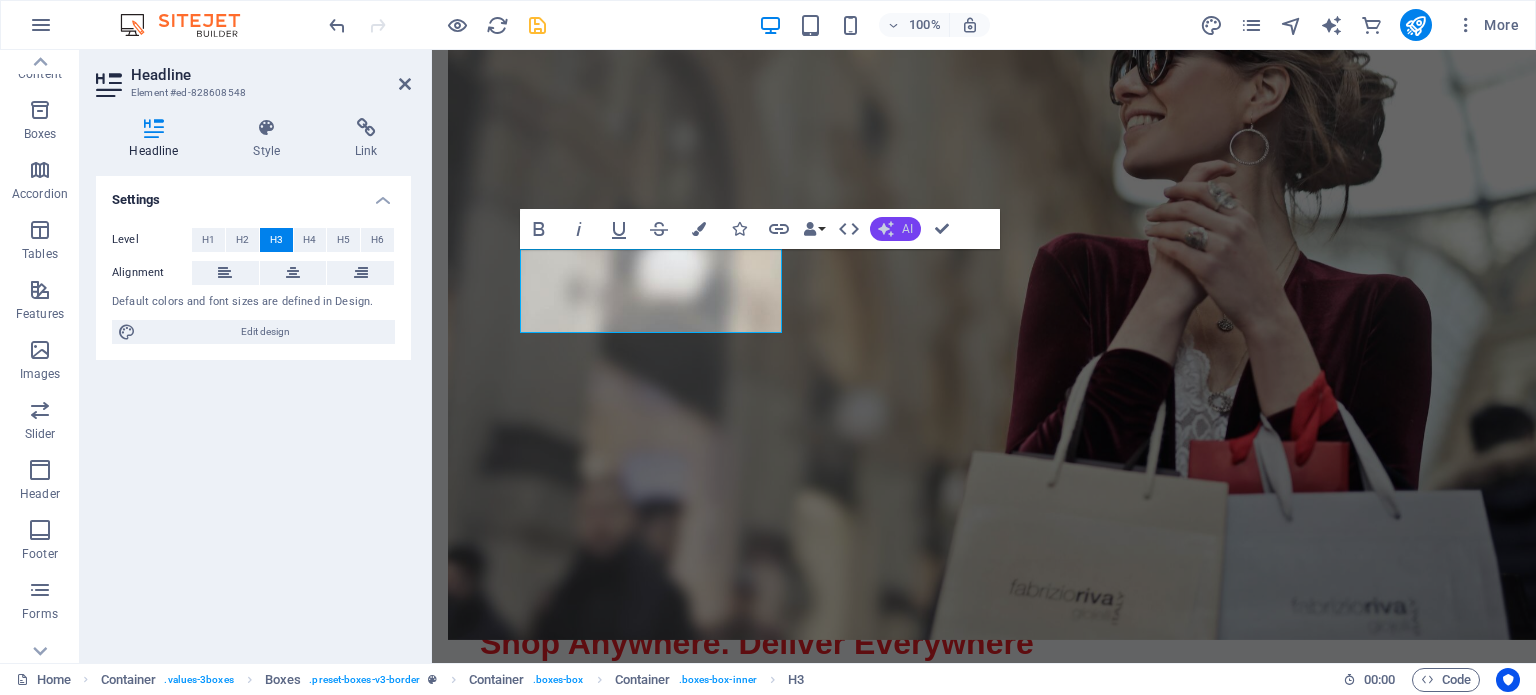 click 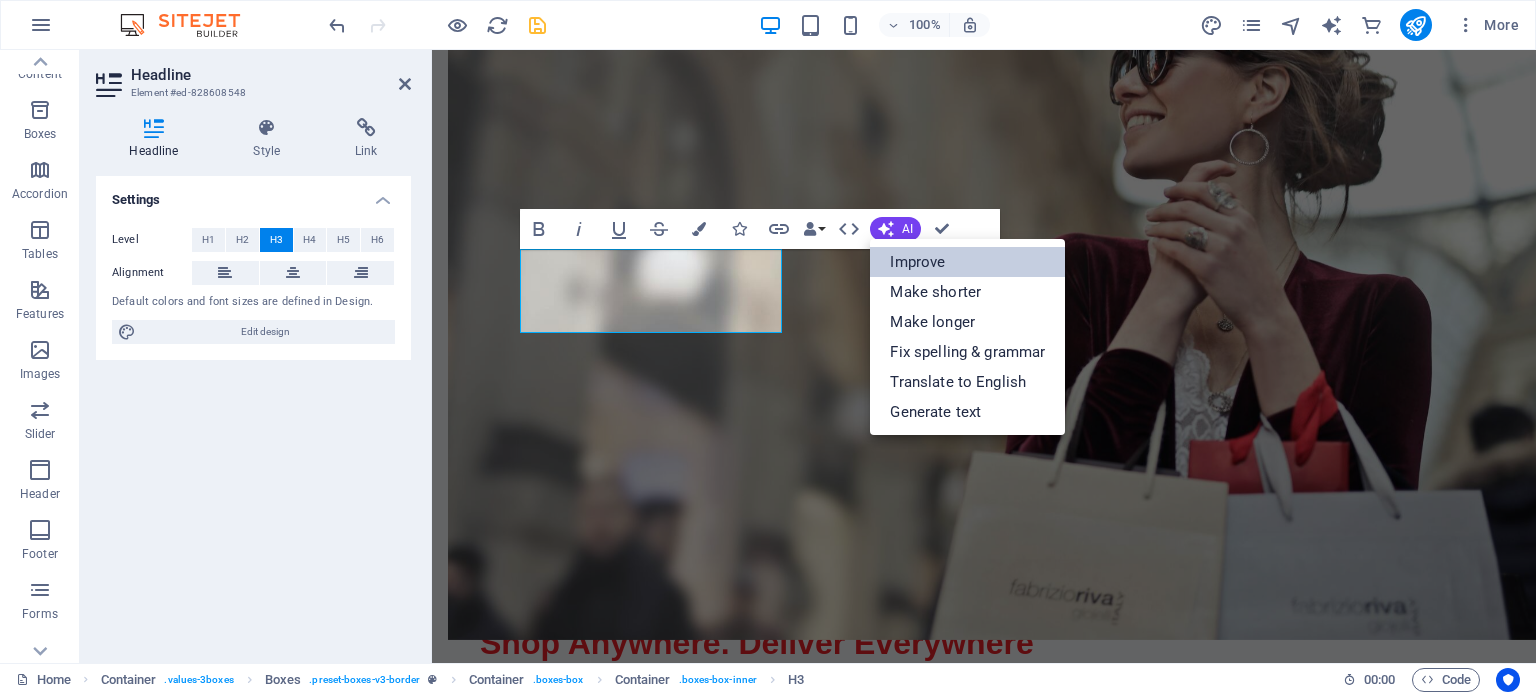 click on "Improve" at bounding box center [967, 262] 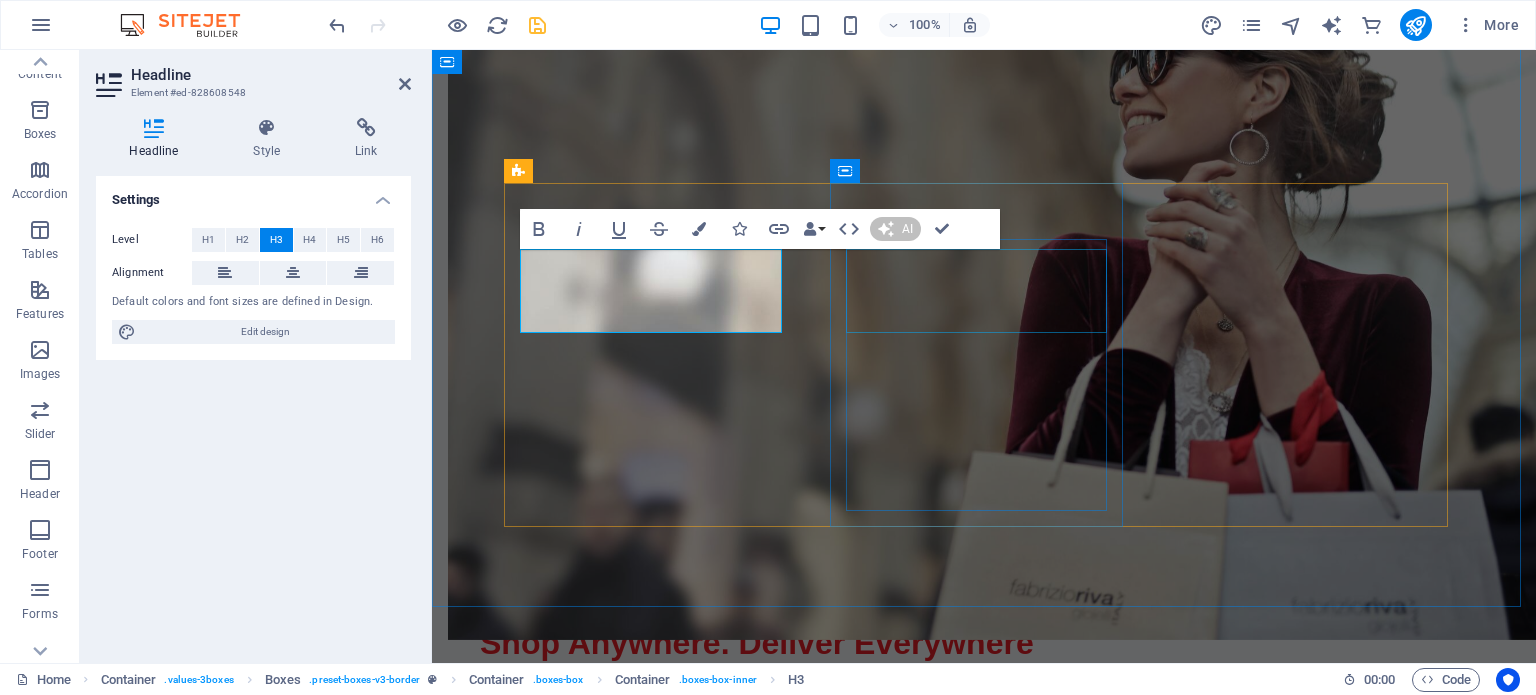 type 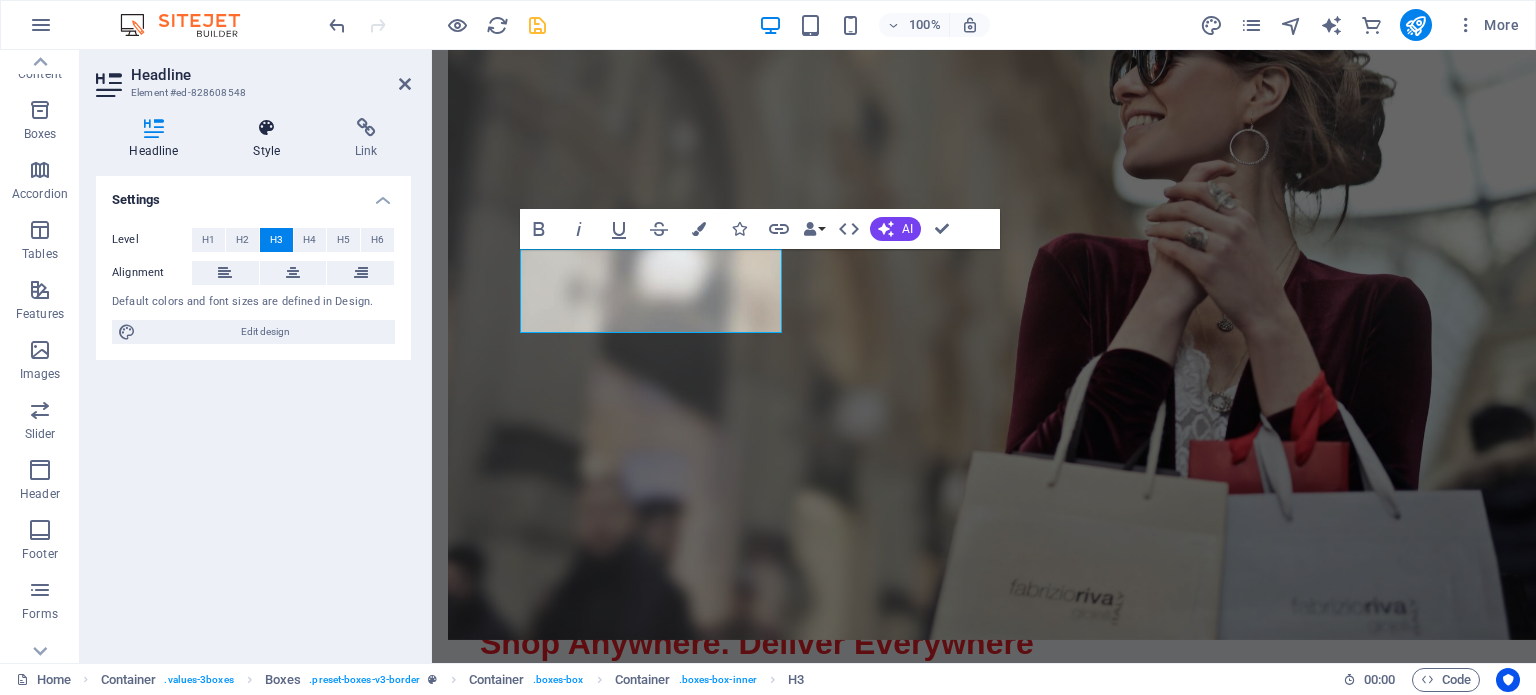 click on "Style" at bounding box center [271, 139] 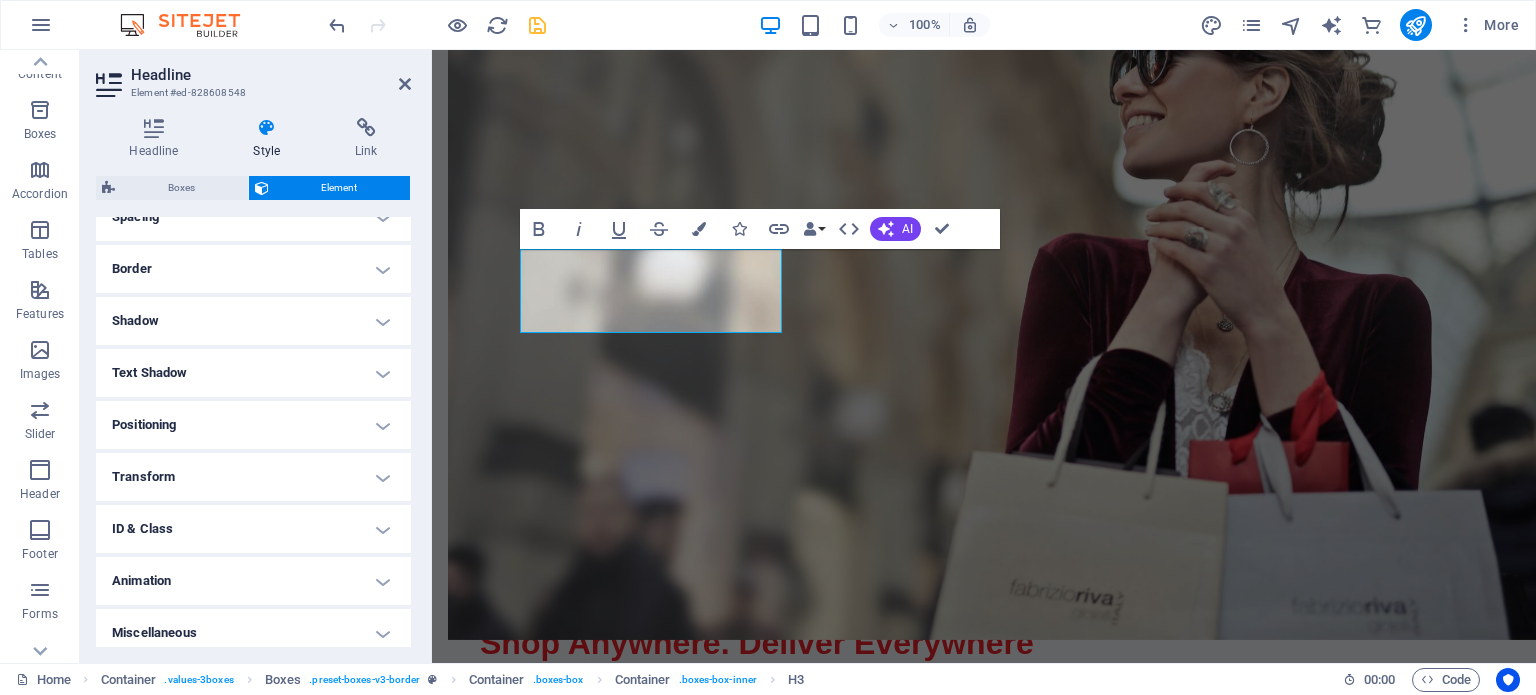 scroll, scrollTop: 414, scrollLeft: 0, axis: vertical 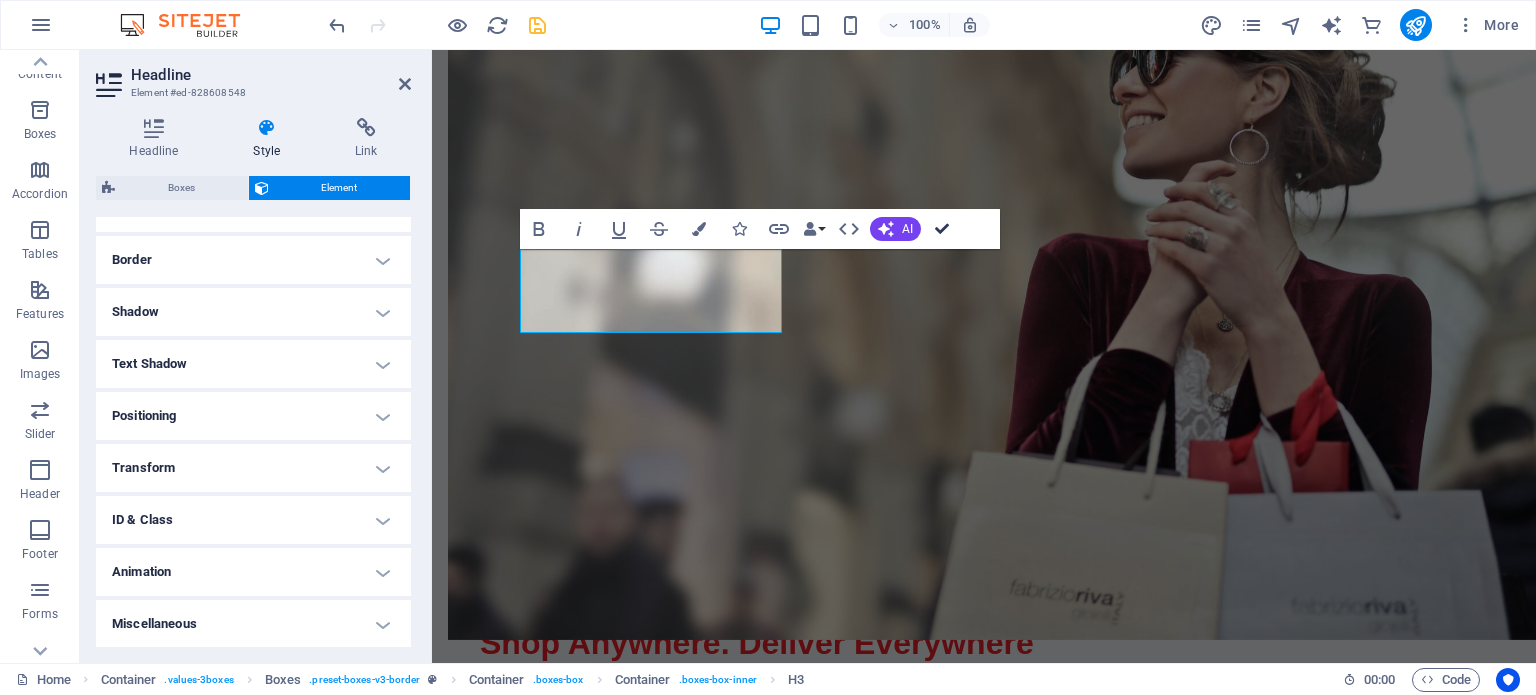 drag, startPoint x: 869, startPoint y: 218, endPoint x: 945, endPoint y: 228, distance: 76.655075 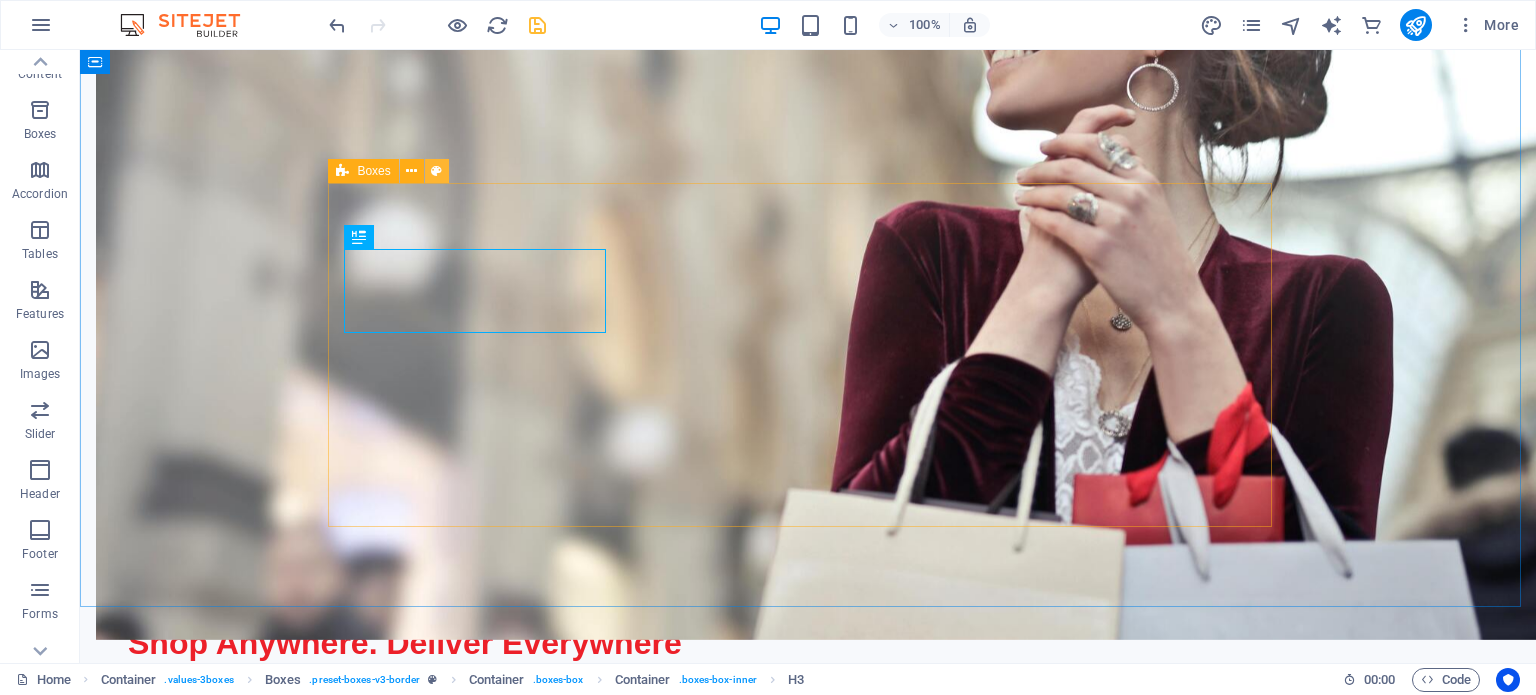 click at bounding box center (436, 171) 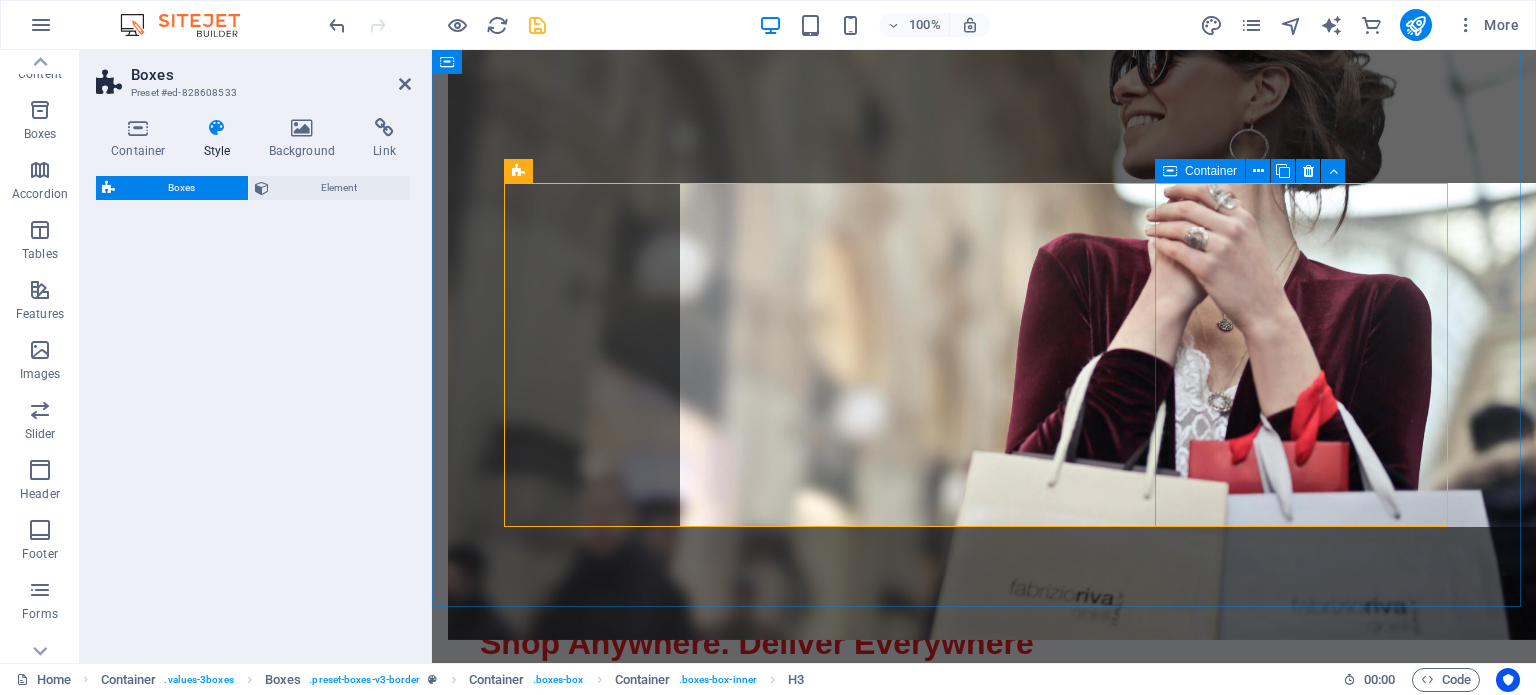 select on "rem" 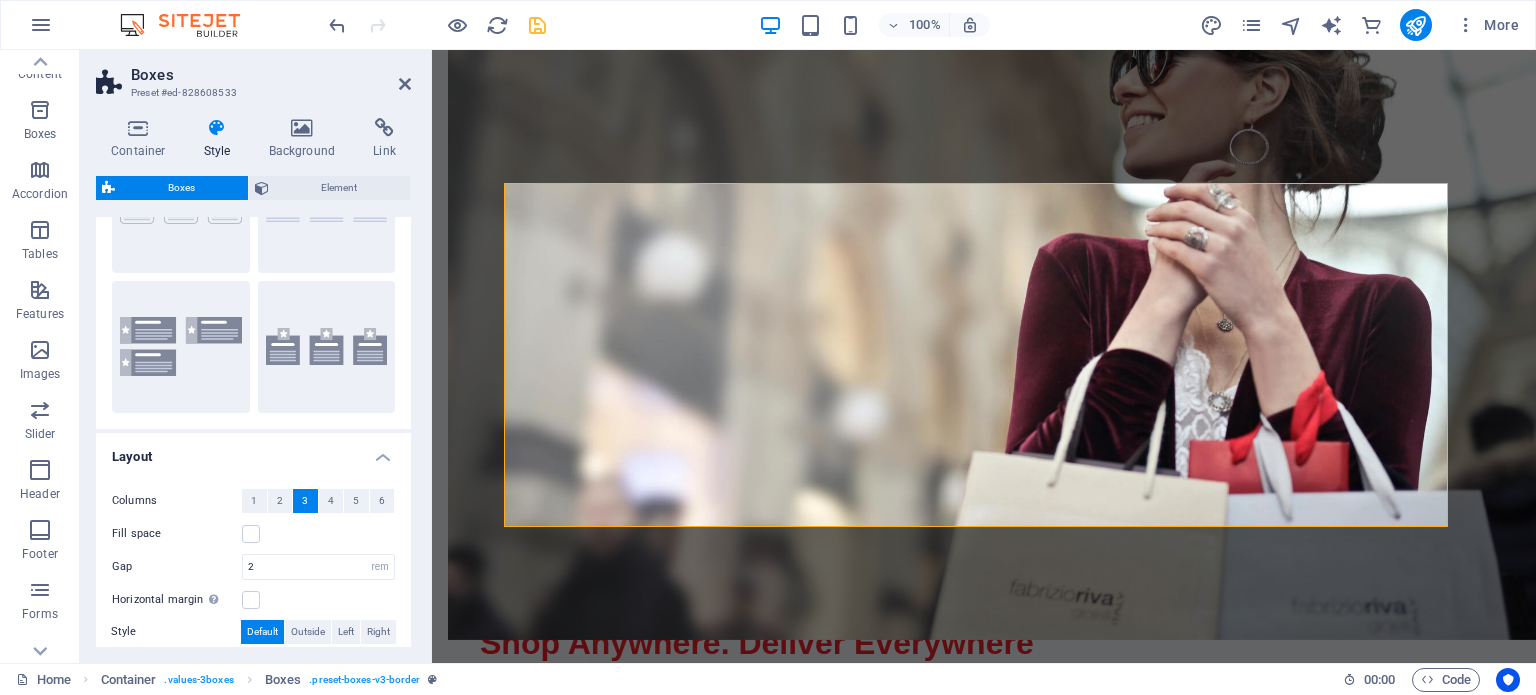 scroll, scrollTop: 28, scrollLeft: 0, axis: vertical 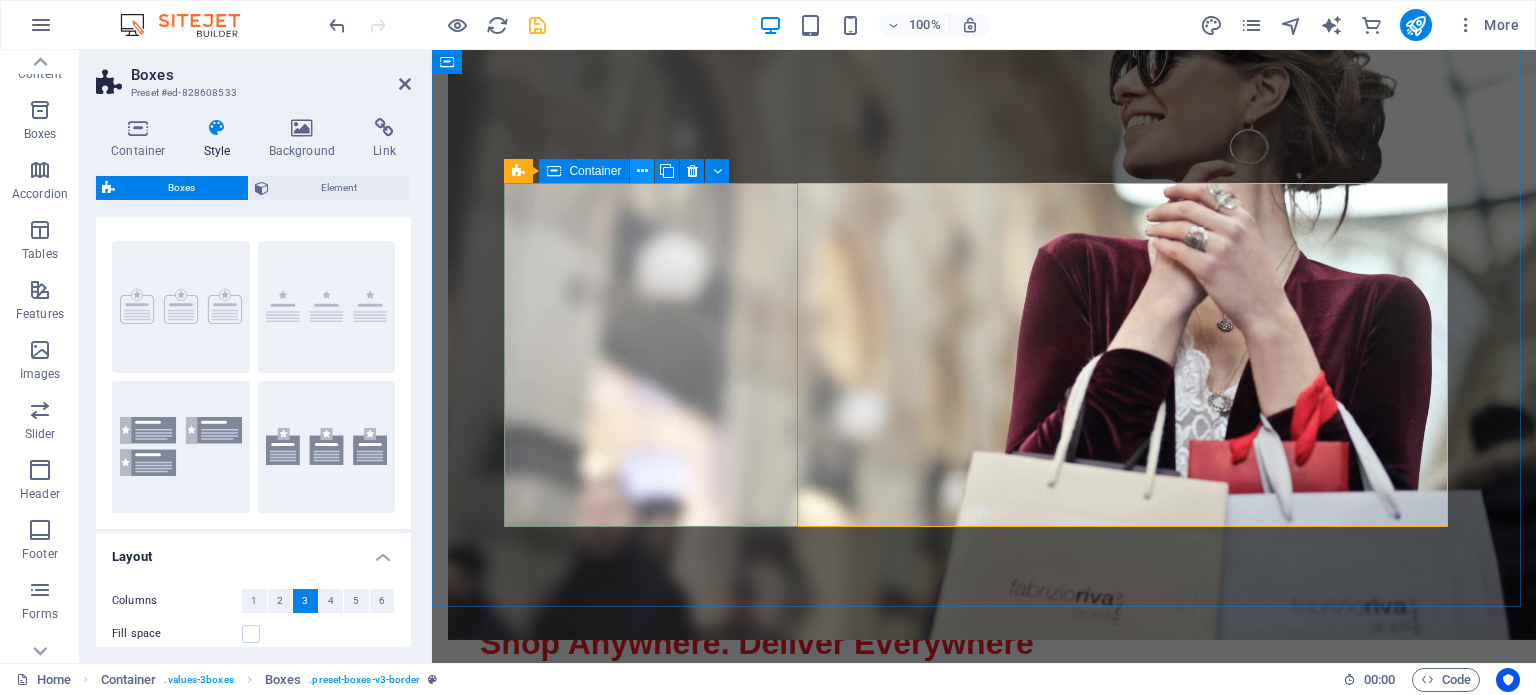 click at bounding box center (642, 171) 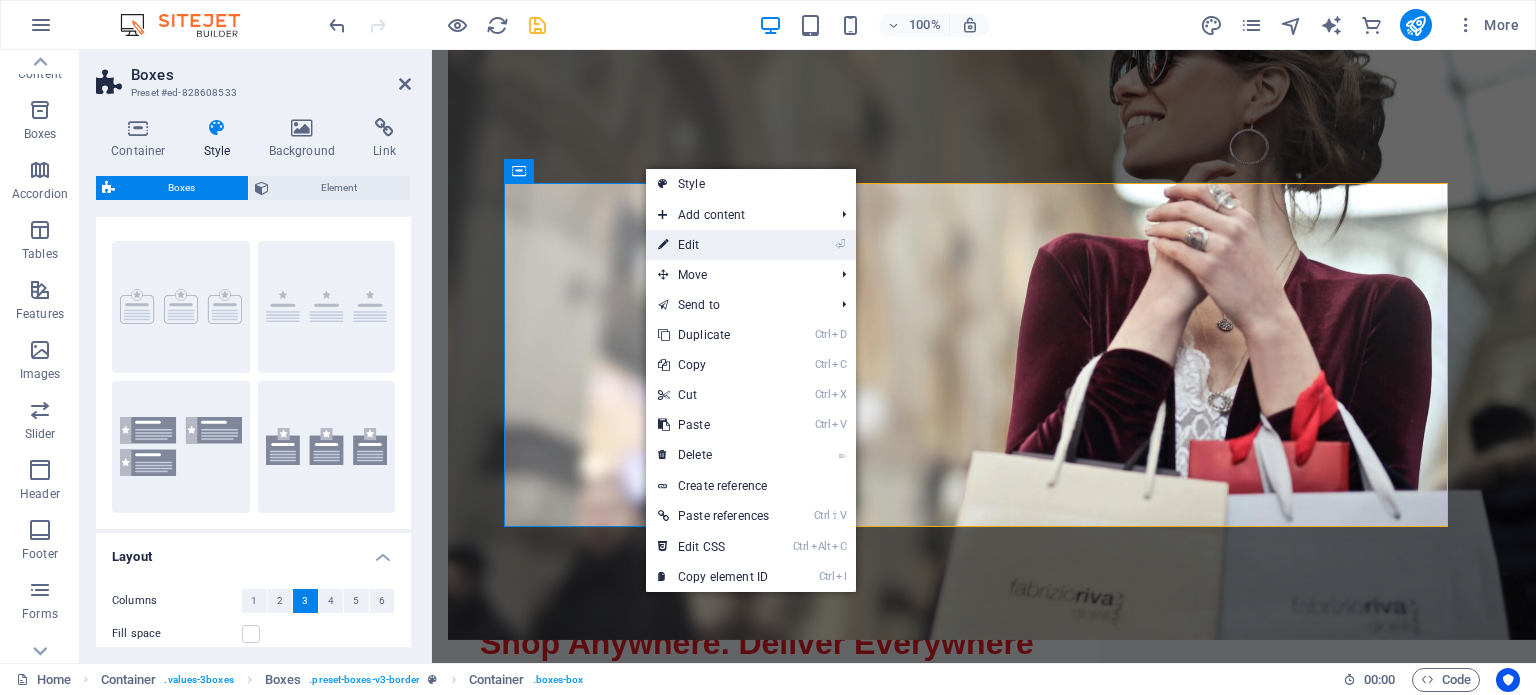 click on "⏎  Edit" at bounding box center [713, 245] 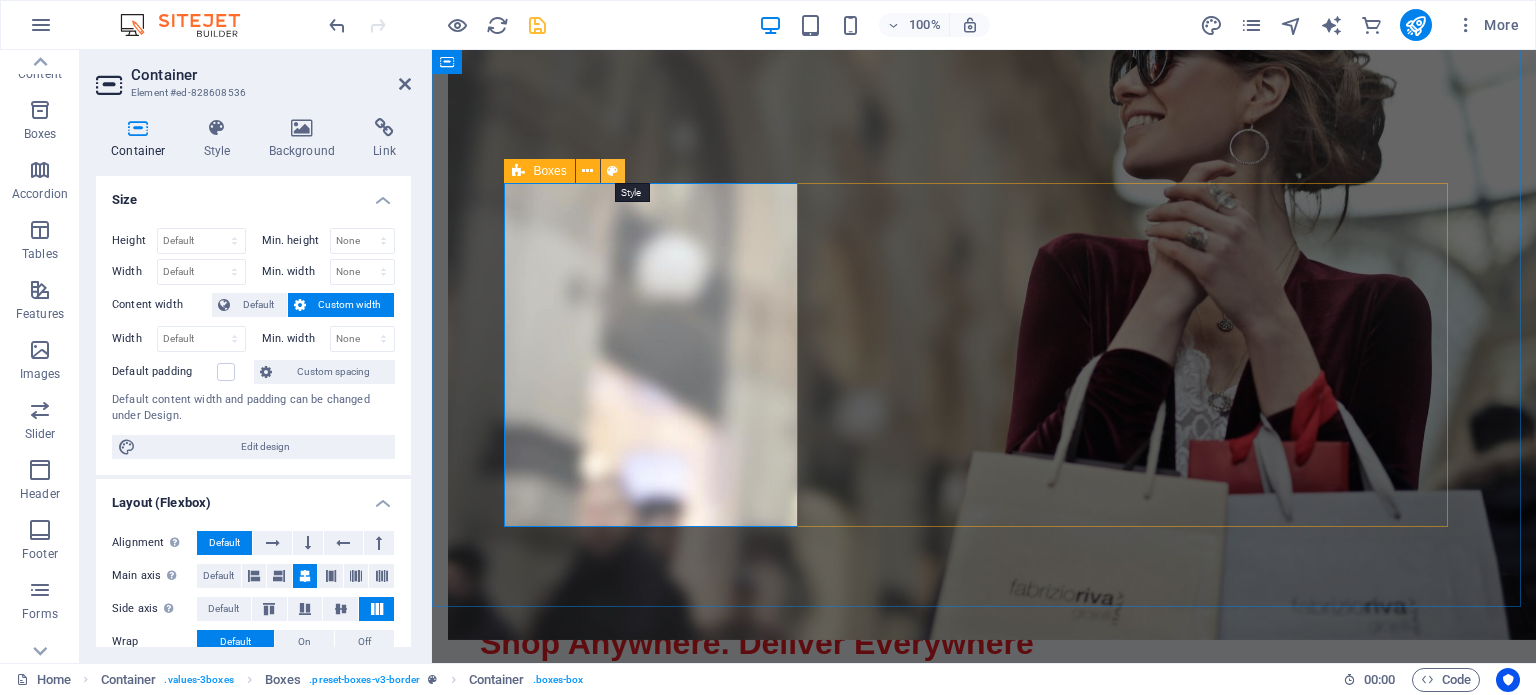 click at bounding box center [612, 171] 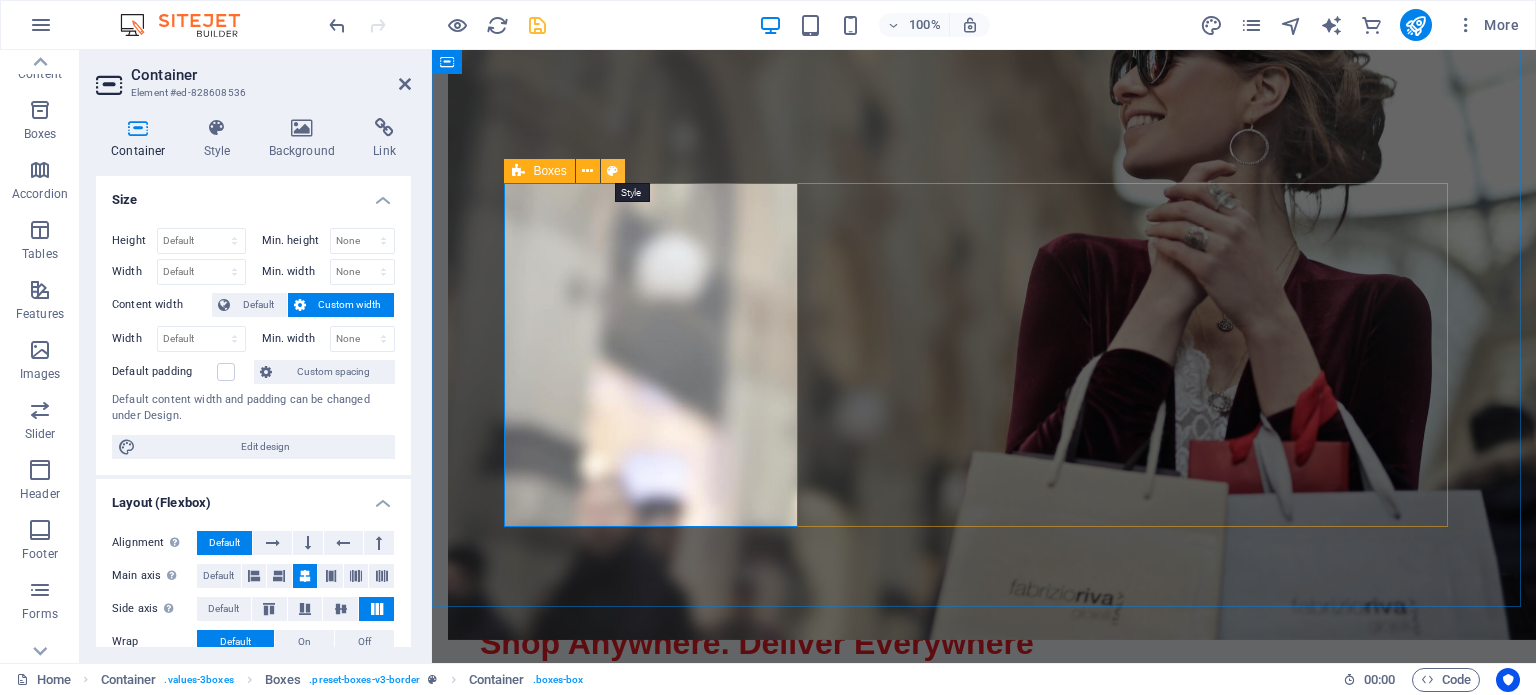 select on "rem" 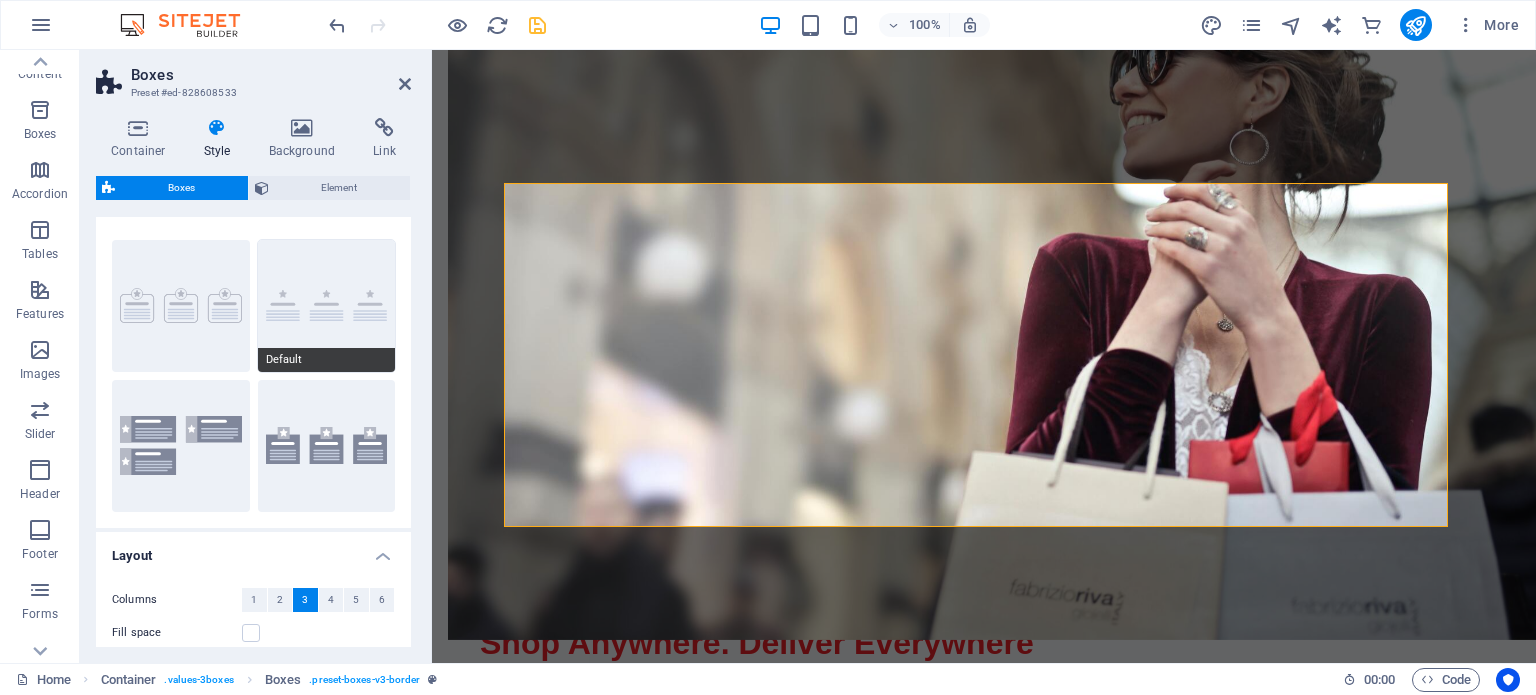 scroll, scrollTop: 0, scrollLeft: 0, axis: both 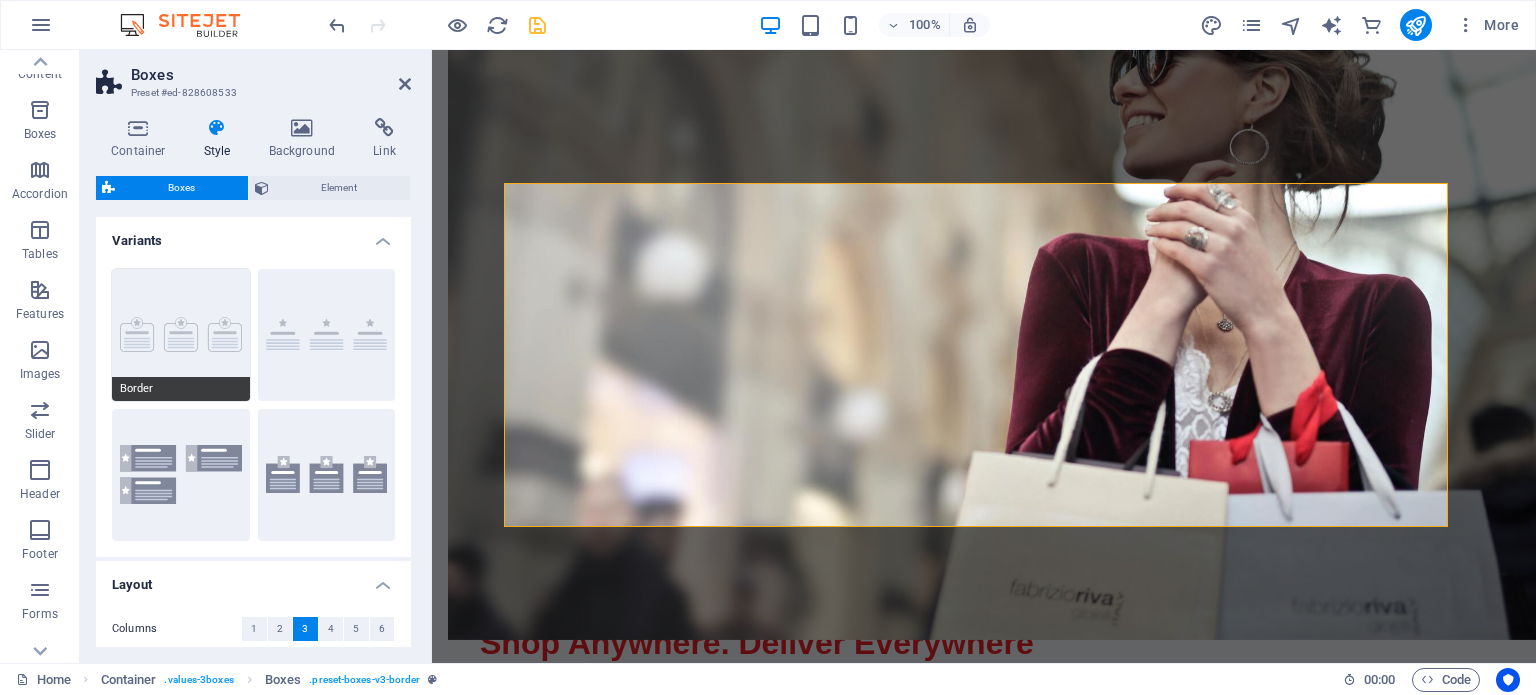click on "Border" at bounding box center (181, 335) 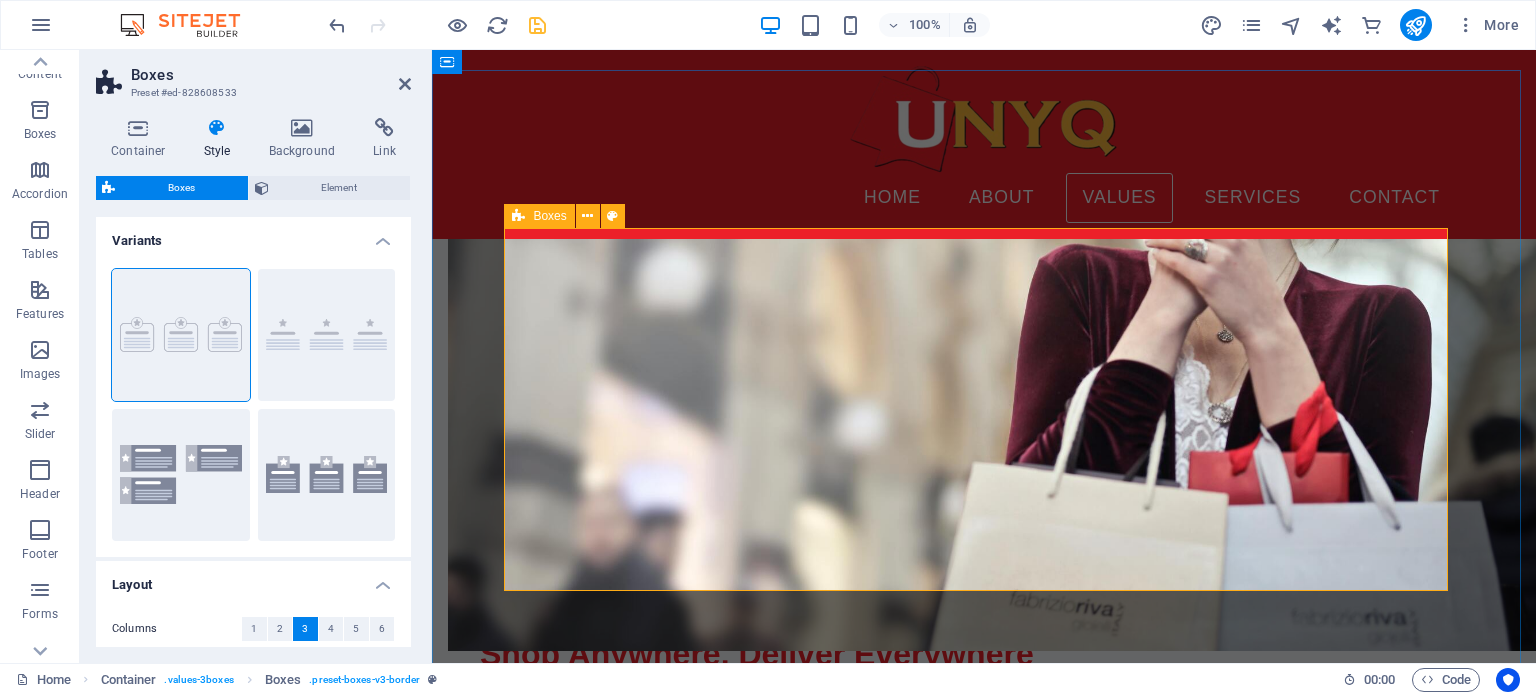 scroll, scrollTop: 1100, scrollLeft: 0, axis: vertical 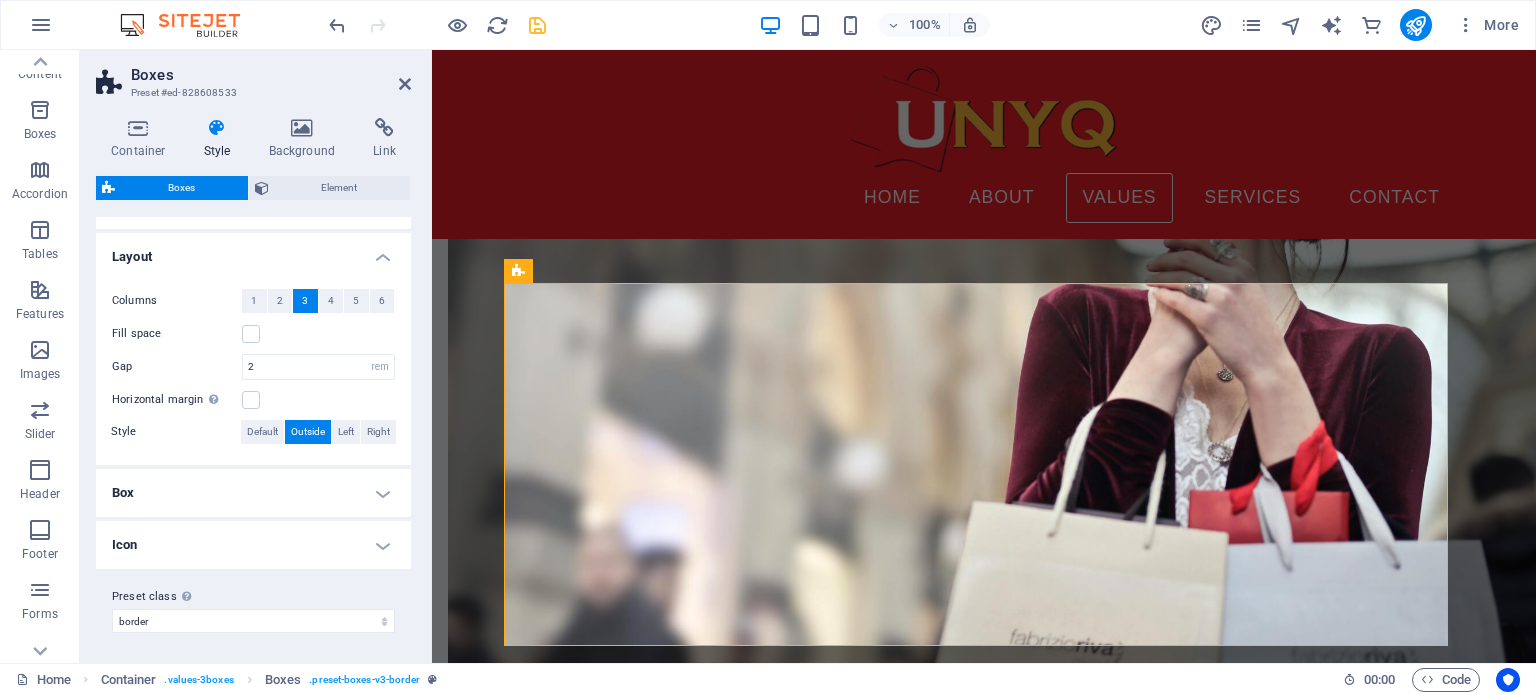 click on "Box" at bounding box center (253, 493) 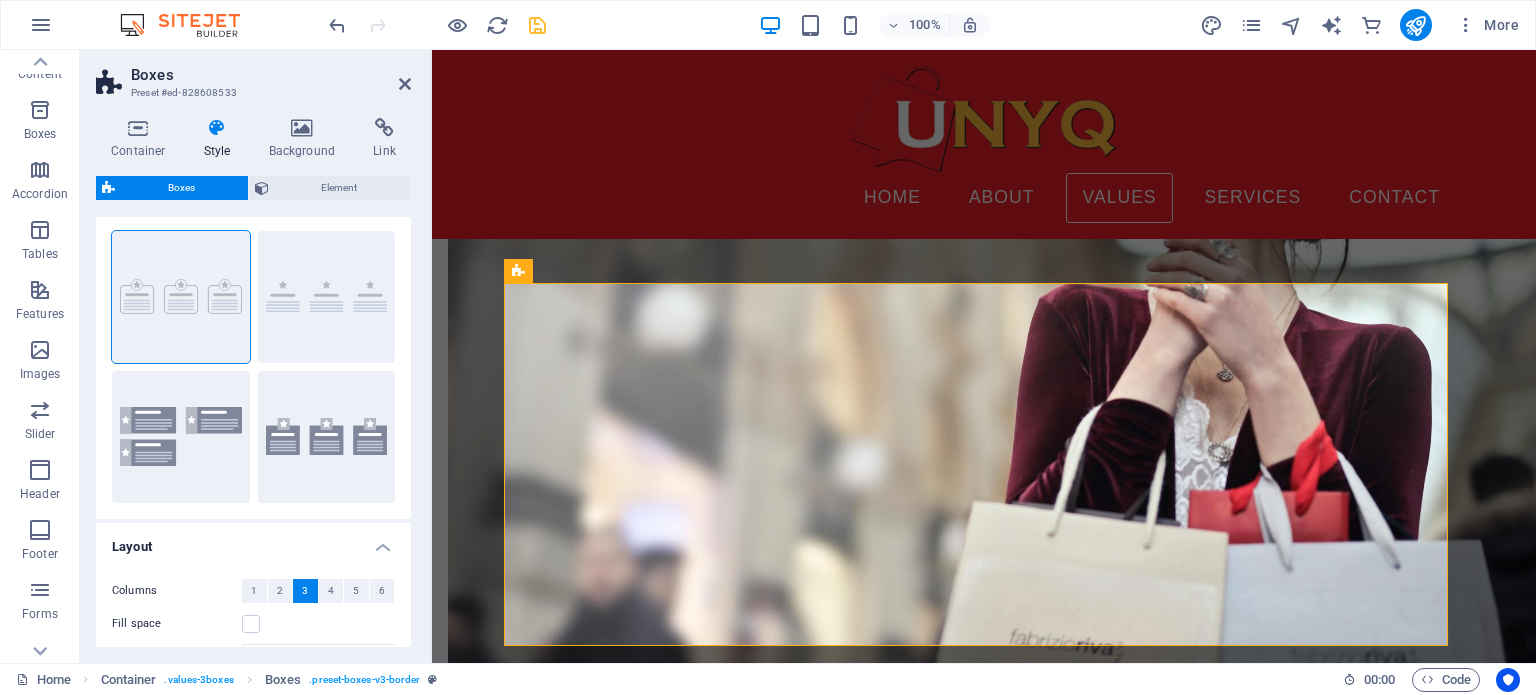 scroll, scrollTop: 0, scrollLeft: 0, axis: both 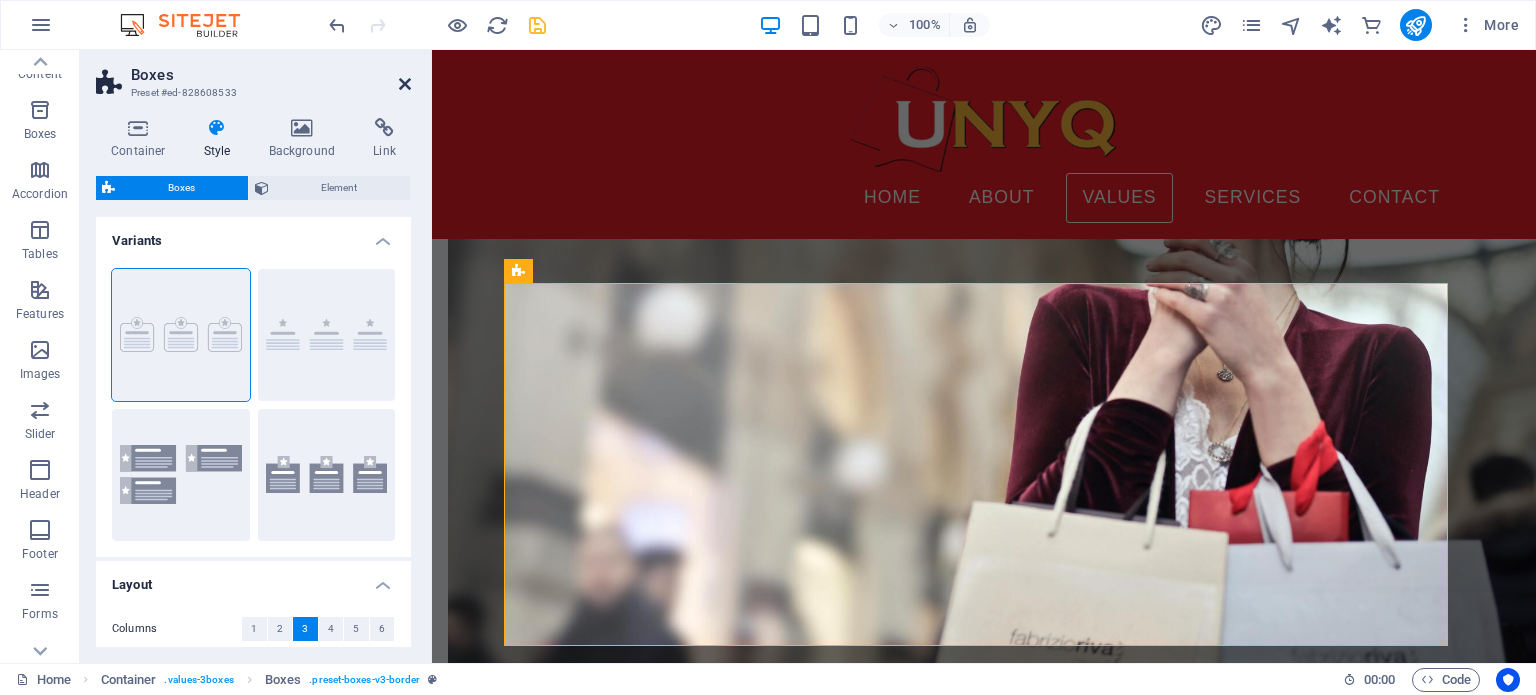 click at bounding box center [405, 84] 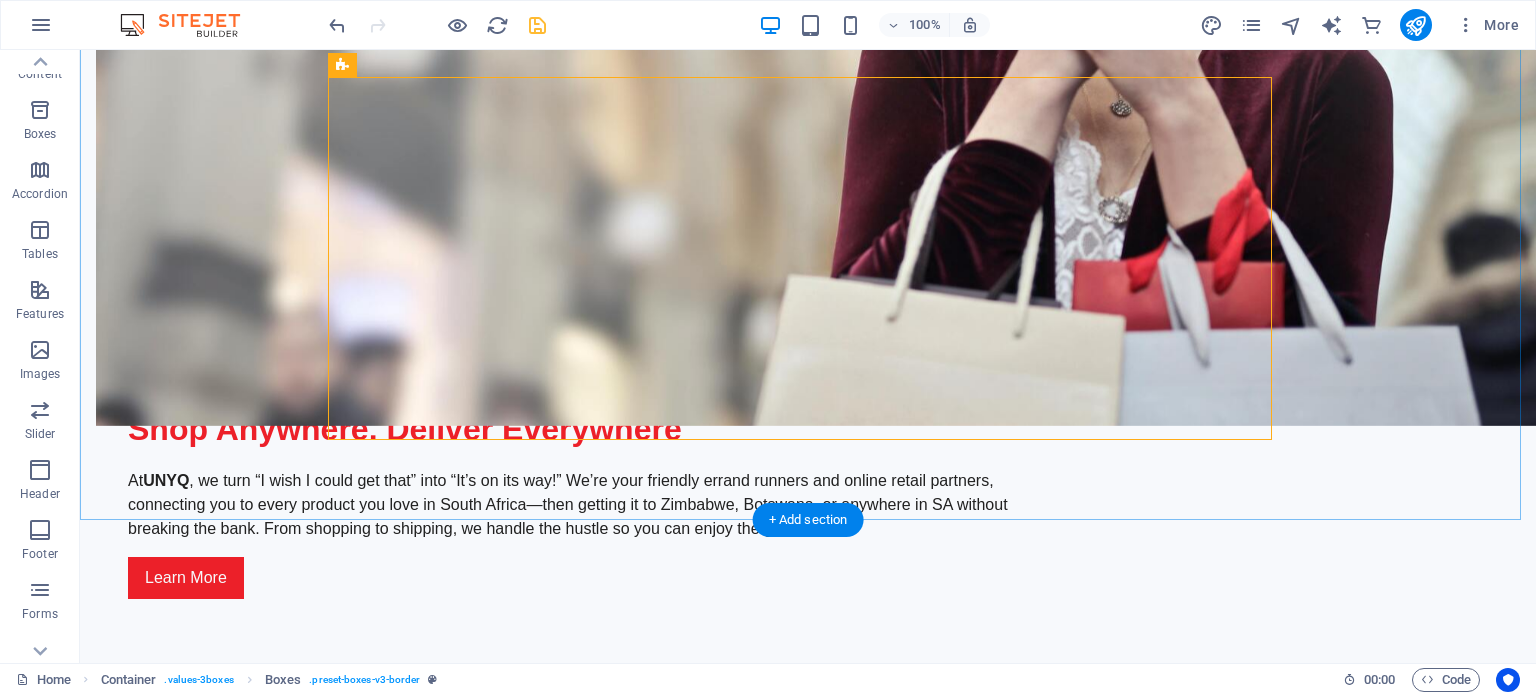 scroll, scrollTop: 1500, scrollLeft: 0, axis: vertical 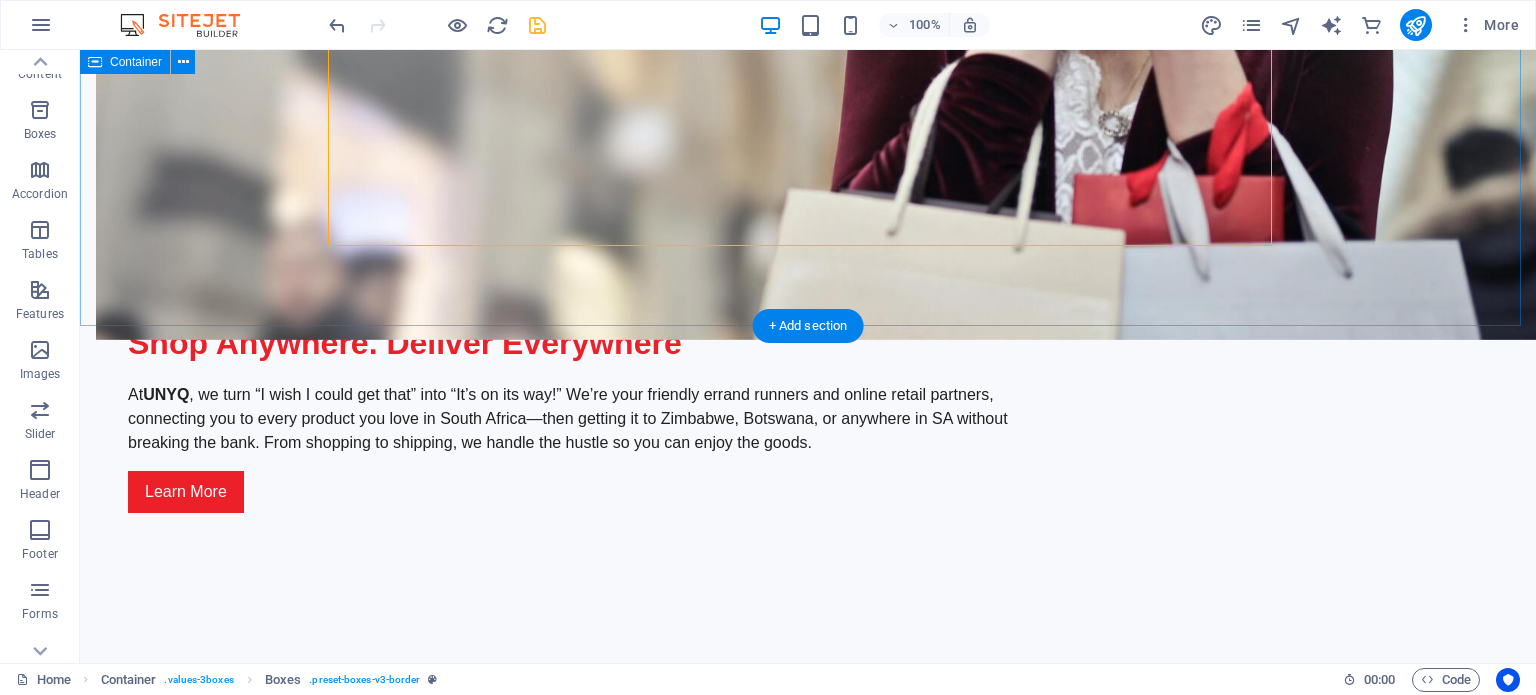click on "Quality Products Top Brands Within Reach From global favourites to local gems, we source and deliver the brands you love—quickly, reliably, and right to your doorstep. From South Africa to Your Doorstep We provide quick and reliable delivery services across South Africa, Zimbabwe, Botswana, and Zambia. We shop, collect, and deliver your favourite South African products straight to you—fast, safe, and hassle‑free. Your Happiness is Our Priority From your first click to your final delivery, we go the extra mile to make sure every order leaves you smiling. Our goal is to exceed your expectations with excellent service and support." at bounding box center (808, 1279) 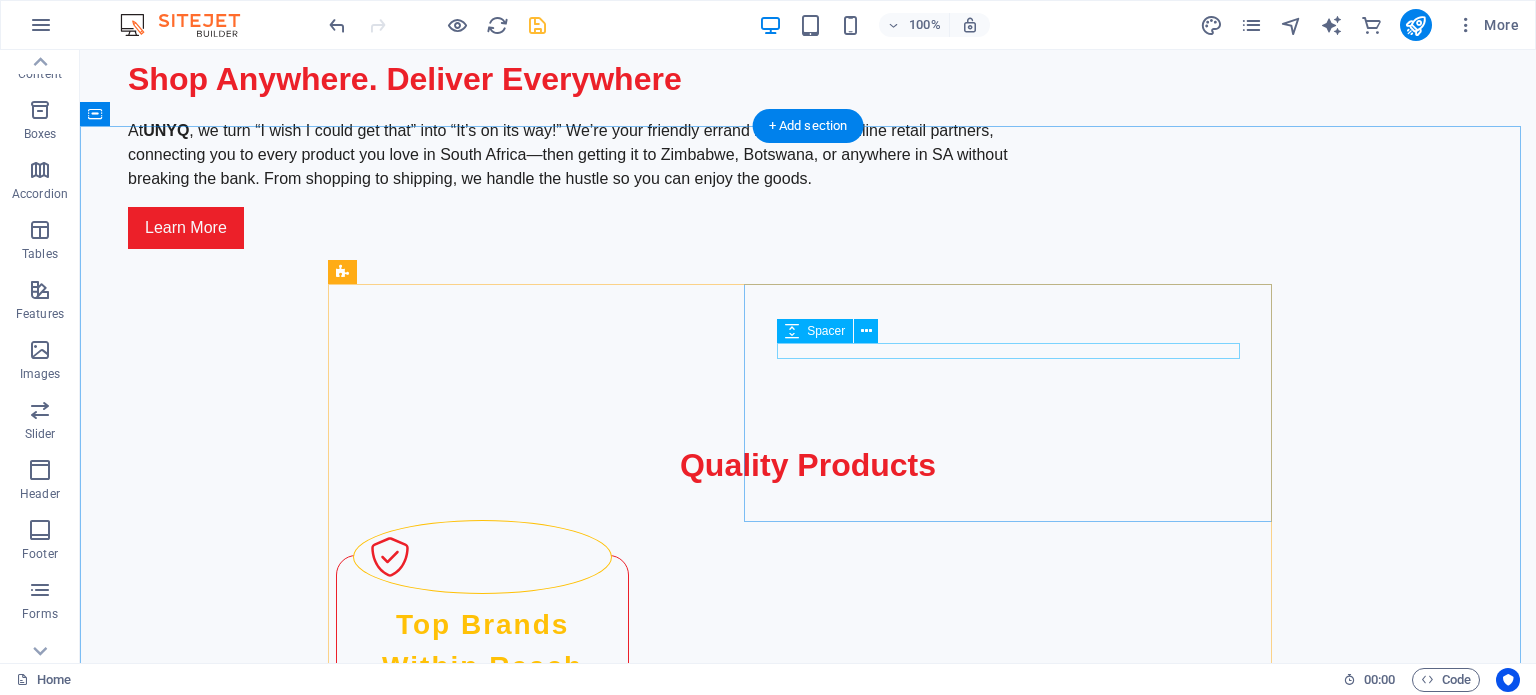 scroll, scrollTop: 1800, scrollLeft: 0, axis: vertical 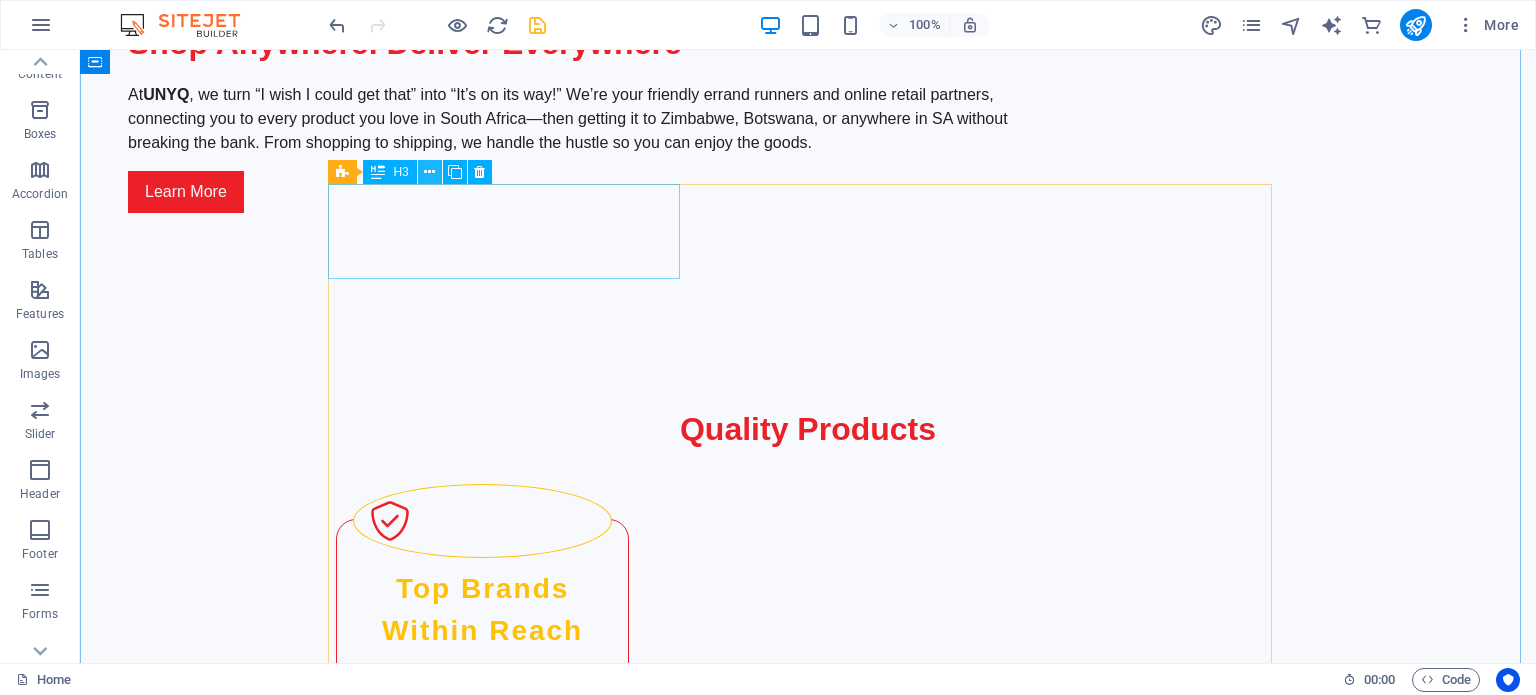 click at bounding box center (429, 172) 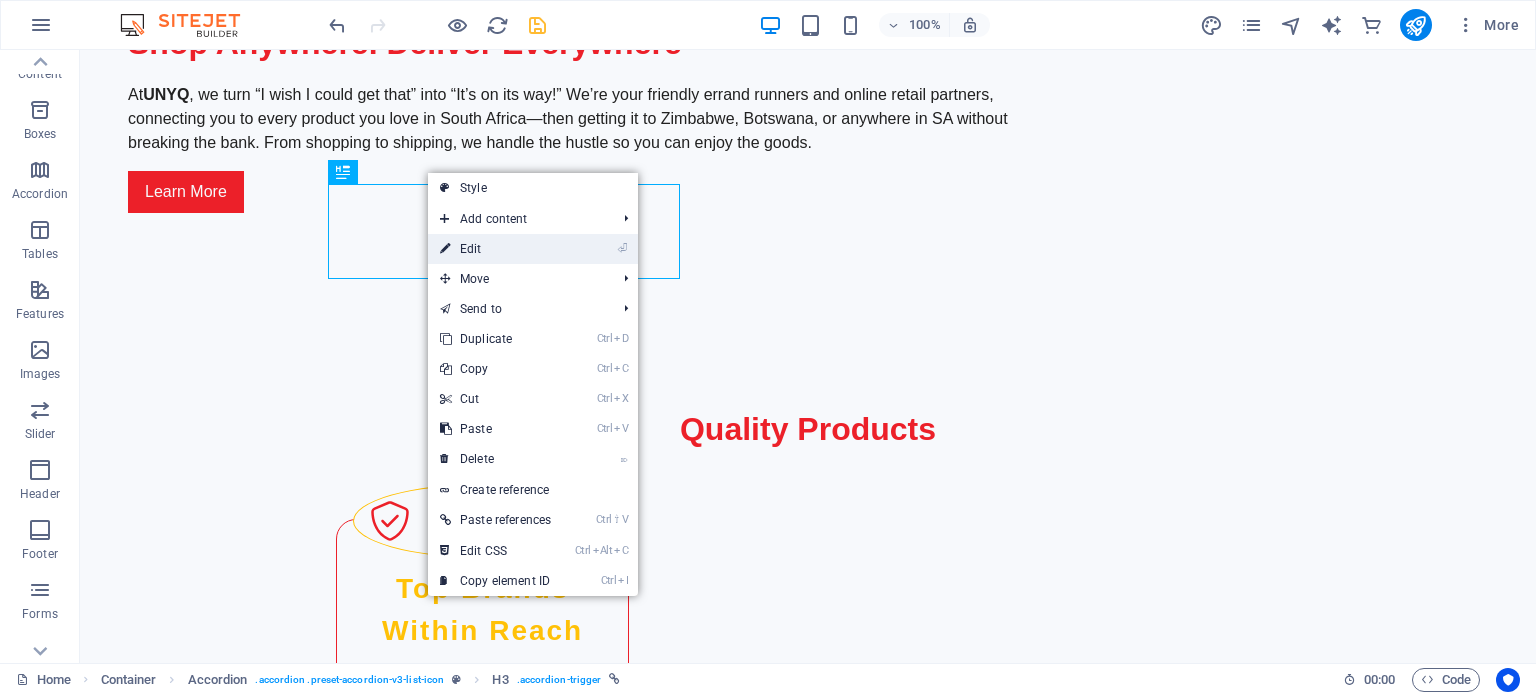 click on "⏎  Edit" at bounding box center [495, 249] 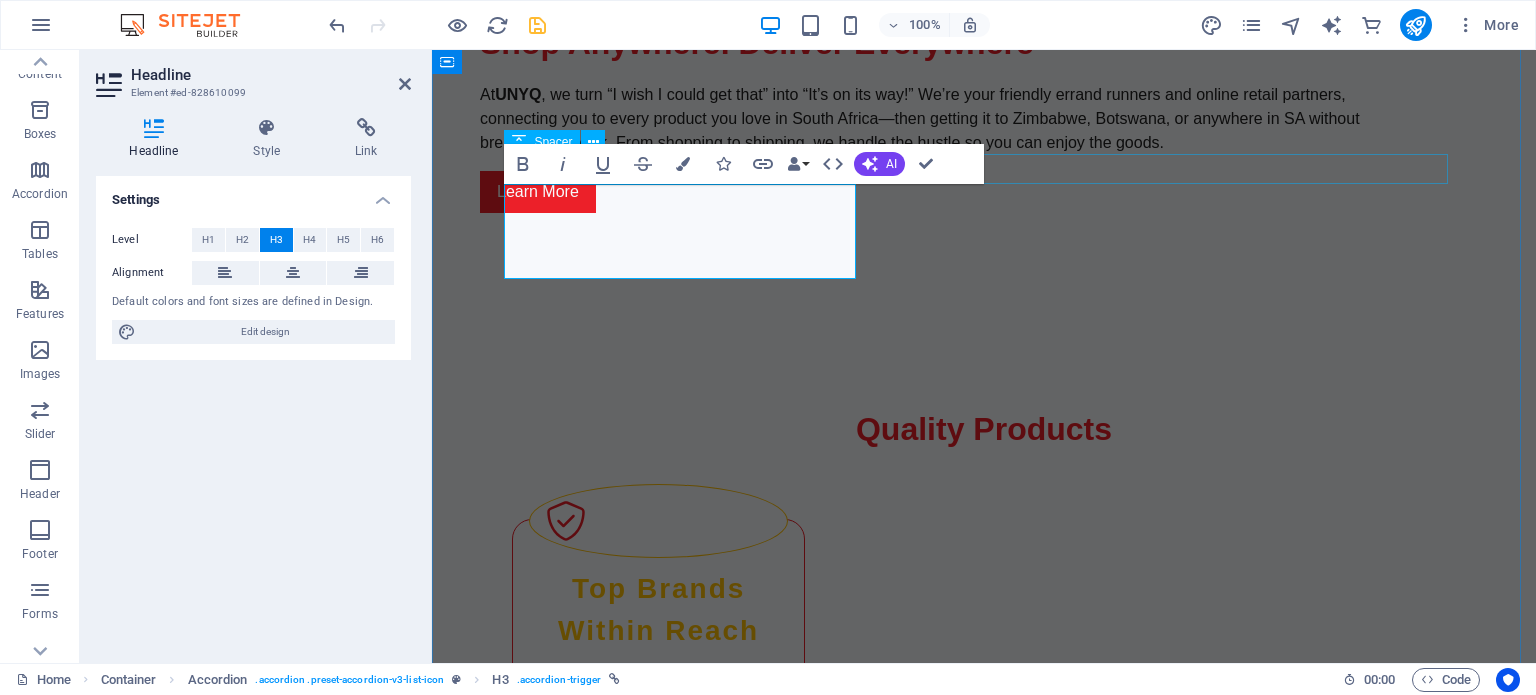 click at bounding box center [984, 1776] 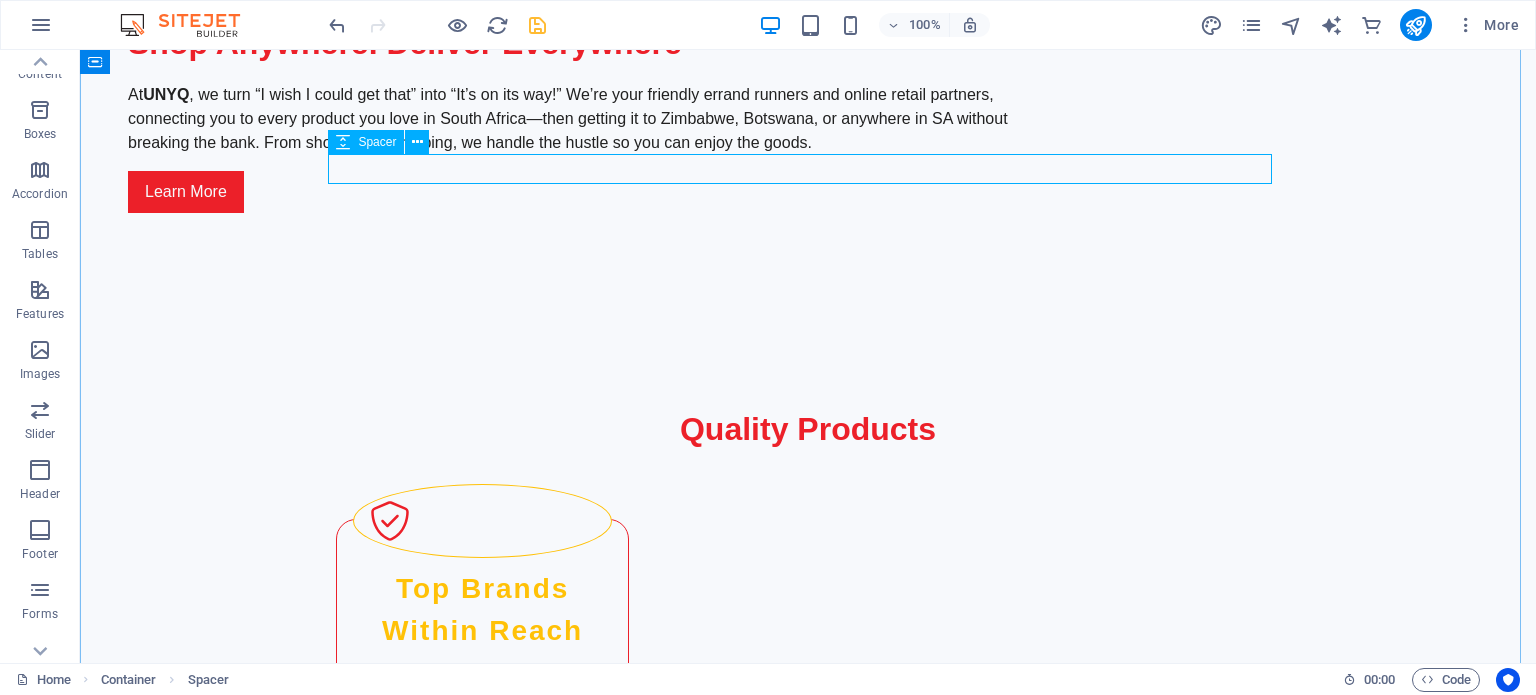 click at bounding box center (808, 1776) 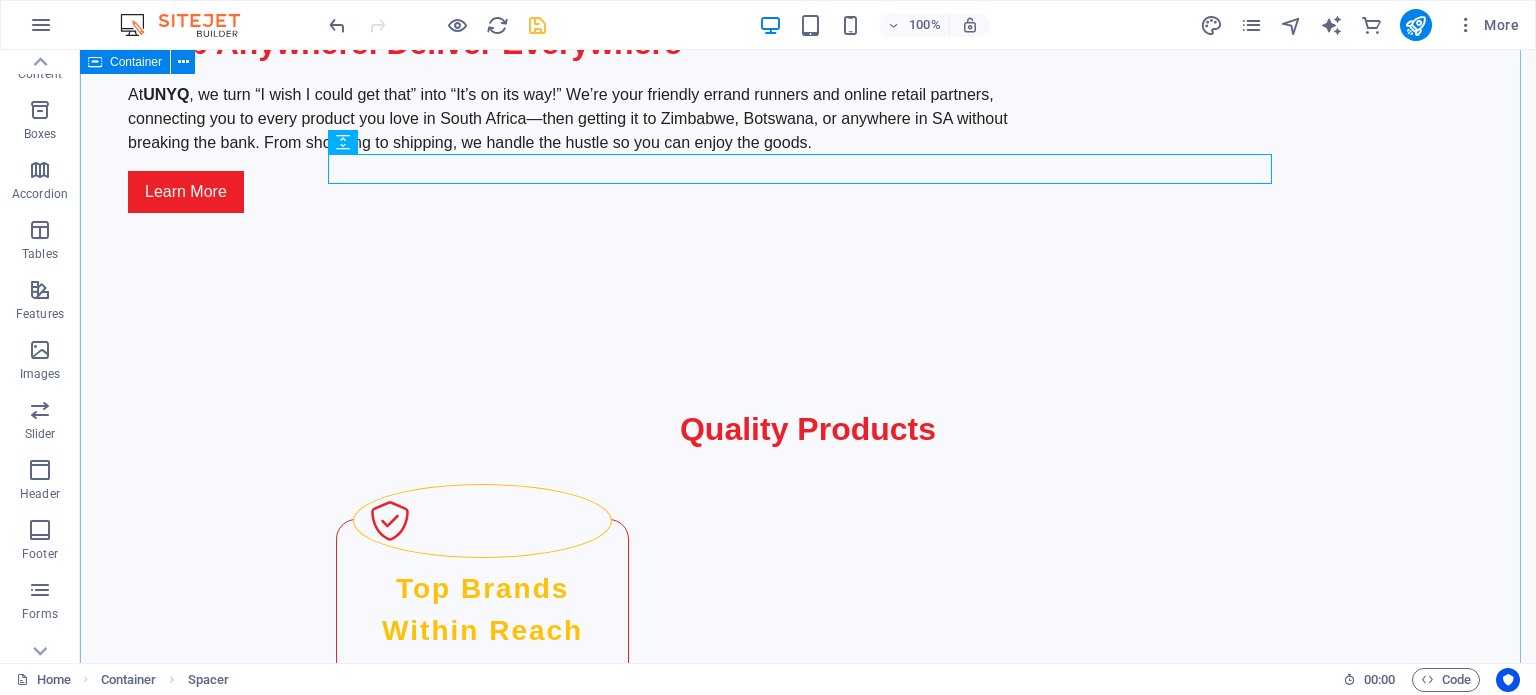click on "Our Services Explore Our Runner Service Groceries Discover our extensive range of products that blend quality, style, and value. Whether you’re stocking up on everyday essentials or hunting for something special, we’ve got the perfect find for you. Shop Now Browse Our Apparel Collection Clothing Apparel Dress for every moment with our all‑occasion apparel. From laid‑back weekends to nights out, we’ve got the styles that keep you looking sharp and feeling great—wherever life takes you. View Collection Check Out Our Household Appliances Indoor & Outdoor Appliances Power up your home with our range of small and large appliances. From quick‑fix kitchen gadgets to big‑impact essentials, we’ve got the tools to make everyday living easier, smarter, and more stylish. Explore Accessories Fast and Reliable Delivery Delivery Services Enjoy fast and reliable delivery across South Africa, Zimbabwe, Botswana, and Zambia. Shop with confidence knowing your items will arrive safely to your doorstep. Join Now" at bounding box center (808, 2687) 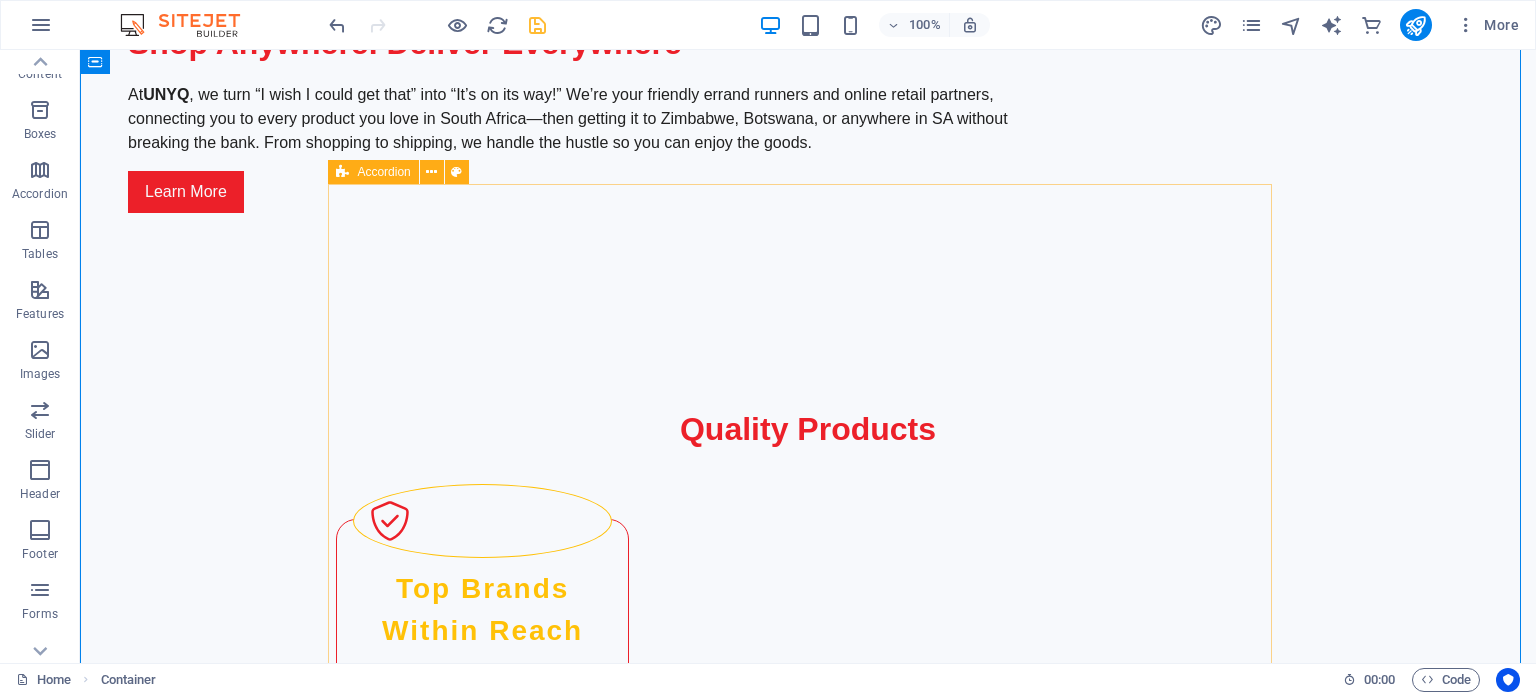 click on "Explore Our Runner Service Groceries Discover our extensive range of products that blend quality, style, and value. Whether you’re stocking up on everyday essentials or hunting for something special, we’ve got the perfect find for you. Shop Now Browse Our Apparel Collection Clothing Apparel Dress for every moment with our all‑occasion apparel. From laid‑back weekends to nights out, we’ve got the styles that keep you looking sharp and feeling great—wherever life takes you. View Collection Check Out Our Household Appliances Indoor & Outdoor Appliances Power up your home with our range of small and large appliances. From quick‑fix kitchen gadgets to big‑impact essentials, we’ve got the tools to make everyday living easier, smarter, and more stylish. Explore Accessories Fast and Reliable Delivery Delivery Services Enjoy fast and reliable delivery across South Africa, Zimbabwe, Botswana, and Zambia. Shop with confidence knowing your items will arrive safely to your doorstep. Learn More Join Now" at bounding box center [808, 2726] 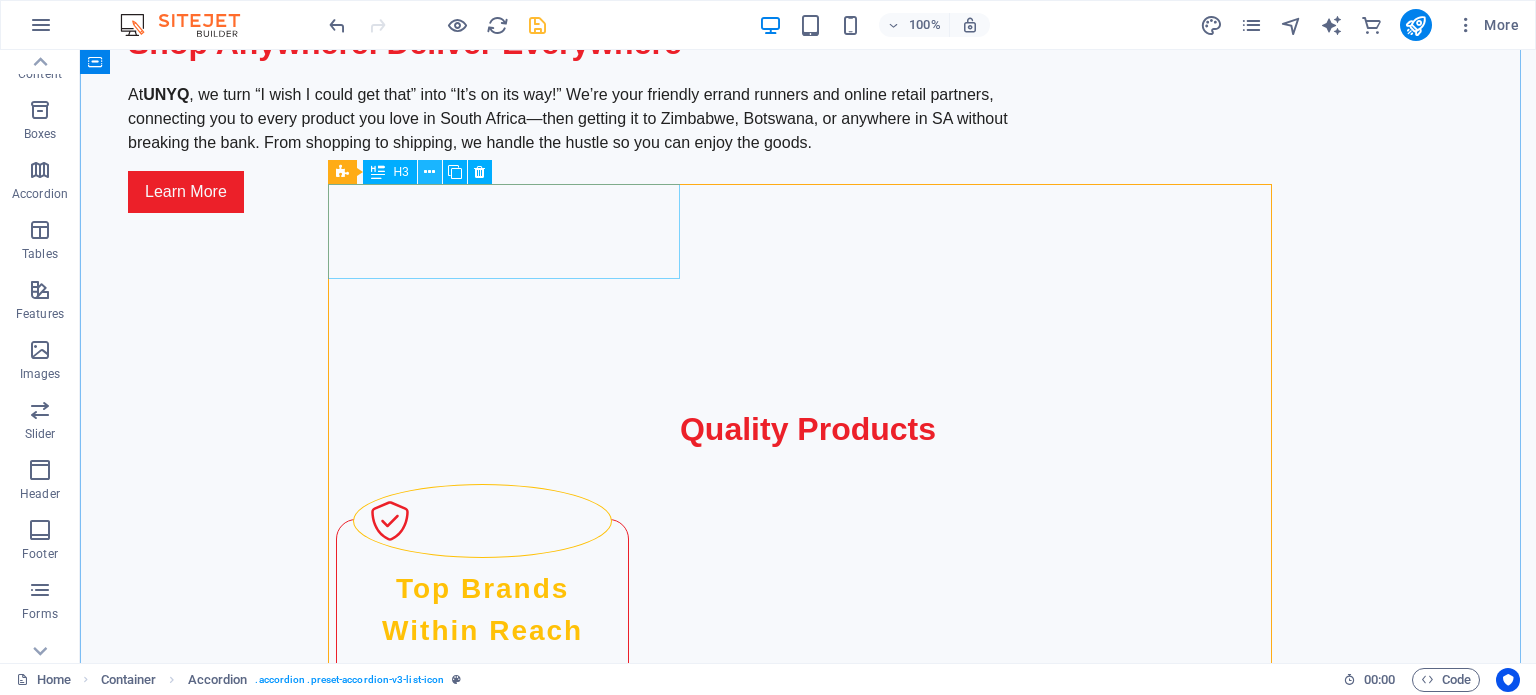 click at bounding box center (429, 172) 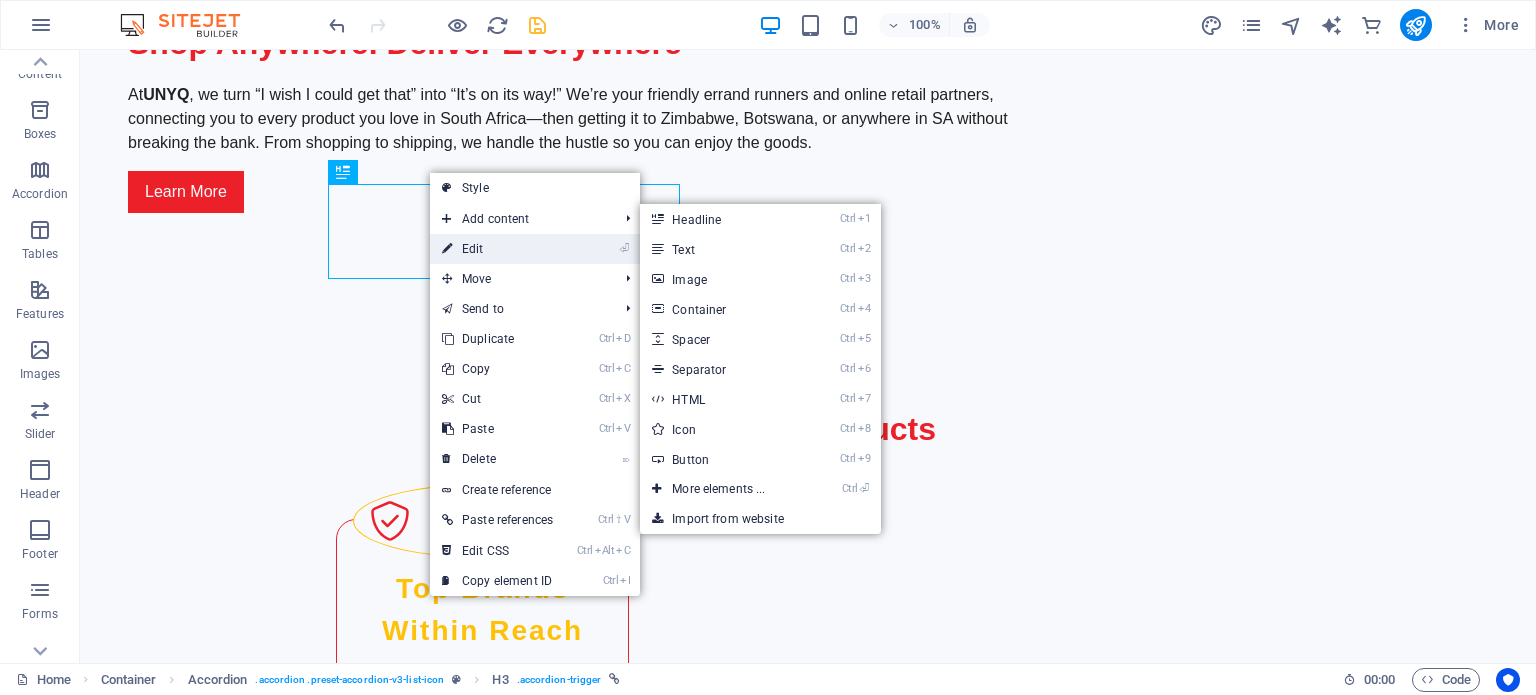 click on "⏎  Edit" at bounding box center (497, 249) 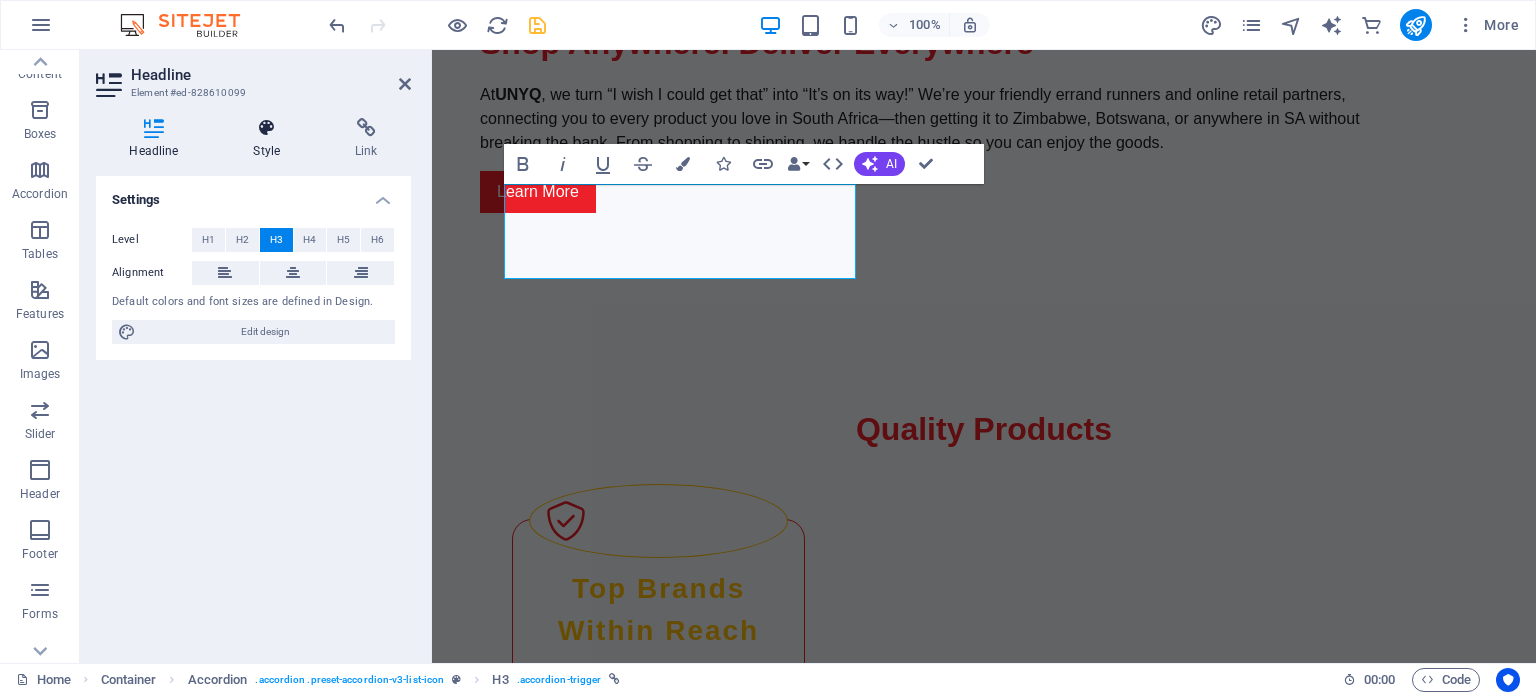click on "Style" at bounding box center [271, 139] 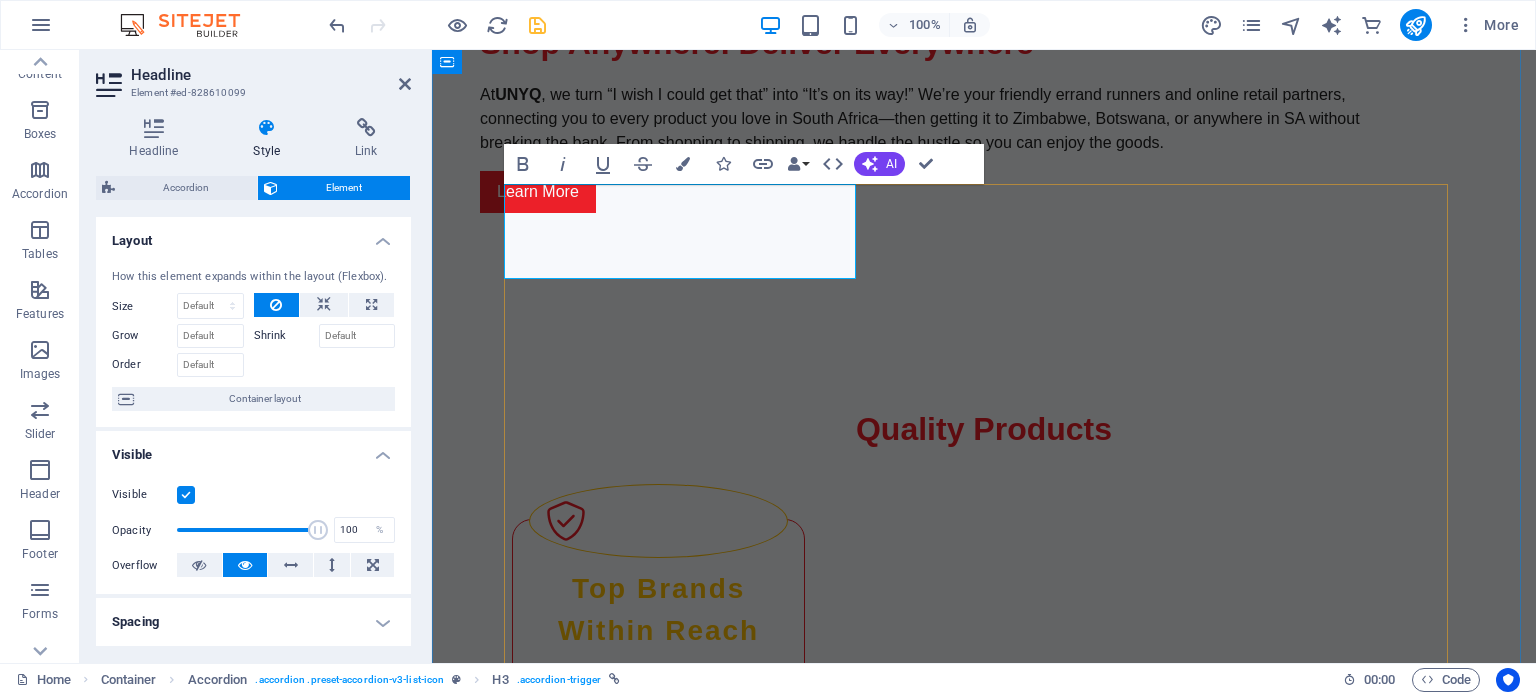 click on "Explore Our Runner Service Groceries Discover our extensive range of products that blend quality, style, and value. Whether you’re stocking up on everyday essentials or hunting for something special, we’ve got the perfect find for you. Shop Now Browse Our Apparel Collection Clothing Apparel Dress for every moment with our all‑occasion apparel. From laid‑back weekends to nights out, we’ve got the styles that keep you looking sharp and feeling great—wherever life takes you. View Collection Check Out Our Household Appliances Indoor & Outdoor Appliances Power up your home with our range of small and large appliances. From quick‑fix kitchen gadgets to big‑impact essentials, we’ve got the tools to make everyday living easier, smarter, and more stylish. Explore Accessories Fast and Reliable Delivery Delivery Services Enjoy fast and reliable delivery across South Africa, Zimbabwe, Botswana, and Zambia. Shop with confidence knowing your items will arrive safely to your doorstep. Learn More Join Now" at bounding box center (984, 2726) 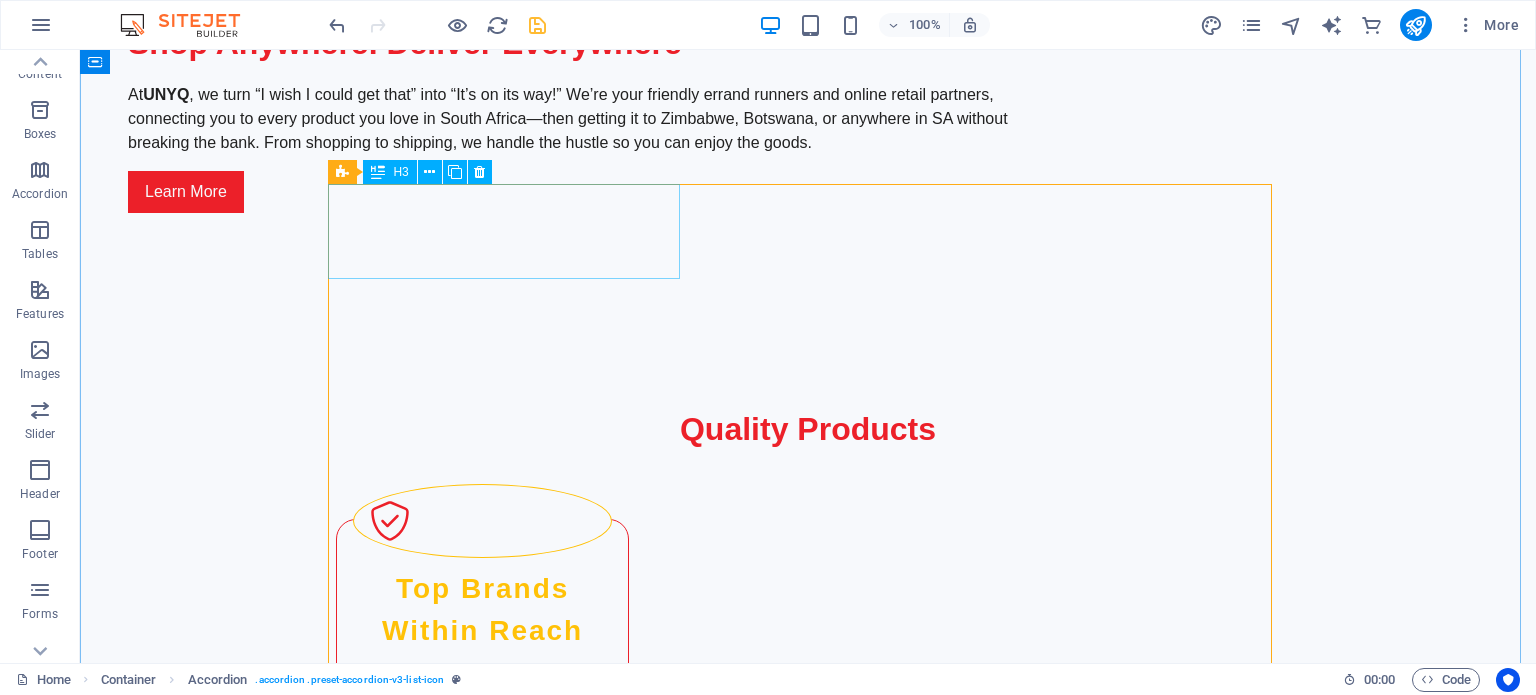 click on "Explore Our Runner Service" at bounding box center [512, 1926] 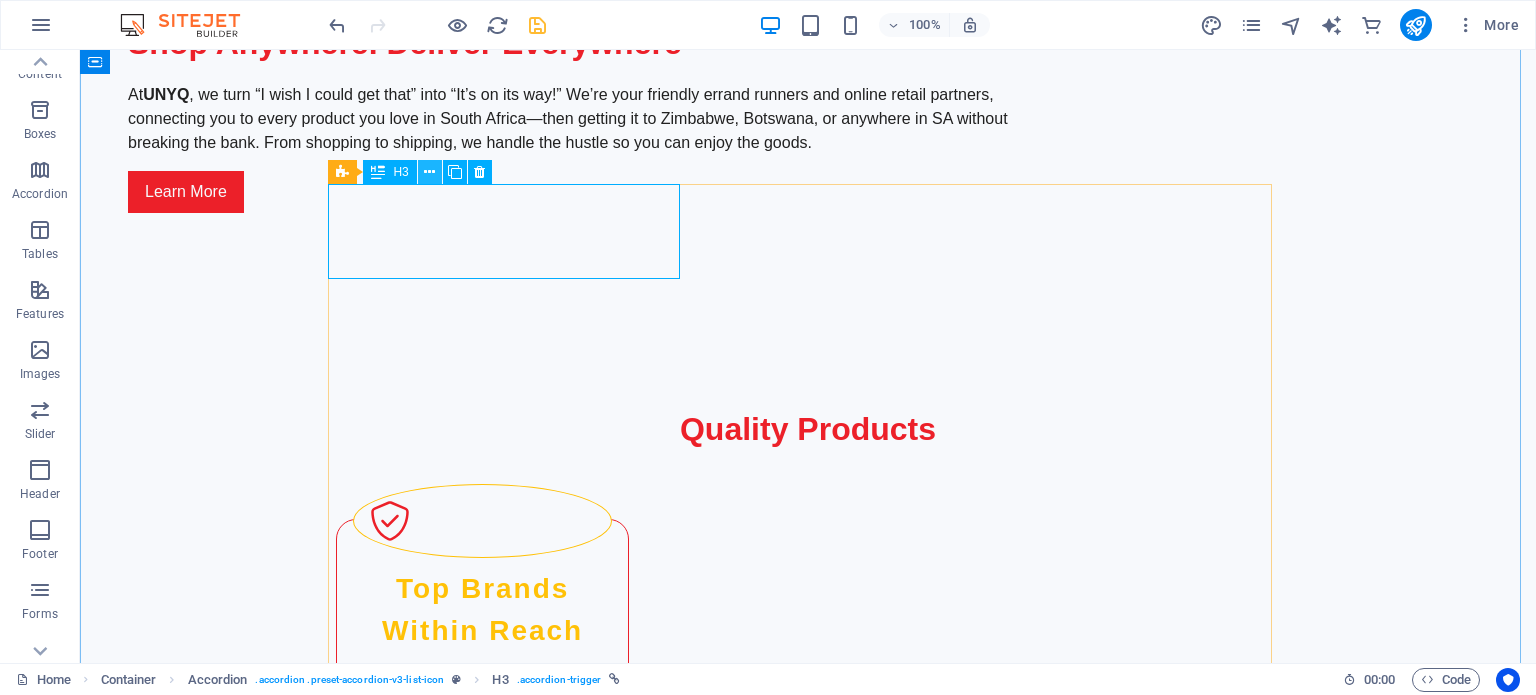 click at bounding box center [429, 172] 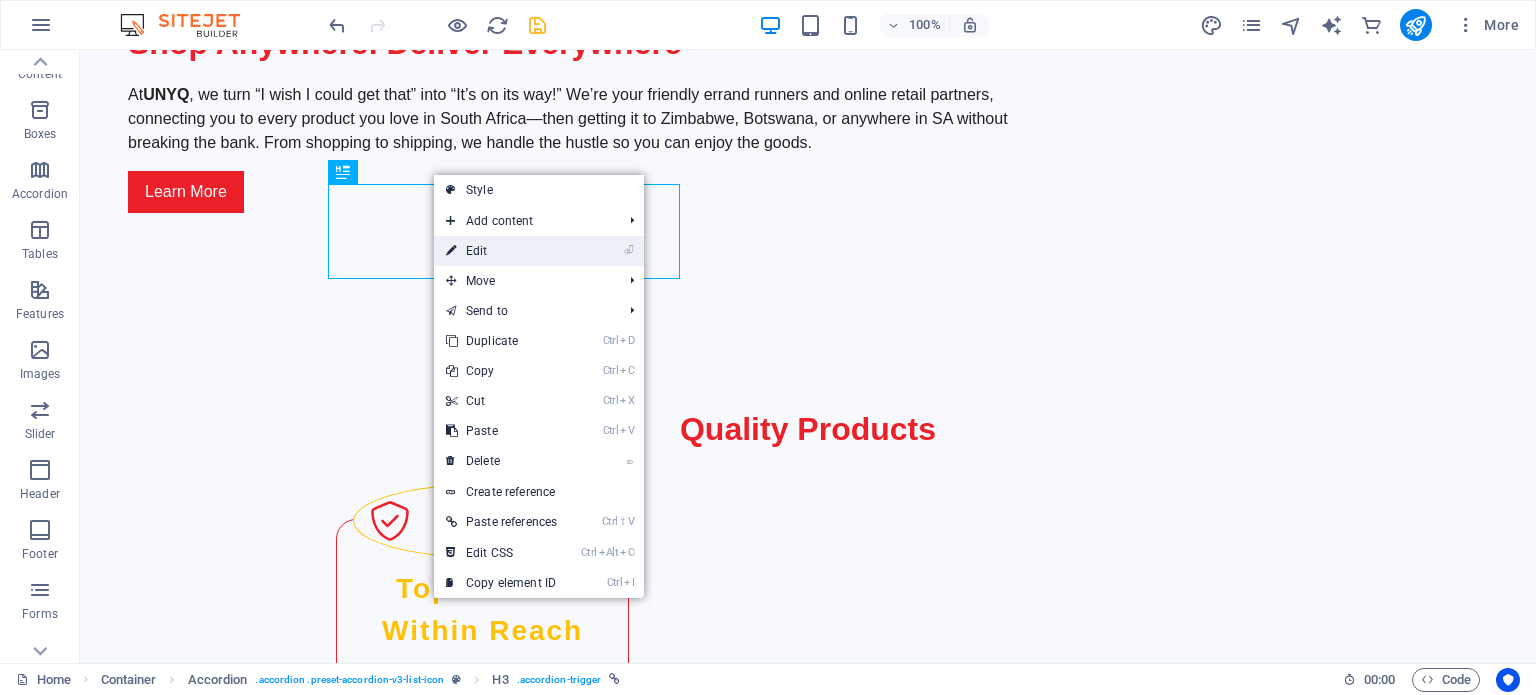 click on "⏎  Edit" at bounding box center (501, 251) 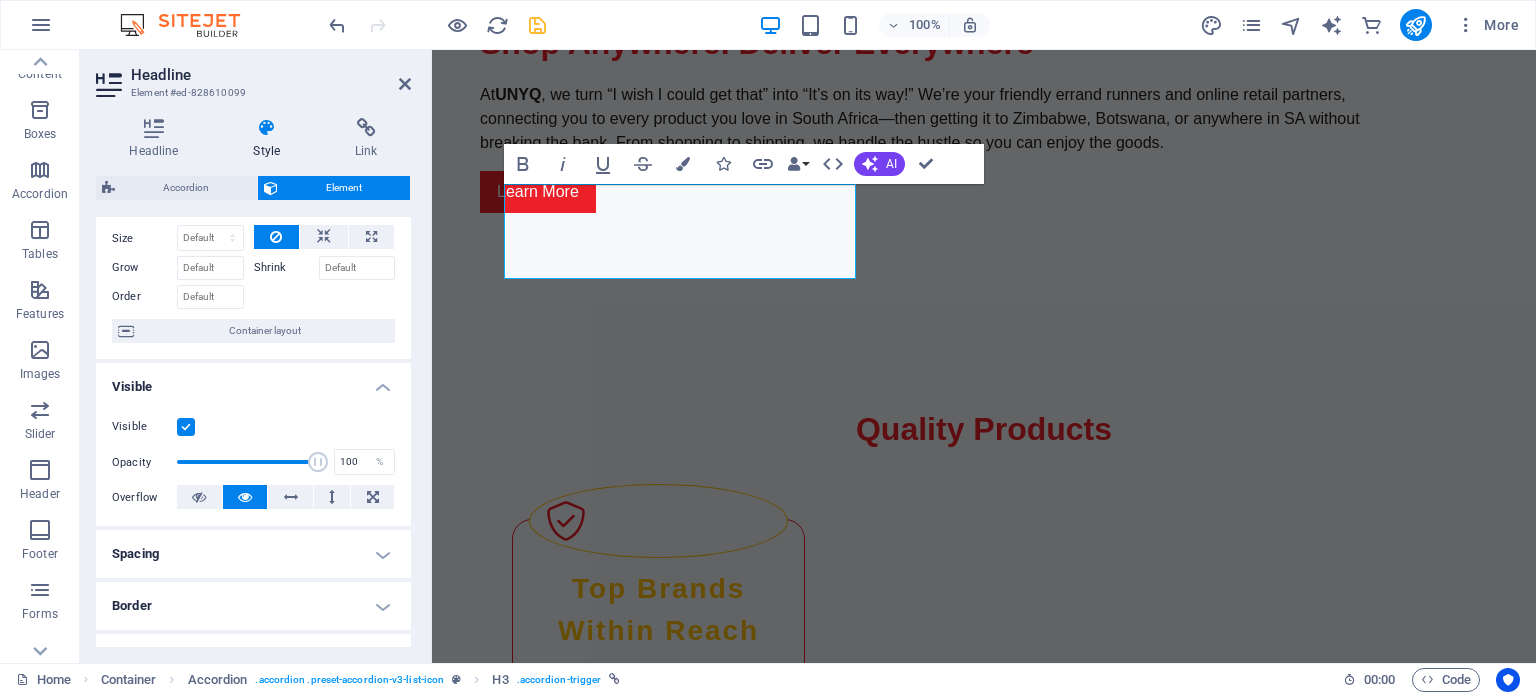 scroll, scrollTop: 100, scrollLeft: 0, axis: vertical 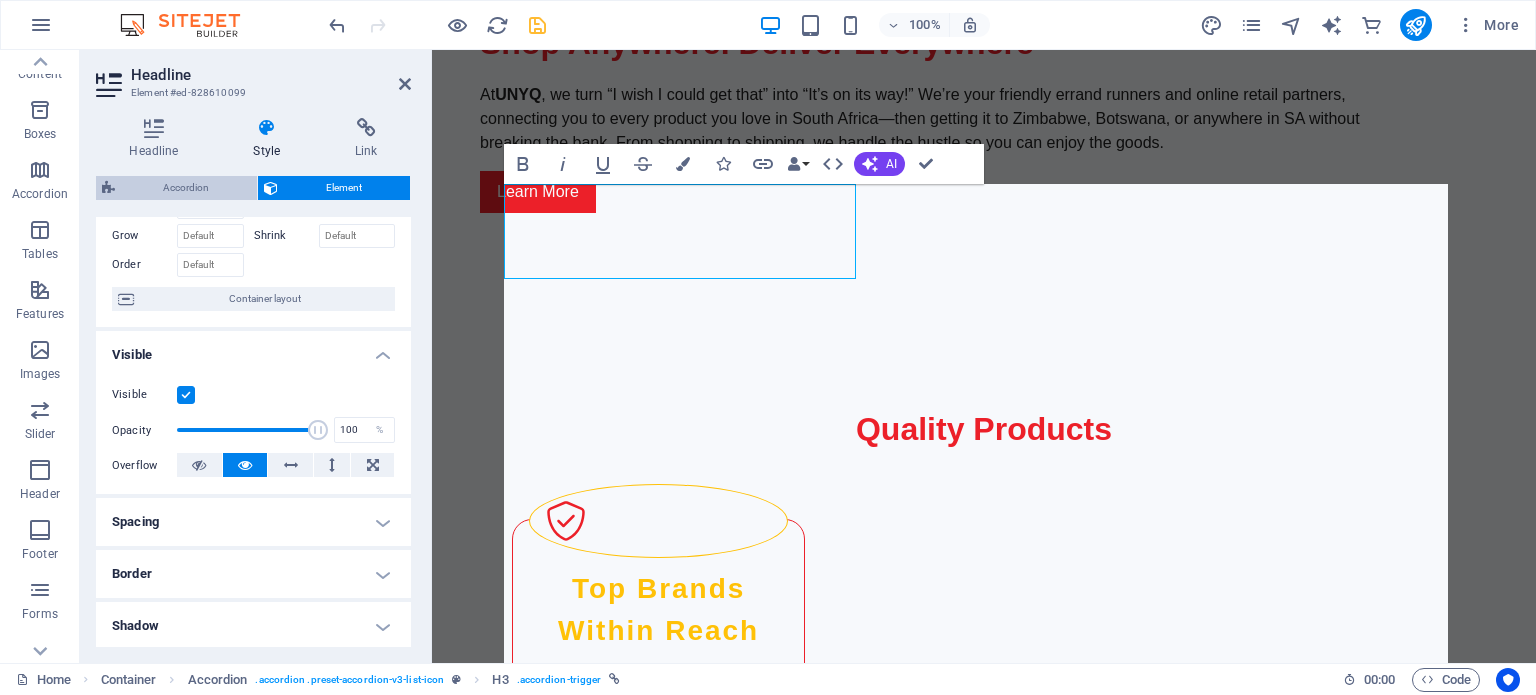 click on "Accordion" at bounding box center (186, 188) 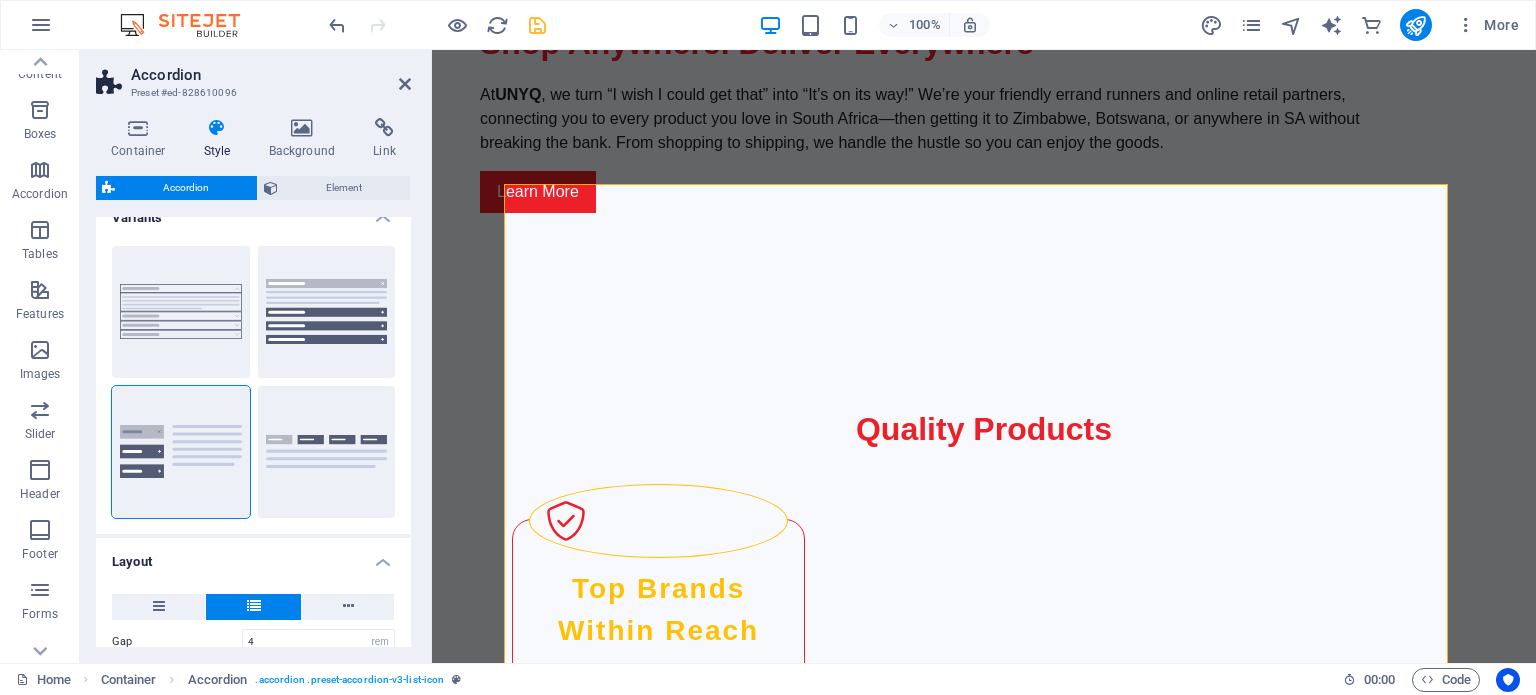 scroll, scrollTop: 0, scrollLeft: 0, axis: both 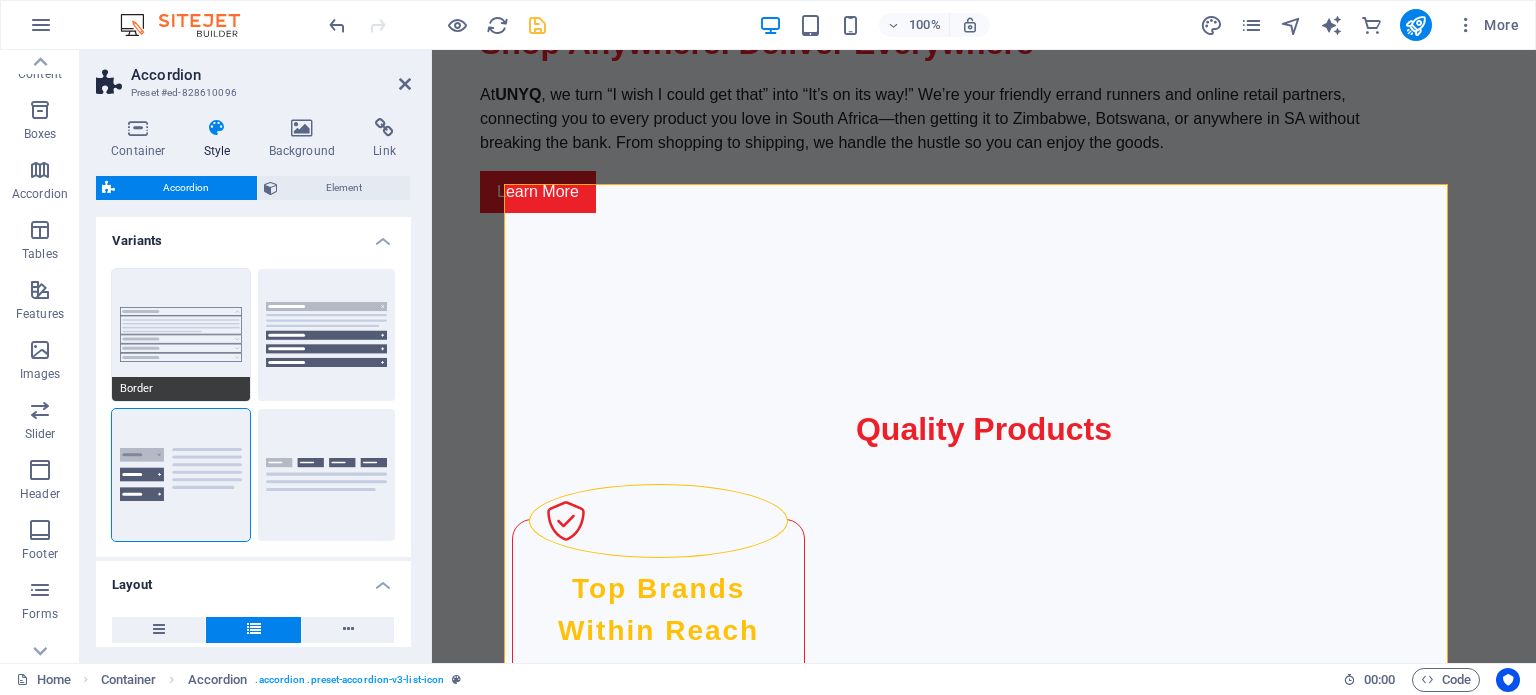 click on "Border" at bounding box center (181, 335) 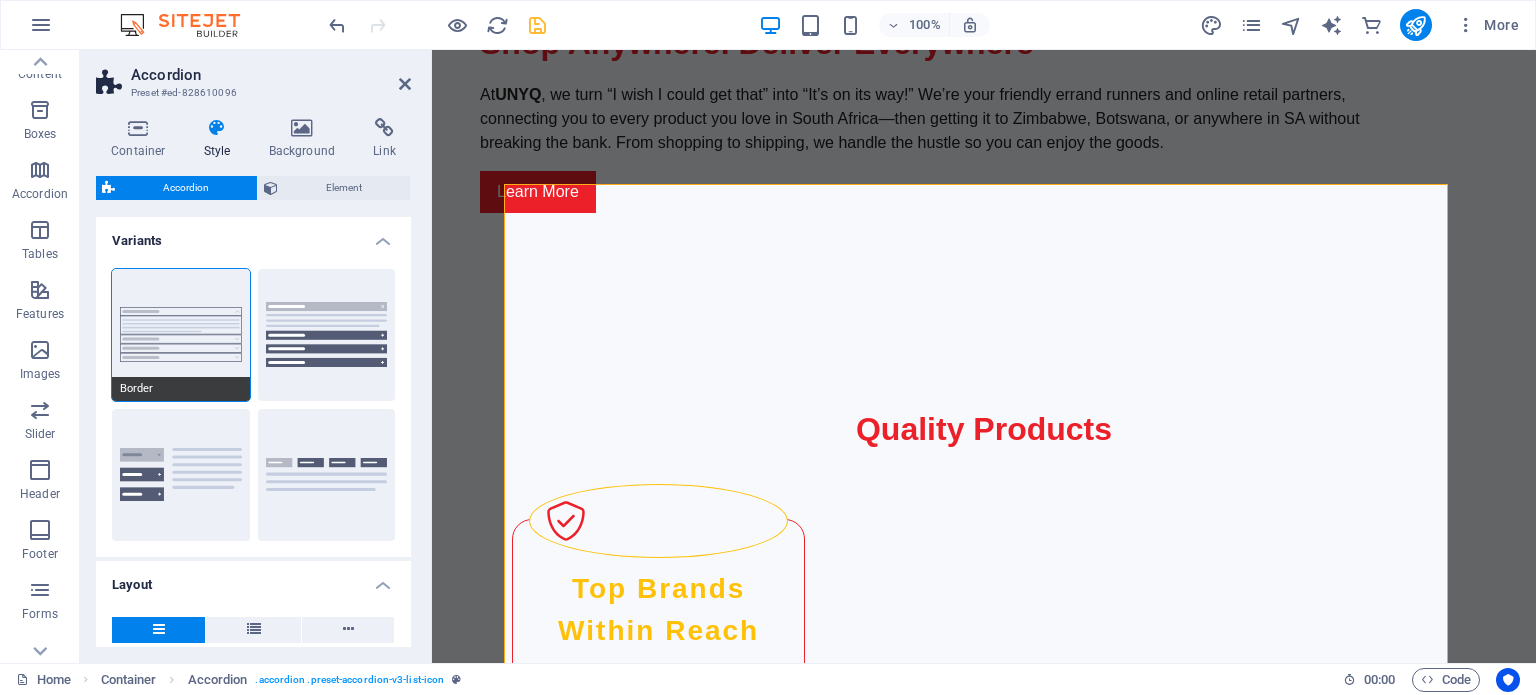 type on "40" 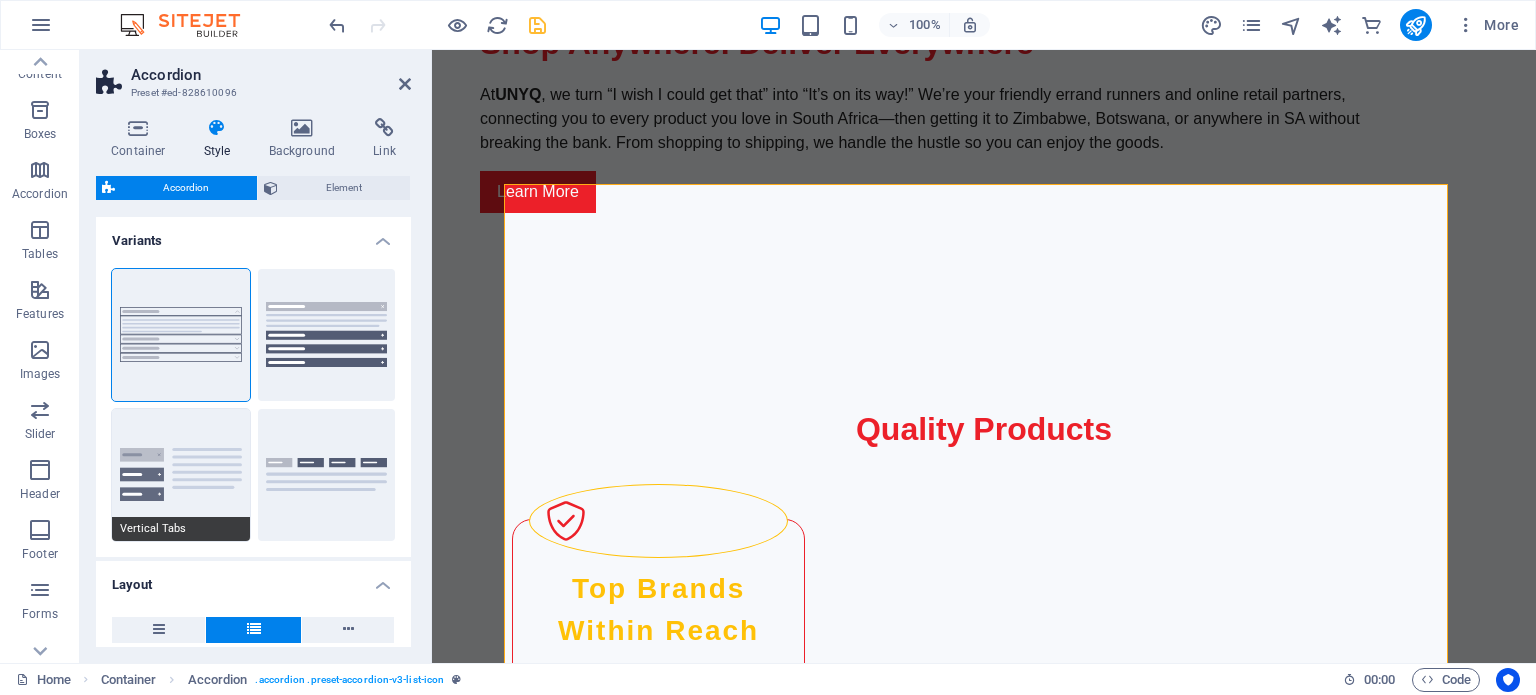 click on "Vertical Tabs" at bounding box center [181, 475] 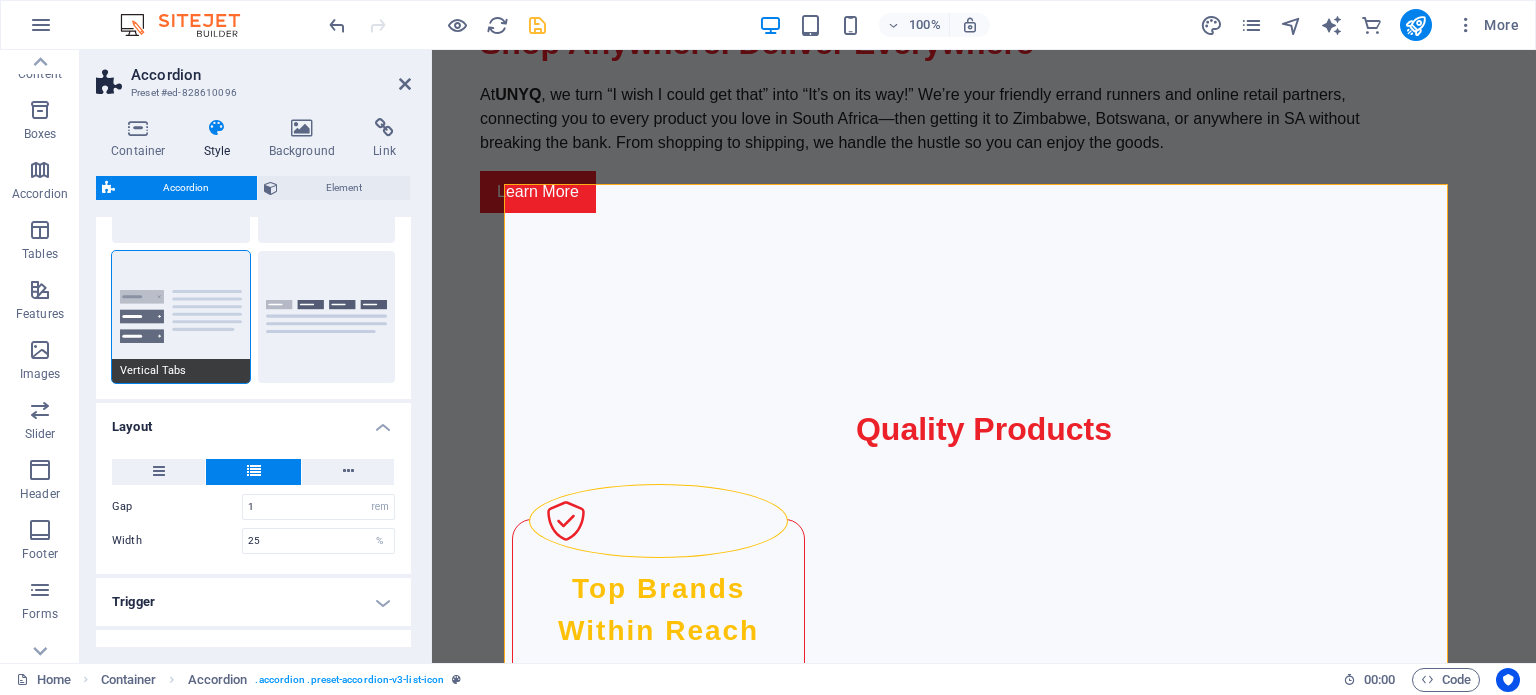scroll, scrollTop: 67, scrollLeft: 0, axis: vertical 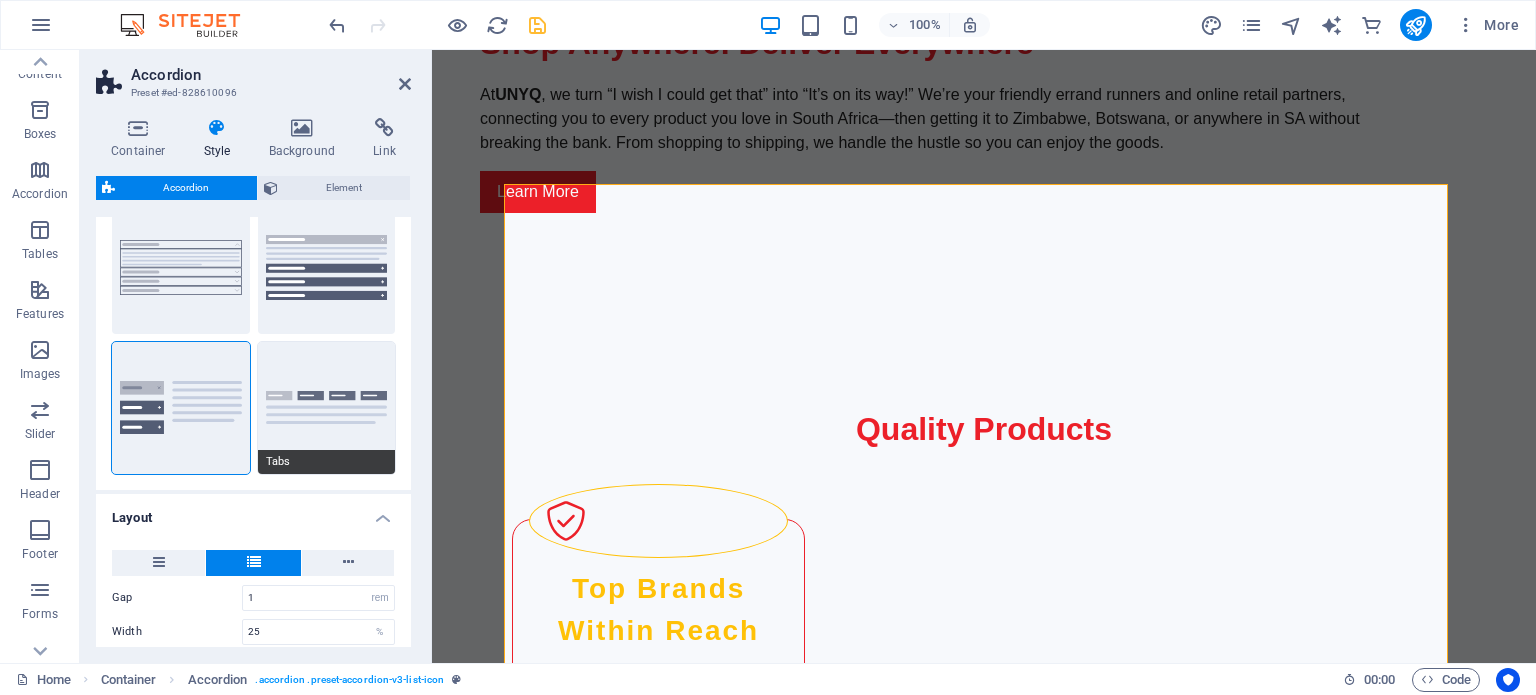click on "Tabs" at bounding box center (327, 408) 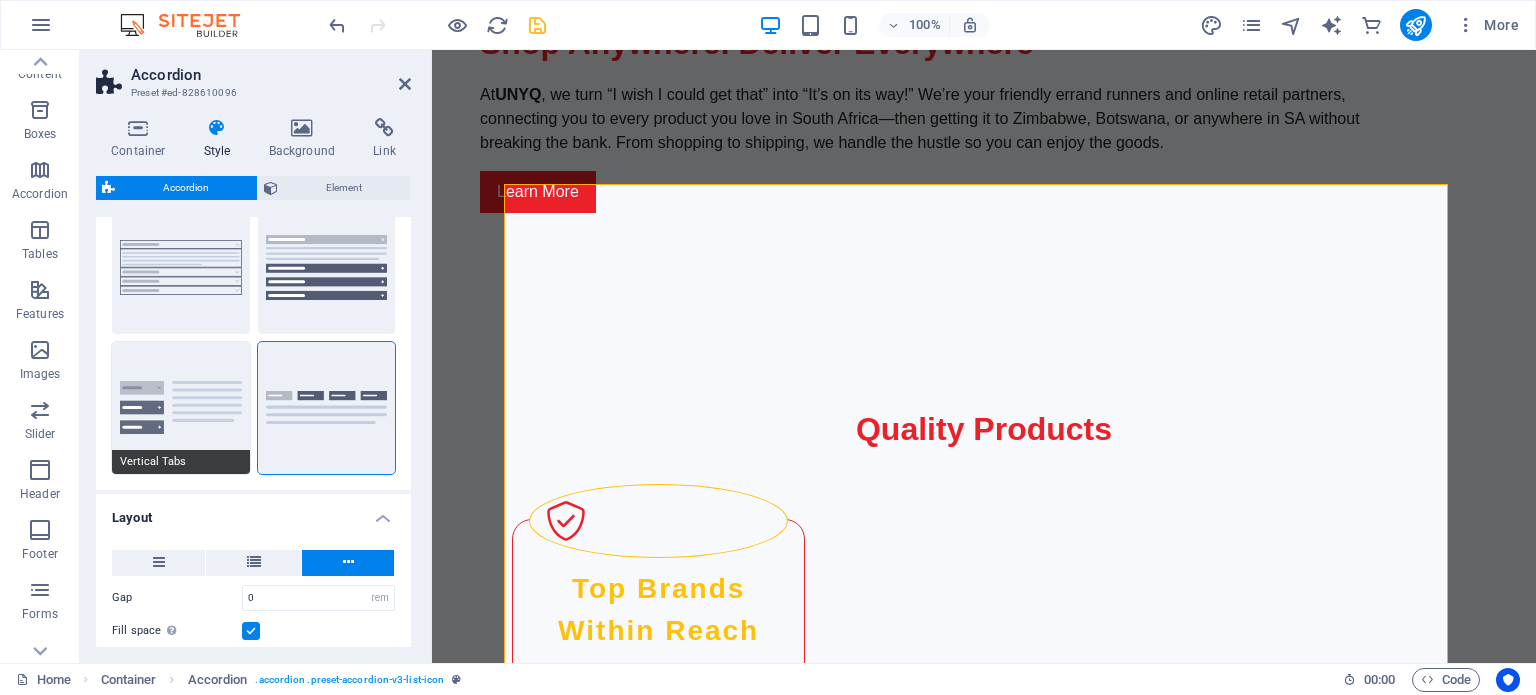 click on "Vertical Tabs" at bounding box center [181, 408] 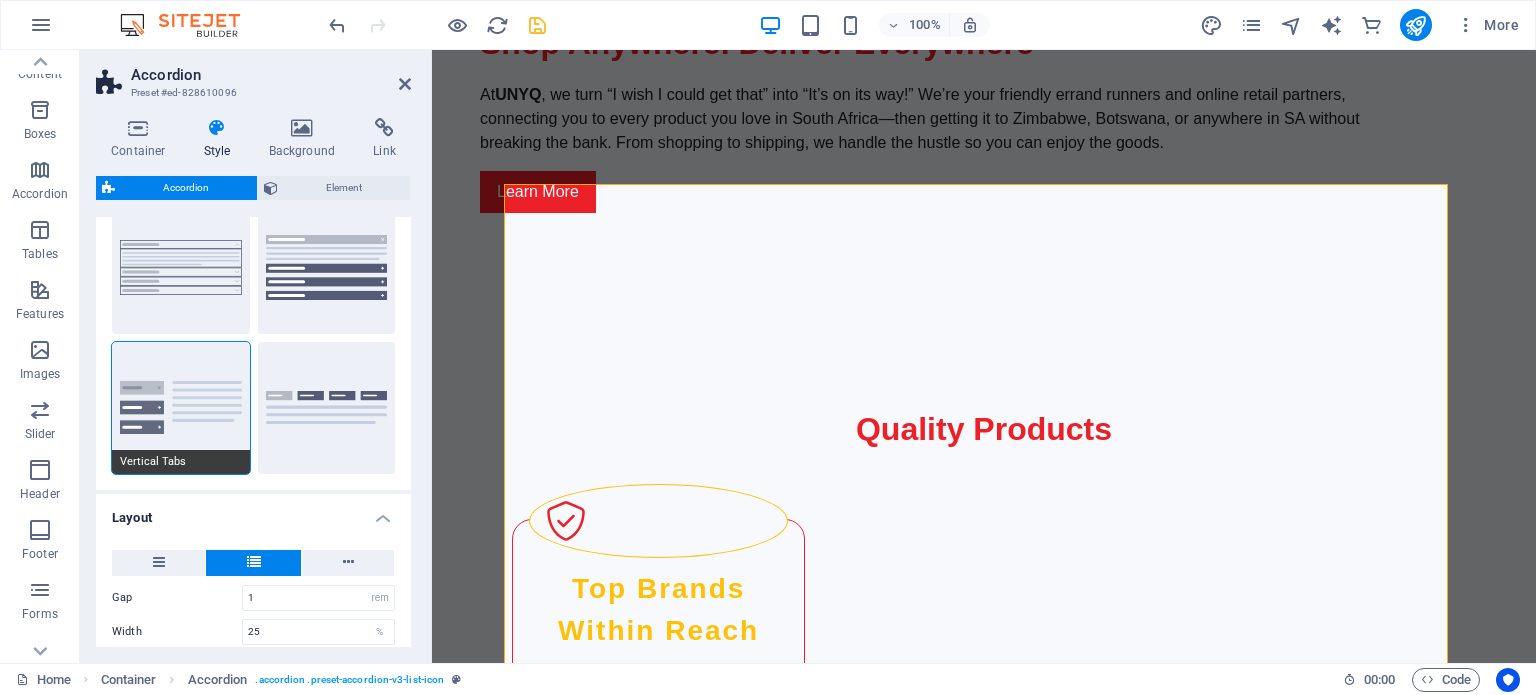 type on "0" 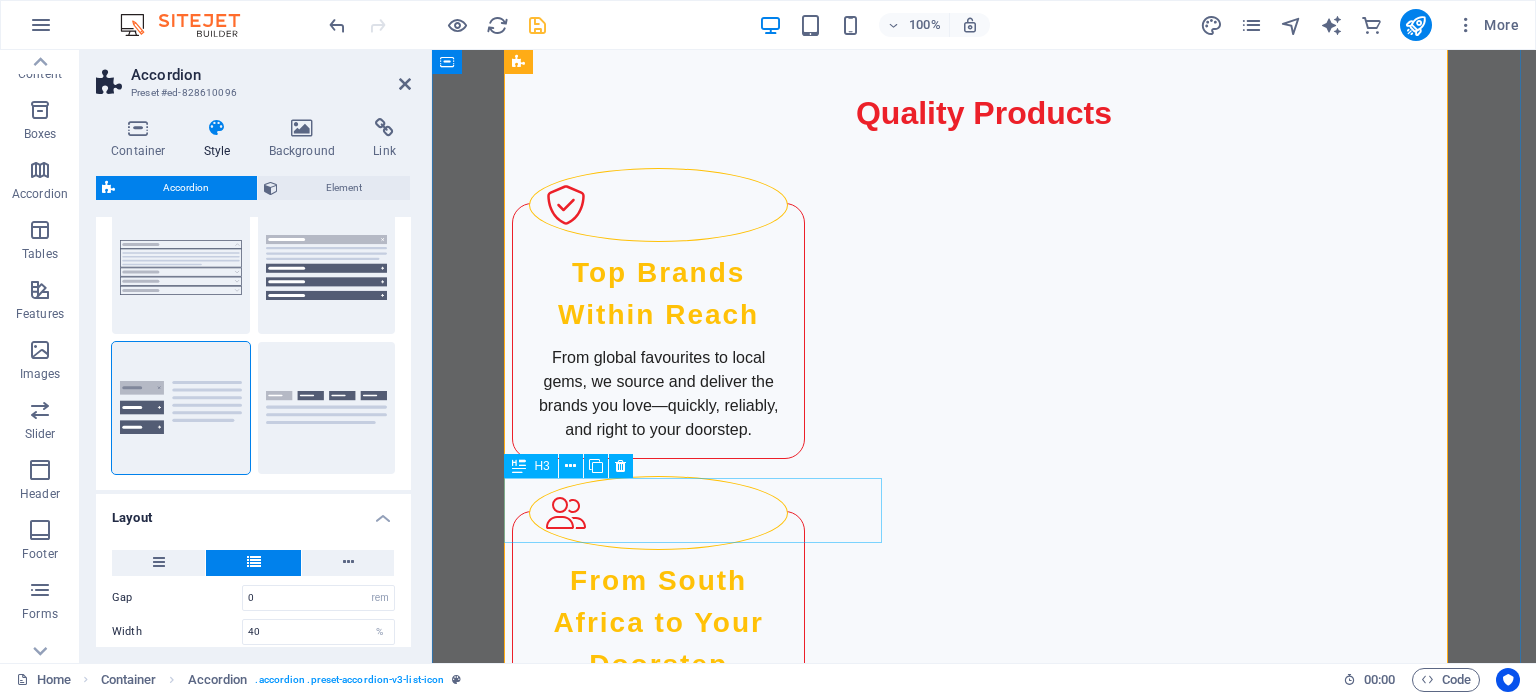 scroll, scrollTop: 2200, scrollLeft: 0, axis: vertical 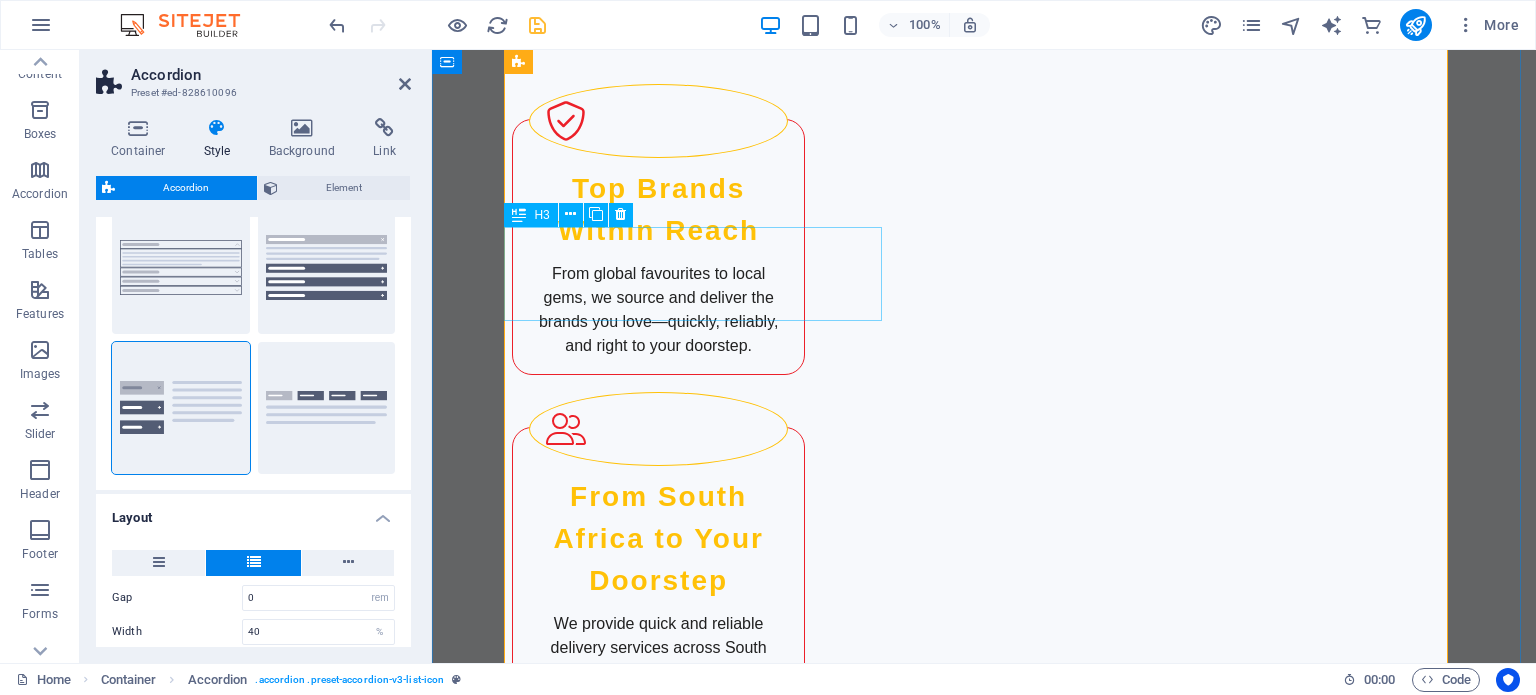 click on "Check Out Our Household Appliances" at bounding box center (701, 1946) 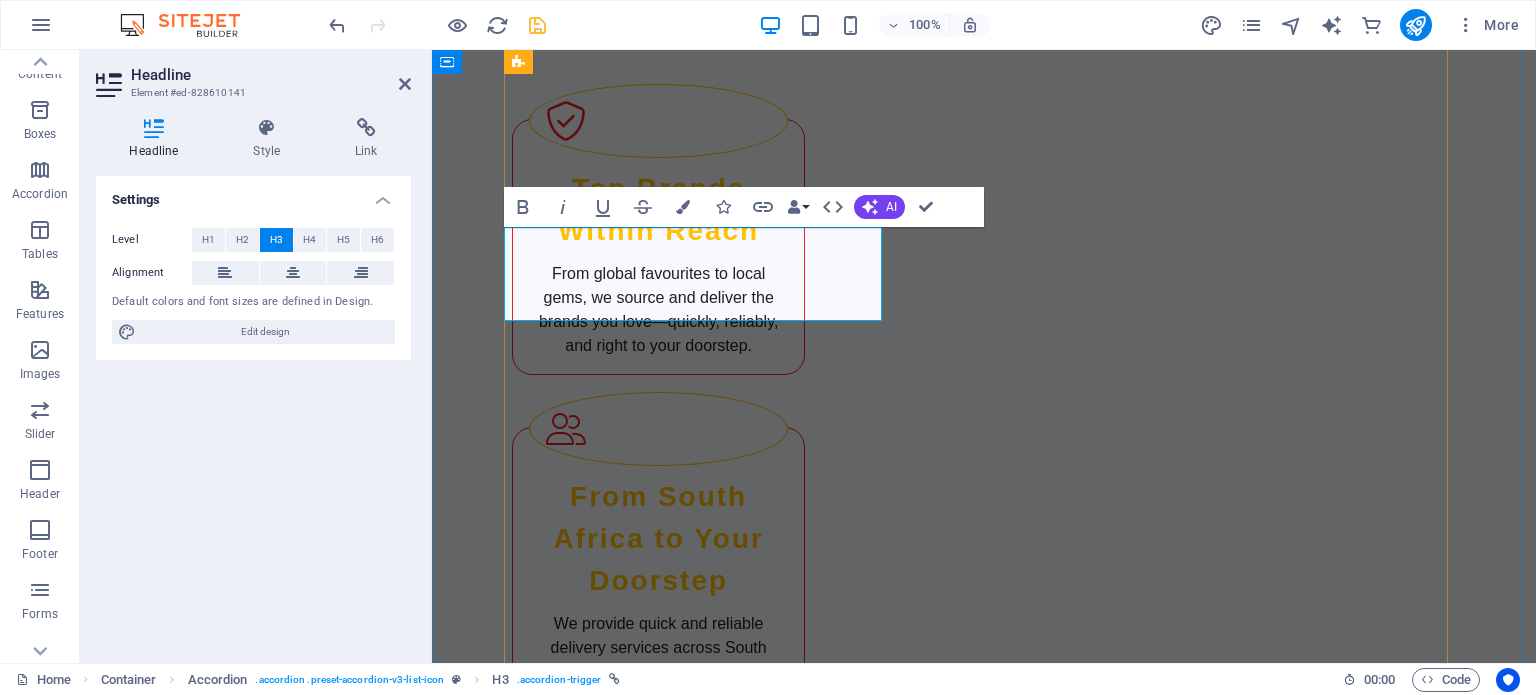 click on "Check Out Our Household Appliances" at bounding box center [701, 1882] 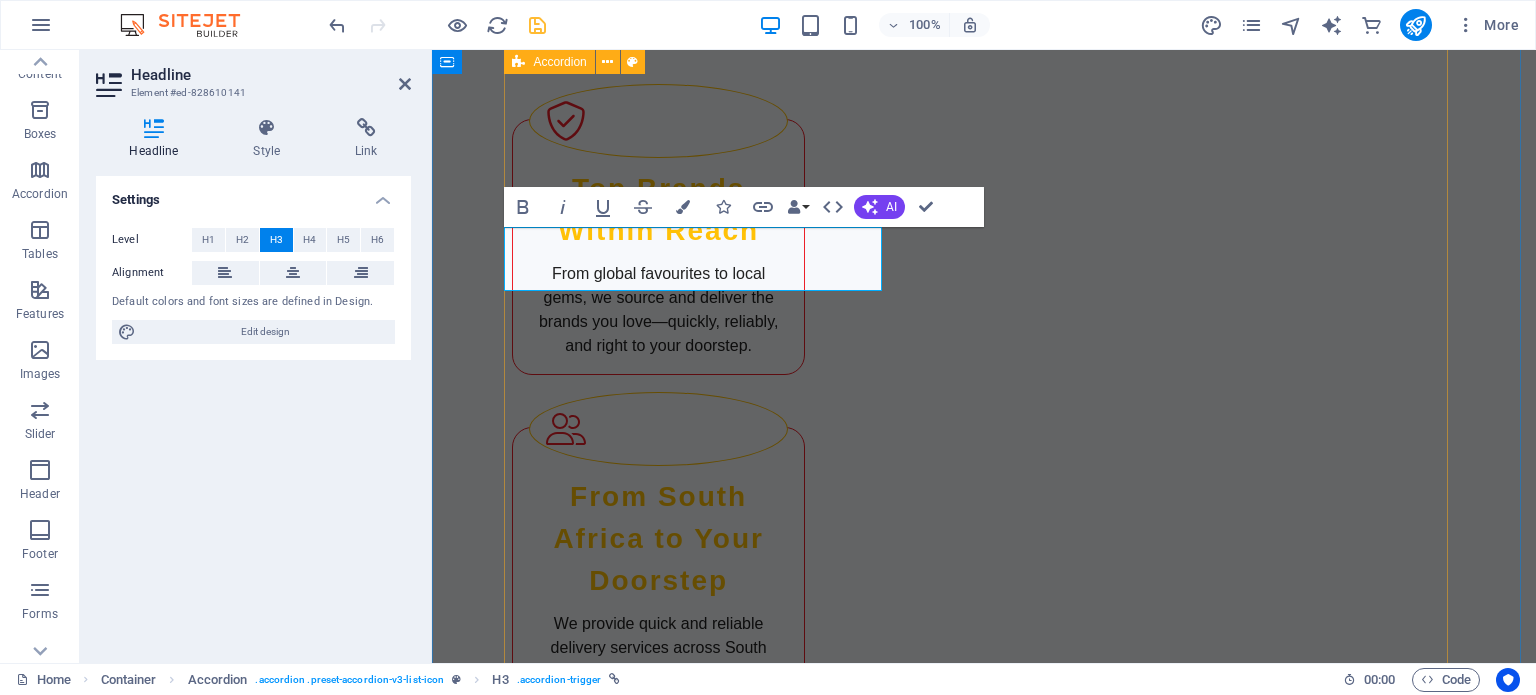 click on "Explore Our Runner Service Groceries Discover our extensive range of products that blend quality, style, and value. Whether you’re stocking up on everyday essentials or hunting for something special, we’ve got the perfect find for you. Shop Now Browse Our Apparel Collection Clothing Apparel Dress for every moment with our all‑occasion apparel. From laid‑back weekends to nights out, we’ve got the styles that keep you looking sharp and feeling great—wherever life takes you. View Collection Check Out Our Appliances Indoor & Outdoor Appliances Power up your home with our range of small and large appliances. From quick‑fix kitchen gadgets to big‑impact essentials, we’ve got the tools to make everyday living easier, smarter, and more stylish. Explore Accessories Fast and Reliable Delivery Delivery Services Enjoy fast and reliable delivery across South Africa, Zimbabwe, Botswana, and Zambia. Shop with confidence knowing your items will arrive safely to your doorstep. Learn More Rewards Program" at bounding box center (984, 2090) 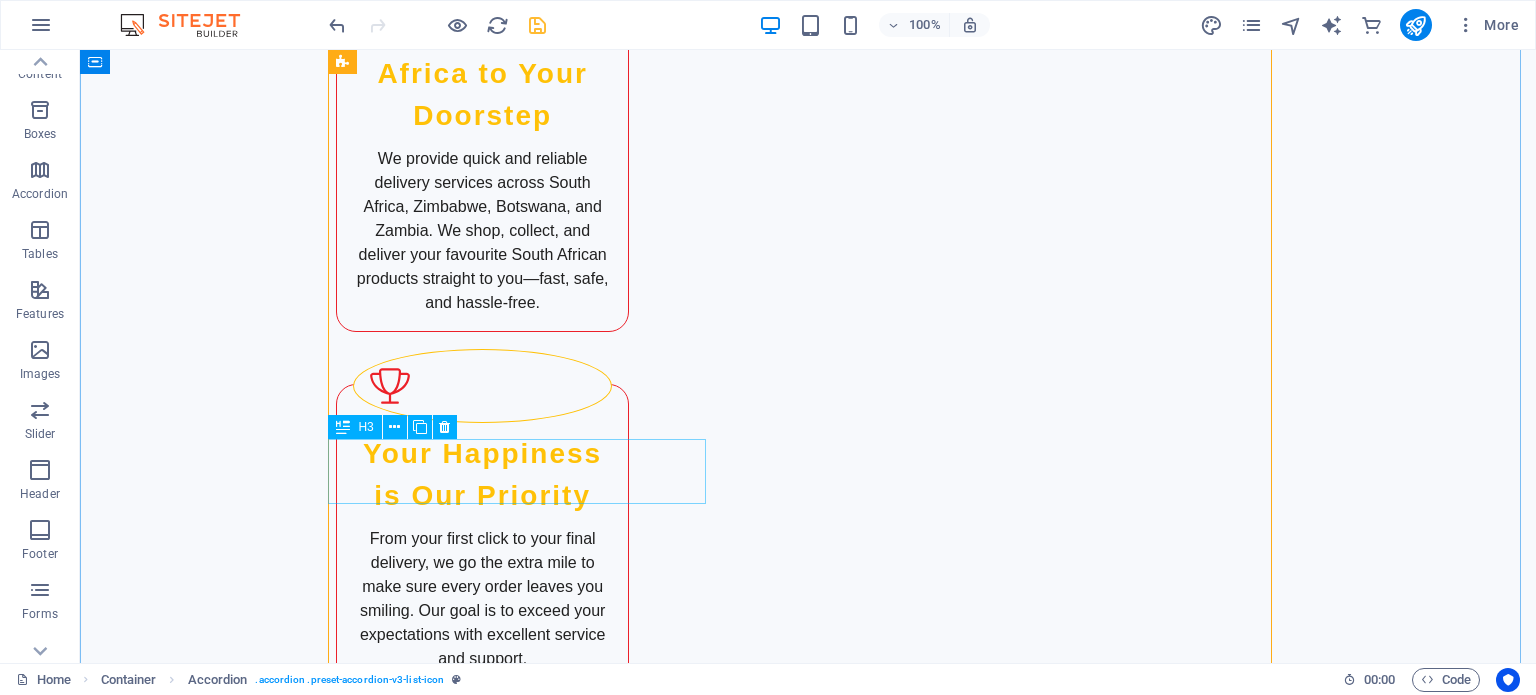 scroll, scrollTop: 2700, scrollLeft: 0, axis: vertical 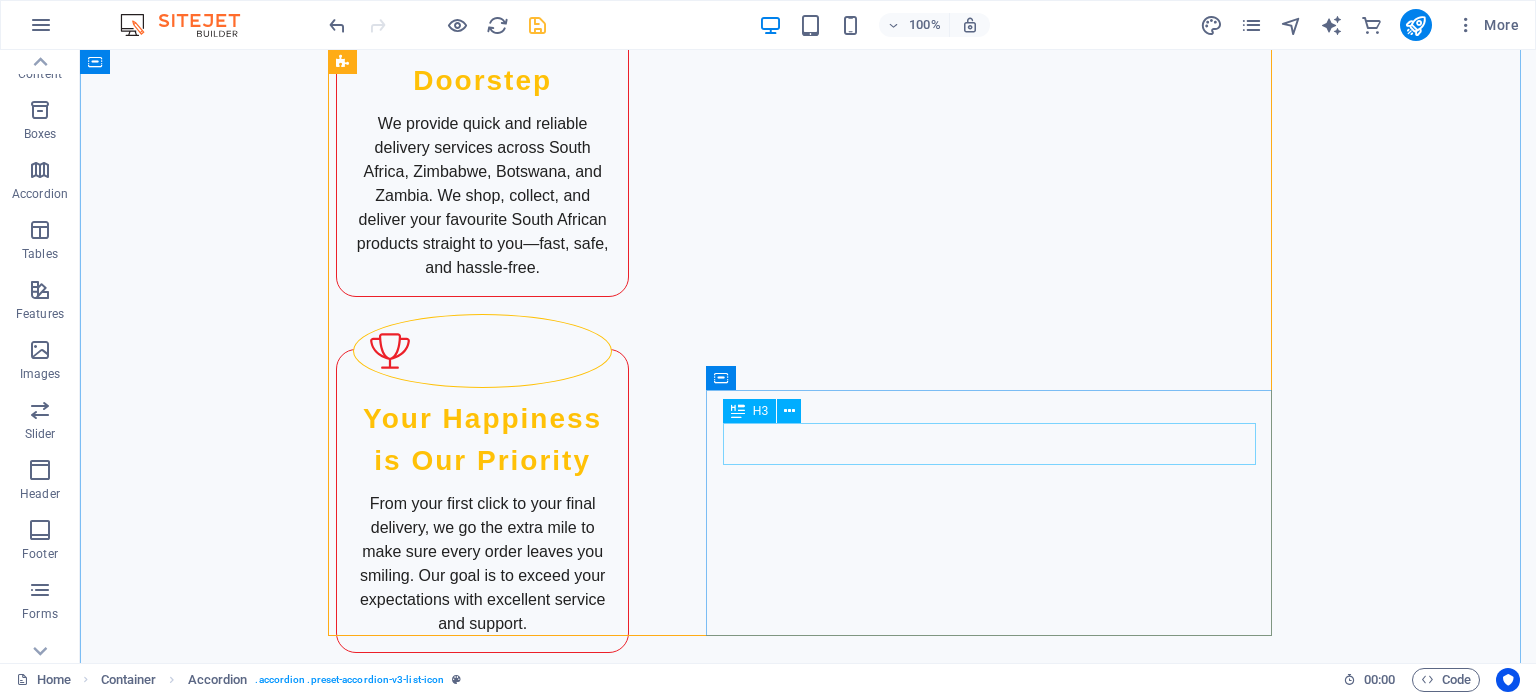 click on "Send Money Home & Life Insurance" at bounding box center [997, 2076] 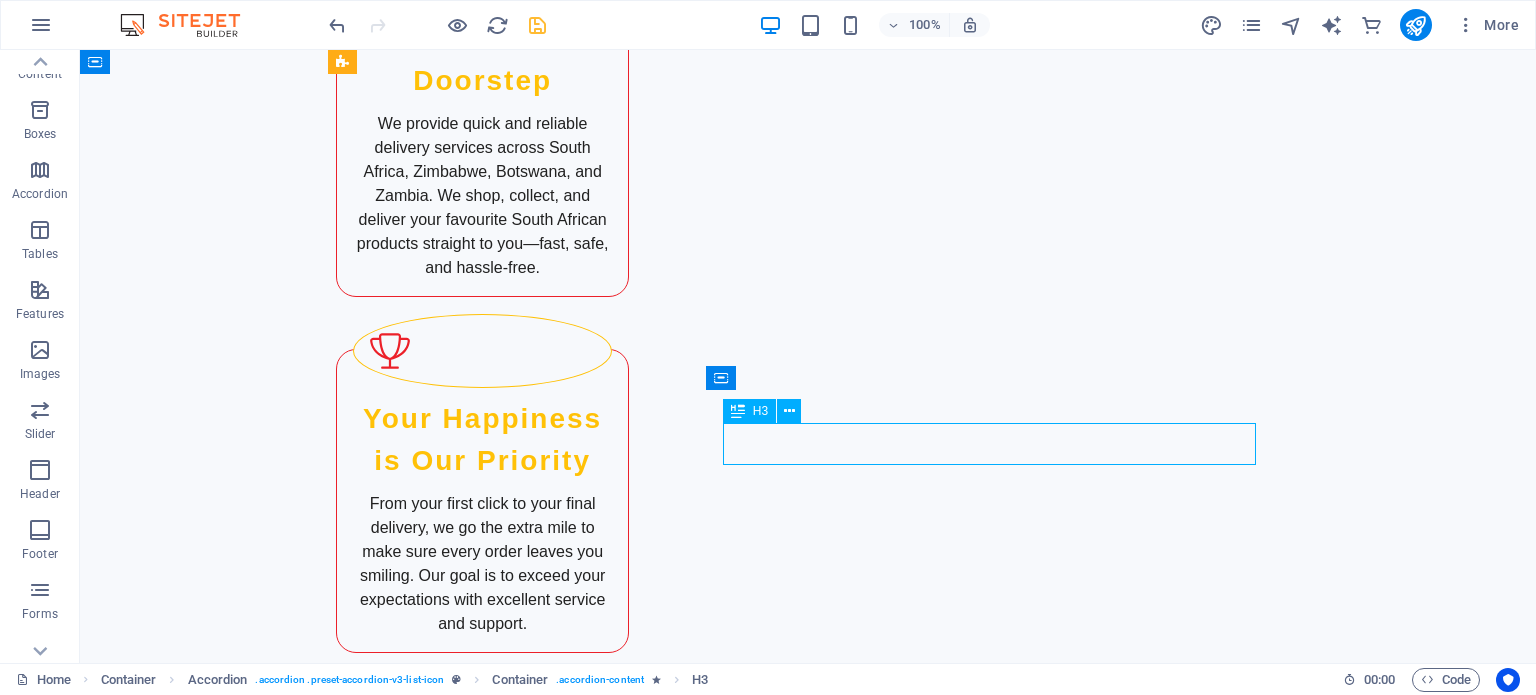 click on "Send Money Home & Life Insurance" at bounding box center (997, 2076) 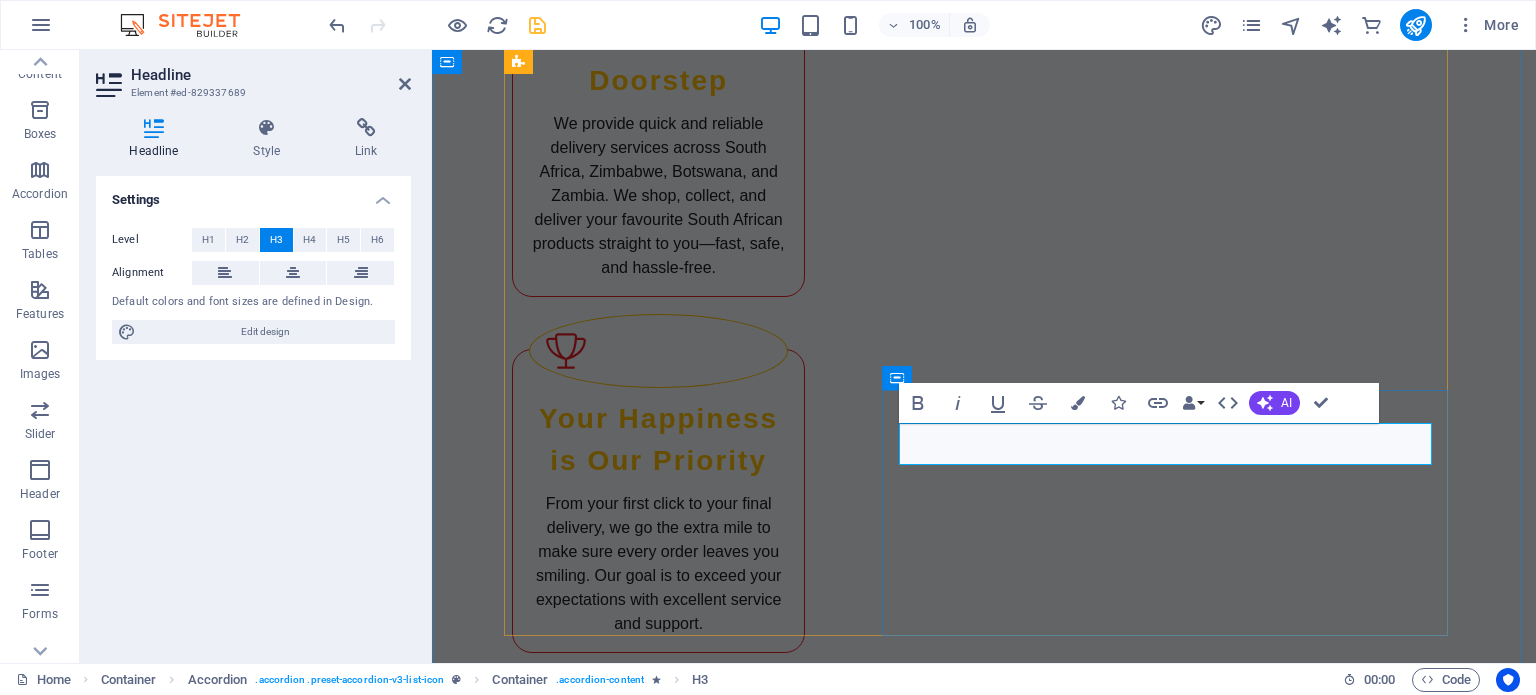 click on "Send Money Home & Life Insurance" at bounding box center (1173, 2076) 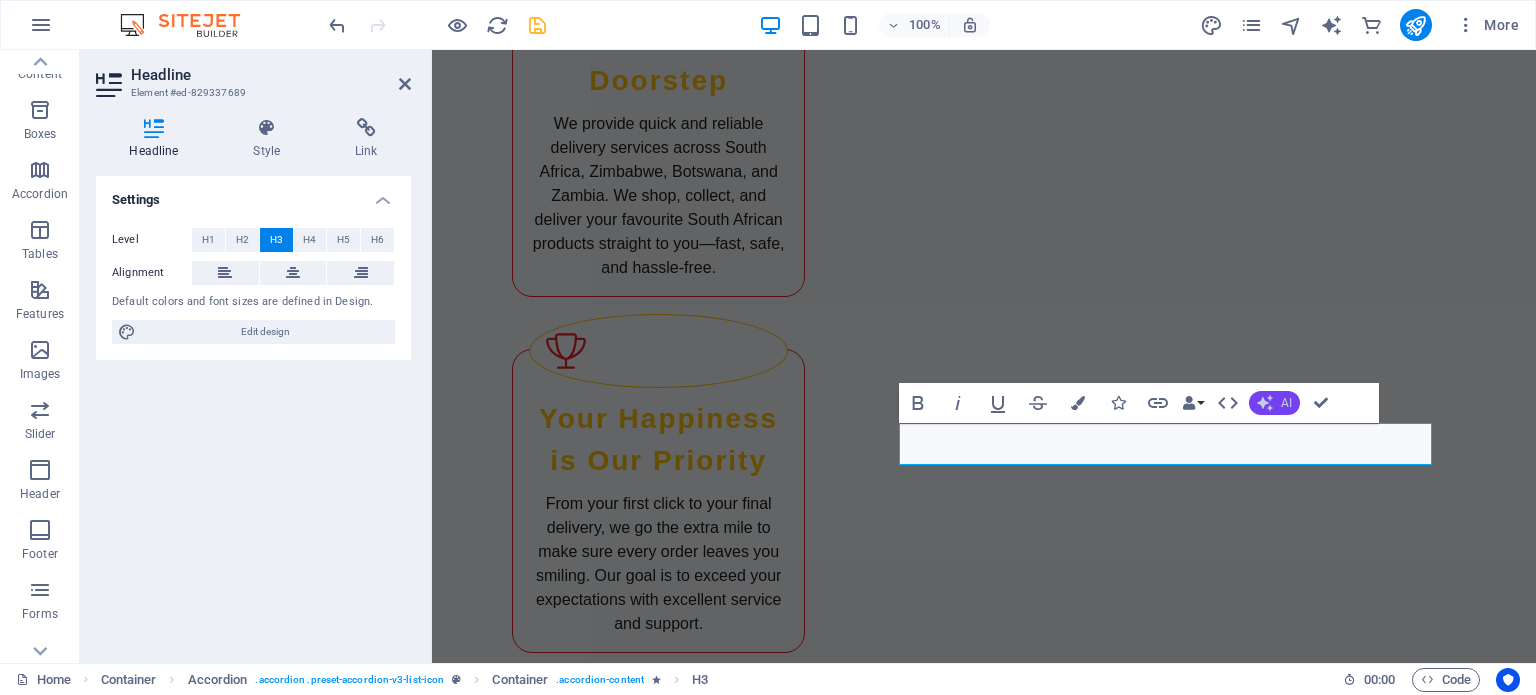 click on "AI" at bounding box center (1274, 403) 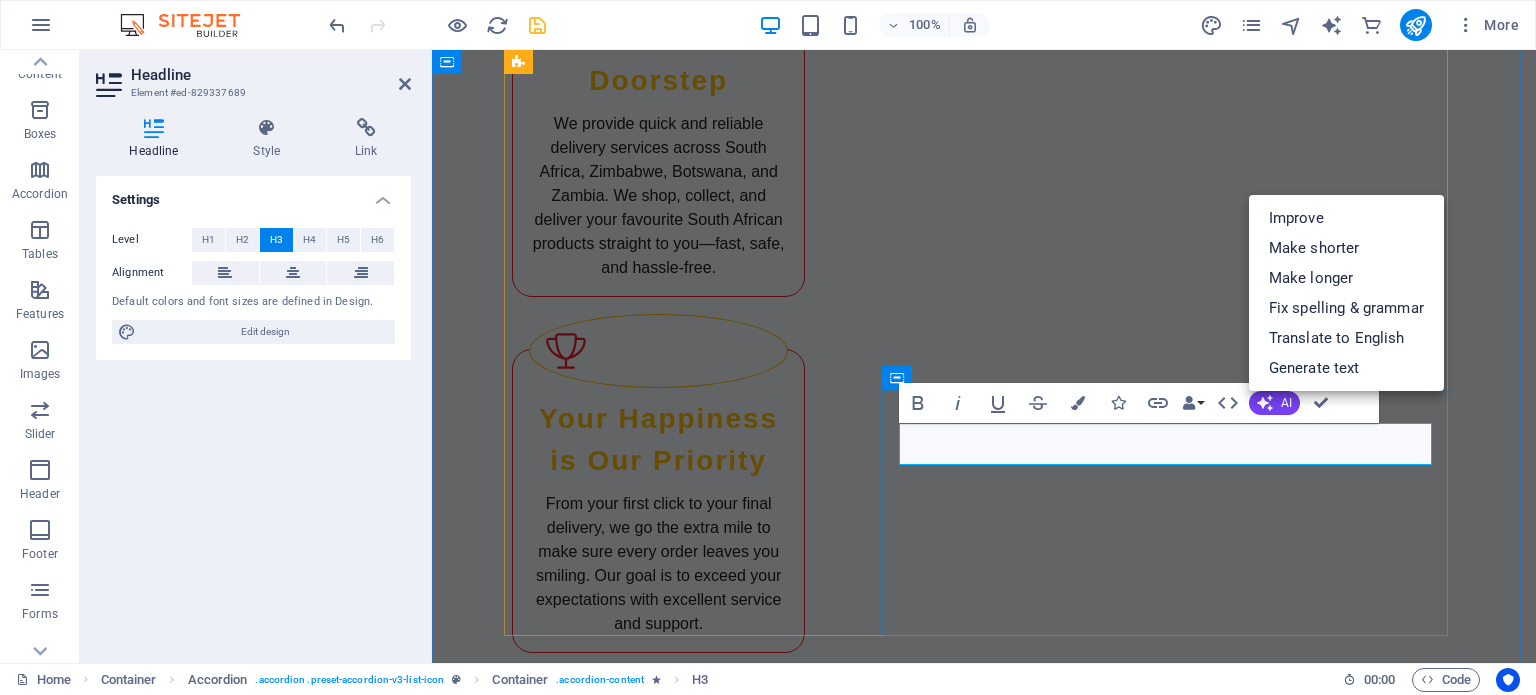 click on "Send Money Home & Life Insurance" at bounding box center [1173, 2076] 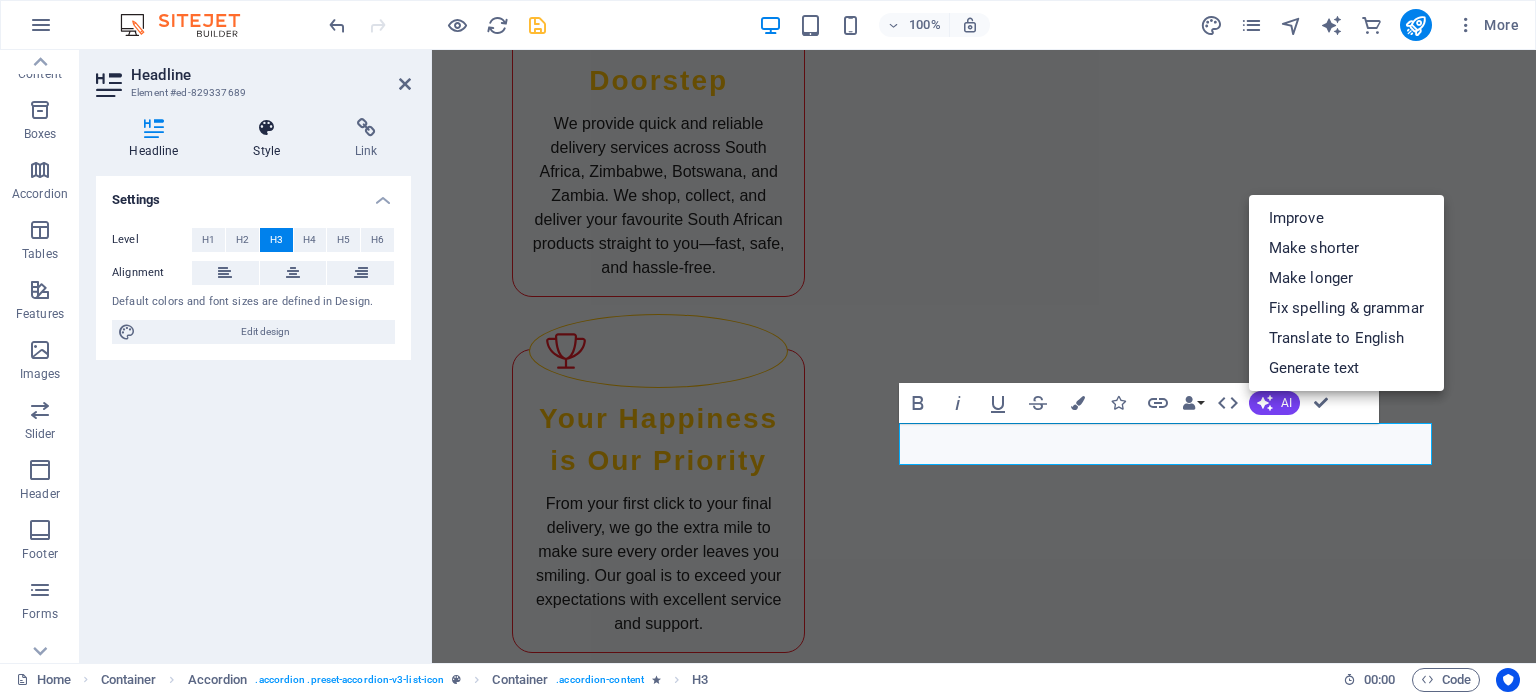 click at bounding box center [267, 128] 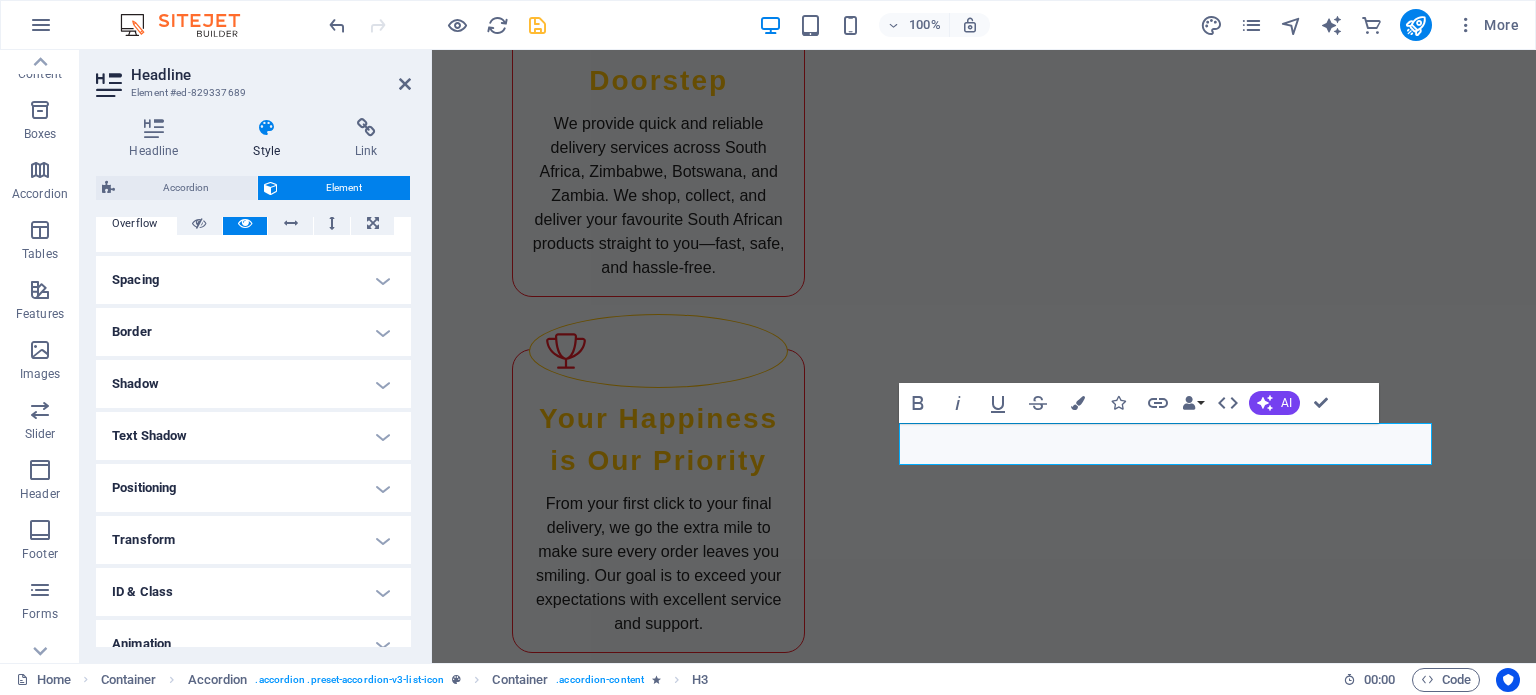 scroll, scrollTop: 300, scrollLeft: 0, axis: vertical 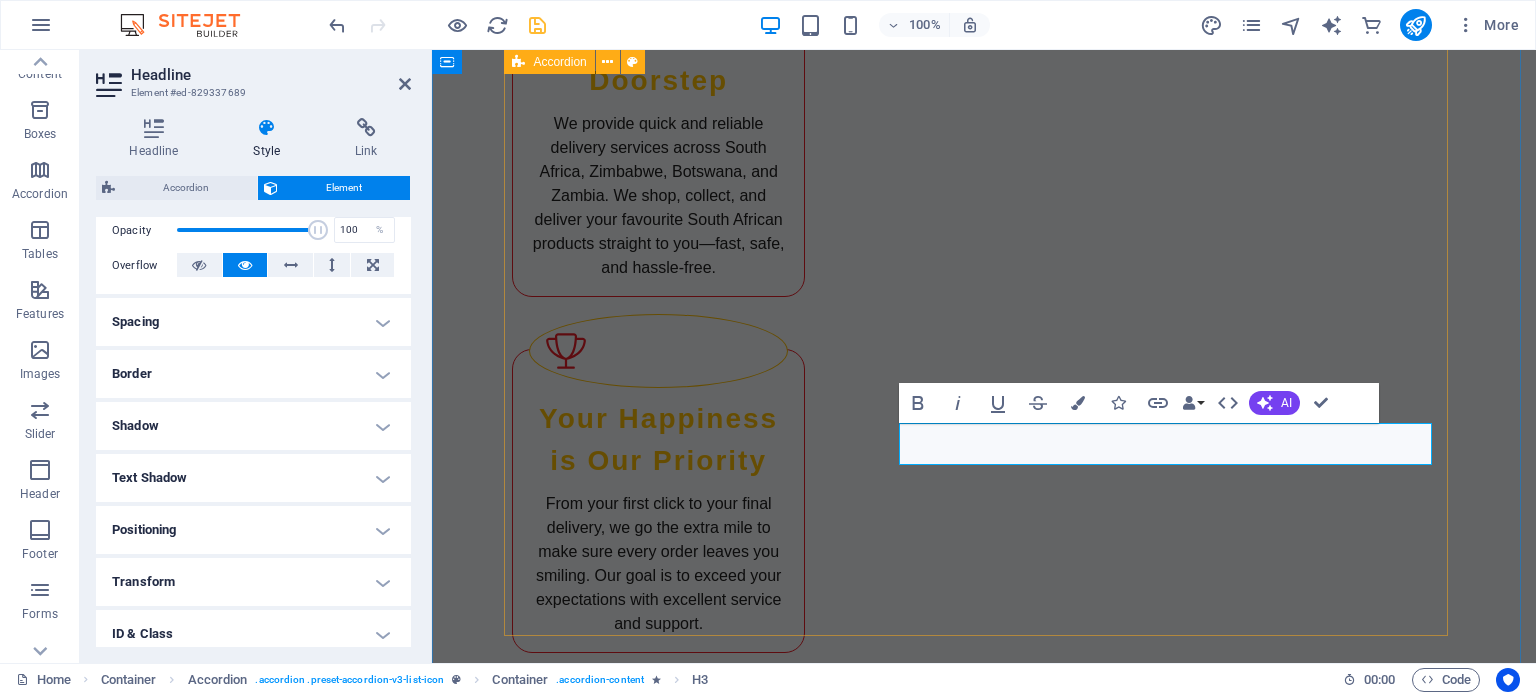 click on "Explore Our Runner Service Groceries Discover our extensive range of products that blend quality, style, and value. Whether you’re stocking up on everyday essentials or hunting for something special, we’ve got the perfect find for you. Shop Now Browse Our Apparel Collection Clothing Apparel Dress for every moment with our all‑occasion apparel. From laid‑back weekends to nights out, we’ve got the styles that keep you looking sharp and feeling great—wherever life takes you. View Collection Check Out Our Appliances Indoor & Outdoor Appliances Power up your home with our range of small and large appliances. From quick‑fix kitchen gadgets to big‑impact essentials, we’ve got the tools to make everyday living easier, smarter, and more stylish. Explore Accessories Fast and Reliable Delivery Delivery Services Enjoy fast and reliable delivery across South Africa, Zimbabwe, Botswana, and Zambia. Shop with confidence knowing your items will arrive safely to your doorstep. Learn More Rewards Program" at bounding box center (984, 1590) 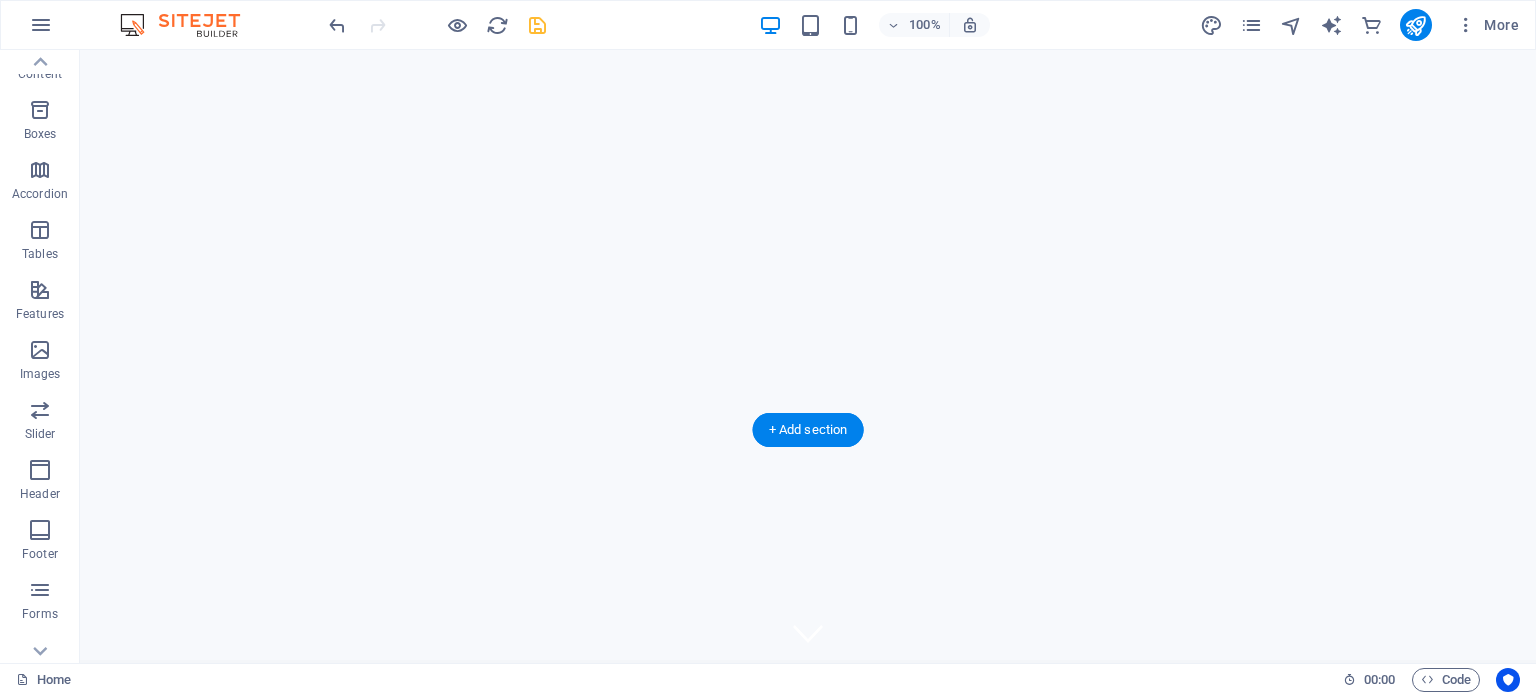 scroll, scrollTop: 0, scrollLeft: 0, axis: both 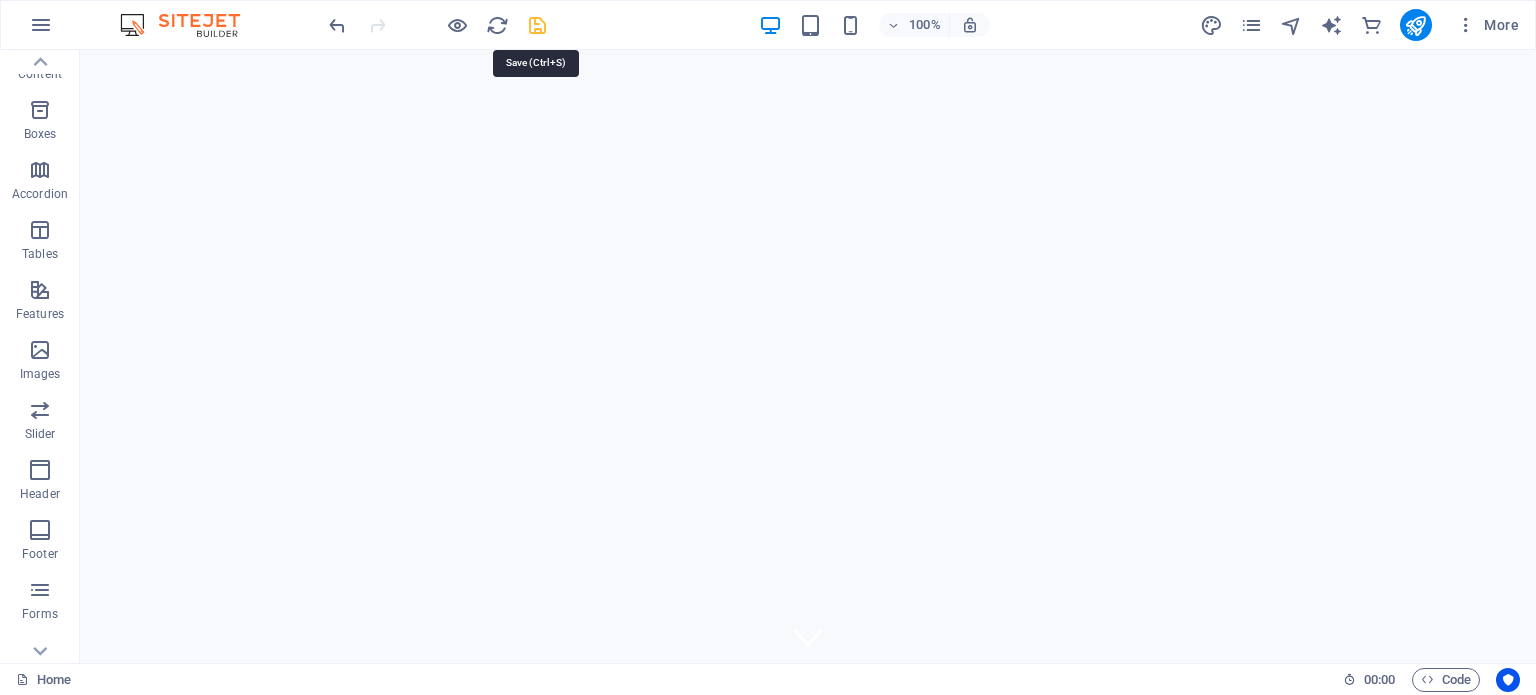 click at bounding box center [537, 25] 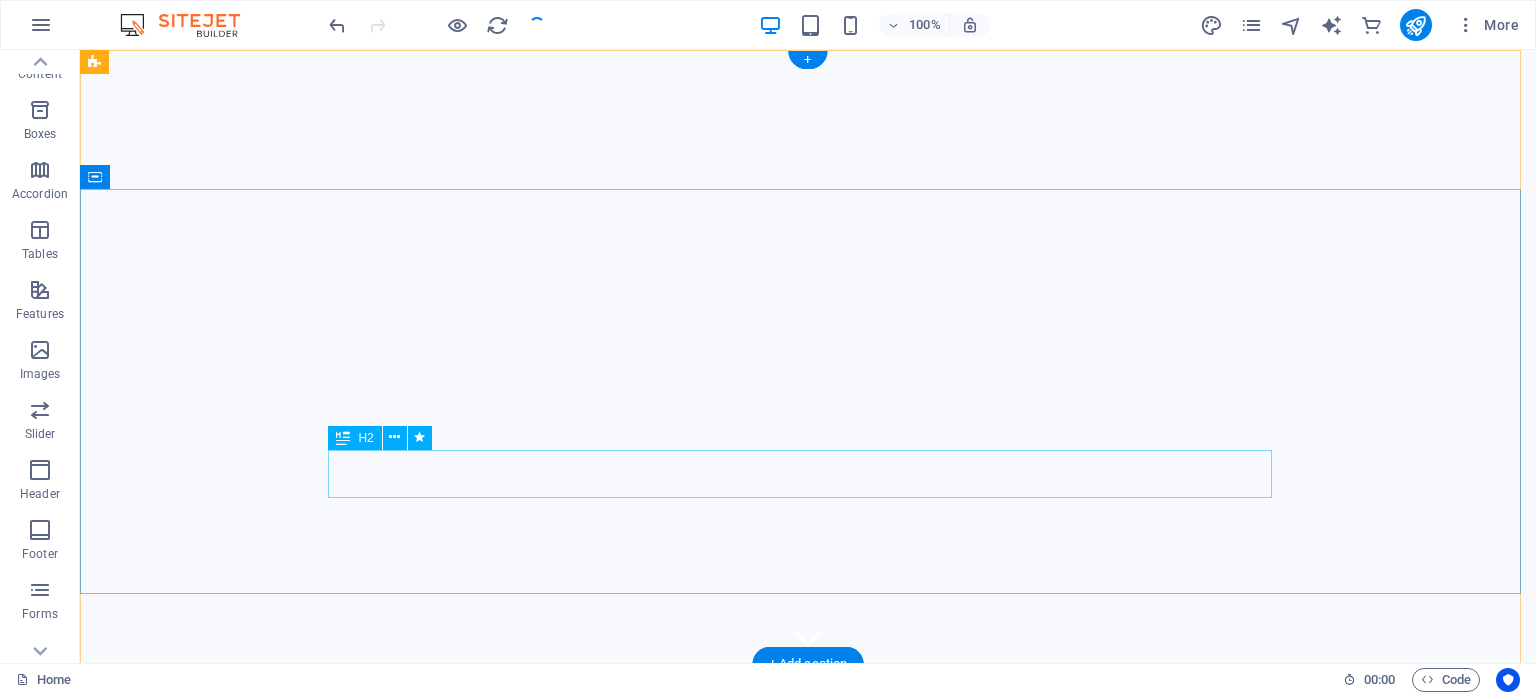 click on "Welcome to UNYQ - SA's Premier Online Runner" at bounding box center (808, 957) 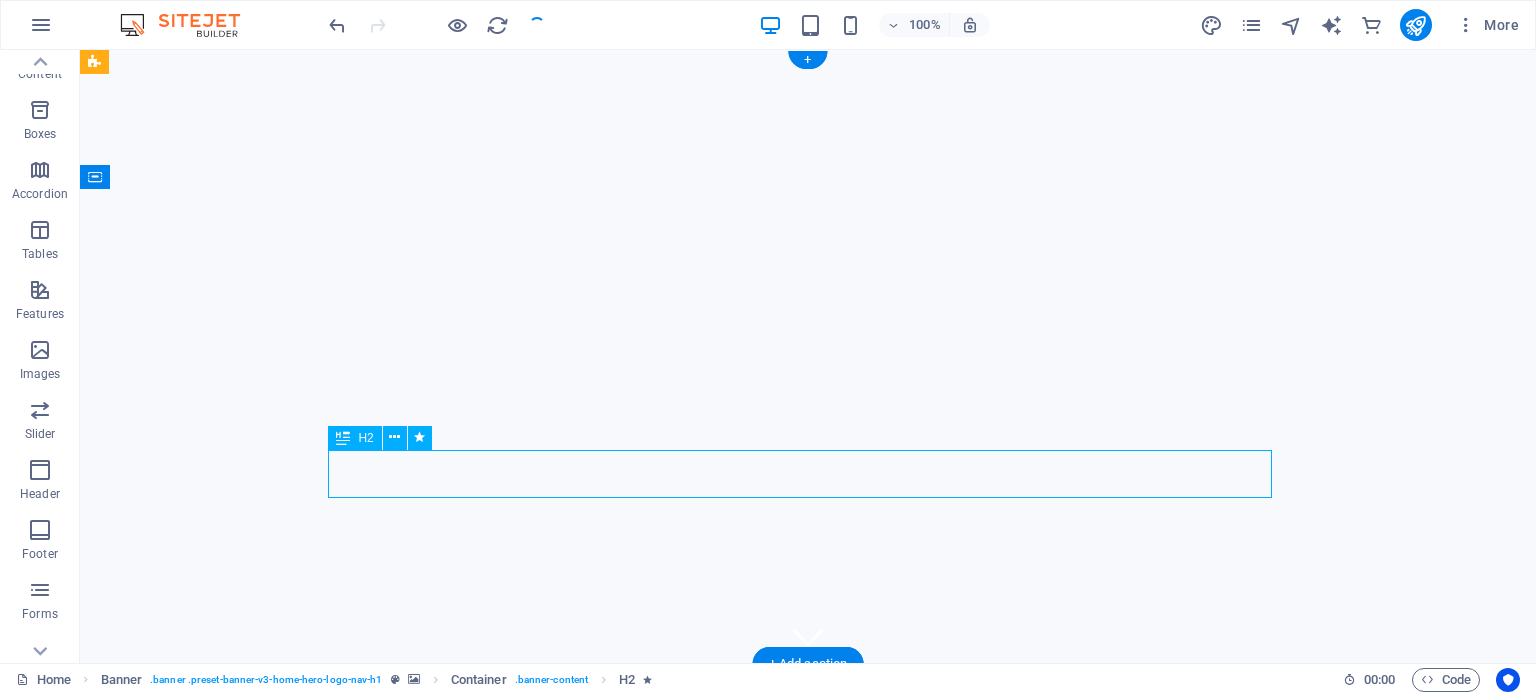 click on "Welcome to UNYQ - SA's Premier Online Runner" at bounding box center (808, 957) 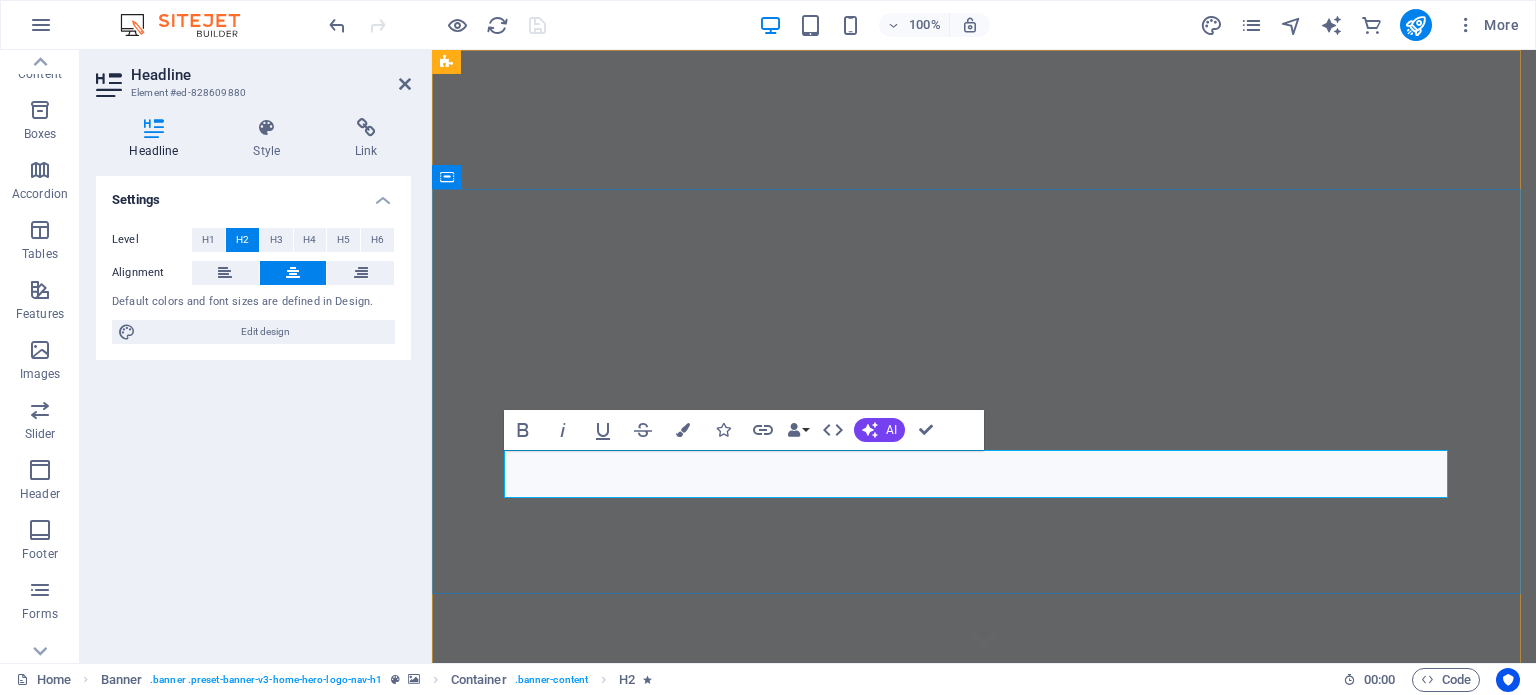 click on "Welcome to UNYQ - SA's Premier Online Runner" at bounding box center [984, 957] 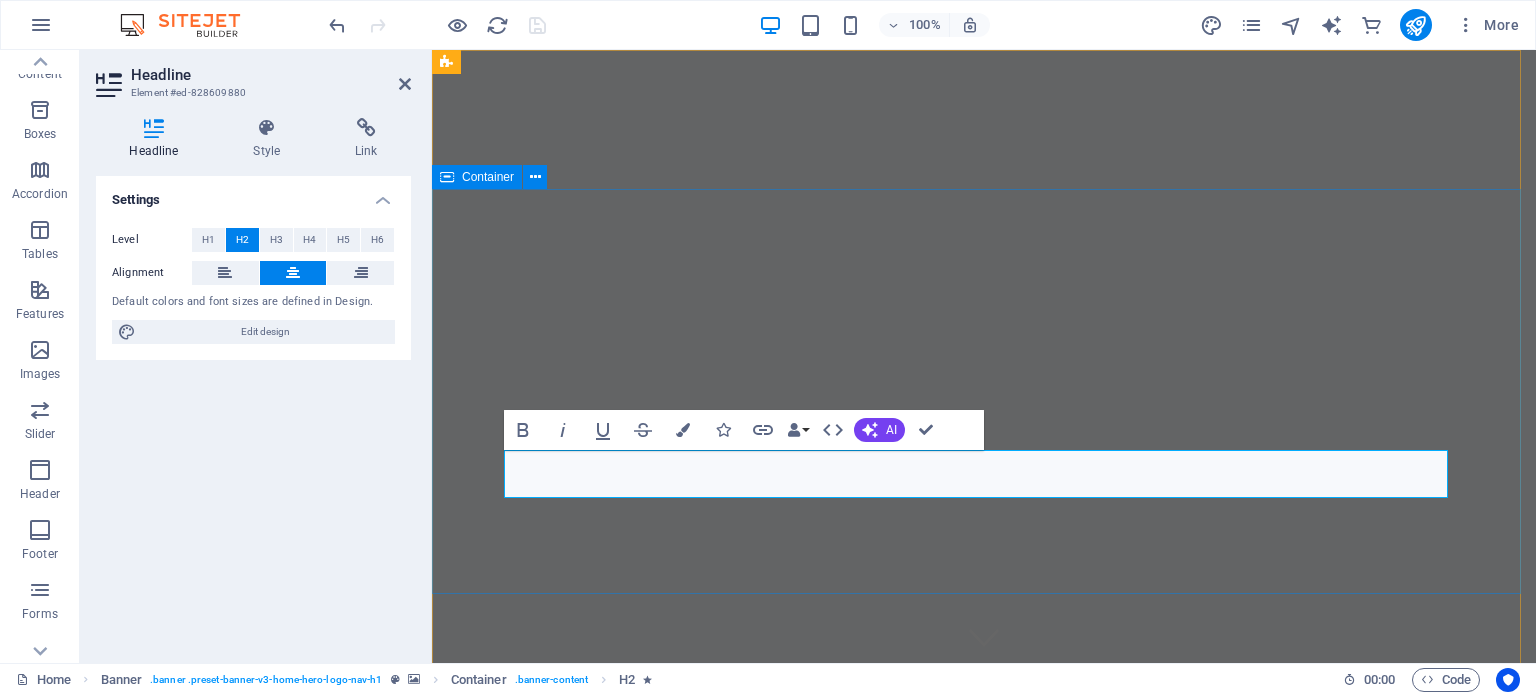 click on "Welcome to UNYQ - SA's Premier Errand Runner" at bounding box center [984, 965] 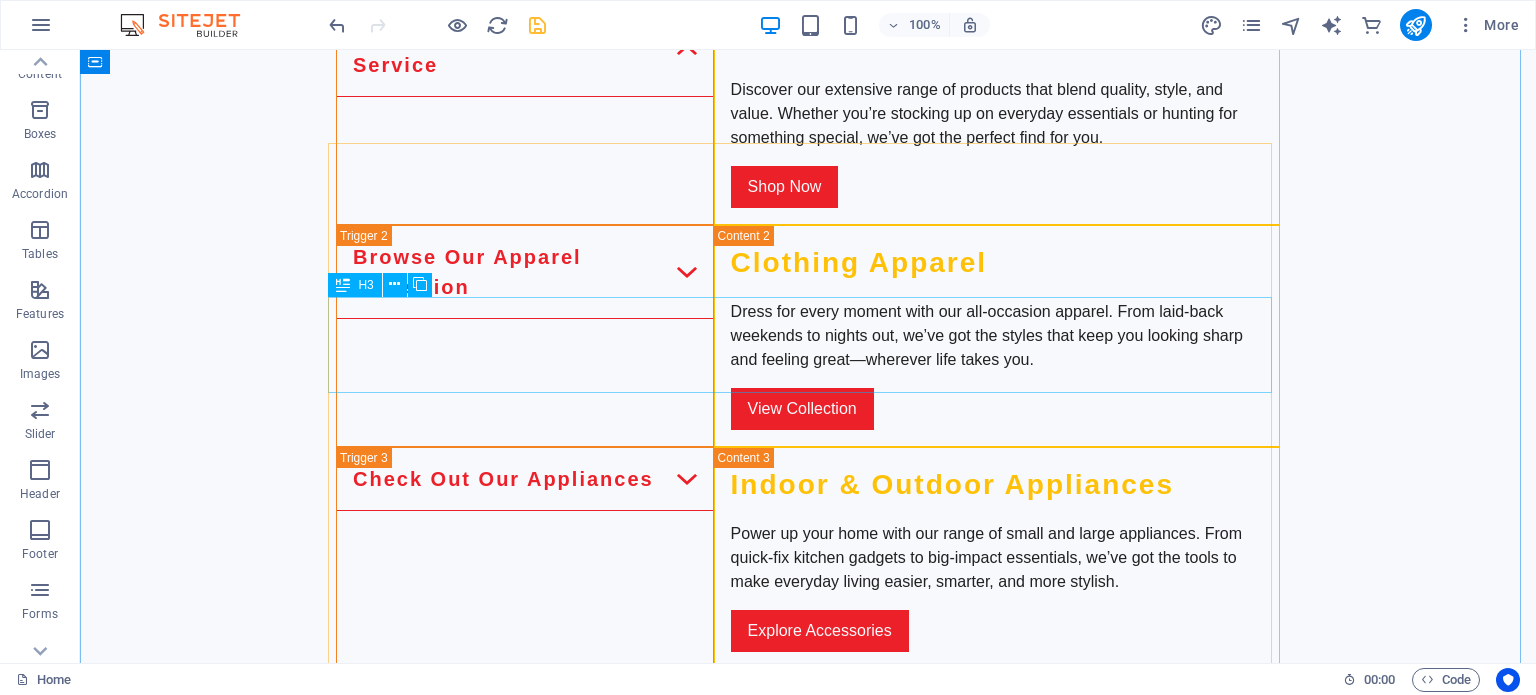 scroll, scrollTop: 3800, scrollLeft: 0, axis: vertical 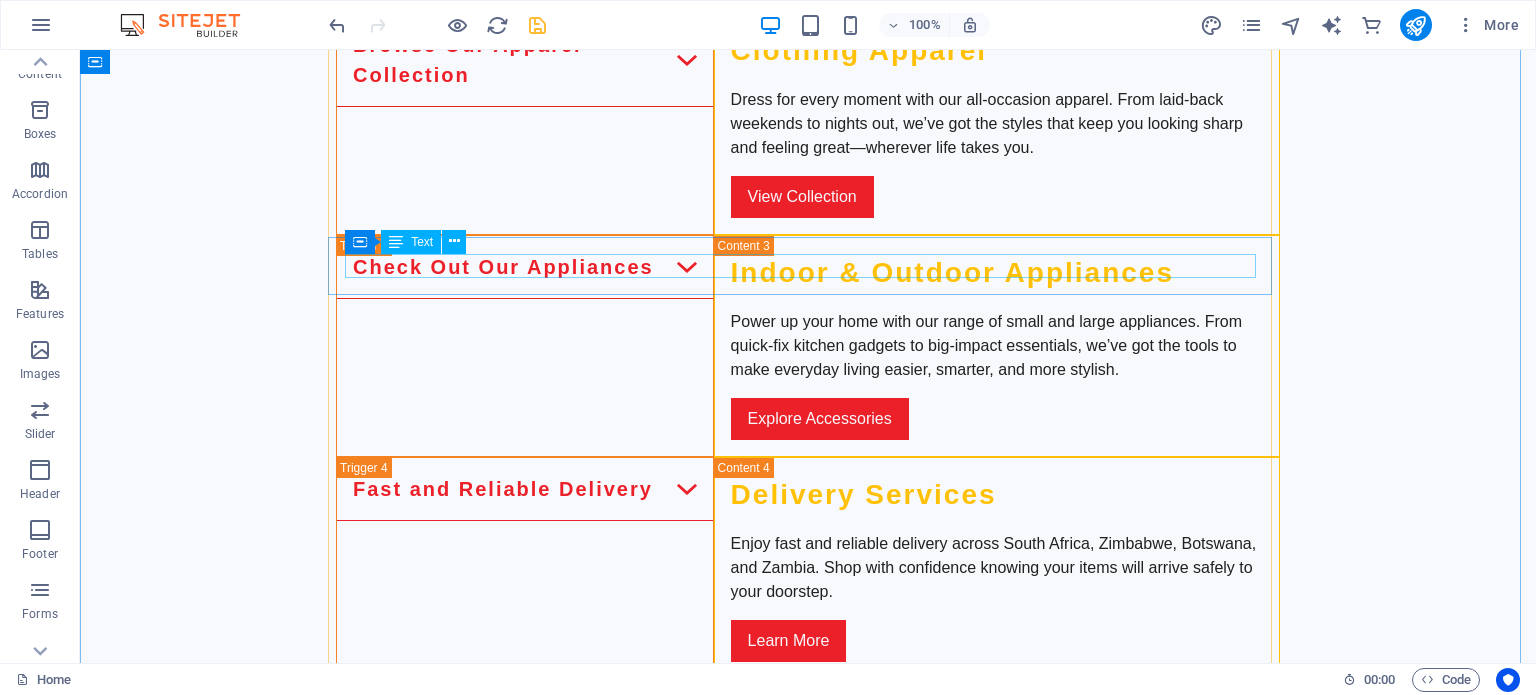 click on "We accept credit/debit cards, PayPal, and other secure payment options." at bounding box center [808, 1923] 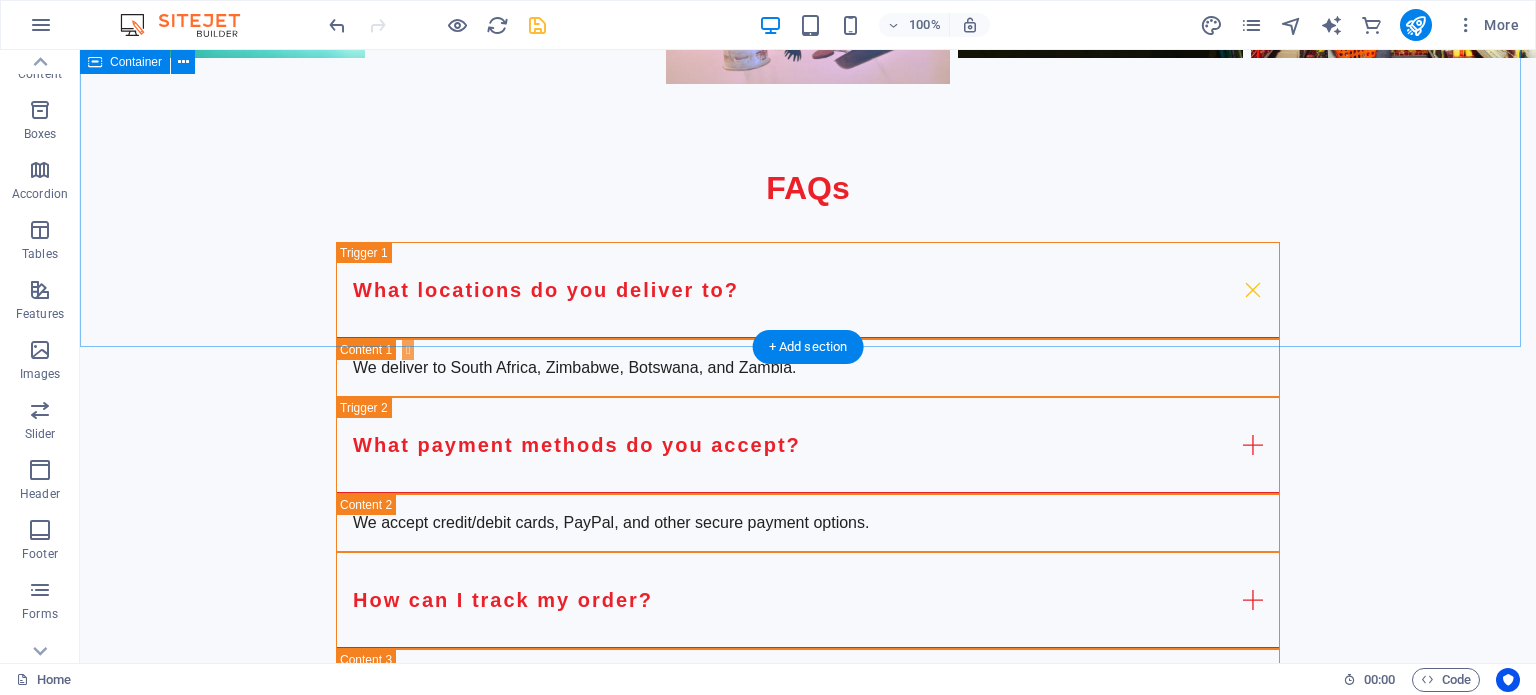 scroll, scrollTop: 5235, scrollLeft: 0, axis: vertical 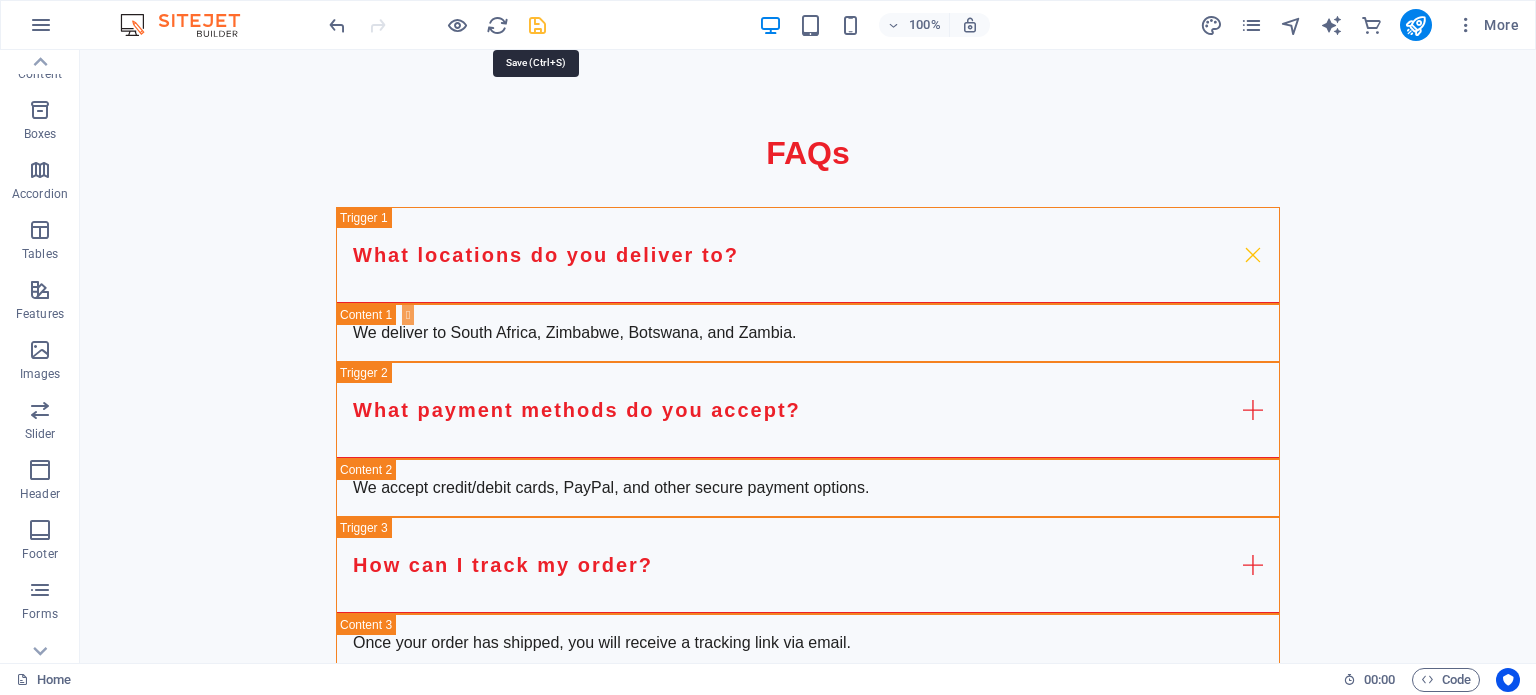 click at bounding box center [537, 25] 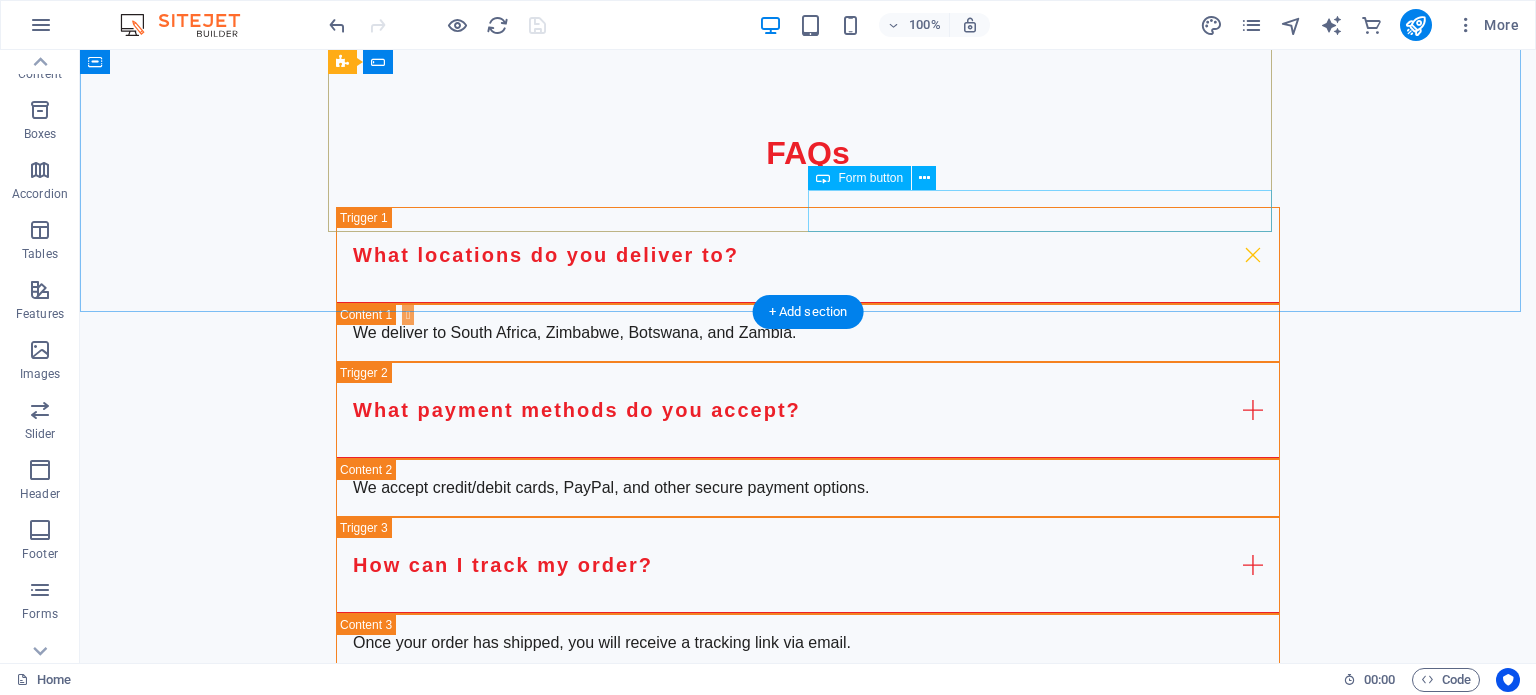 click on "Submit Inquiry" 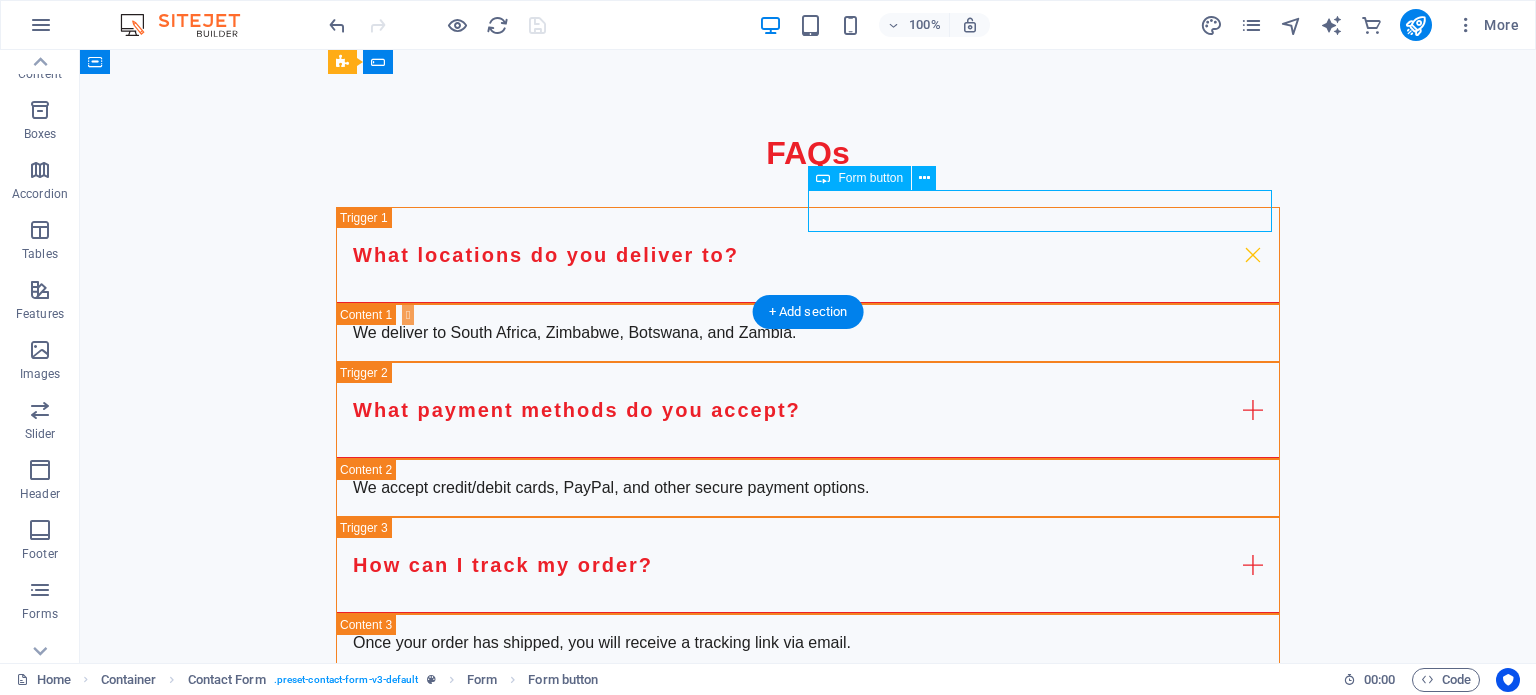 click on "Submit Inquiry" 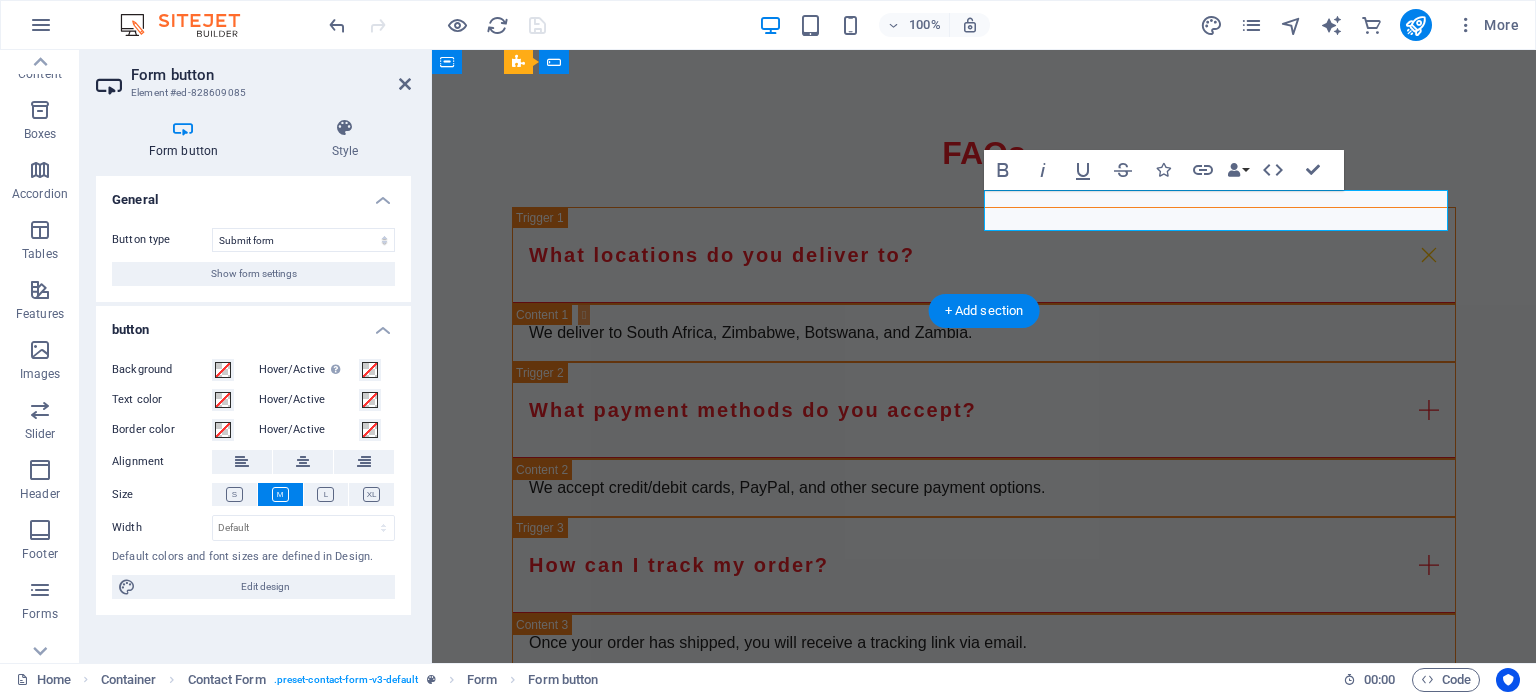 click on "Submit Inquiry" 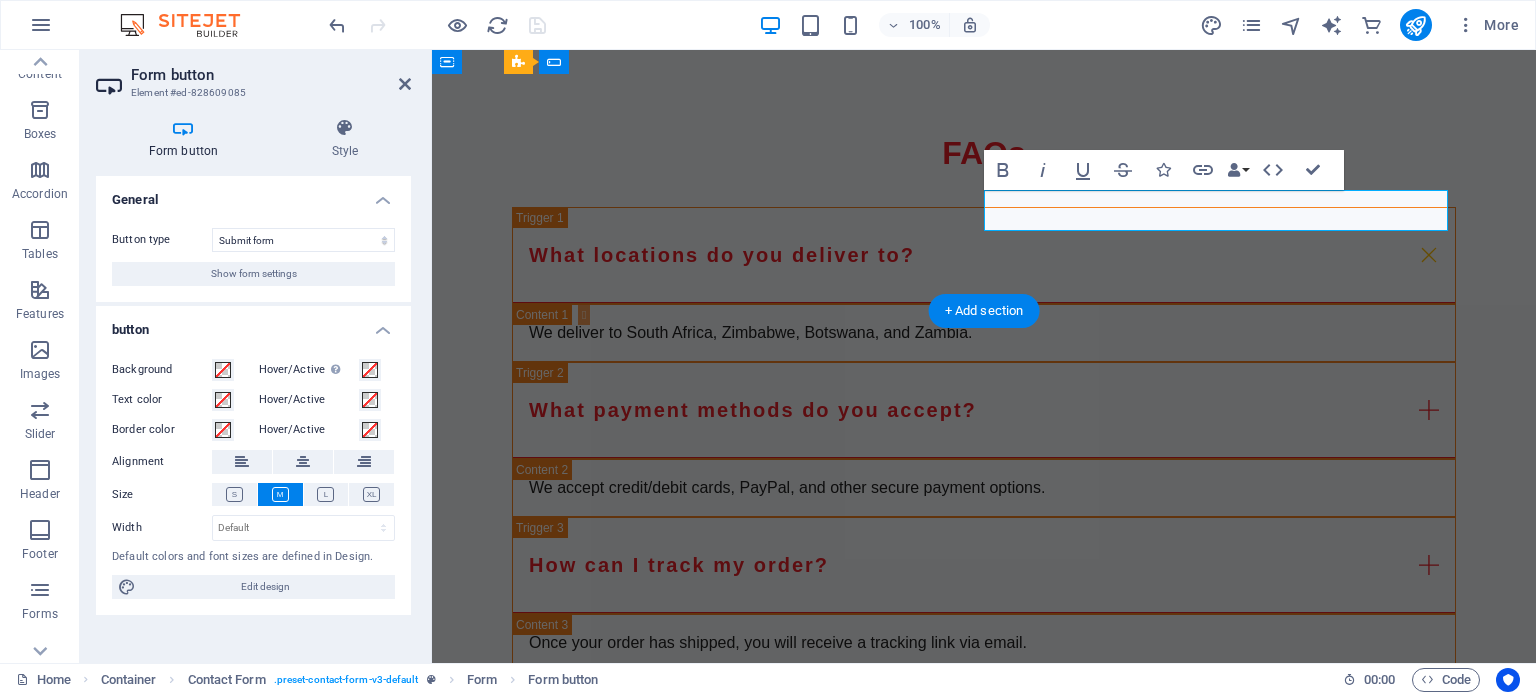 type on "Submit" 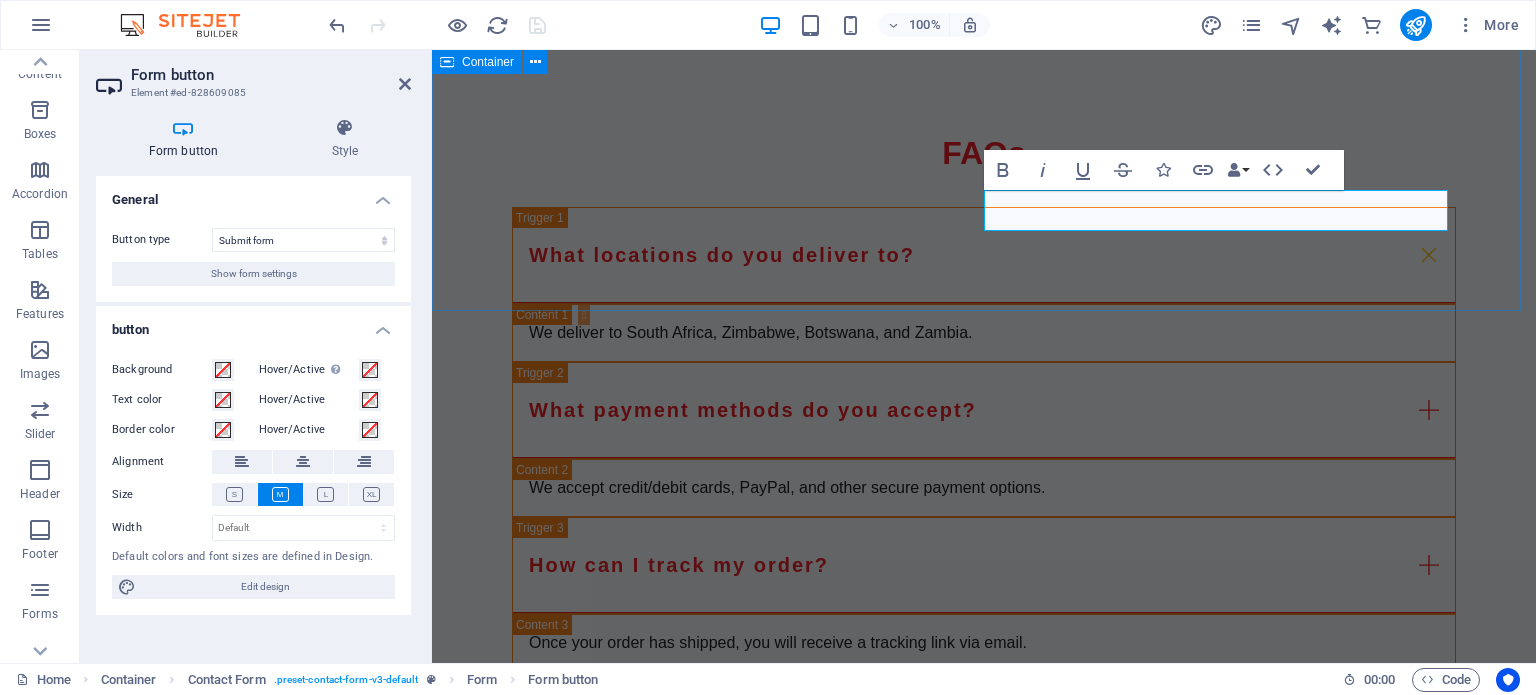 click on "[FIRST] [LAST]  I have read and understand the privacy policy. Unreadable? Load new Submit Enquiry" at bounding box center [984, 2142] 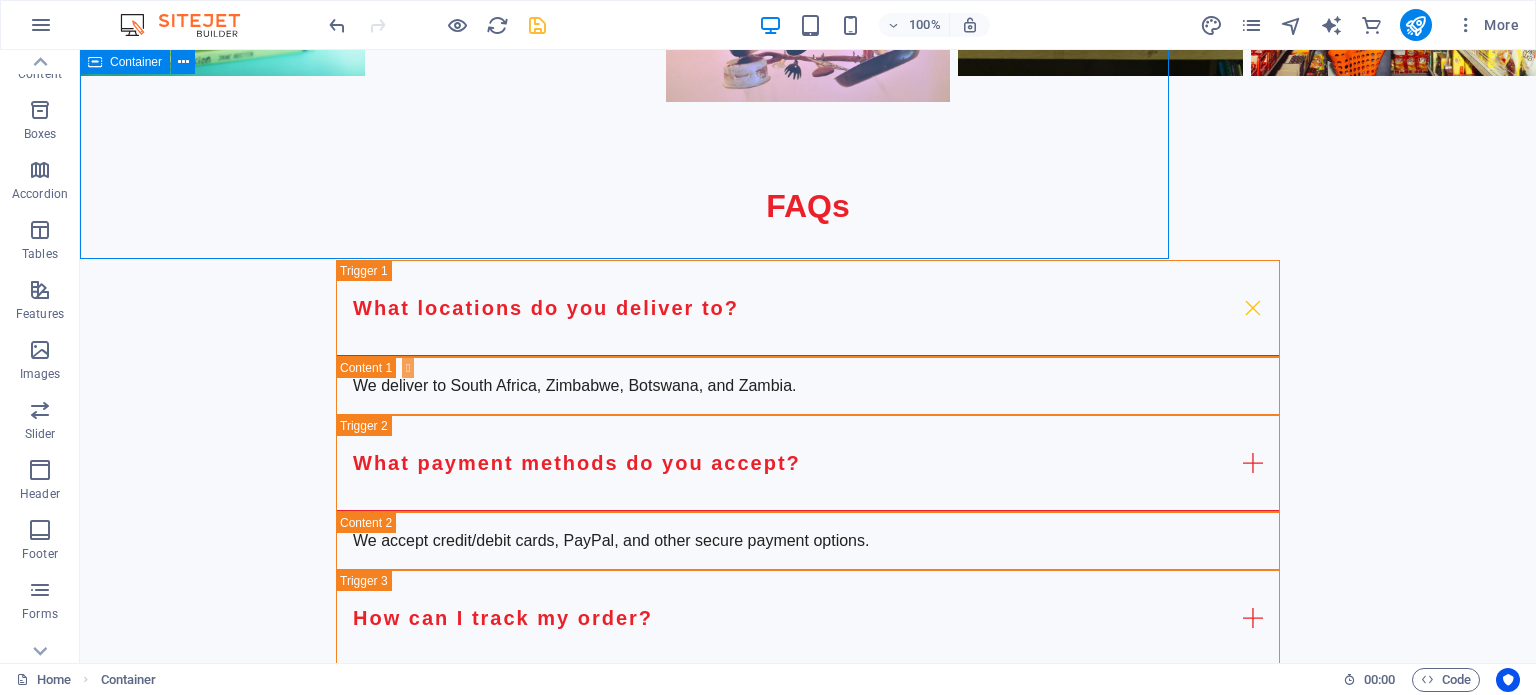 scroll, scrollTop: 5235, scrollLeft: 0, axis: vertical 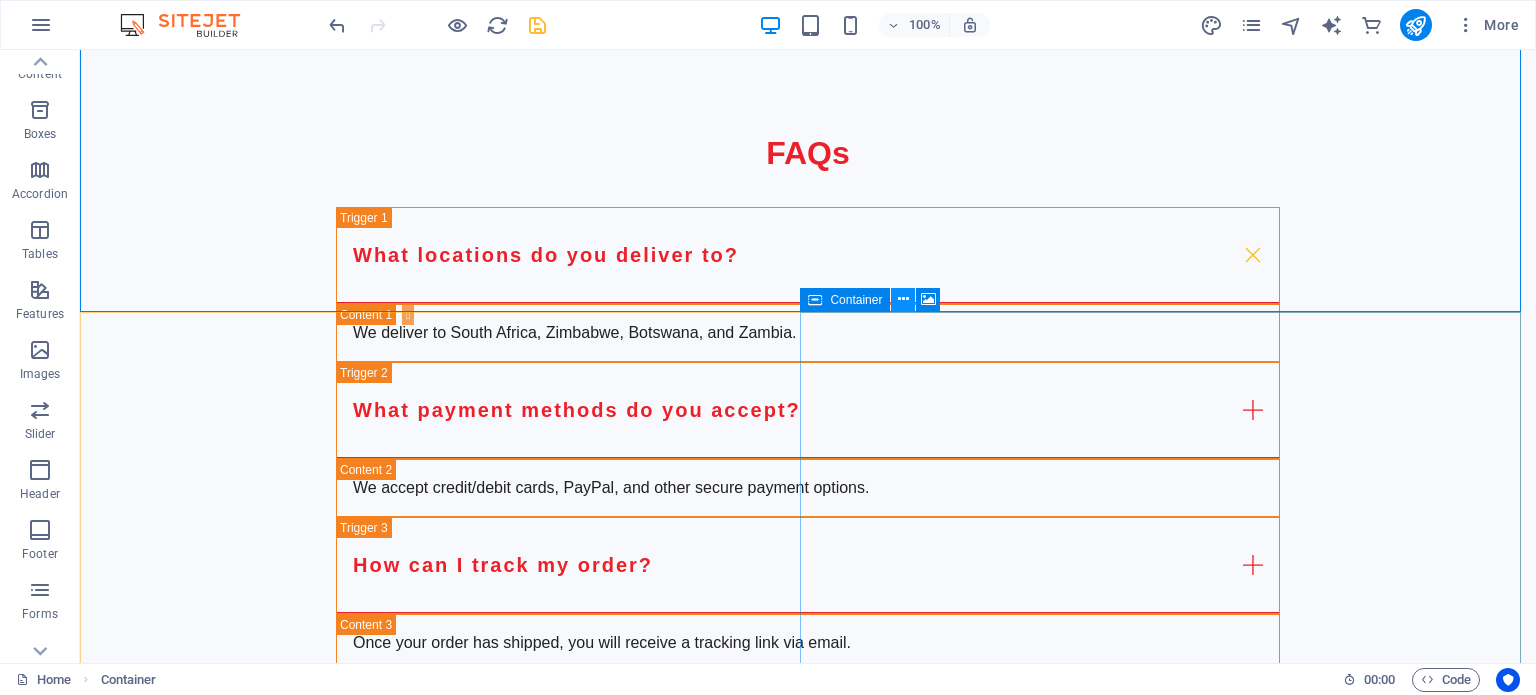 click at bounding box center [903, 300] 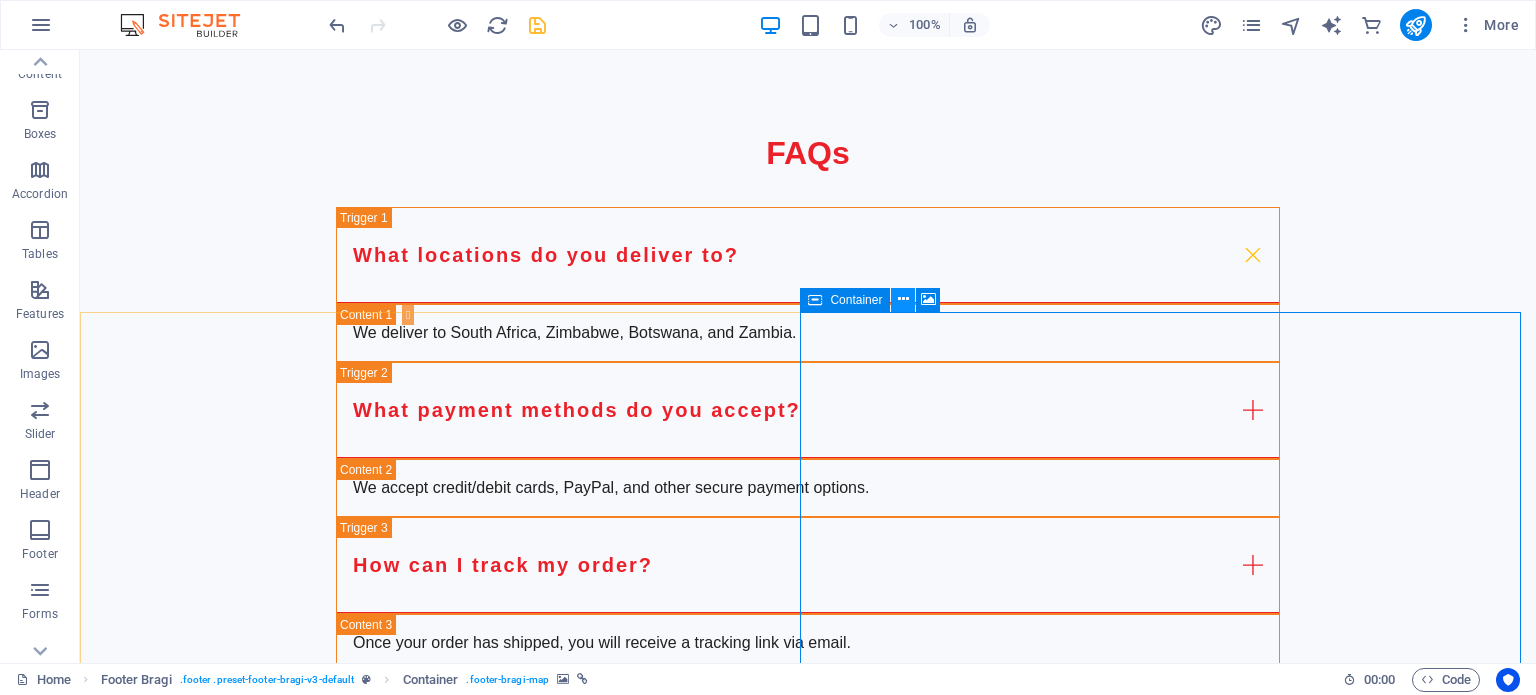 click at bounding box center [903, 299] 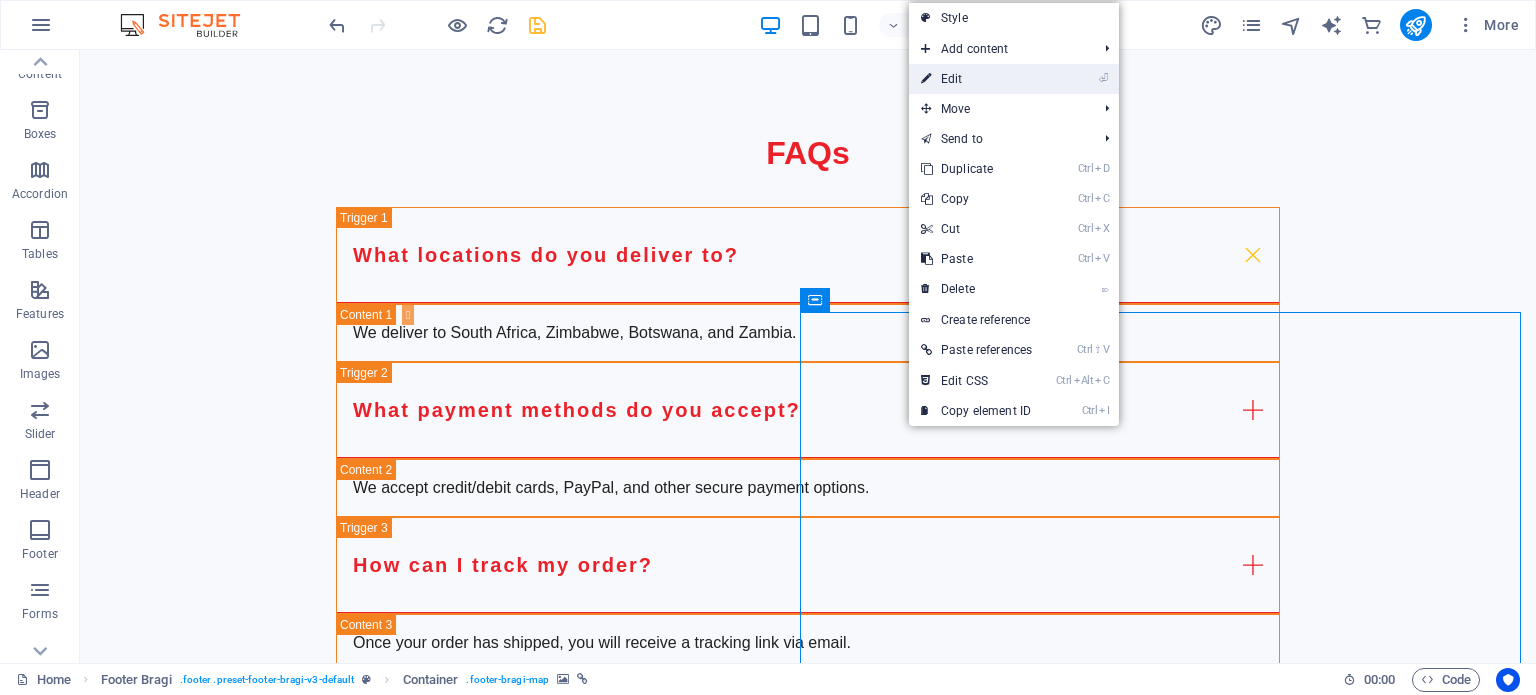 click on "⏎  Edit" at bounding box center [976, 79] 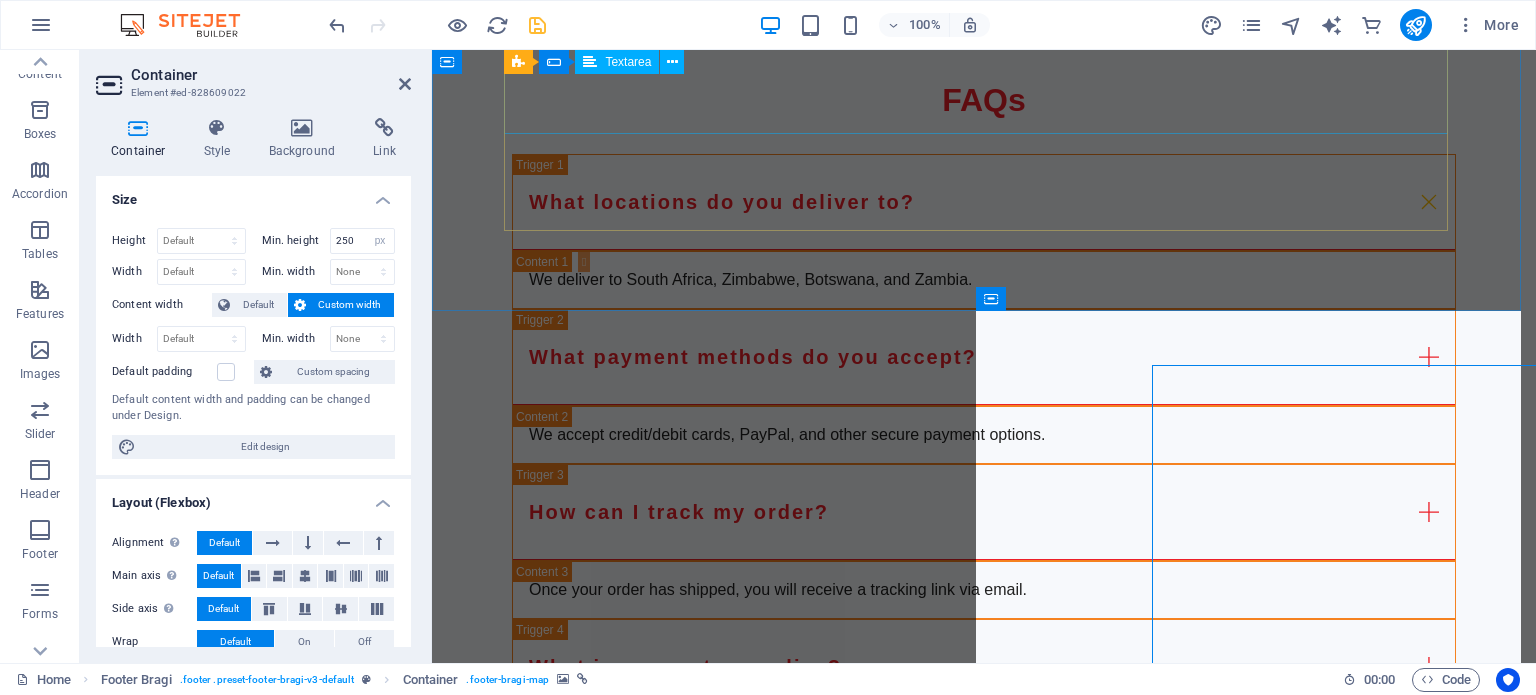 scroll, scrollTop: 5182, scrollLeft: 0, axis: vertical 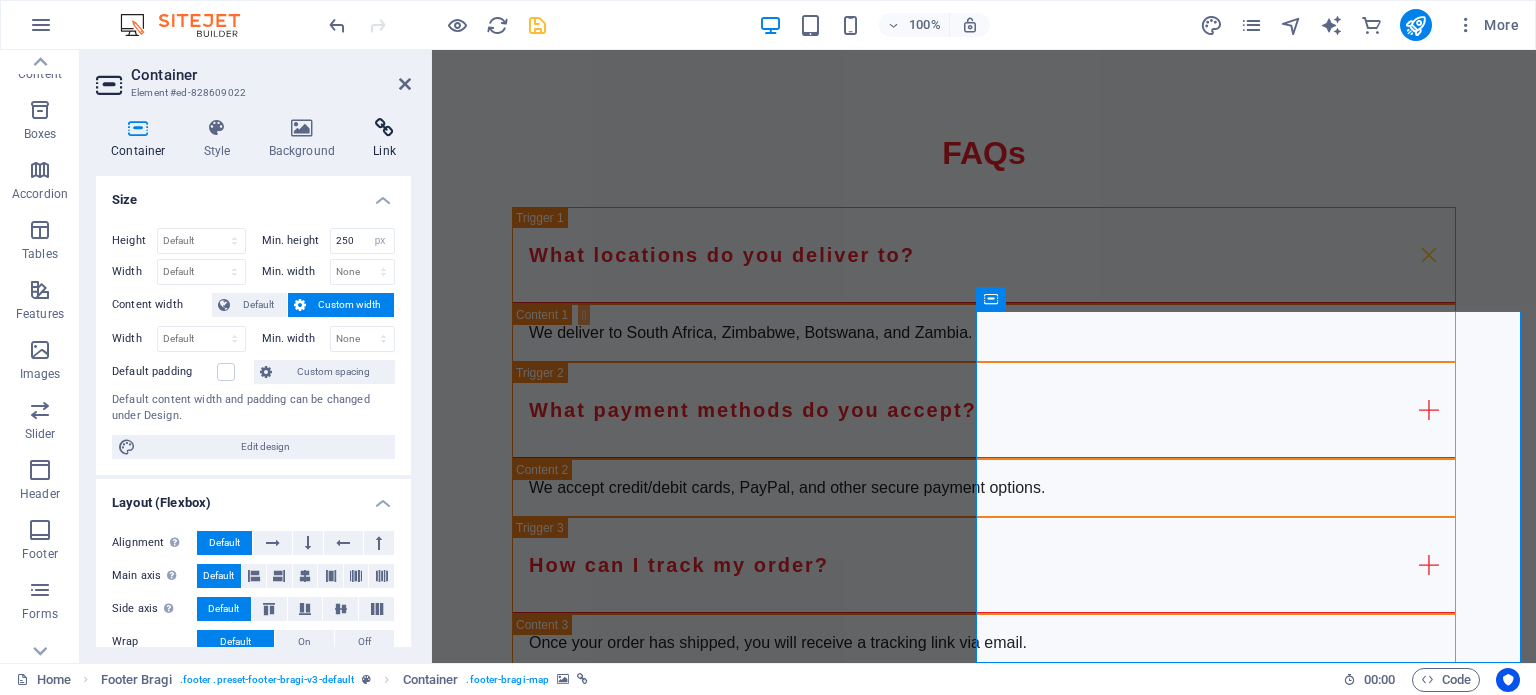 click at bounding box center [384, 128] 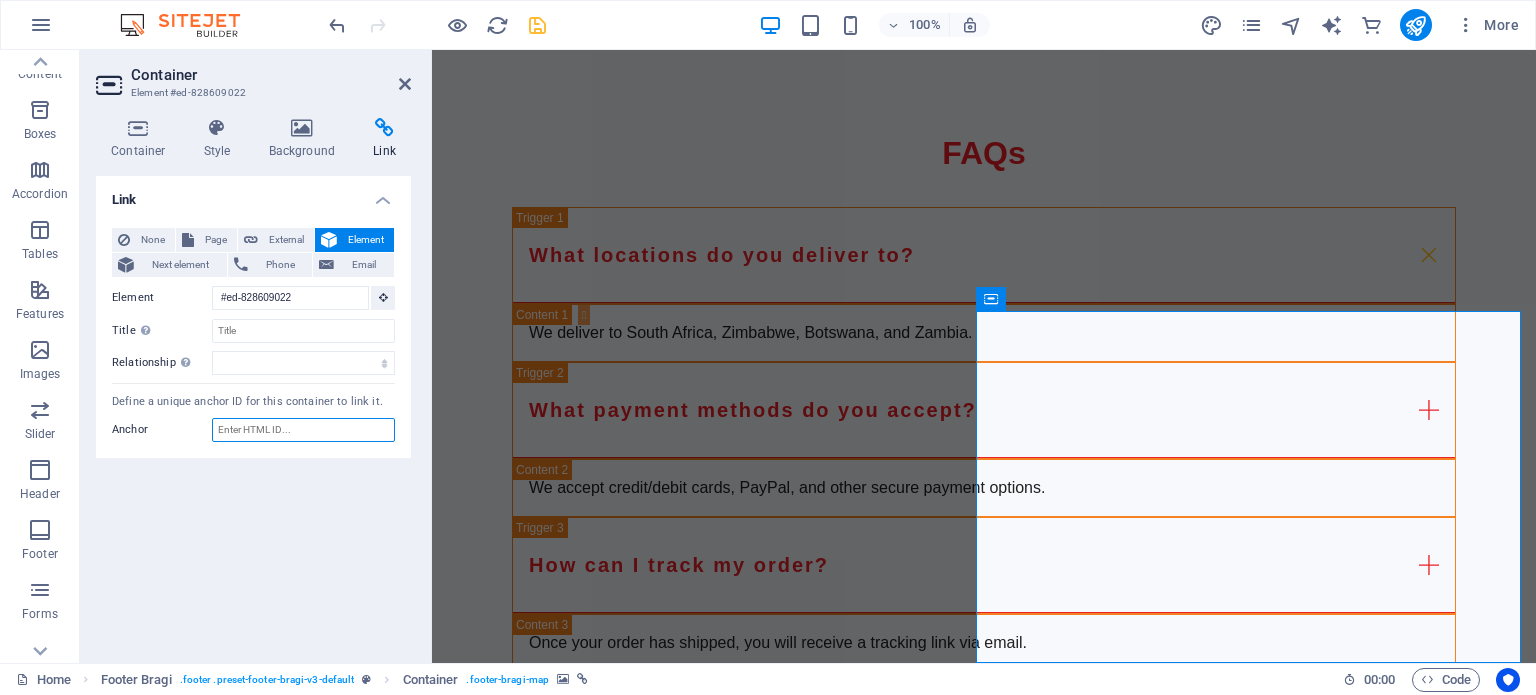 click on "Anchor" at bounding box center [303, 430] 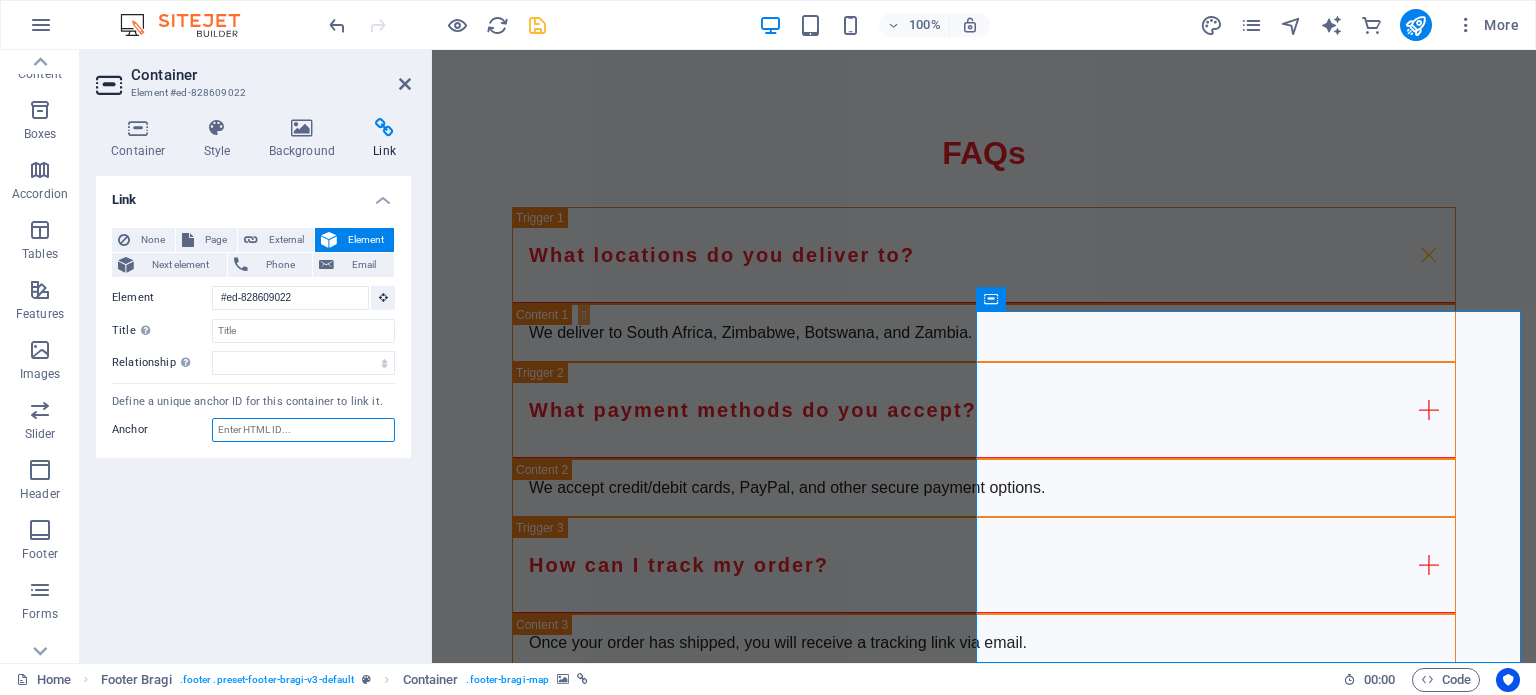 click on "Anchor" at bounding box center (303, 430) 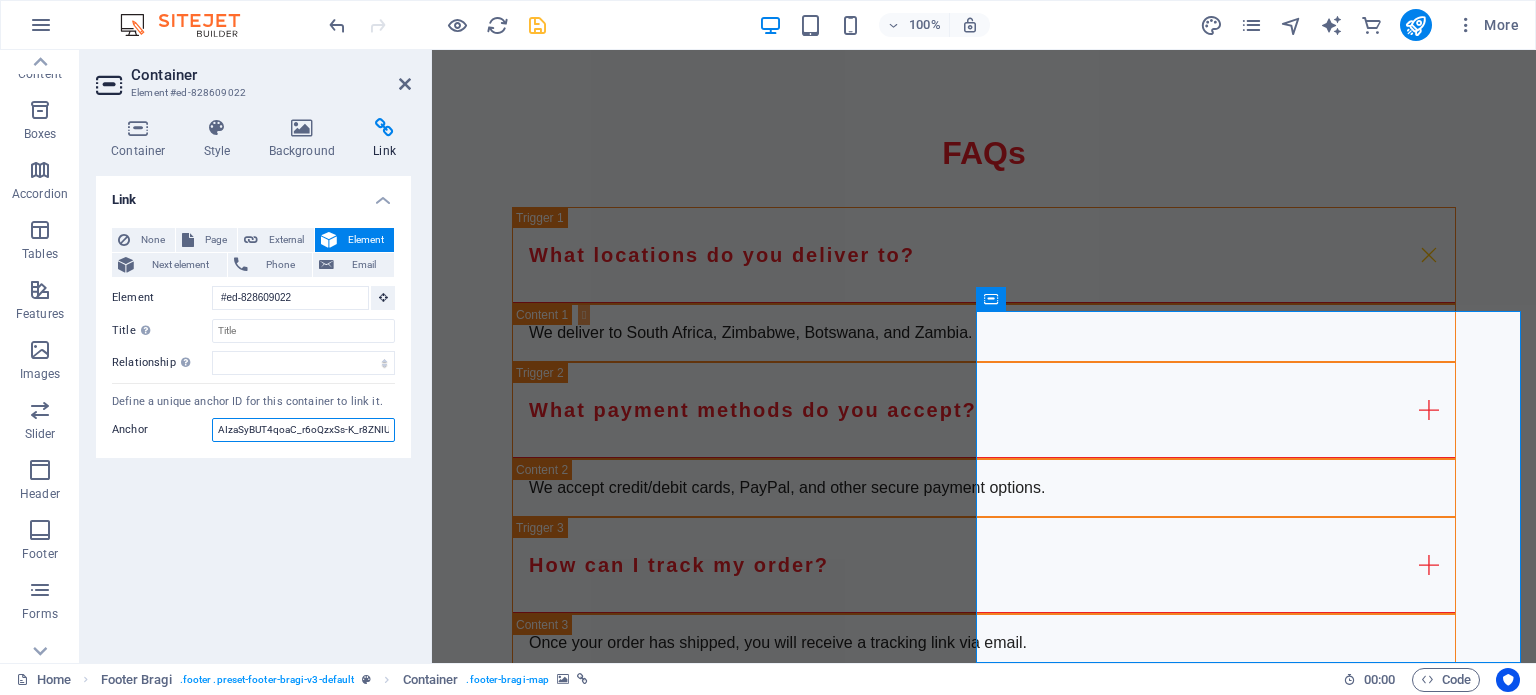 scroll, scrollTop: 0, scrollLeft: 36, axis: horizontal 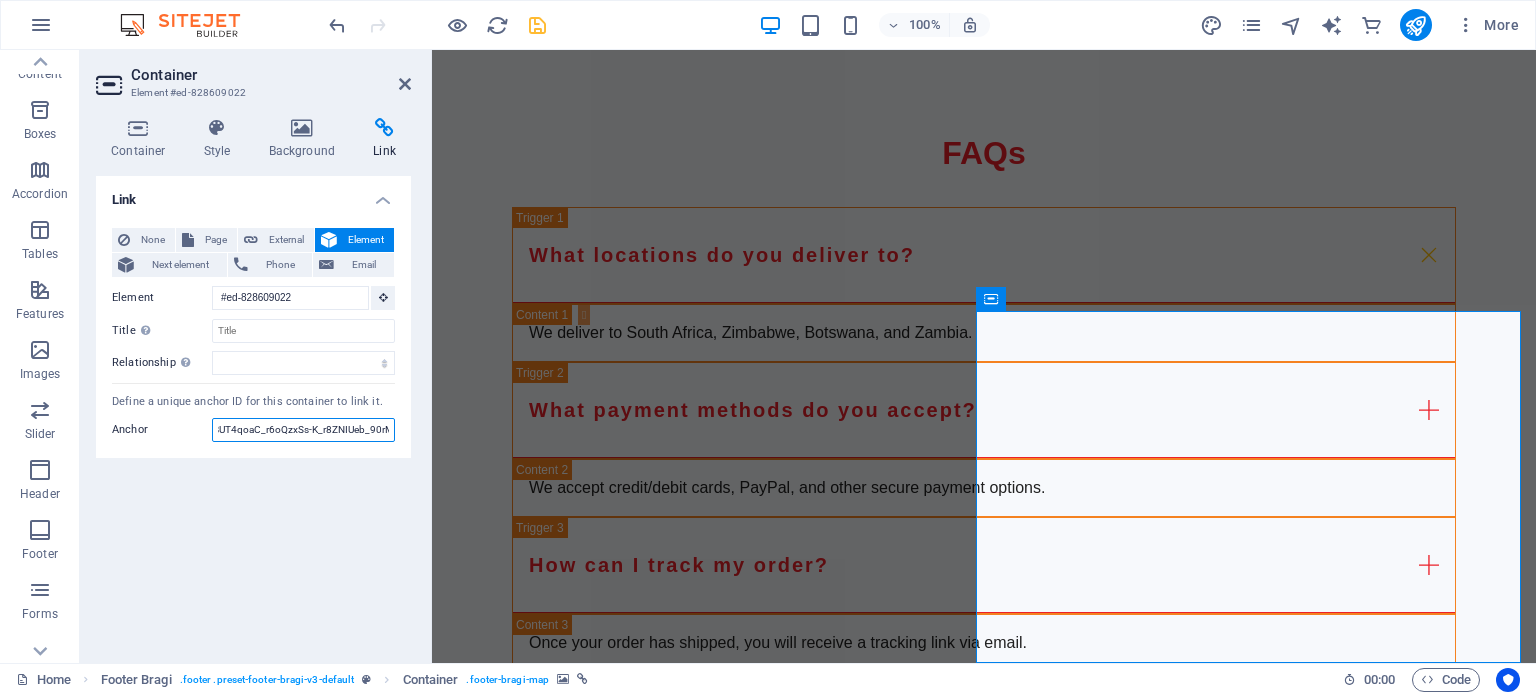 type on "AIzaSyBUT4qoaC_r6oQzxSs-K_r8ZNIUeb_90rM" 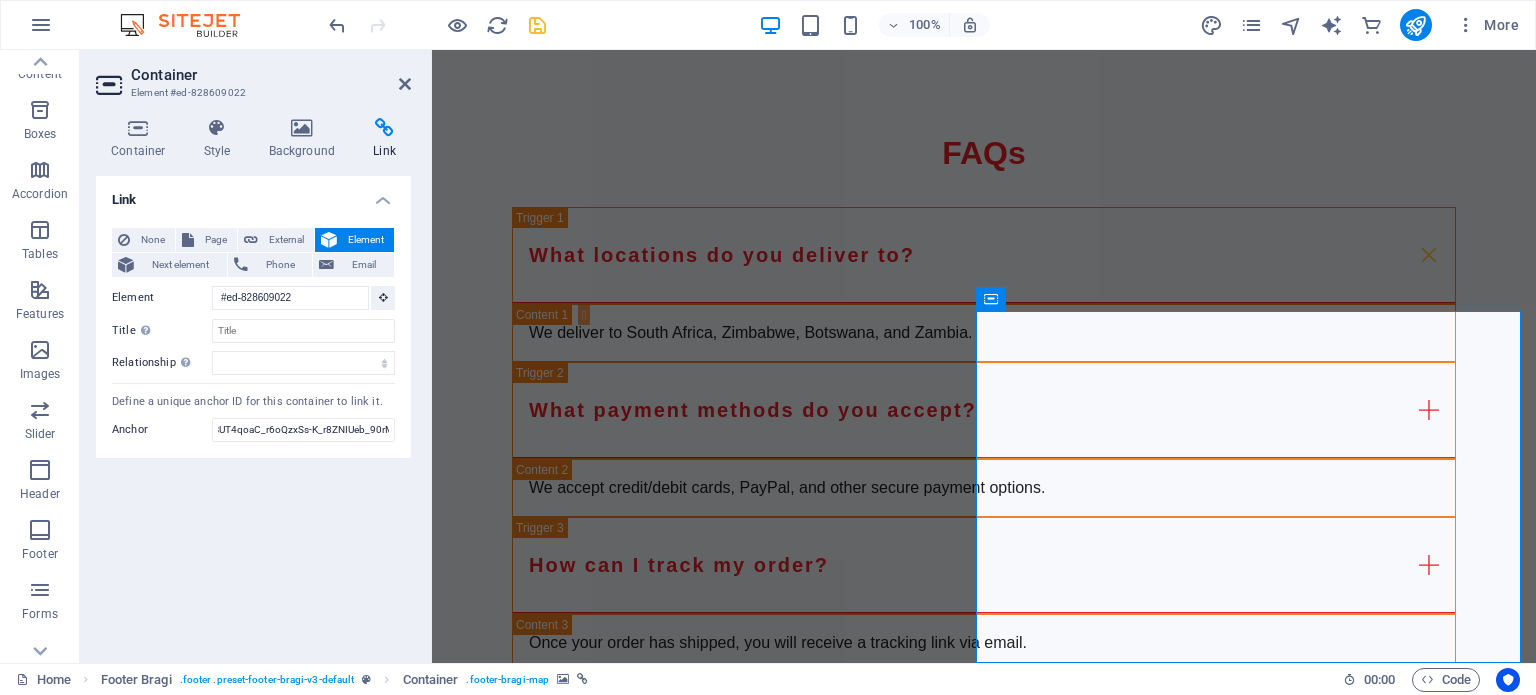 click on "Link None Page External Element Next element Phone Email Page Home Subpage Legal Notice Privacy New page 1 New page Element #ed-828609022
URL Phone Email Link target New tab Same tab Overlay Title Additional link description, should not be the same as the link text. The title is most often shown as a tooltip text when the mouse moves over the element. Leave empty if uncertain. Relationship Sets the  relationship of this link to the link target . For example, the value "nofollow" instructs search engines not to follow the link. Can be left empty. alternate author bookmark external help license next nofollow noreferrer noopener prev search tag Define a unique anchor ID for this container to link it. Anchor AIzaSyBUT4qoaC_r6oQzxSs-K_r8ZNIUeb_90rM" at bounding box center (253, 411) 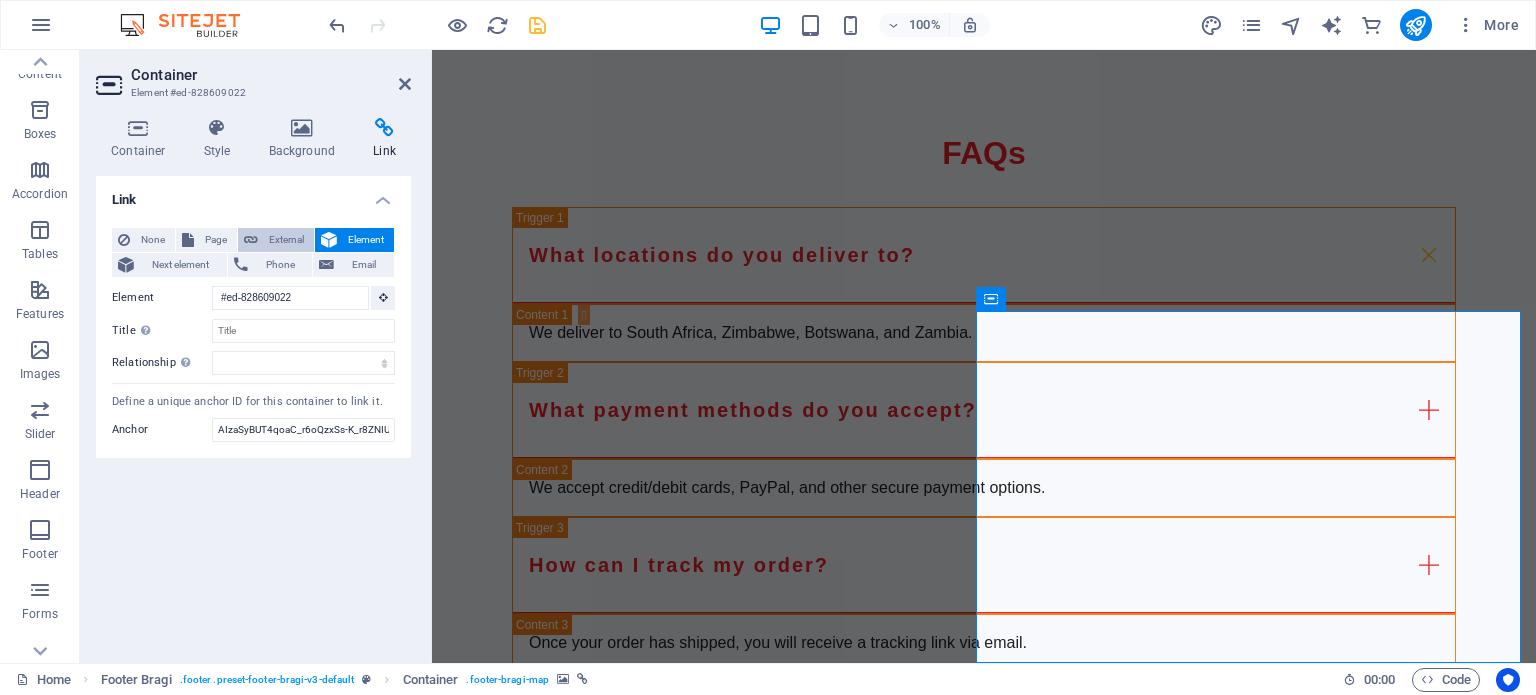 click on "External" at bounding box center (286, 240) 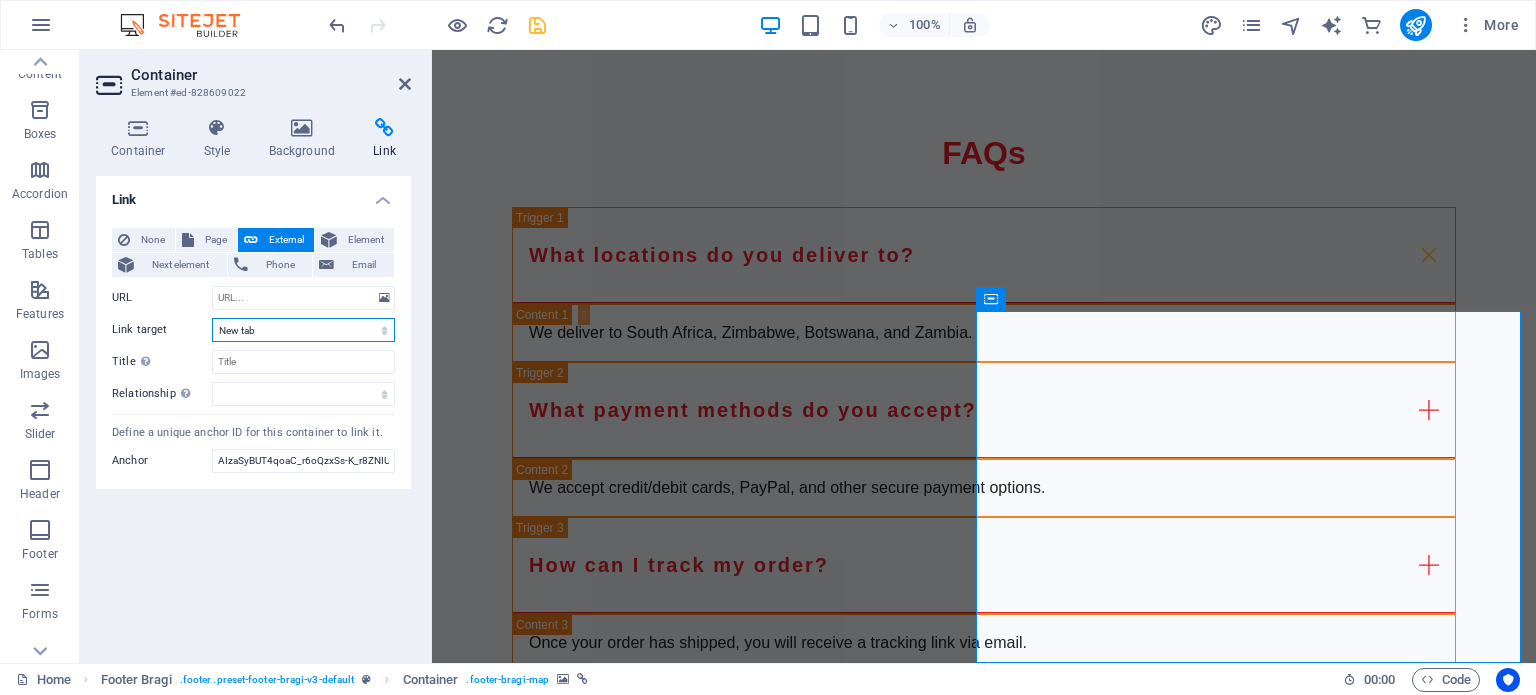 click on "New tab Same tab Overlay" at bounding box center [303, 330] 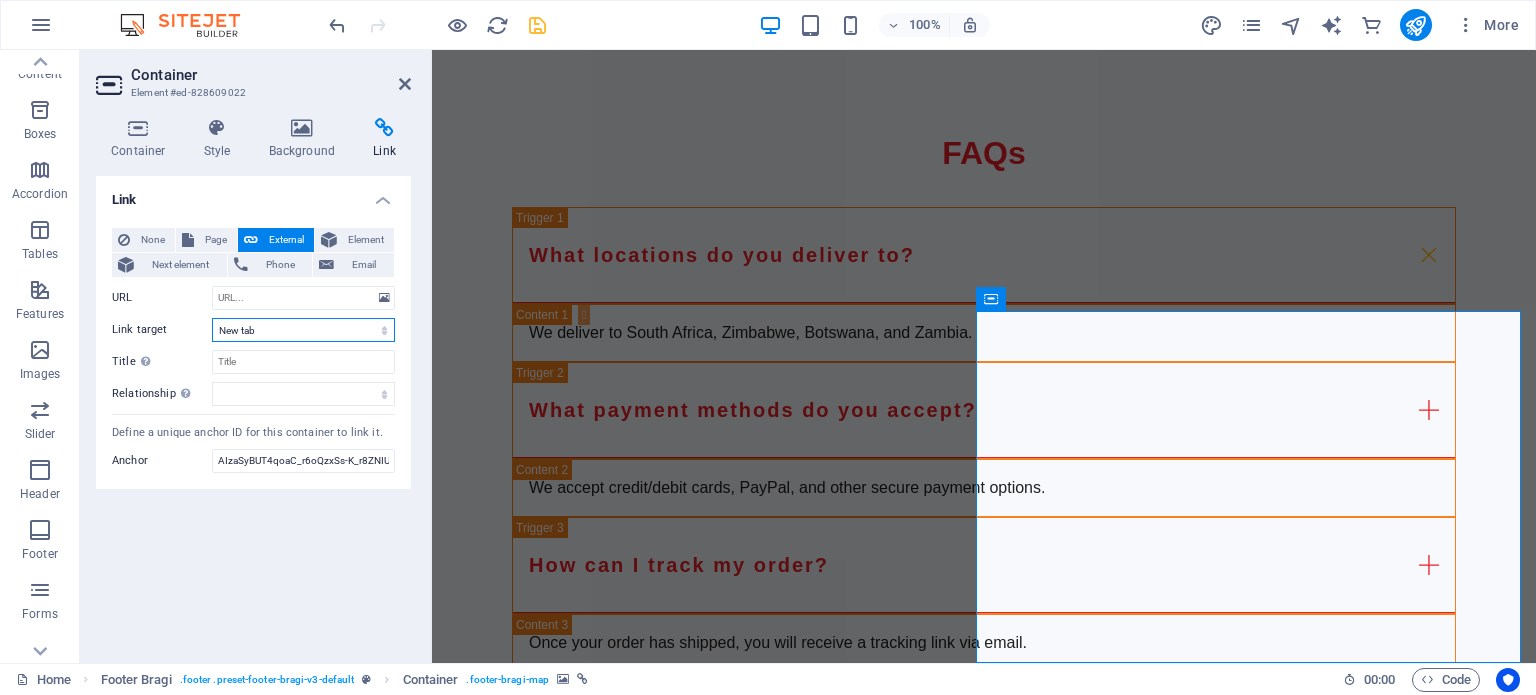 click on "New tab Same tab Overlay" at bounding box center [303, 330] 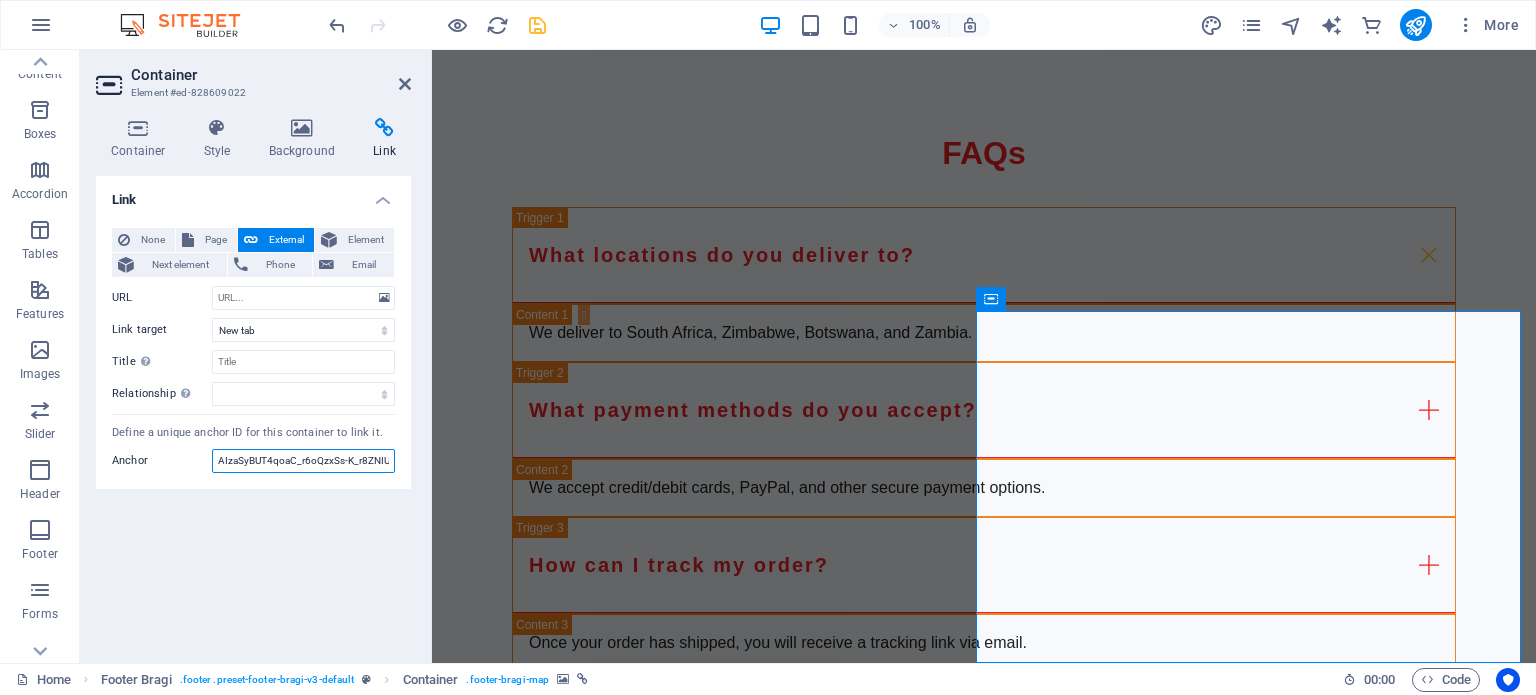click on "AIzaSyBUT4qoaC_r6oQzxSs-K_r8ZNIUeb_90rM" at bounding box center (303, 461) 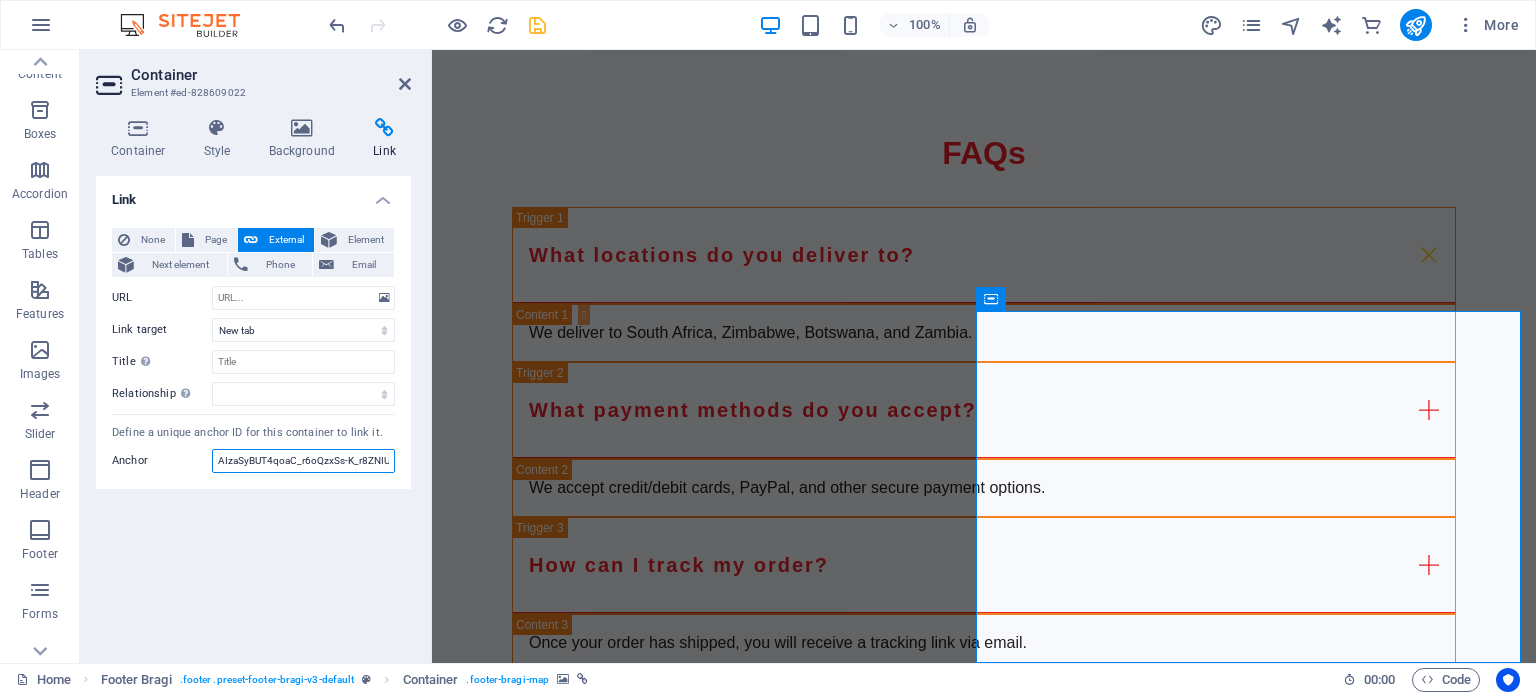 scroll, scrollTop: 0, scrollLeft: 36, axis: horizontal 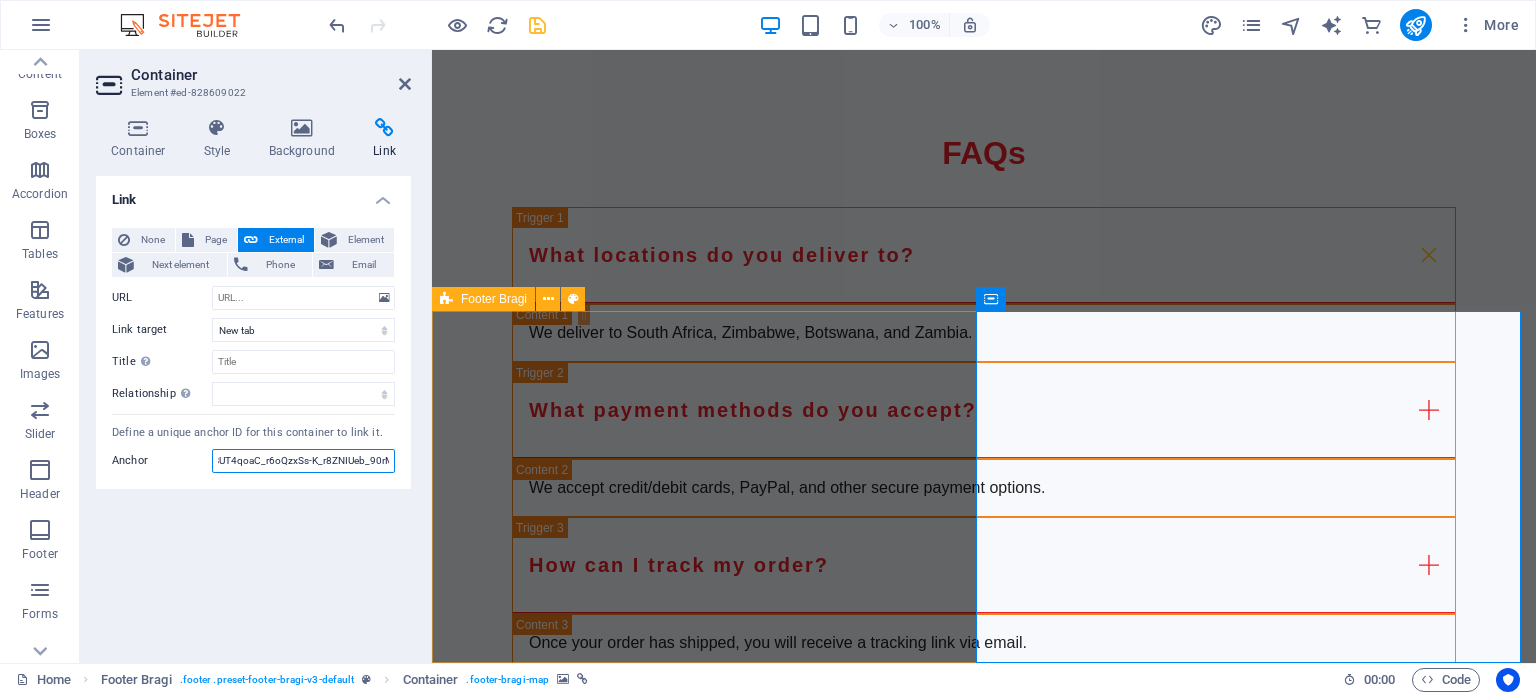 drag, startPoint x: 651, startPoint y: 506, endPoint x: 461, endPoint y: 501, distance: 190.06578 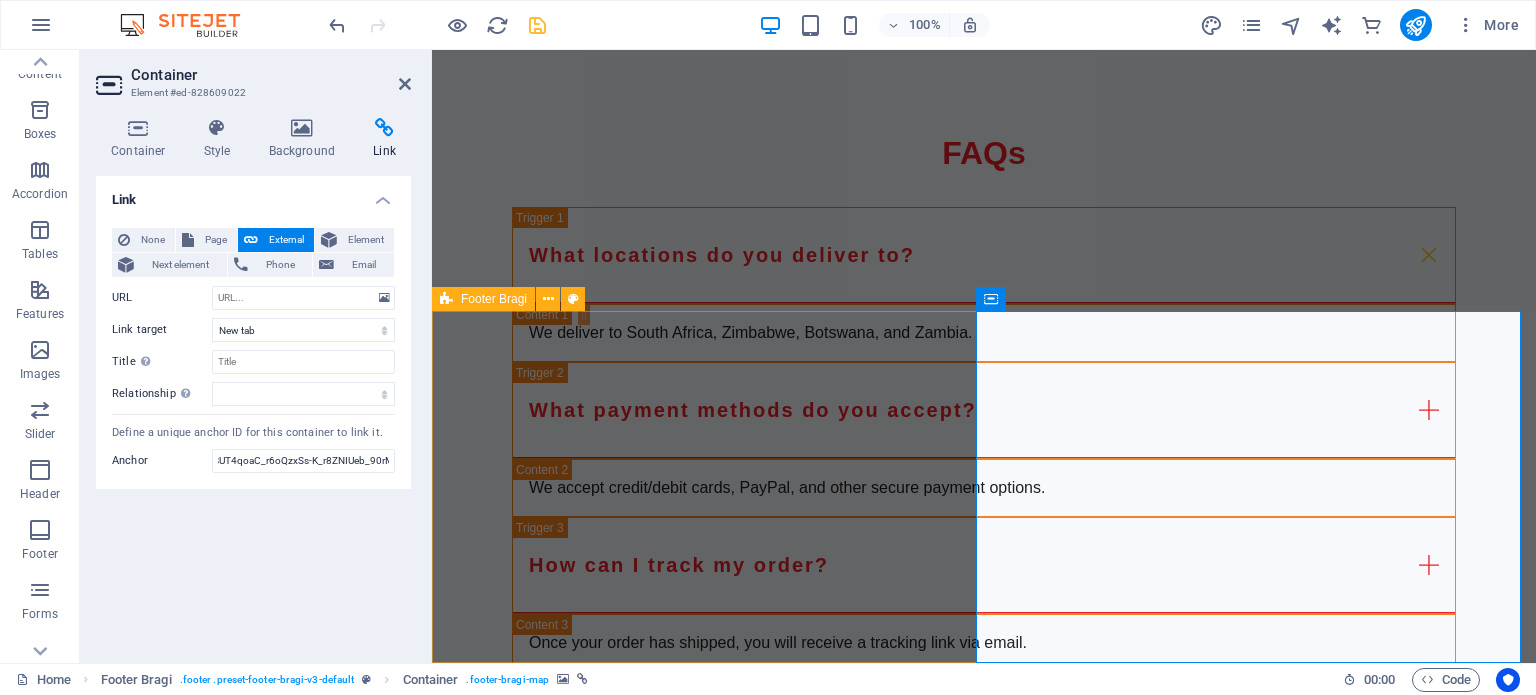 scroll, scrollTop: 0, scrollLeft: 0, axis: both 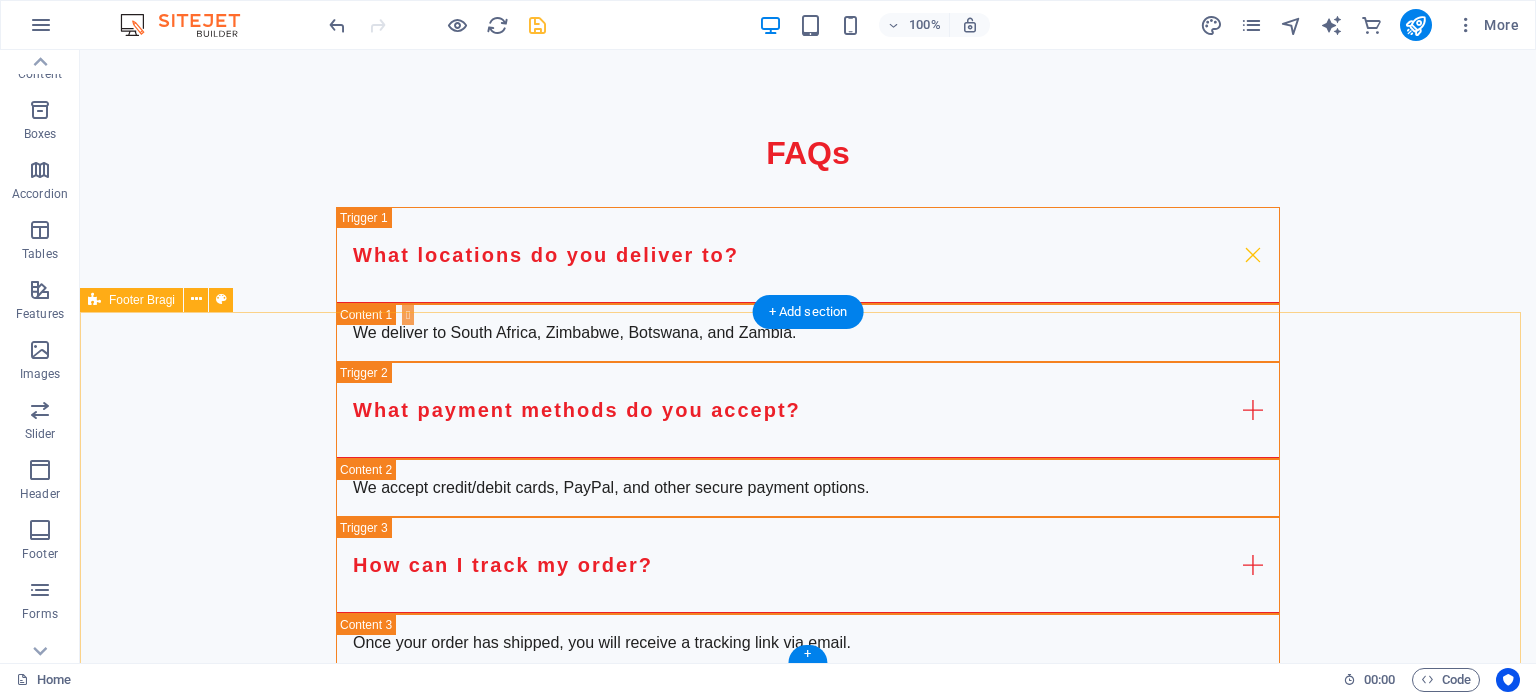 click on "Get in Touch with Us UNYQ Highveld , [POSTAL_CODE] Centurion +[COUNTRY_CODE]-[PHONE] [EMAIL] Legal Notice  |  Privacy Policy" at bounding box center (808, 2642) 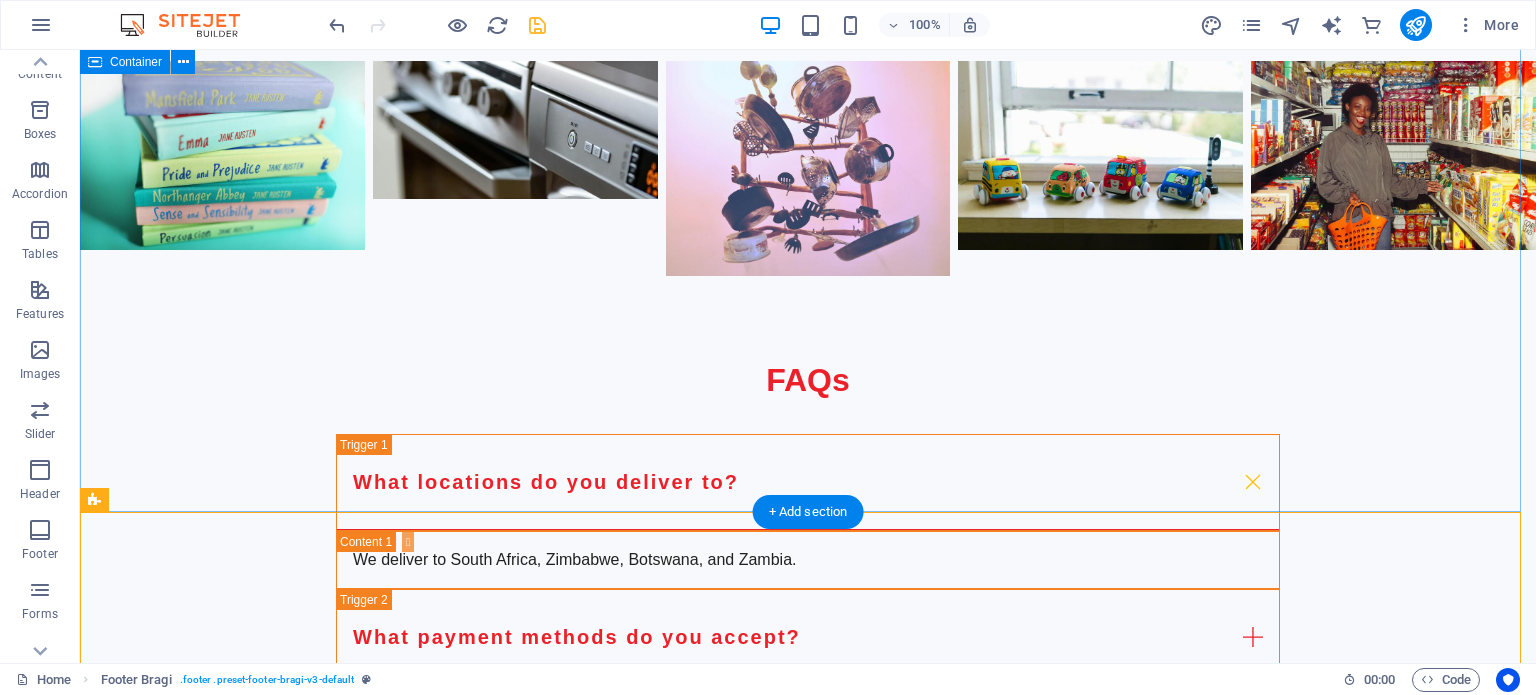scroll, scrollTop: 5135, scrollLeft: 0, axis: vertical 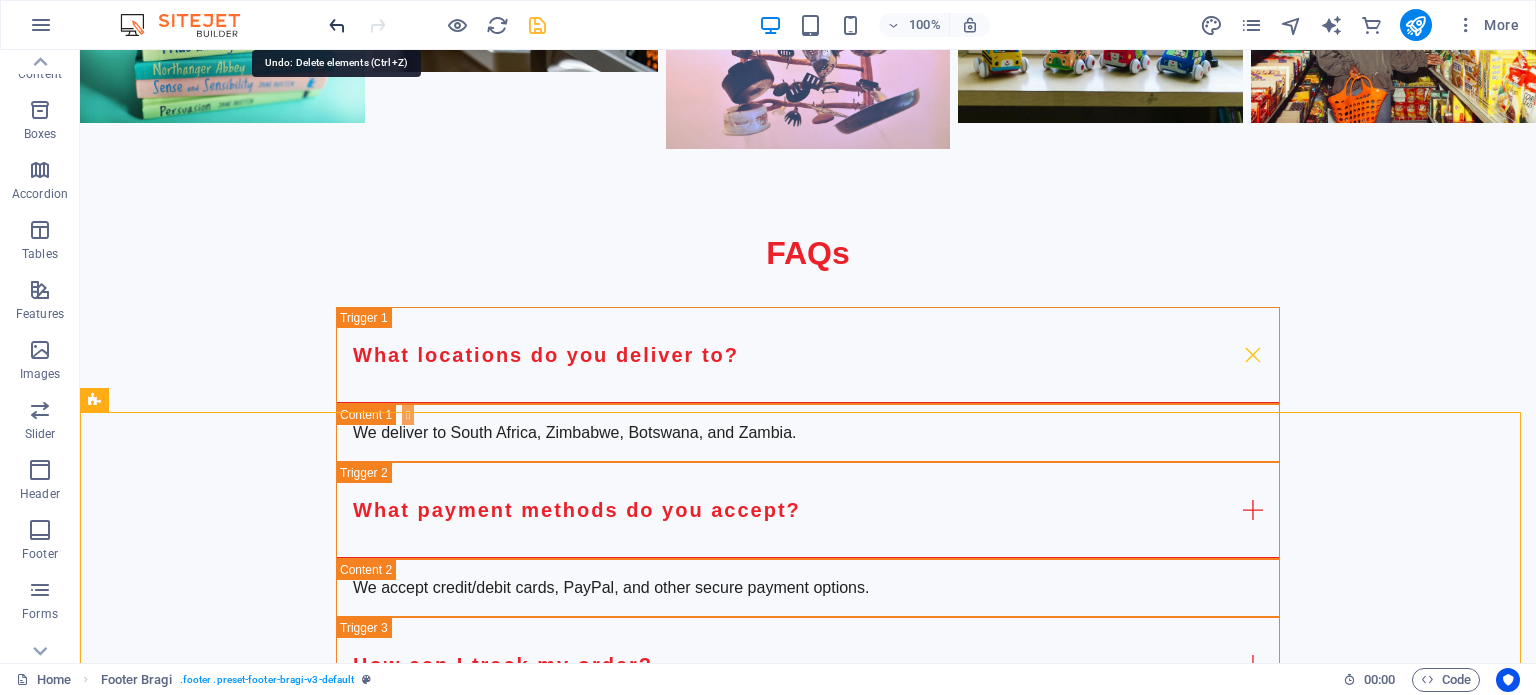 click at bounding box center (337, 25) 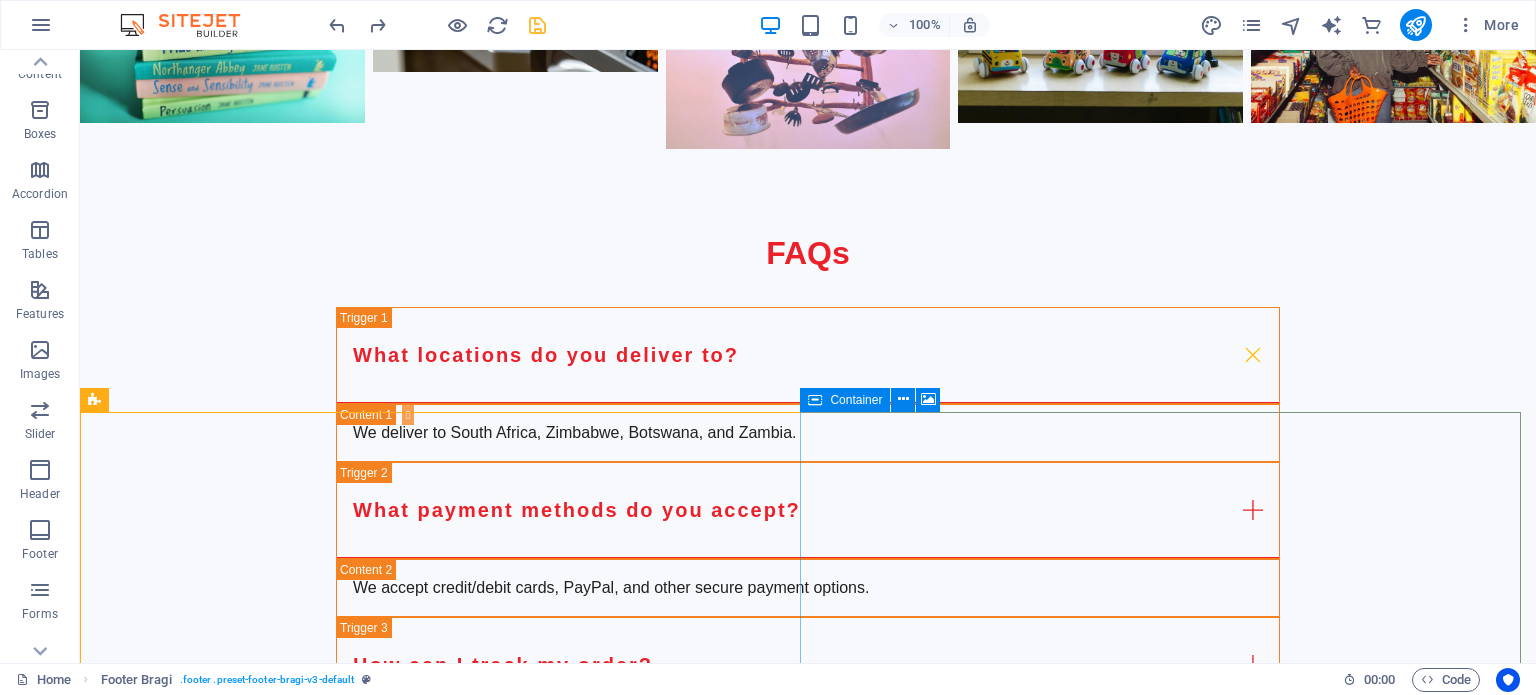 click on "Container" at bounding box center (856, 400) 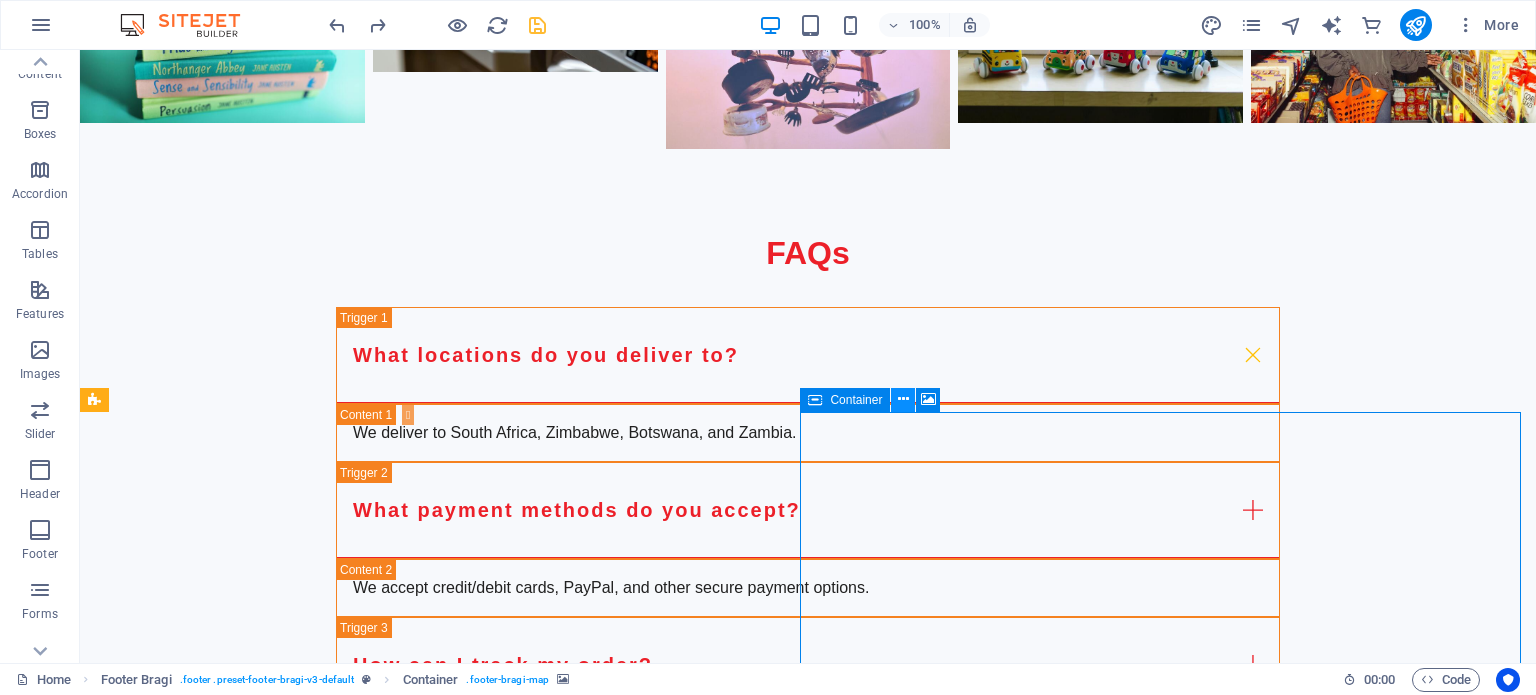 click at bounding box center [903, 399] 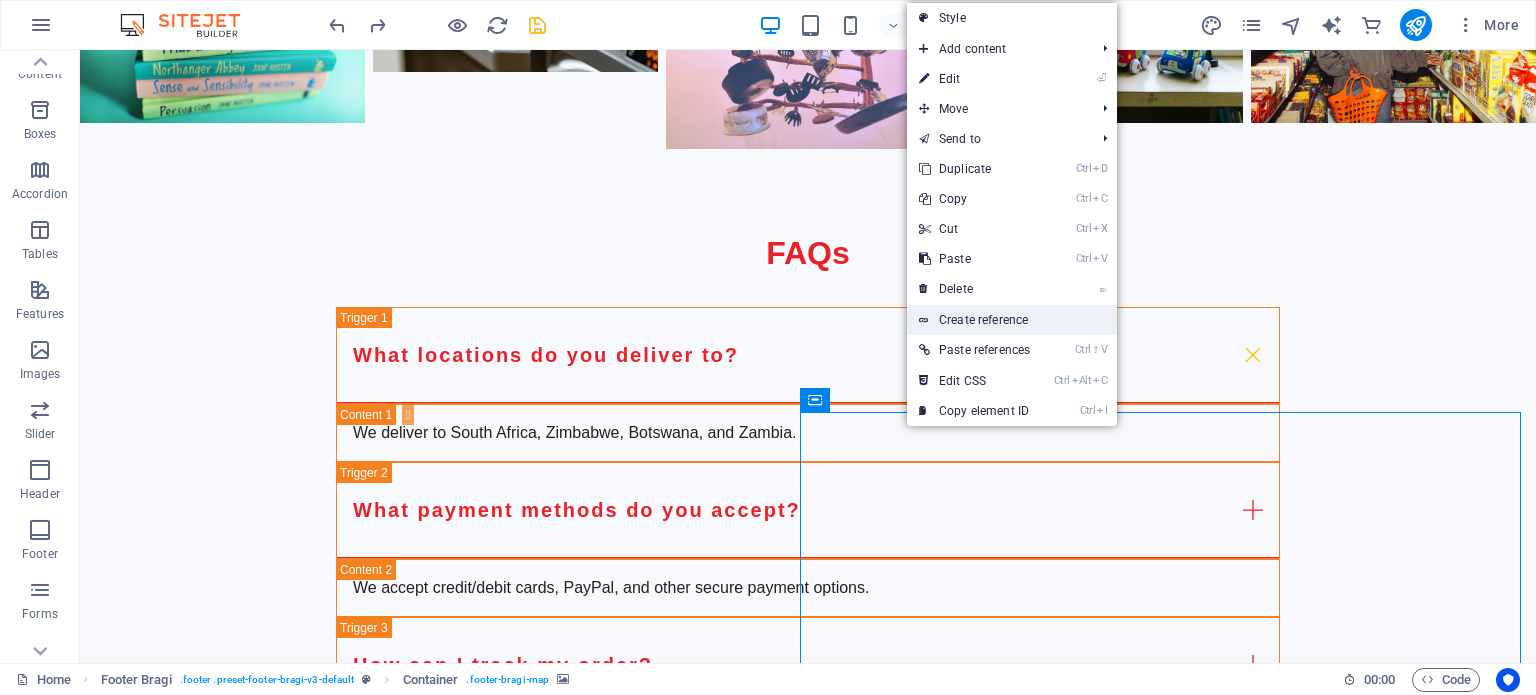 click on "Create reference" at bounding box center [1012, 320] 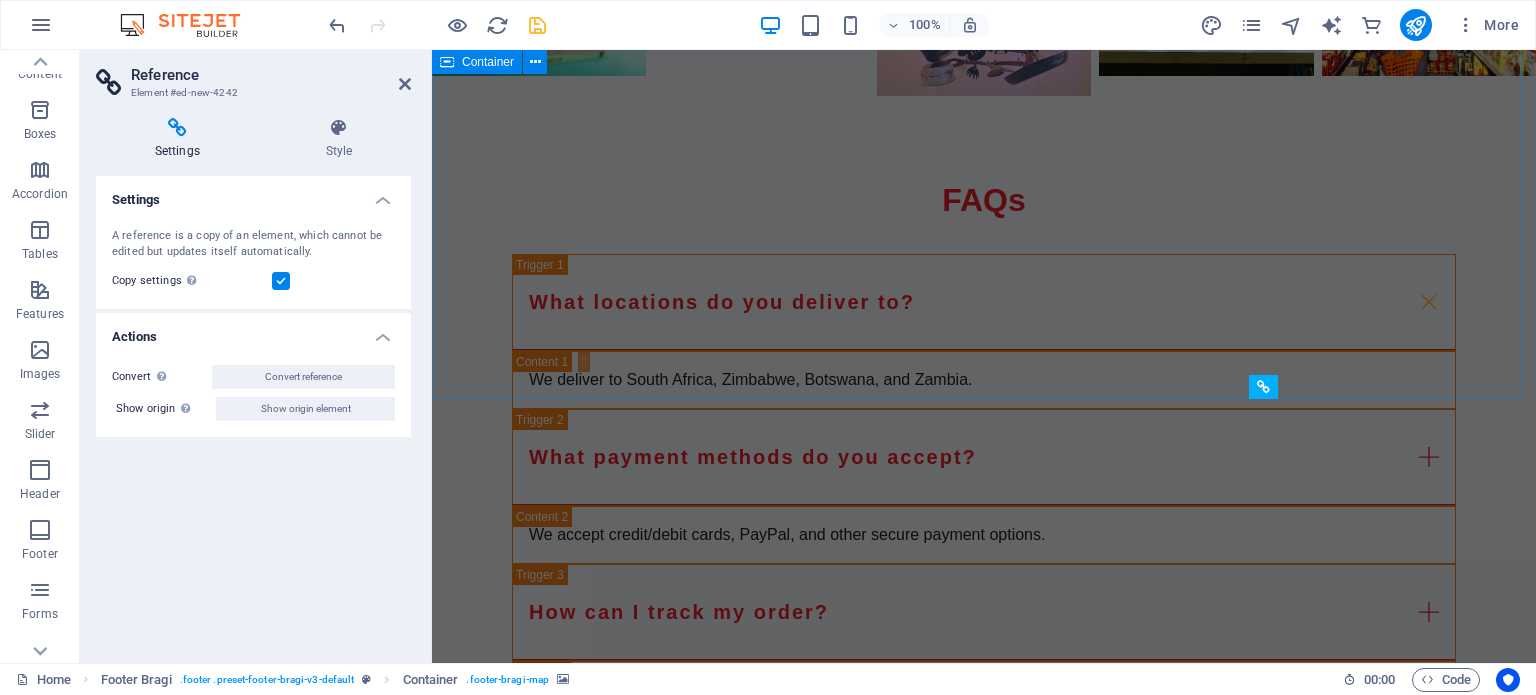 scroll, scrollTop: 5182, scrollLeft: 0, axis: vertical 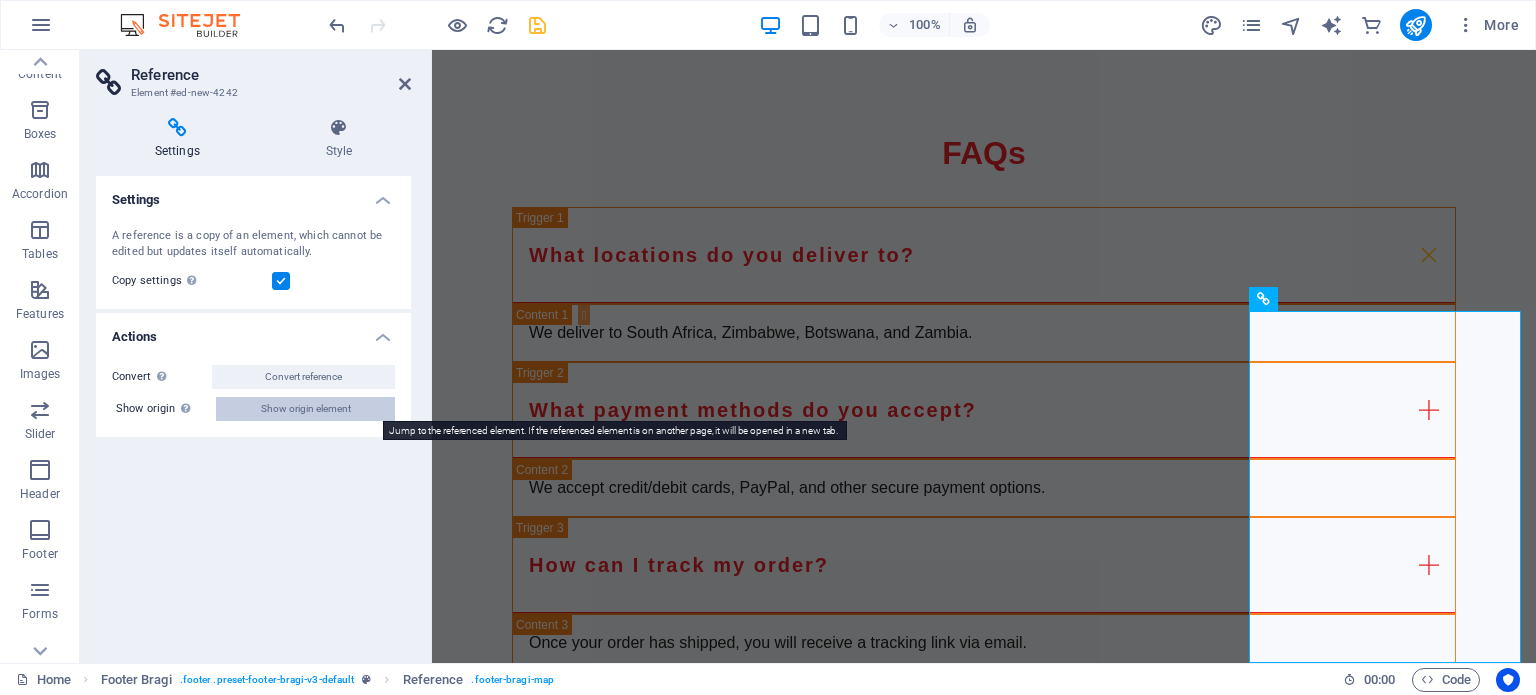 click on "Show origin element" at bounding box center (306, 409) 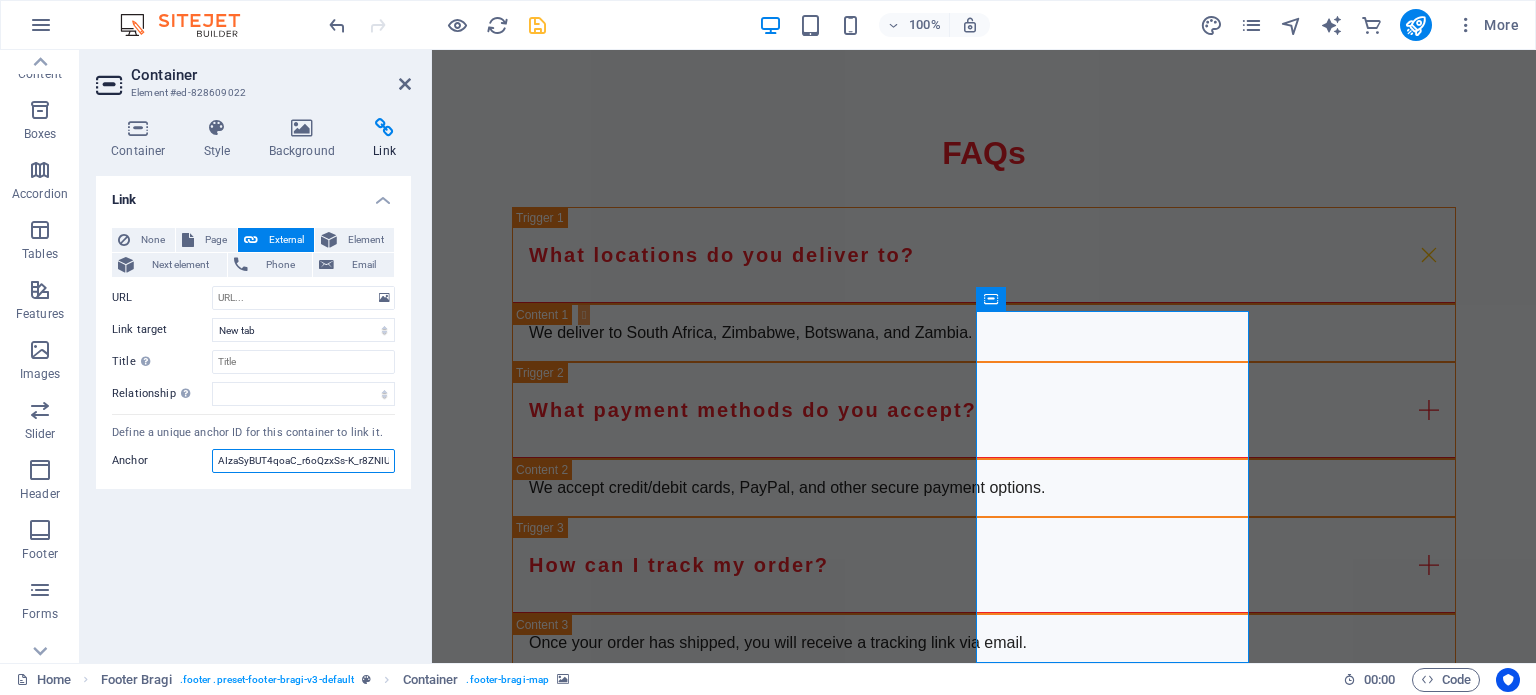 click on "AIzaSyBUT4qoaC_r6oQzxSs-K_r8ZNIUeb_90rM" at bounding box center (303, 461) 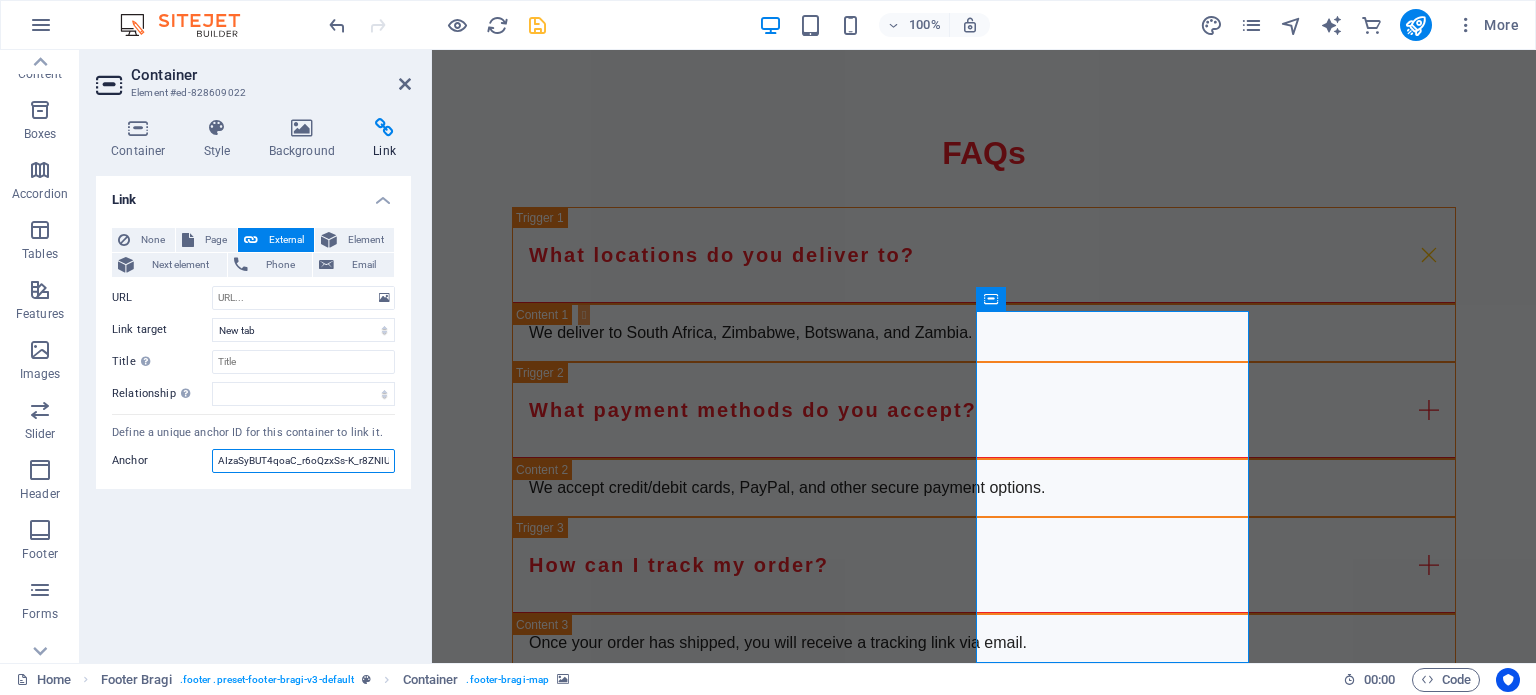 scroll, scrollTop: 0, scrollLeft: 36, axis: horizontal 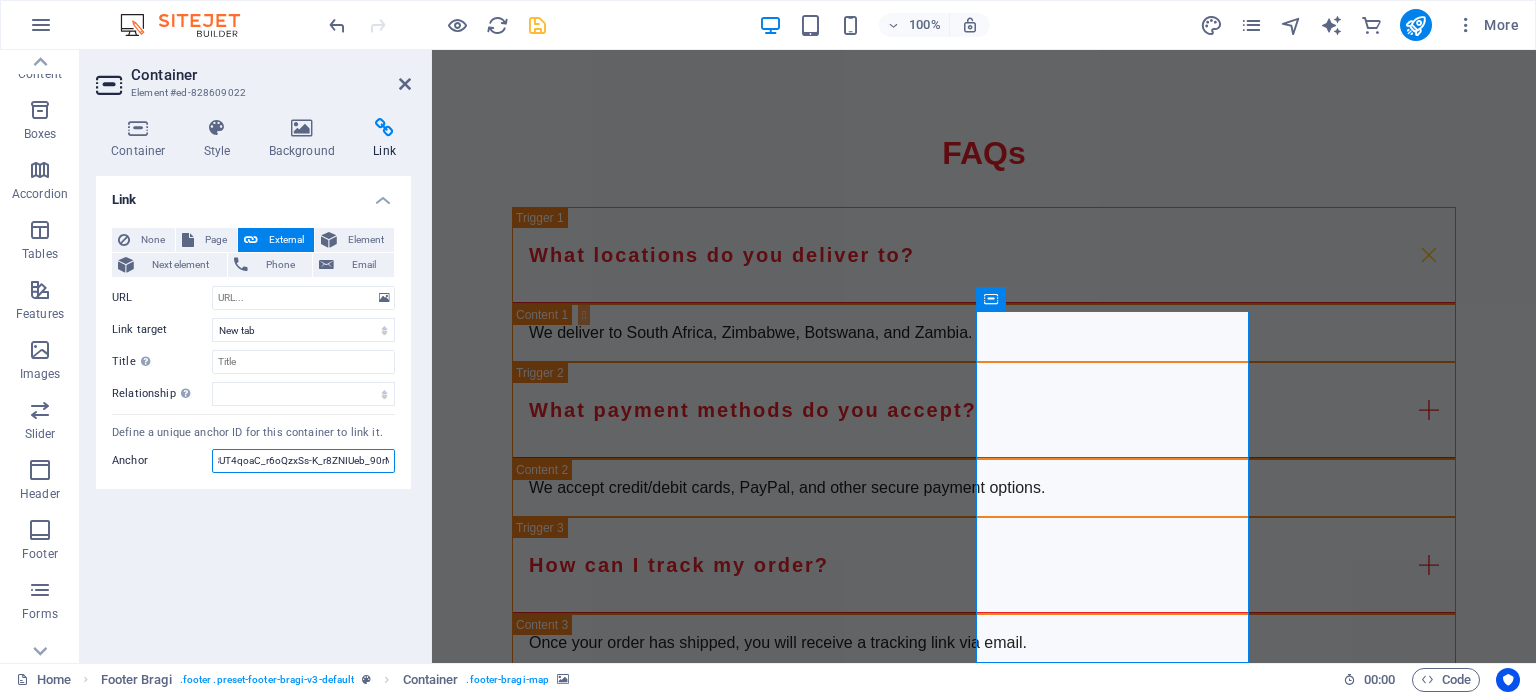 drag, startPoint x: 216, startPoint y: 460, endPoint x: 412, endPoint y: 463, distance: 196.02296 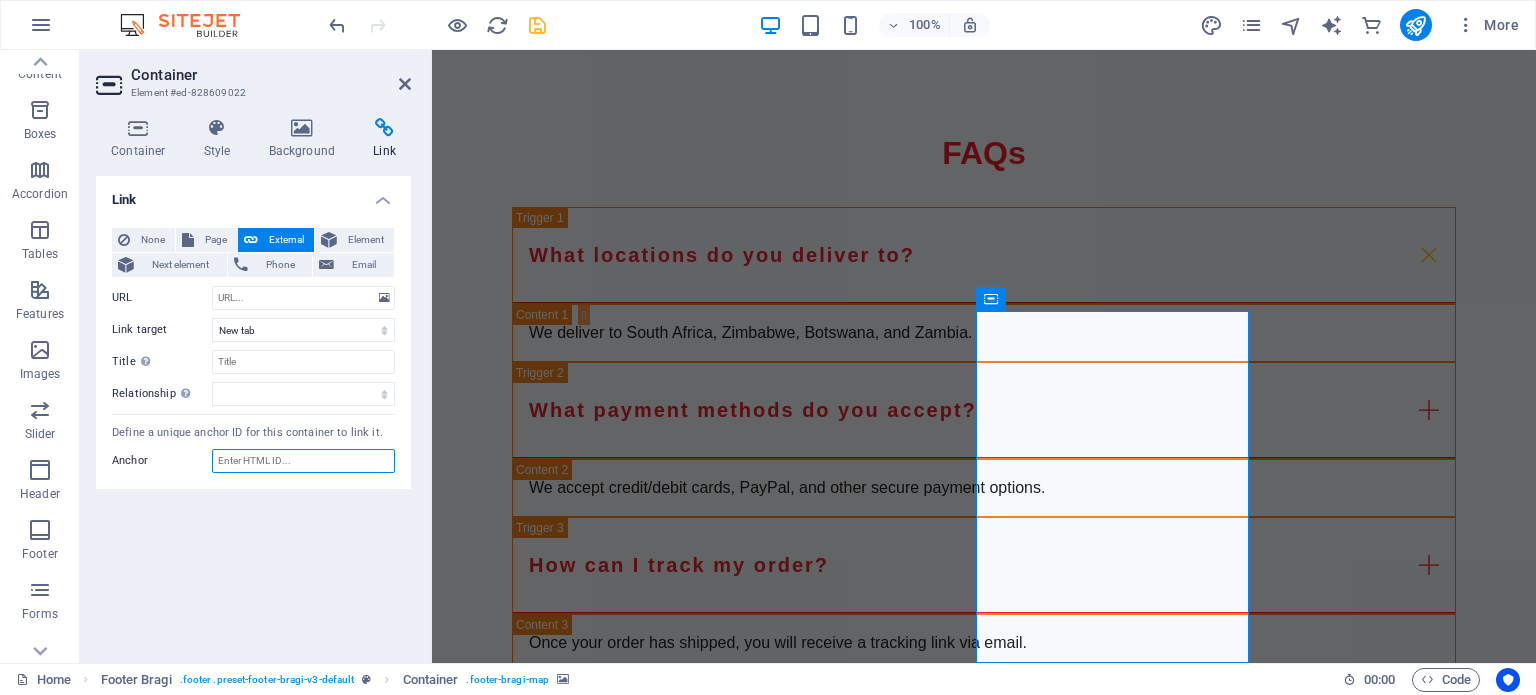 scroll, scrollTop: 0, scrollLeft: 0, axis: both 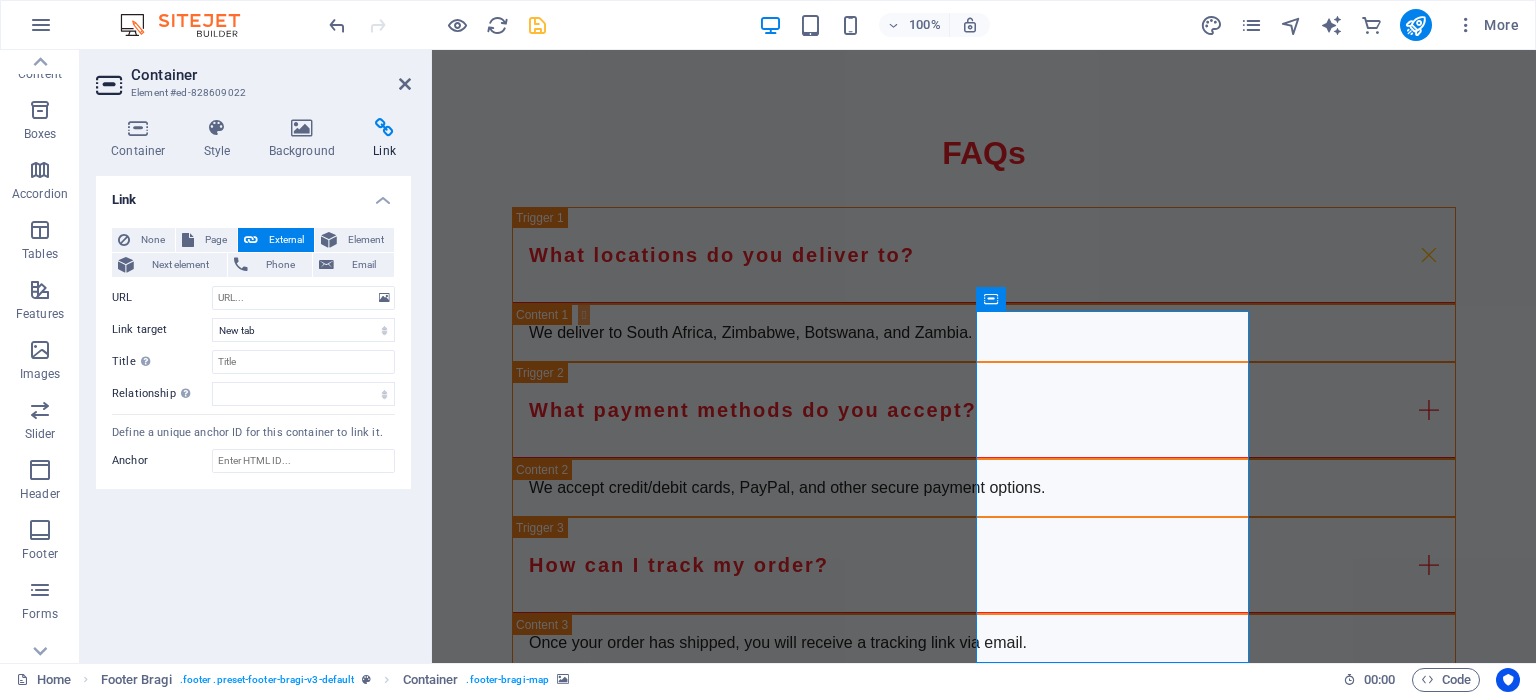 click on "Link None Page External Element Next element Phone Email Page Home Subpage Legal Notice Privacy New page 1 New page Element #ed-828609022
URL Phone Email Link target New tab Same tab Overlay Title Additional link description, should not be the same as the link text. The title is most often shown as a tooltip text when the mouse moves over the element. Leave empty if uncertain. Relationship Sets the  relationship of this link to the link target . For example, the value "nofollow" instructs search engines not to follow the link. Can be left empty. alternate author bookmark external help license next nofollow noreferrer noopener prev search tag Define a unique anchor ID for this container to link it. Anchor" at bounding box center (253, 411) 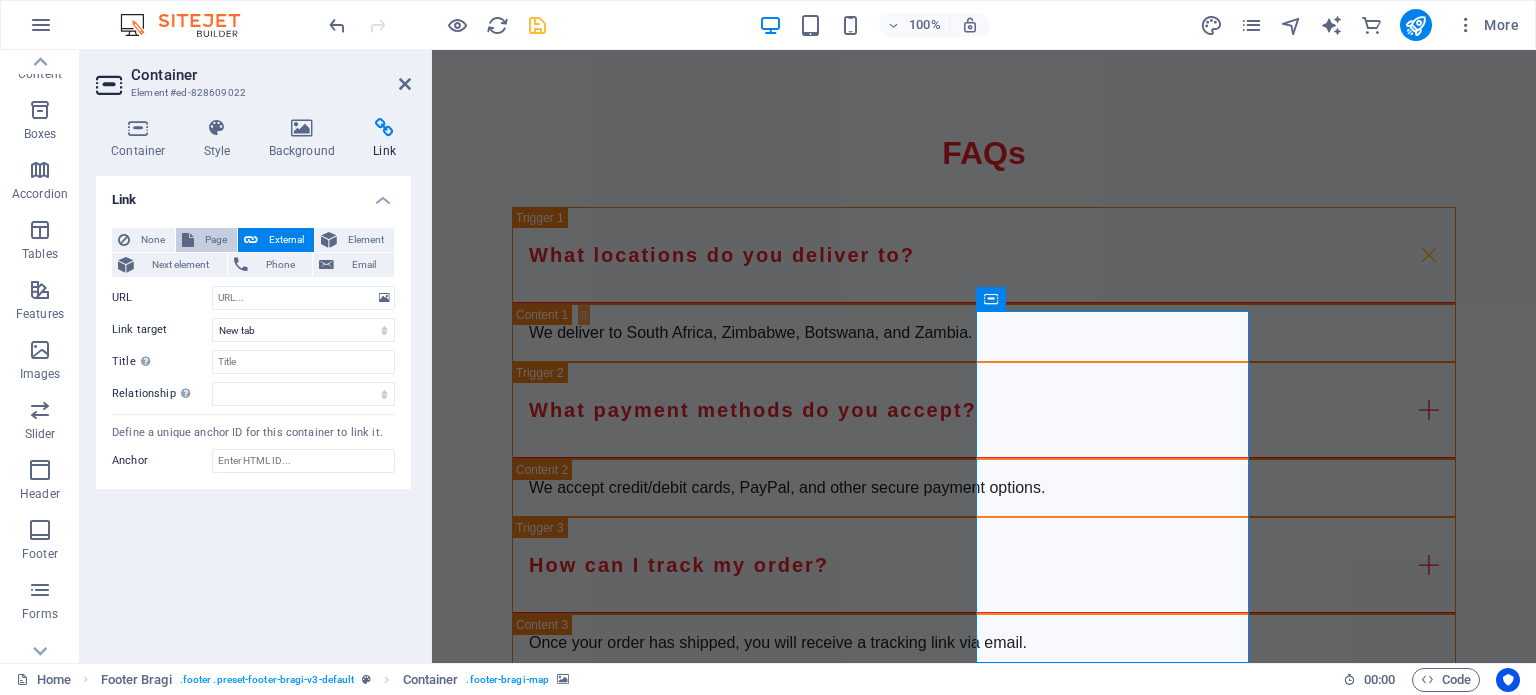 click on "Page" at bounding box center (215, 240) 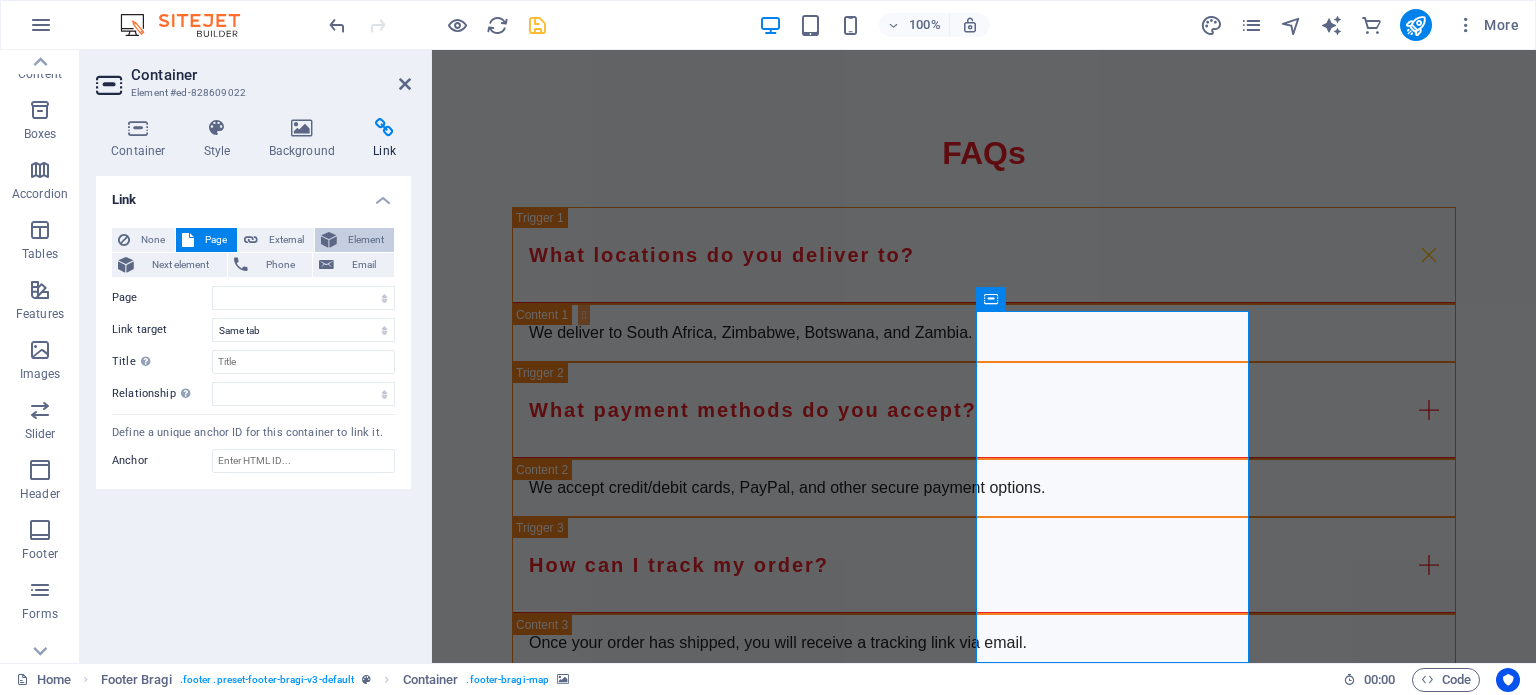 click on "Element" at bounding box center (365, 240) 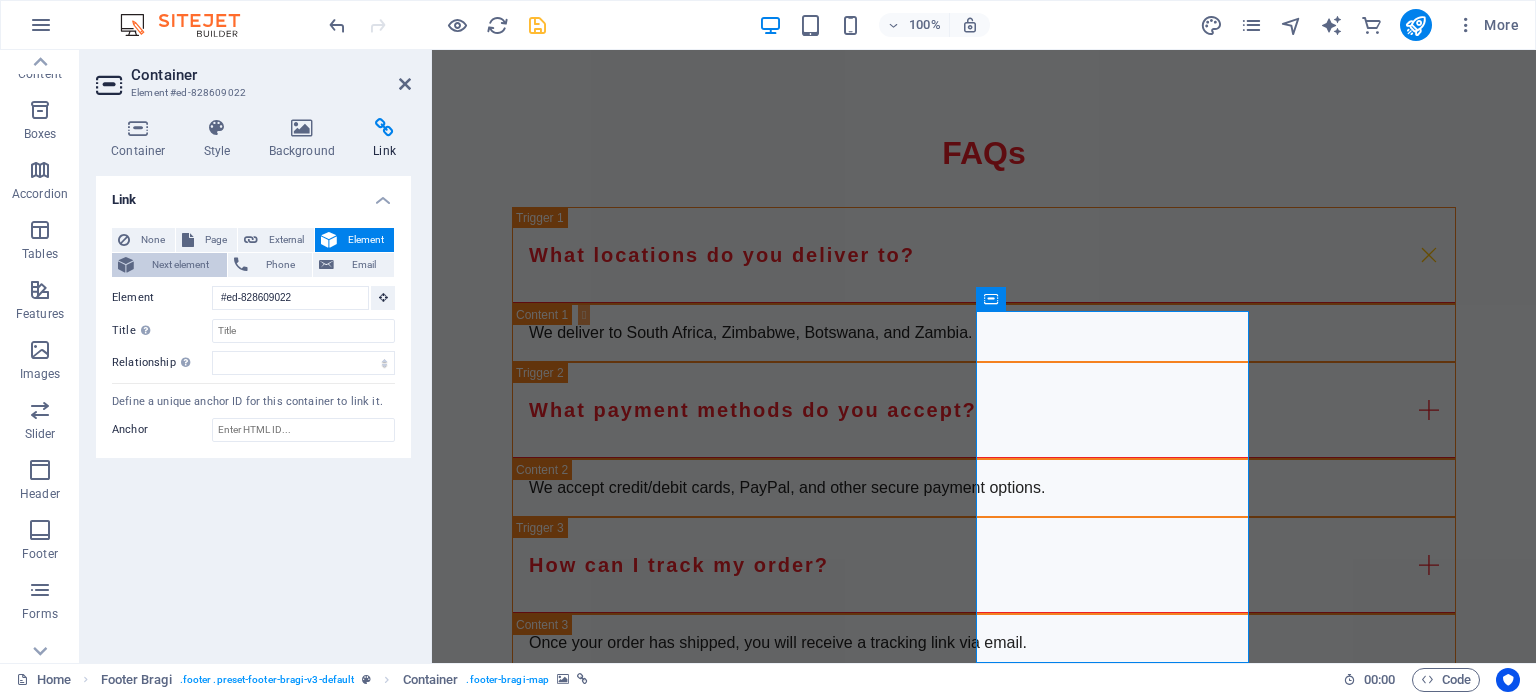 click on "Next element" at bounding box center [180, 265] 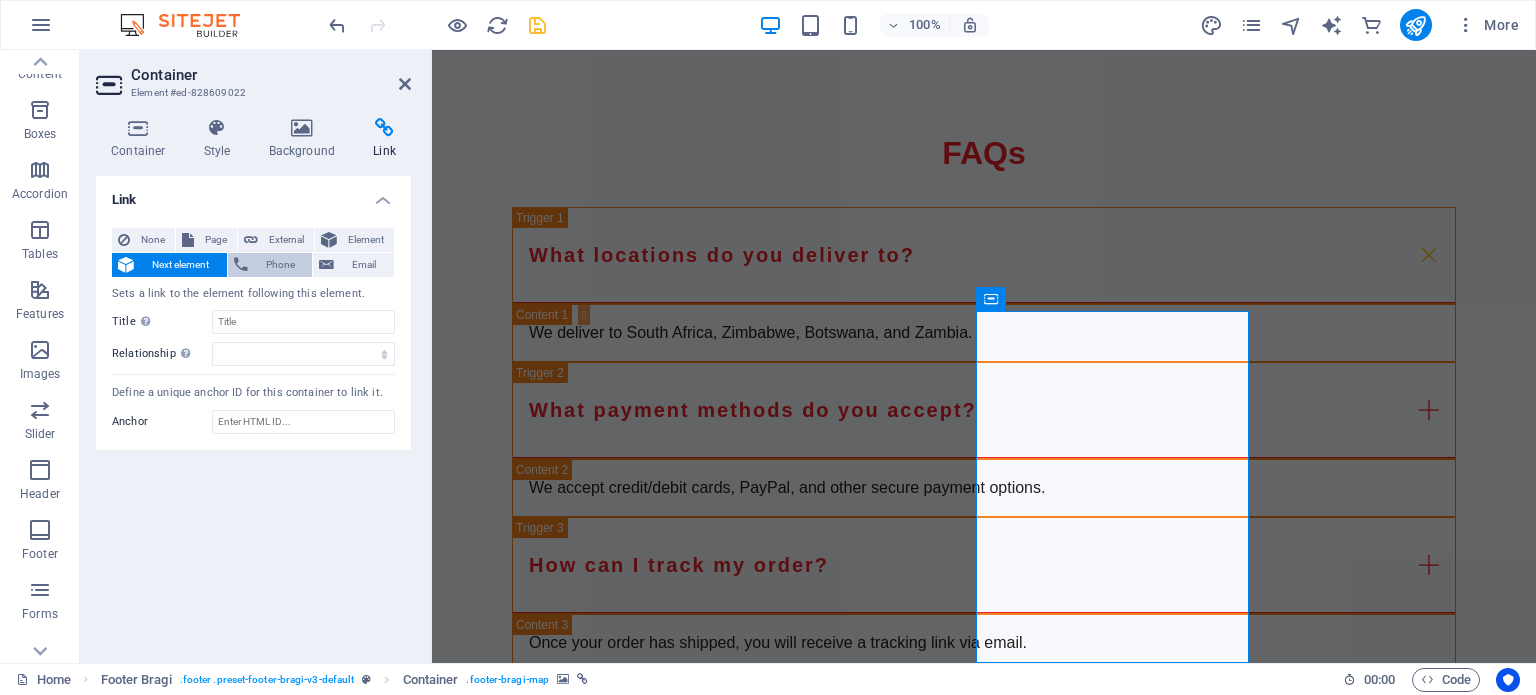 click on "Phone" at bounding box center [280, 265] 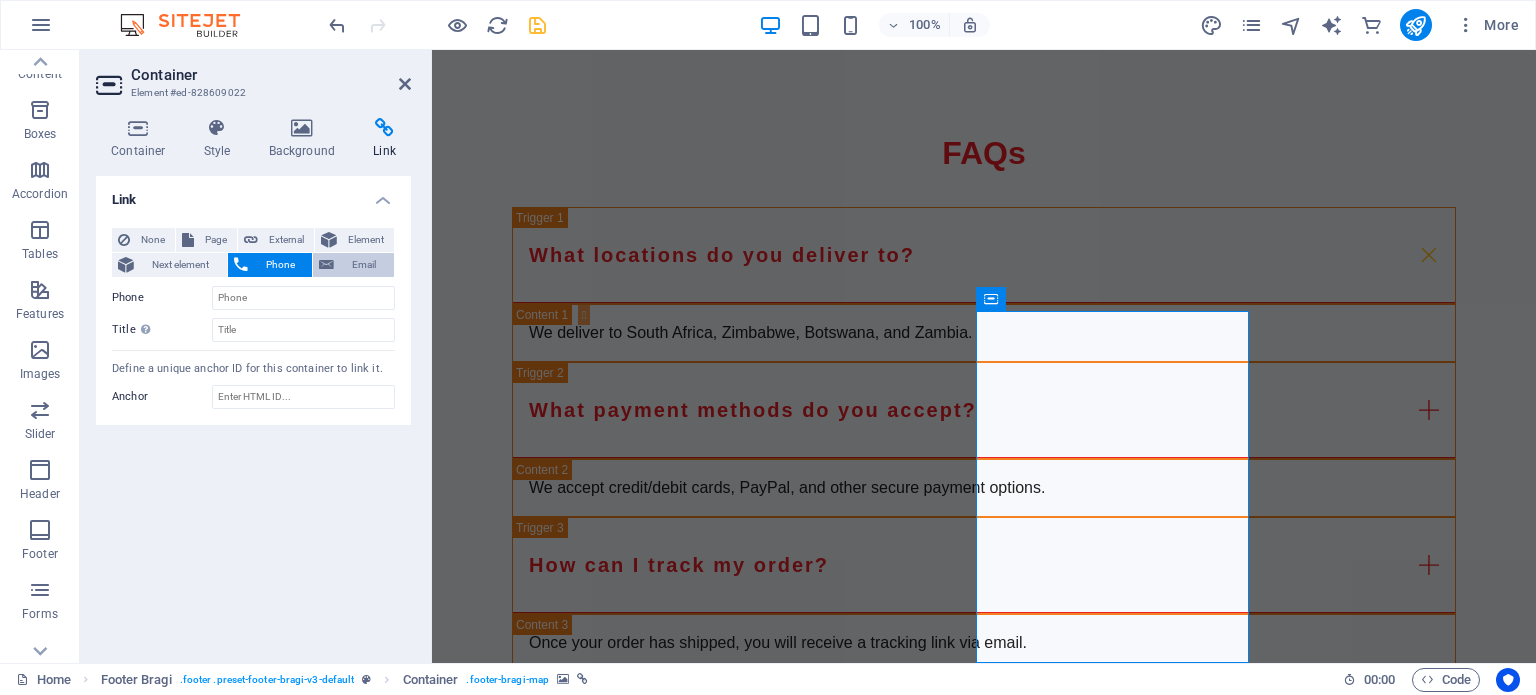 click on "Email" at bounding box center [364, 265] 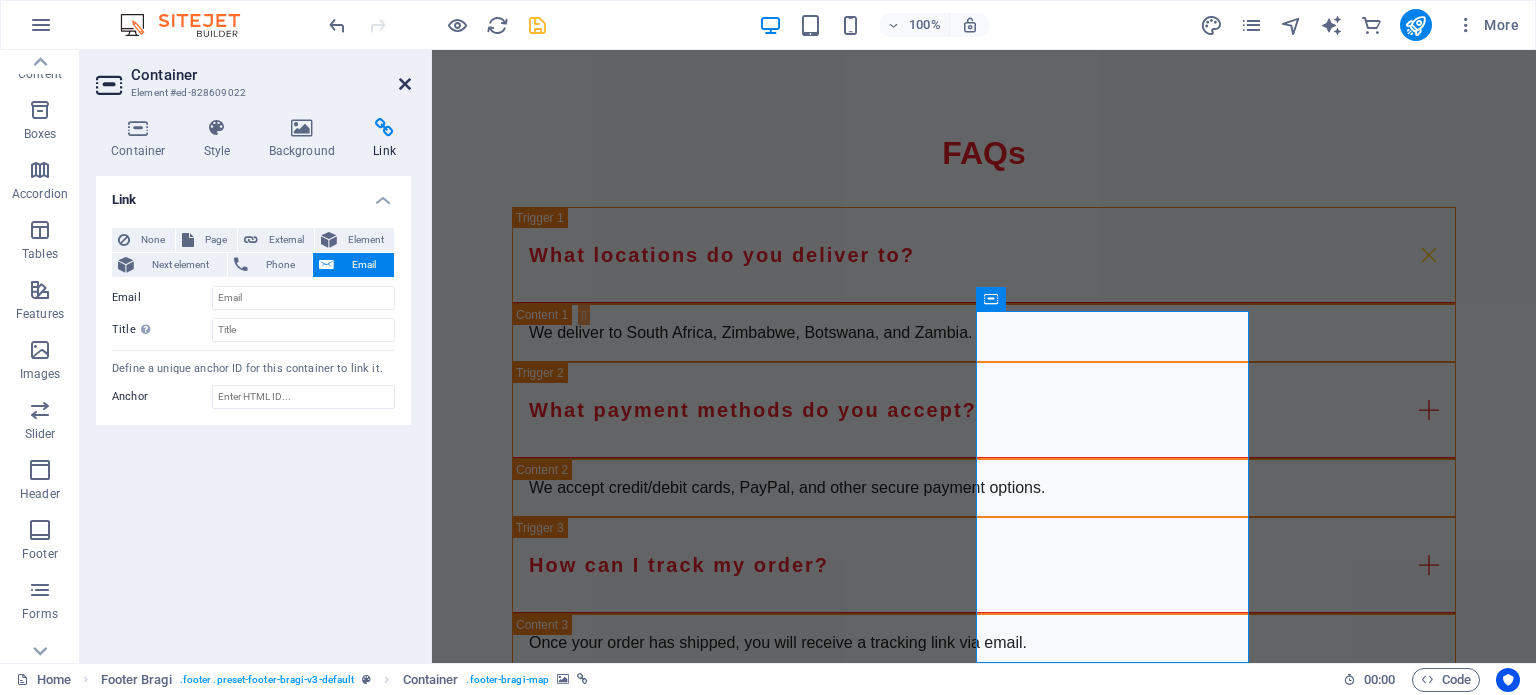 click at bounding box center (405, 84) 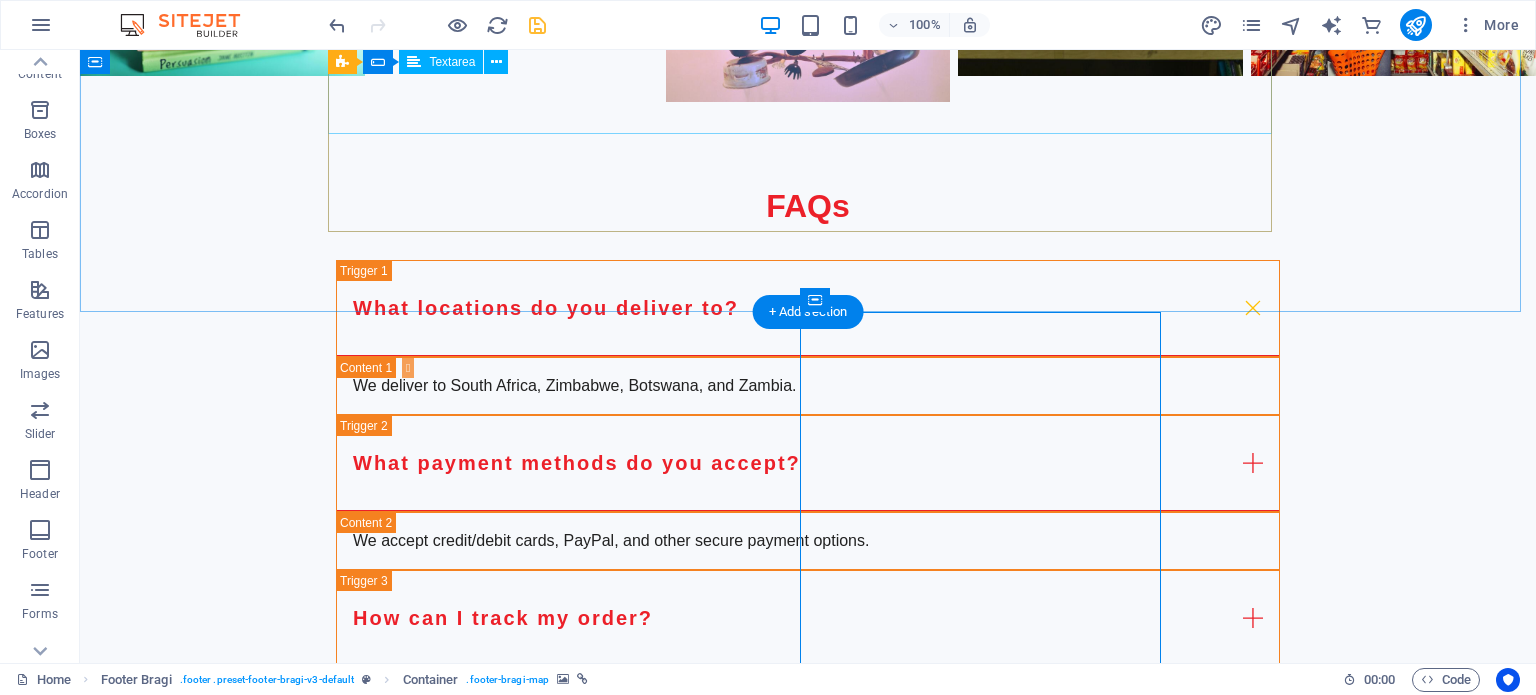 scroll, scrollTop: 5235, scrollLeft: 0, axis: vertical 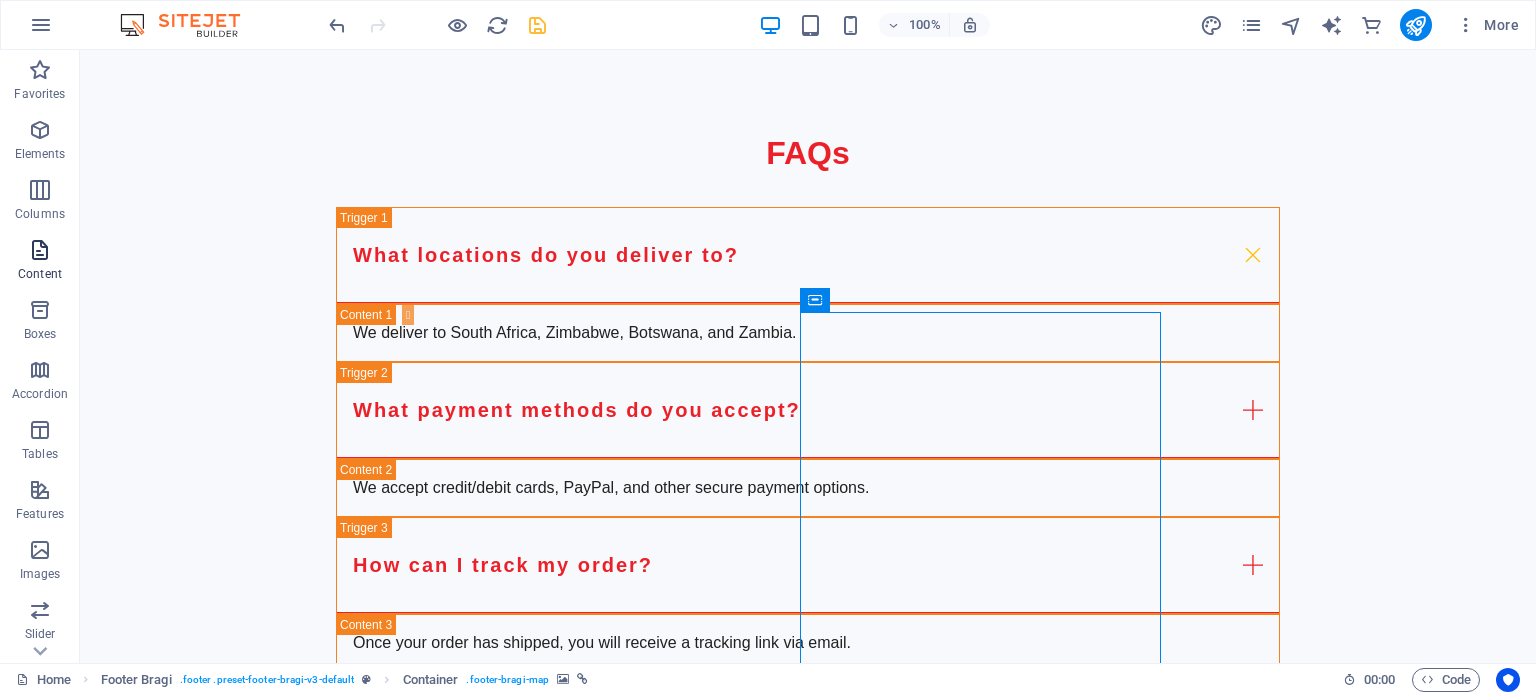 click at bounding box center (40, 250) 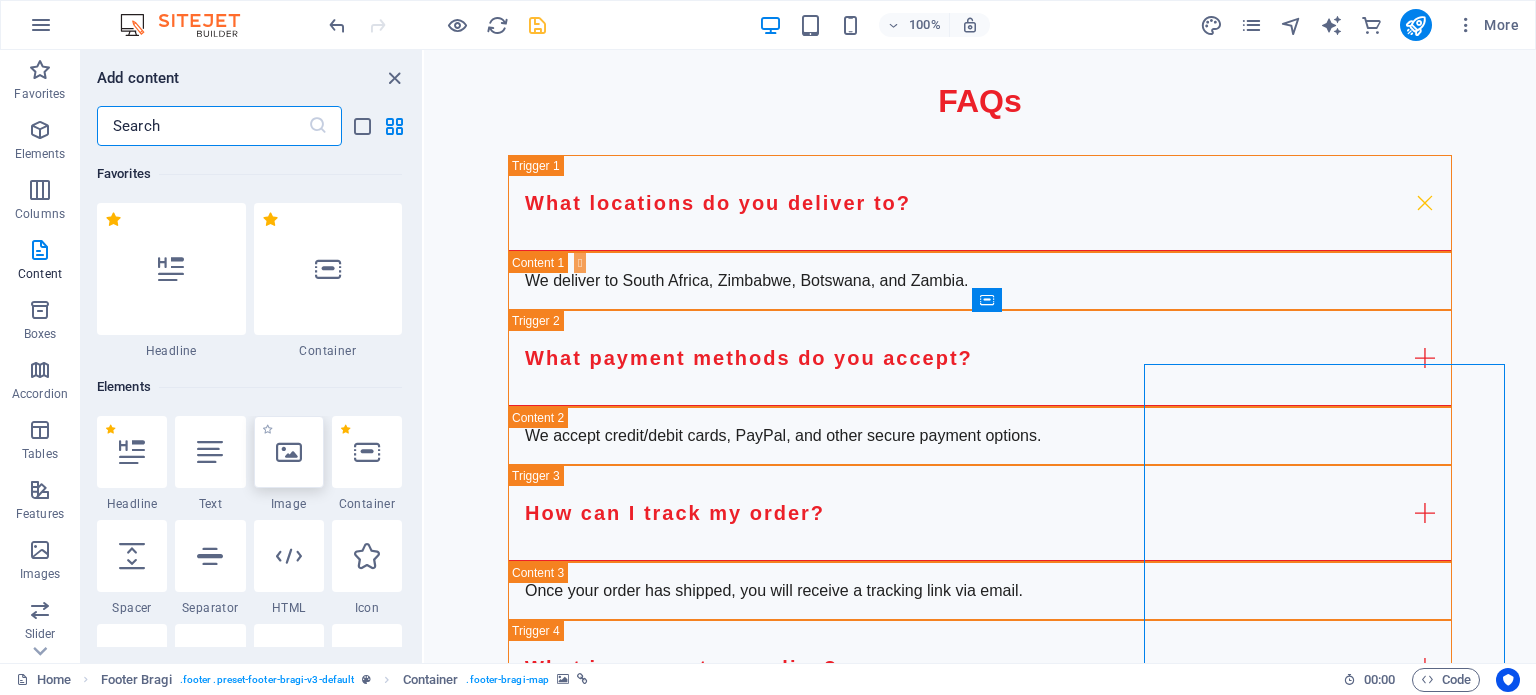 scroll, scrollTop: 5183, scrollLeft: 0, axis: vertical 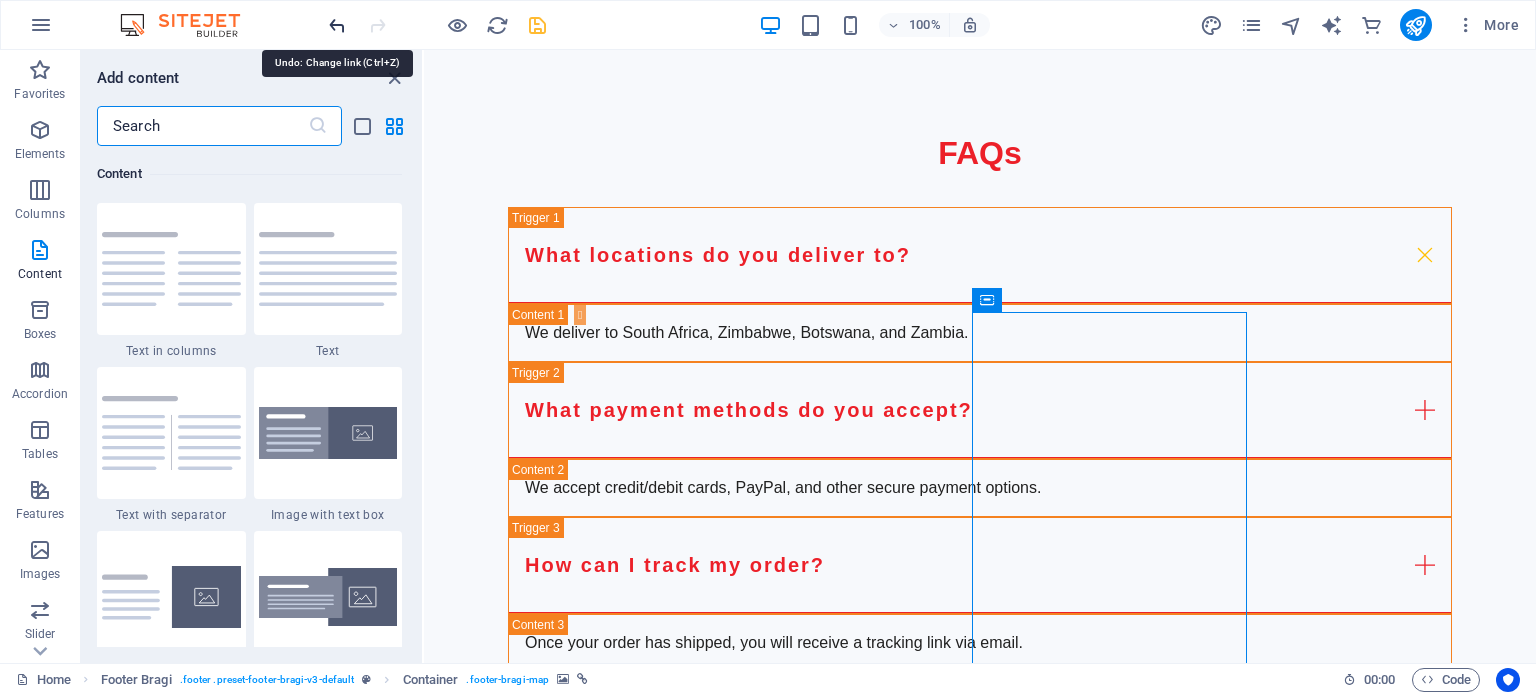 click at bounding box center (337, 25) 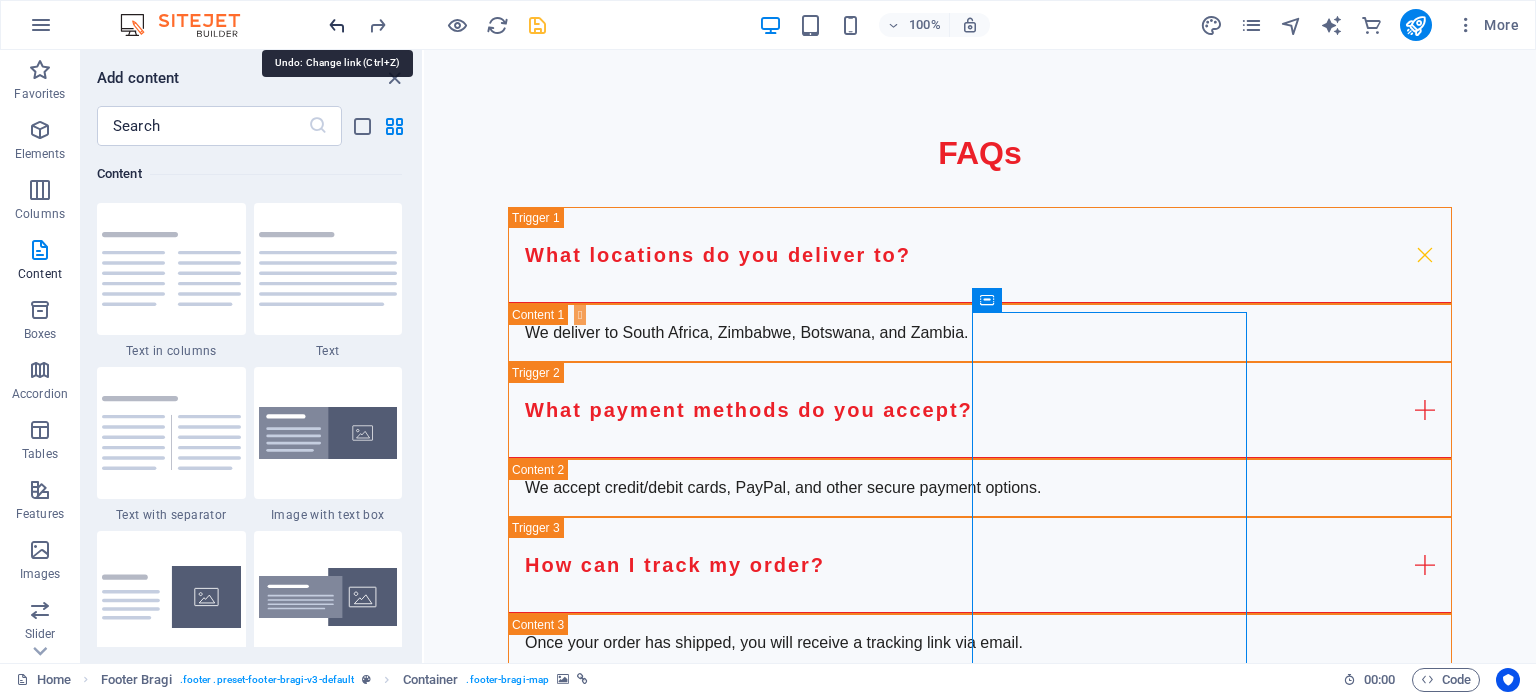 click at bounding box center (337, 25) 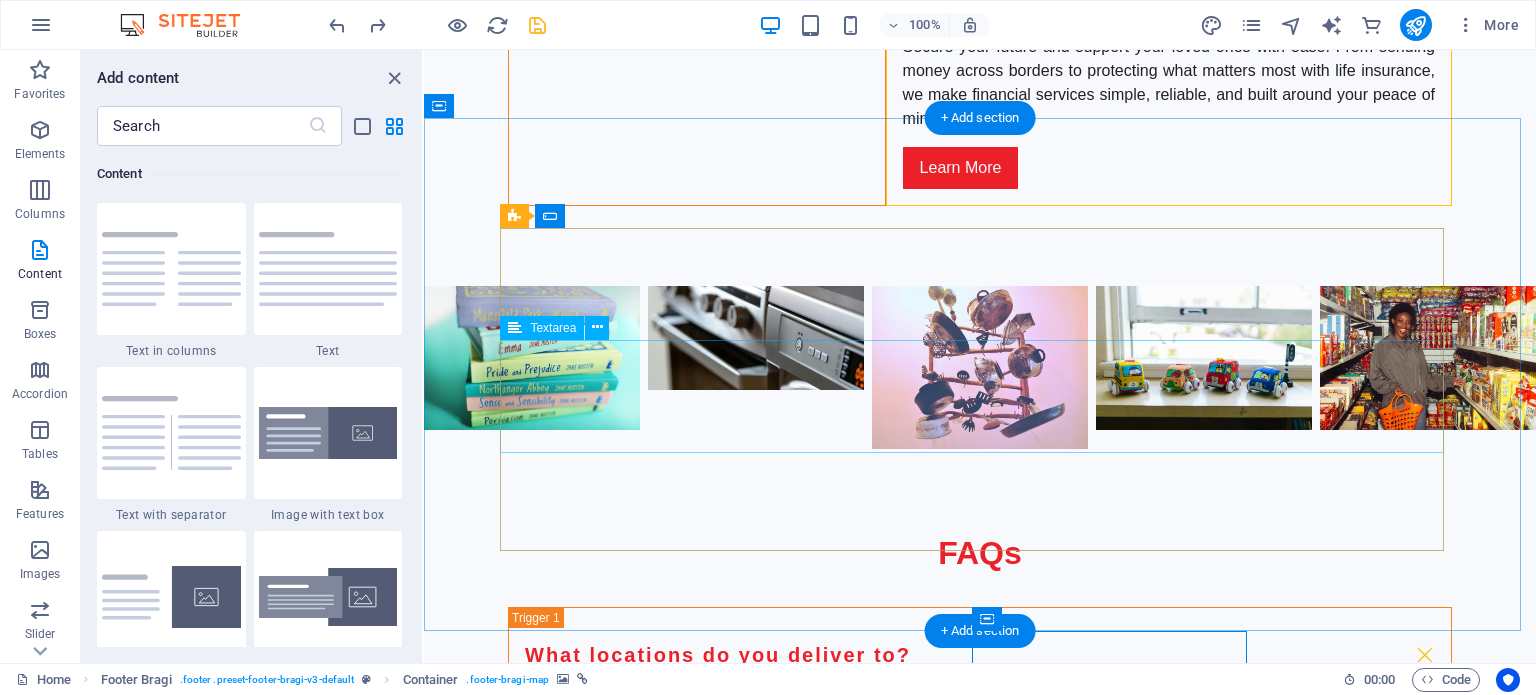 scroll, scrollTop: 5183, scrollLeft: 0, axis: vertical 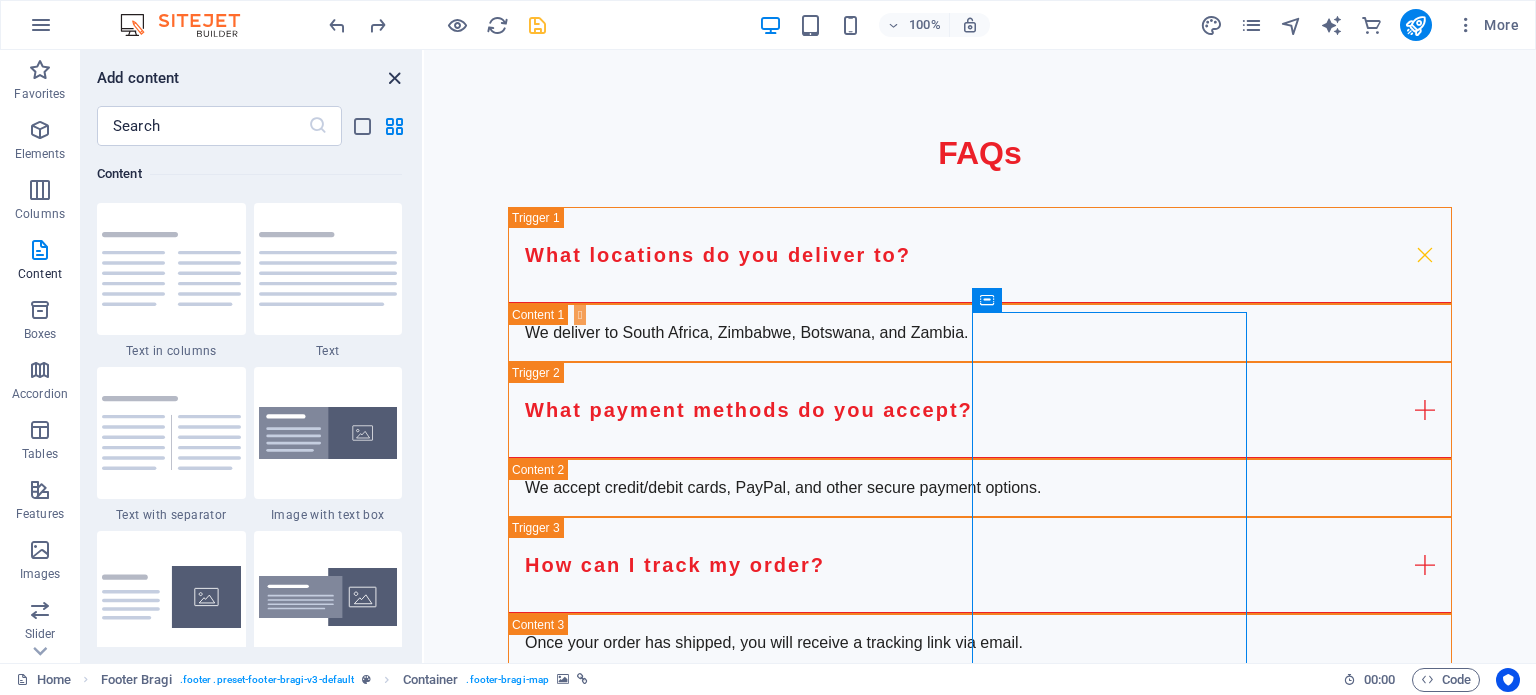click at bounding box center [394, 78] 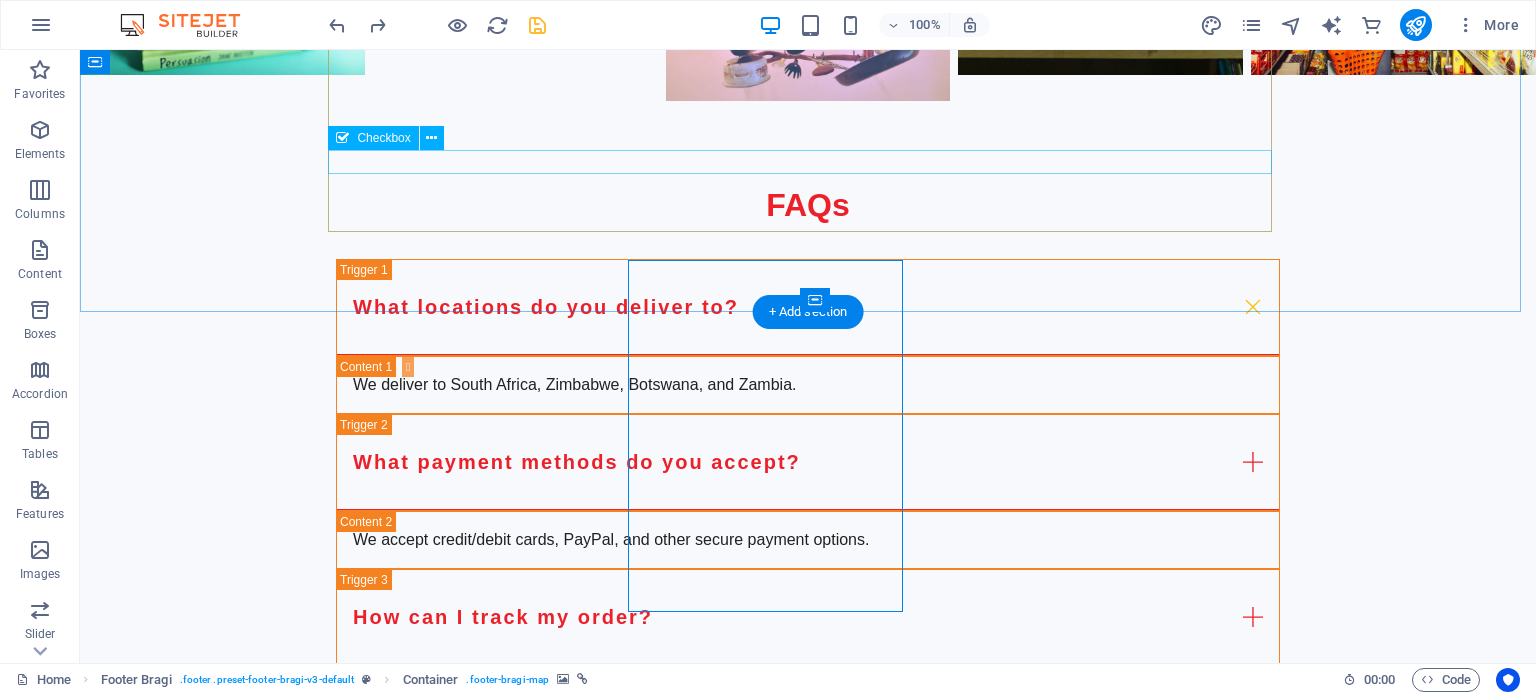 scroll, scrollTop: 5235, scrollLeft: 0, axis: vertical 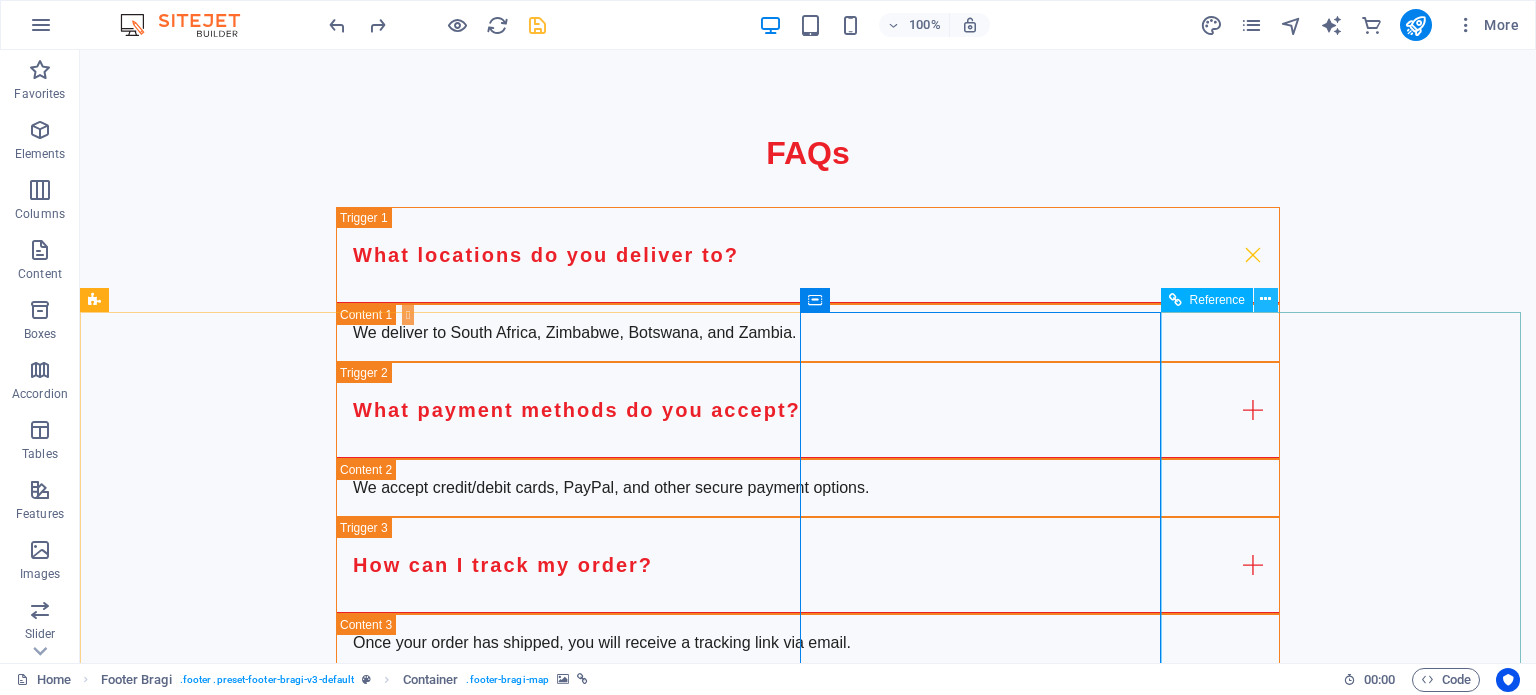 click at bounding box center [1265, 299] 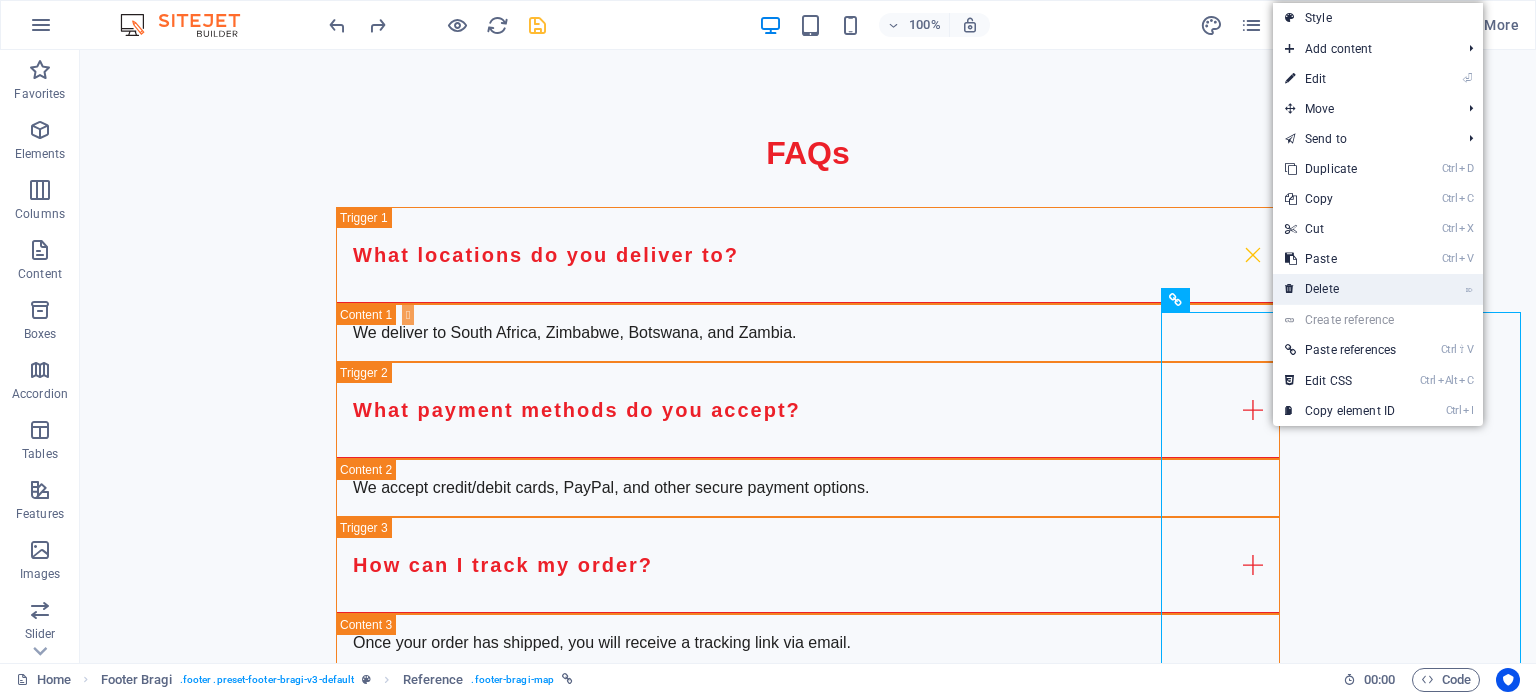 click on "⌦  Delete" at bounding box center (1340, 289) 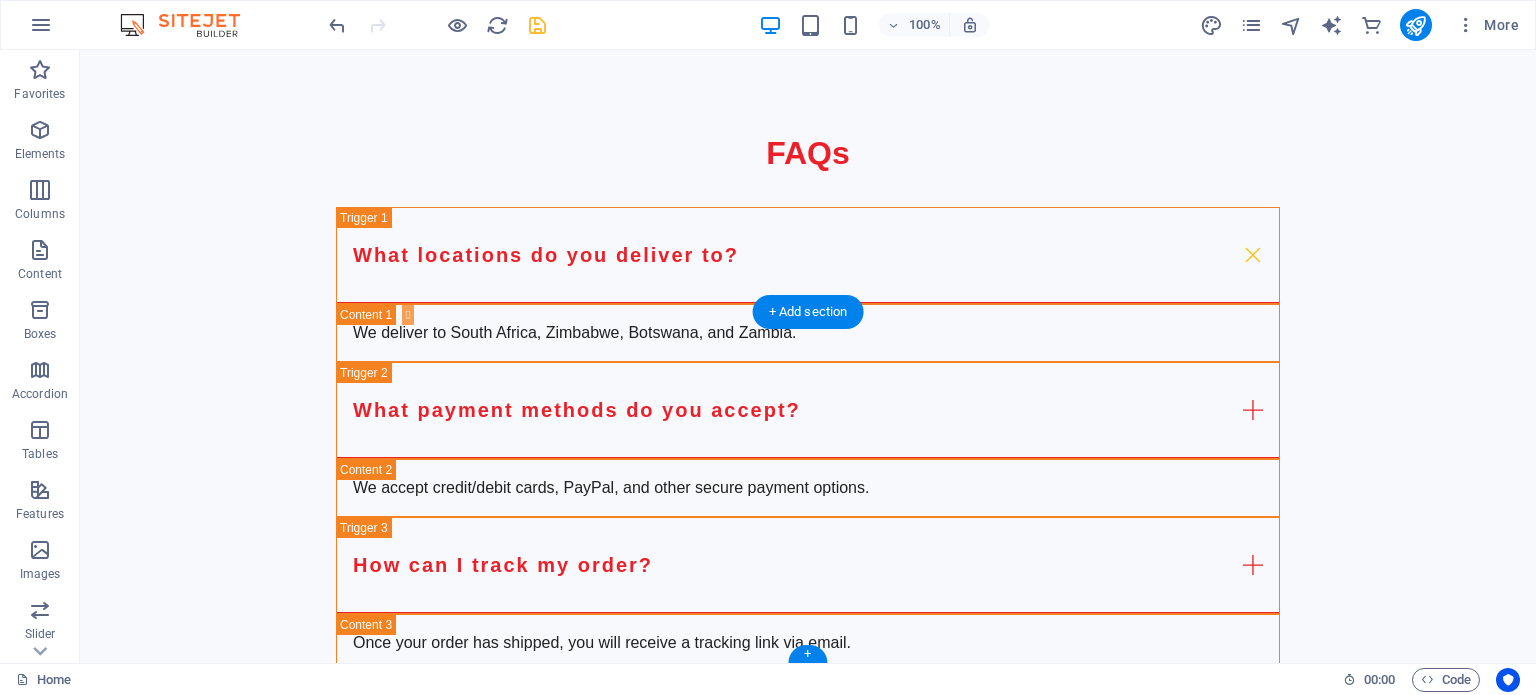 click on "Oops! Something went wrong. This page didn't load Google Maps correctly. See the JavaScript console for technical details." at bounding box center (808, 3054) 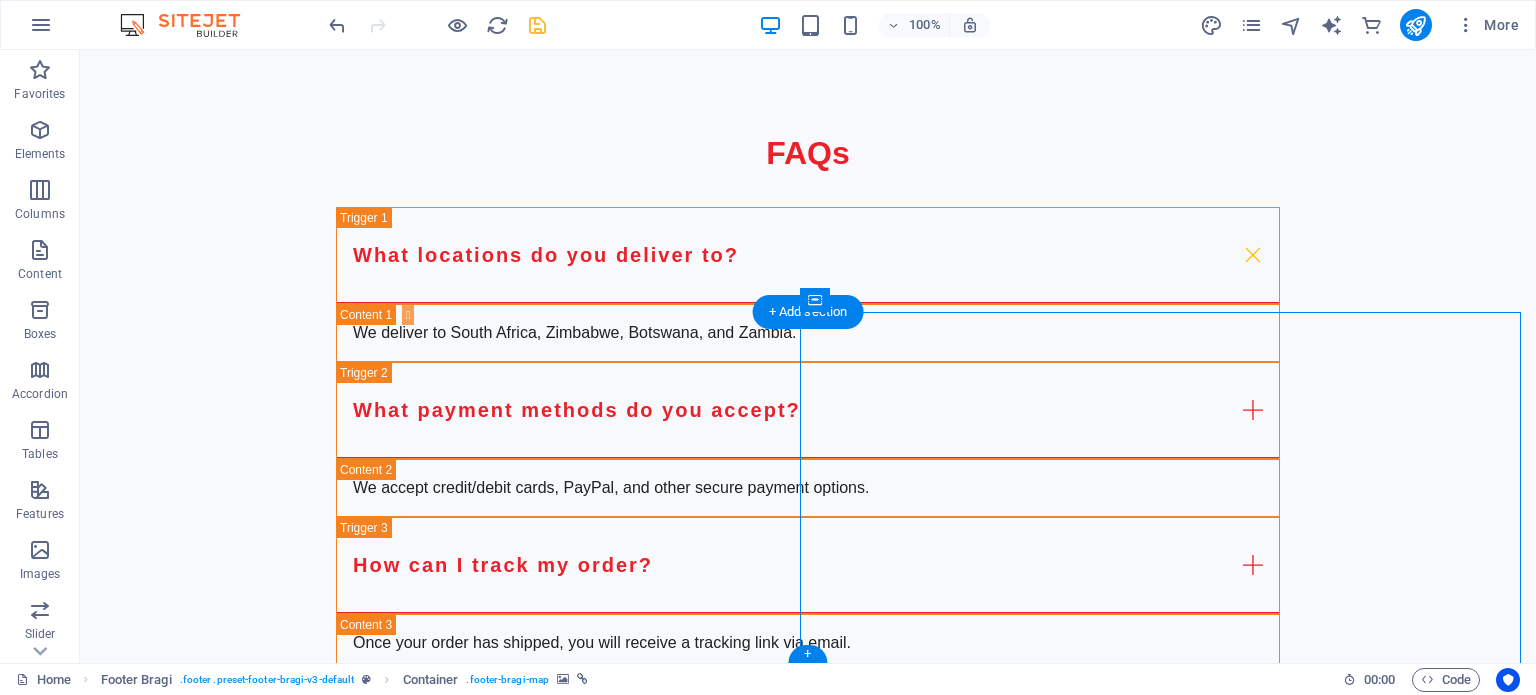 click on "Oops! Something went wrong. This page didn't load Google Maps correctly. See the JavaScript console for technical details." at bounding box center (808, 3054) 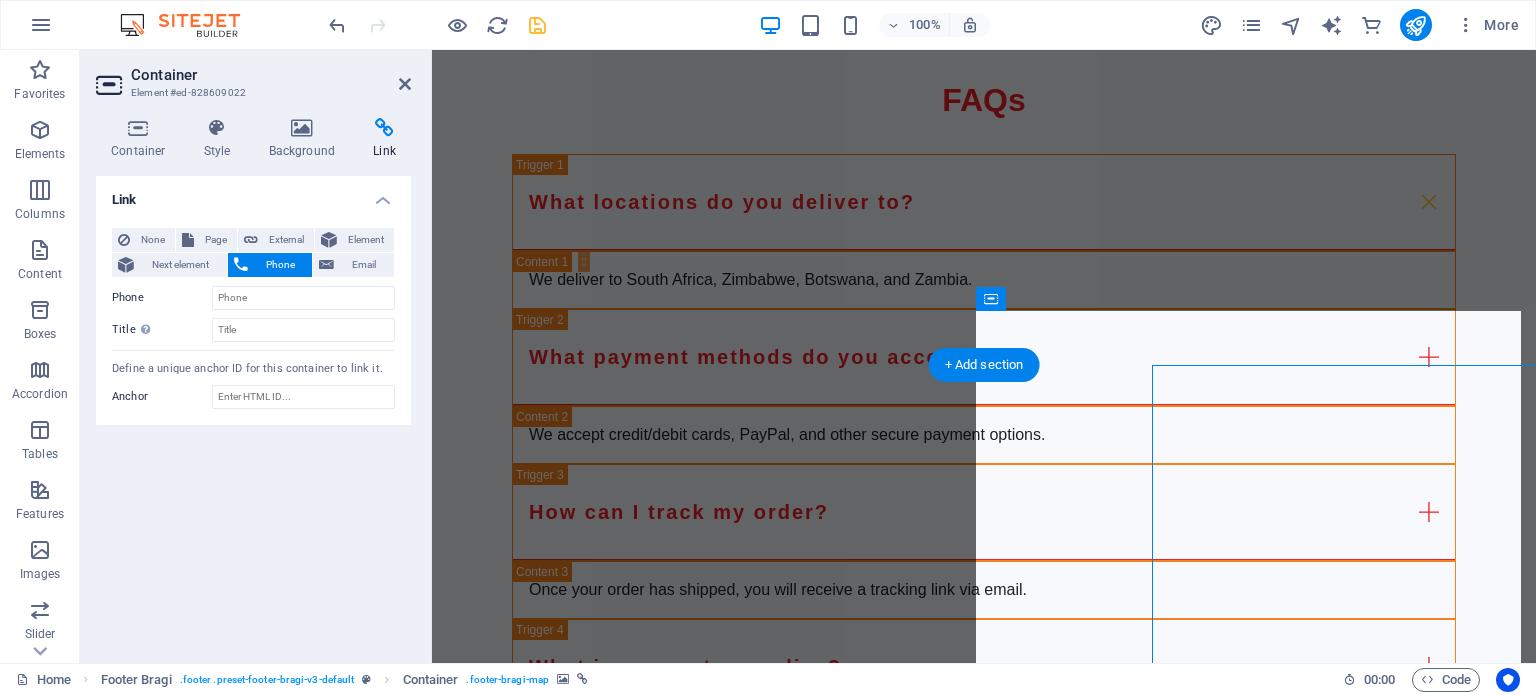 scroll, scrollTop: 5182, scrollLeft: 0, axis: vertical 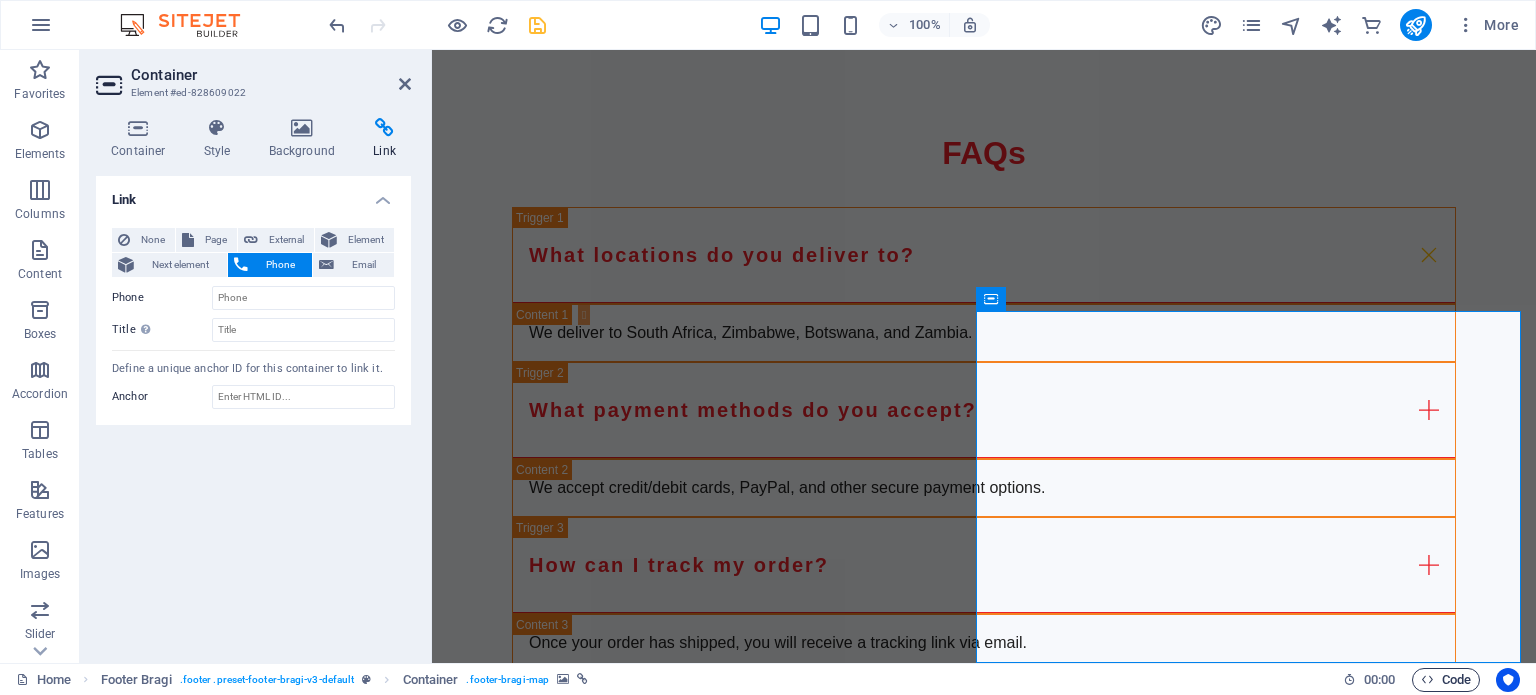 click on "Code" at bounding box center [1446, 680] 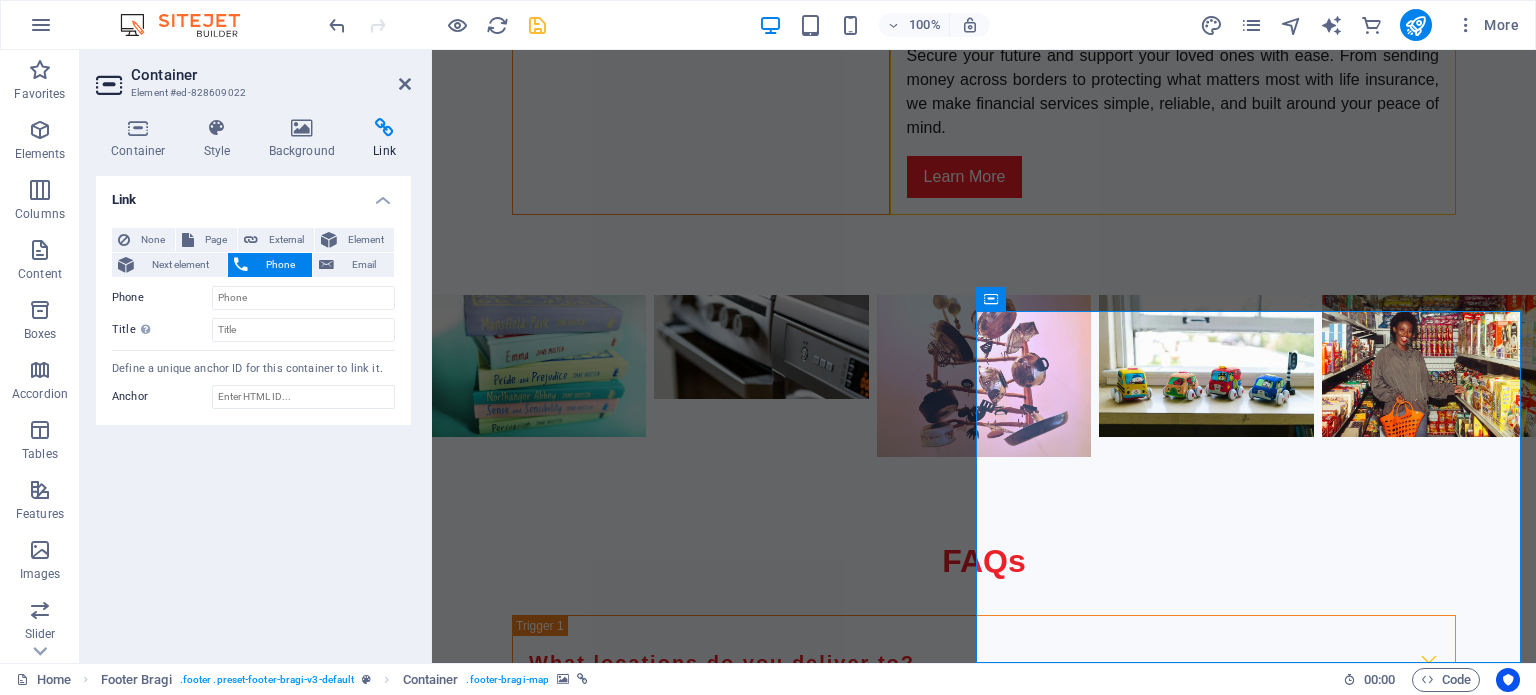 scroll, scrollTop: 5172, scrollLeft: 0, axis: vertical 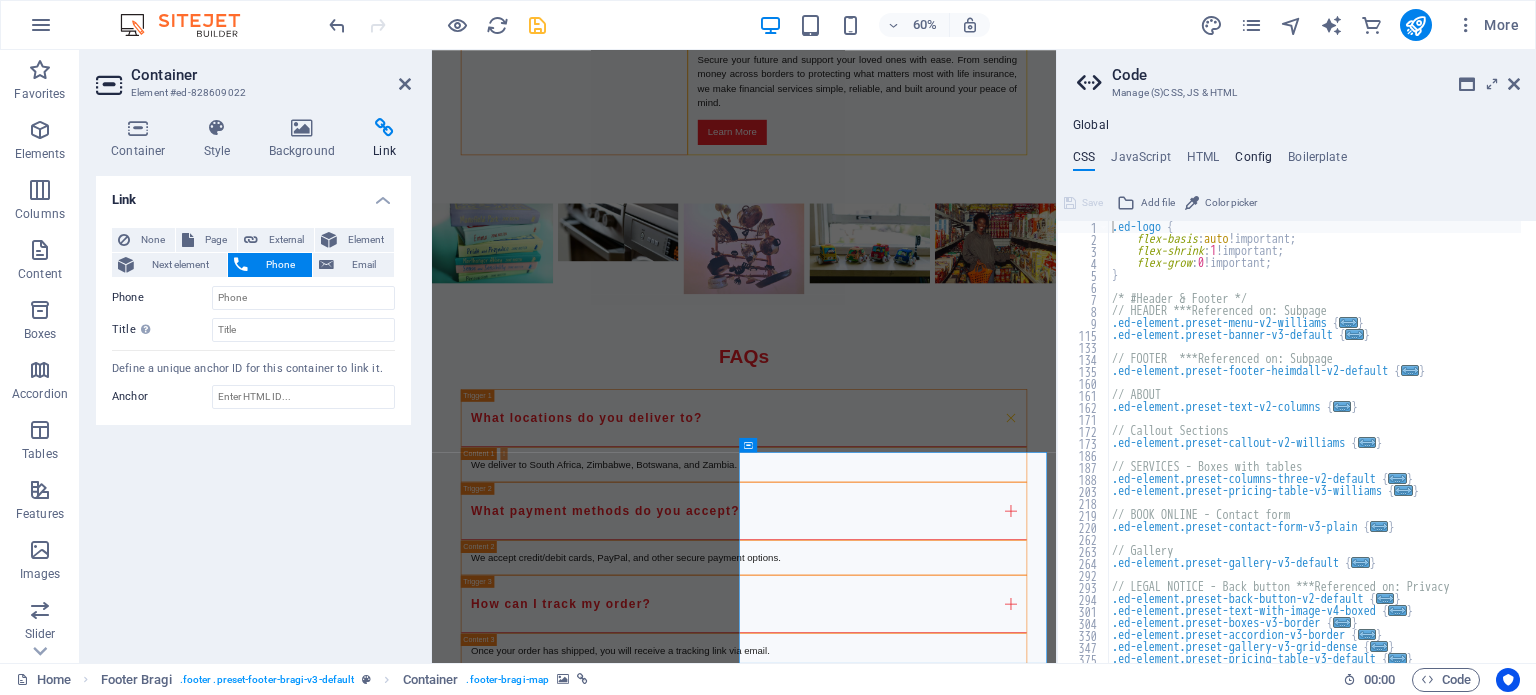 click on "Config" at bounding box center [1253, 161] 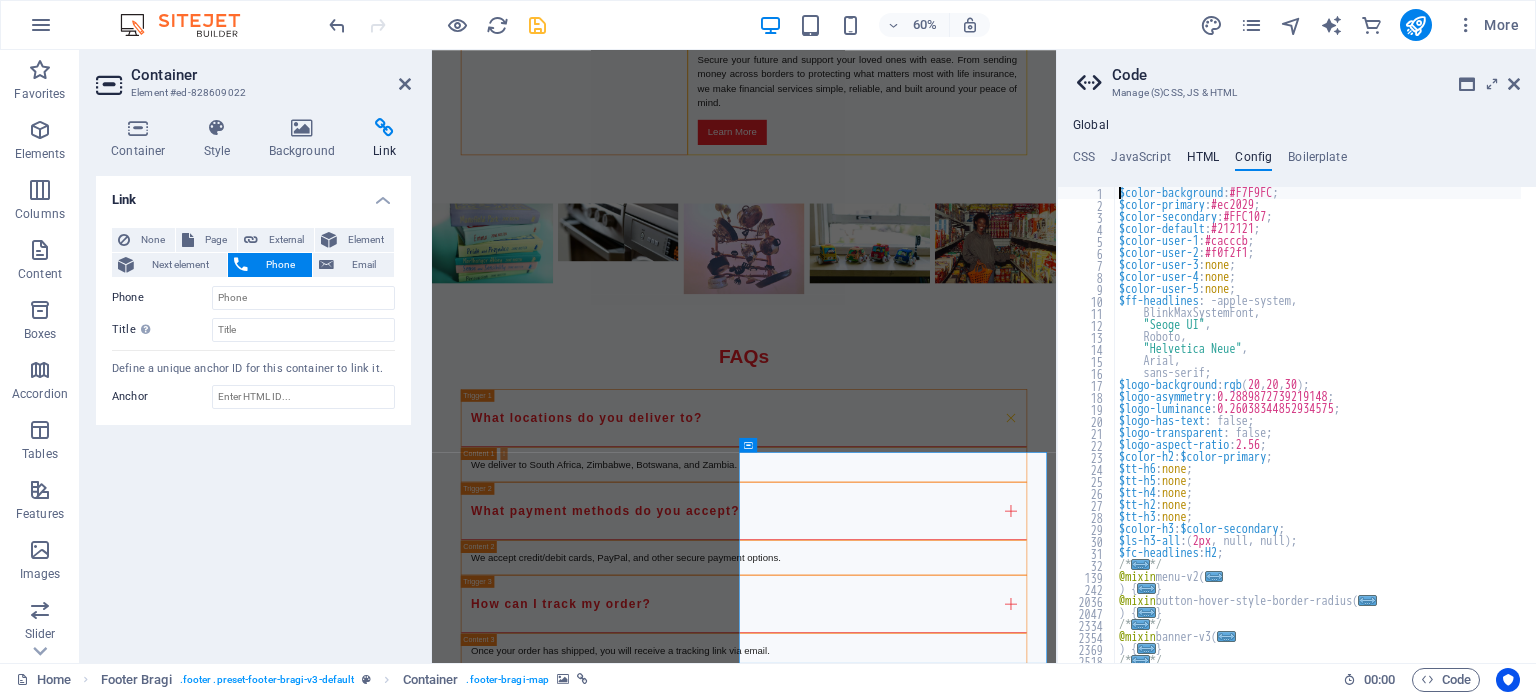 click on "HTML" at bounding box center [1203, 161] 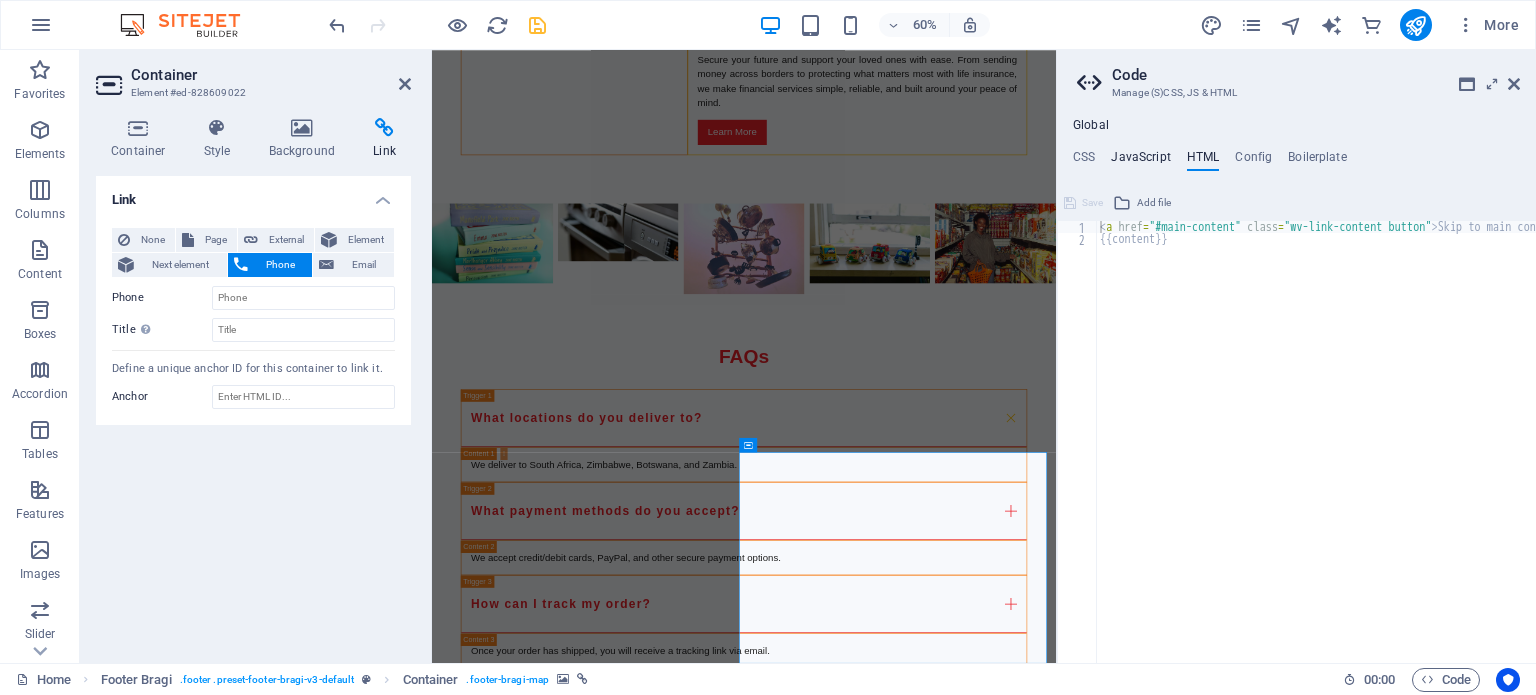 click on "JavaScript" at bounding box center (1140, 161) 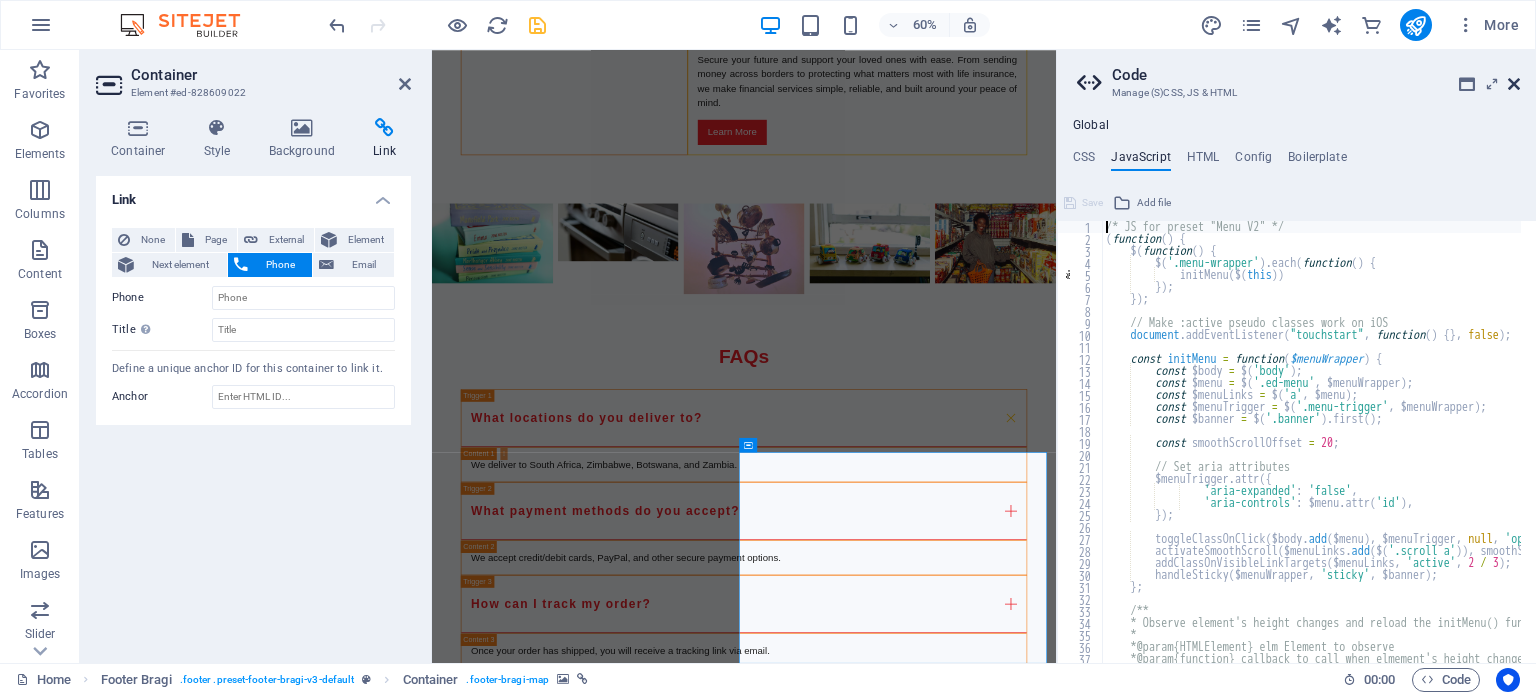 click at bounding box center [1514, 84] 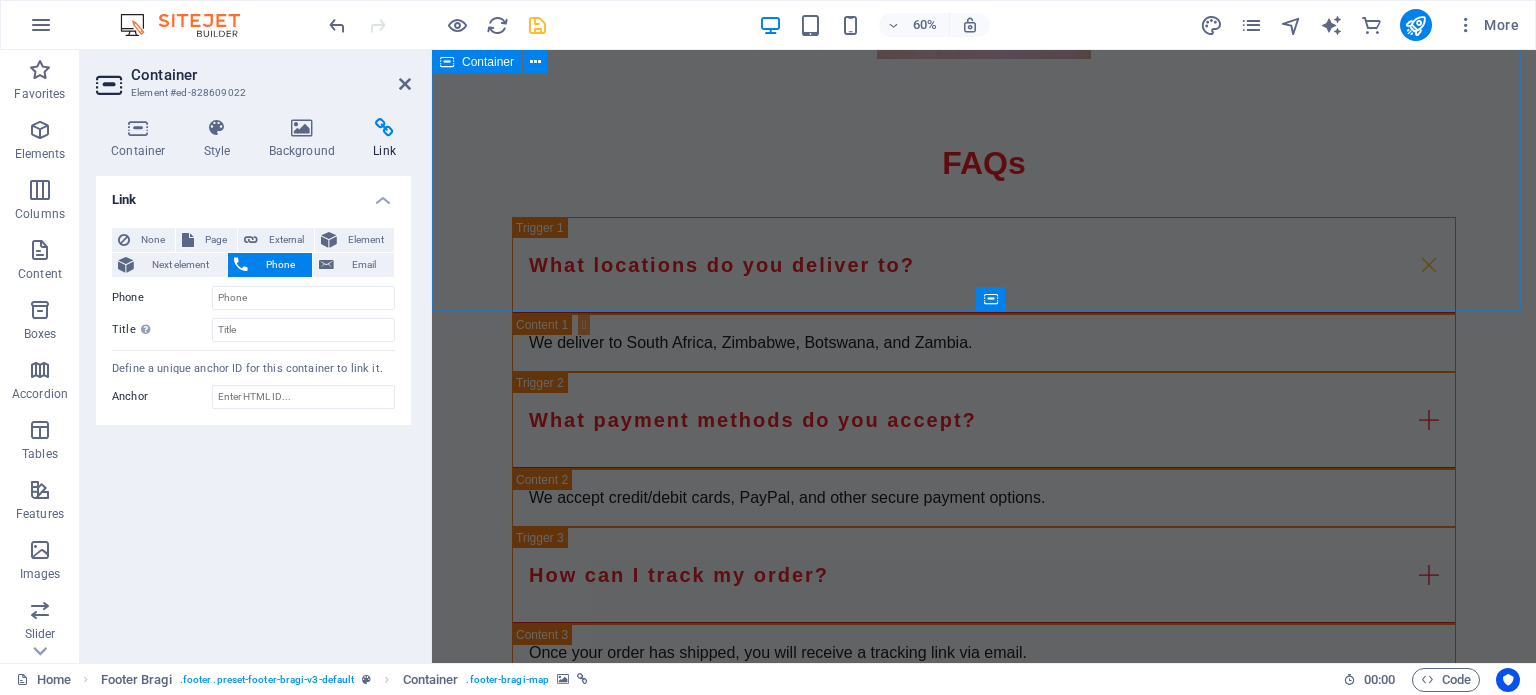 scroll, scrollTop: 5182, scrollLeft: 0, axis: vertical 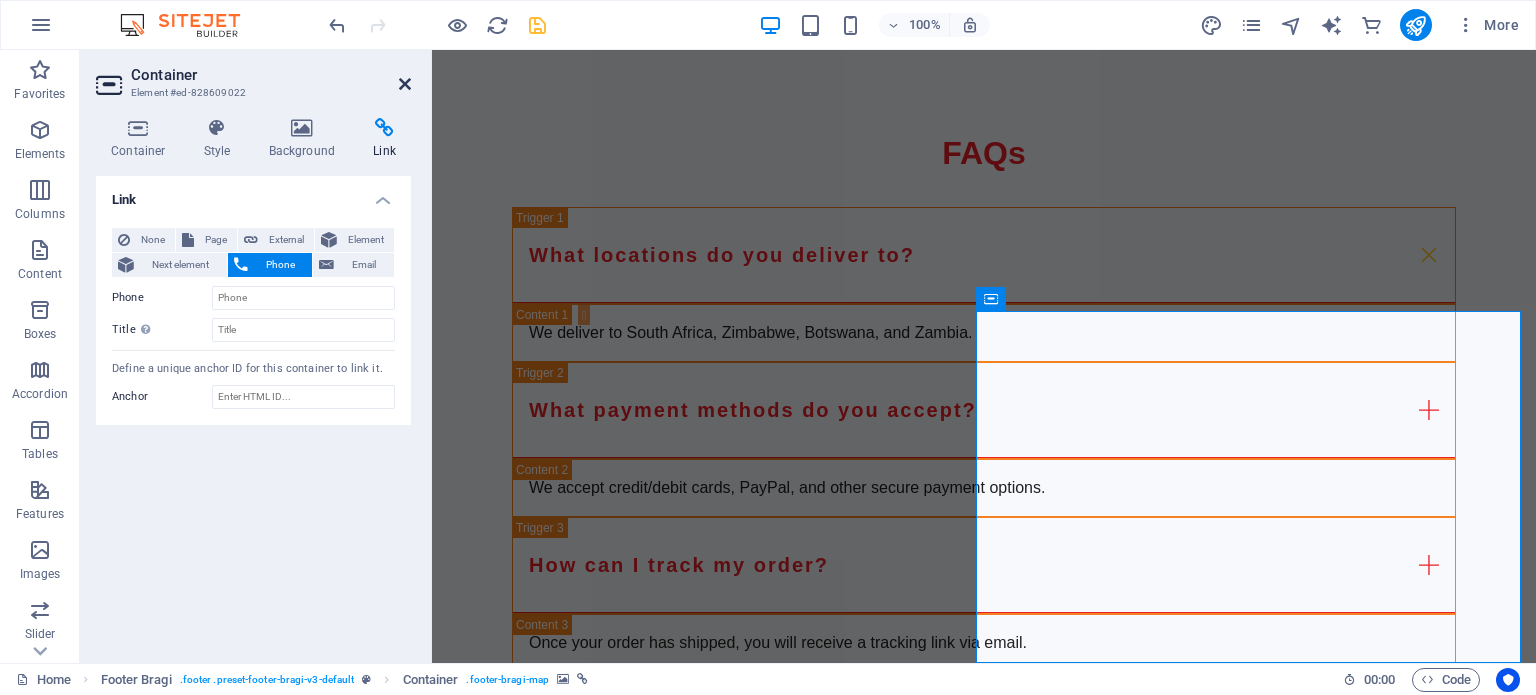 click at bounding box center [405, 84] 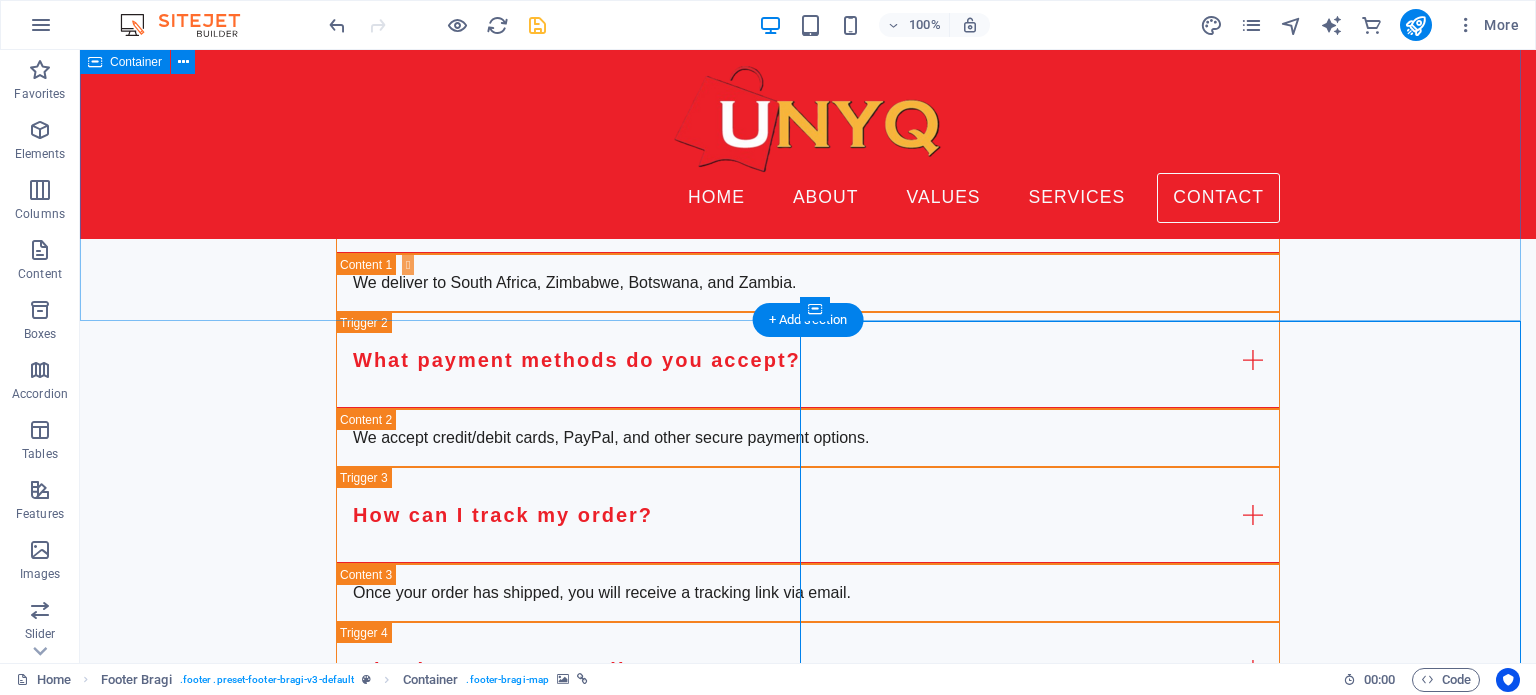 scroll, scrollTop: 4635, scrollLeft: 0, axis: vertical 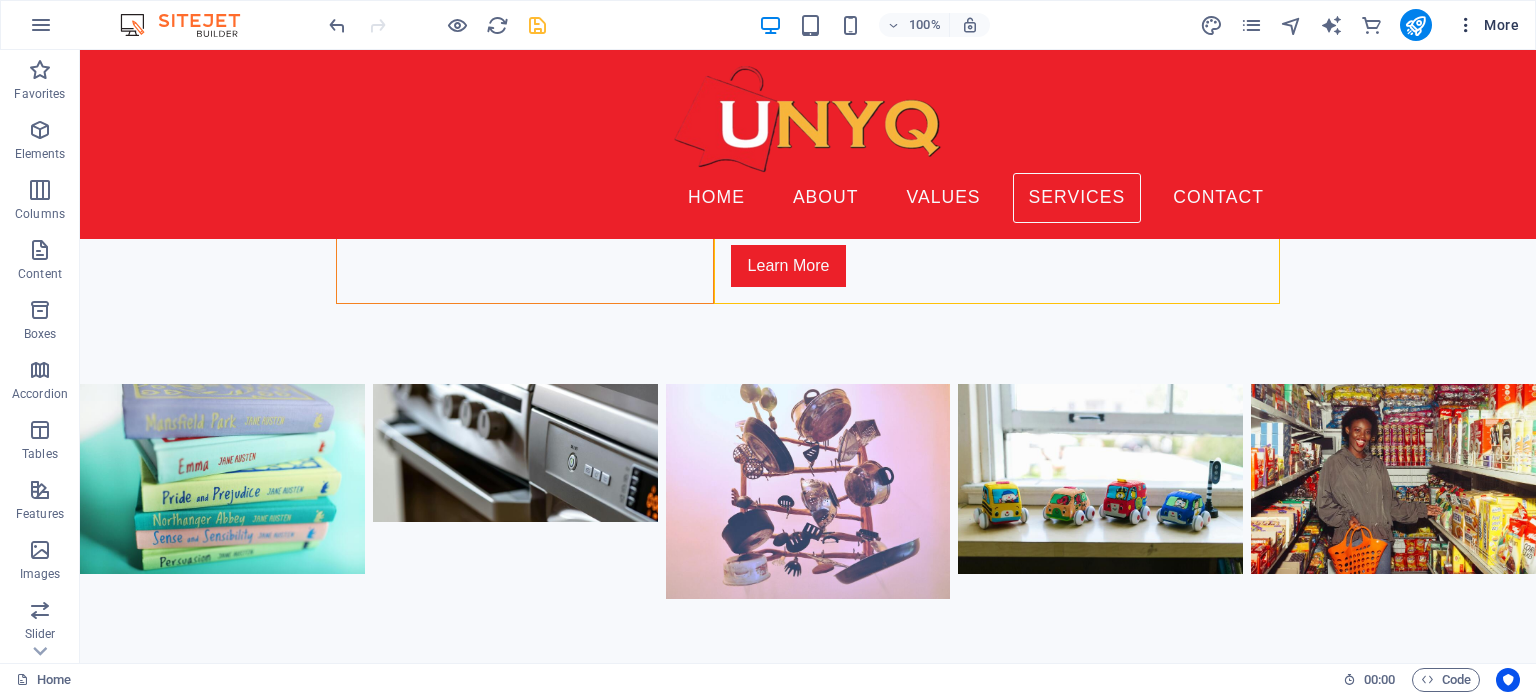 click at bounding box center (1466, 25) 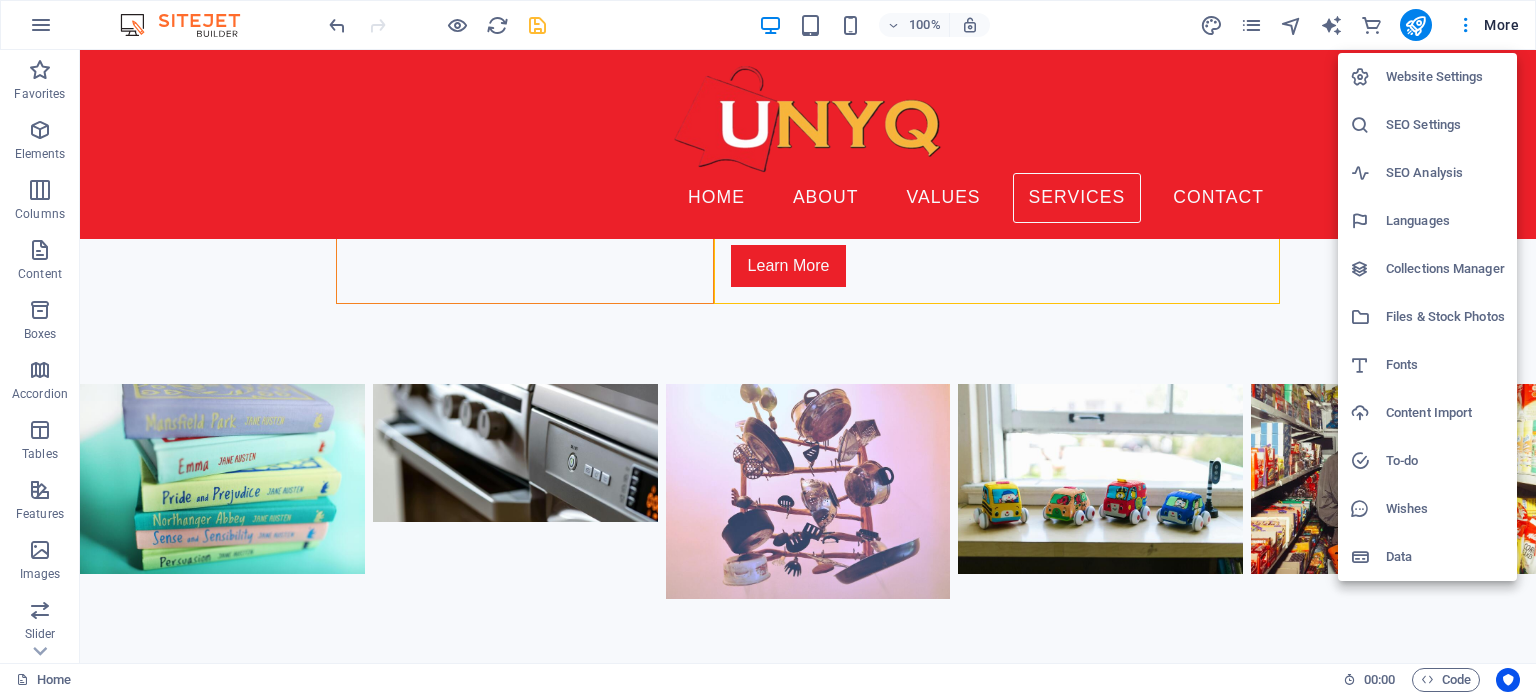 click on "Website Settings" at bounding box center [1445, 77] 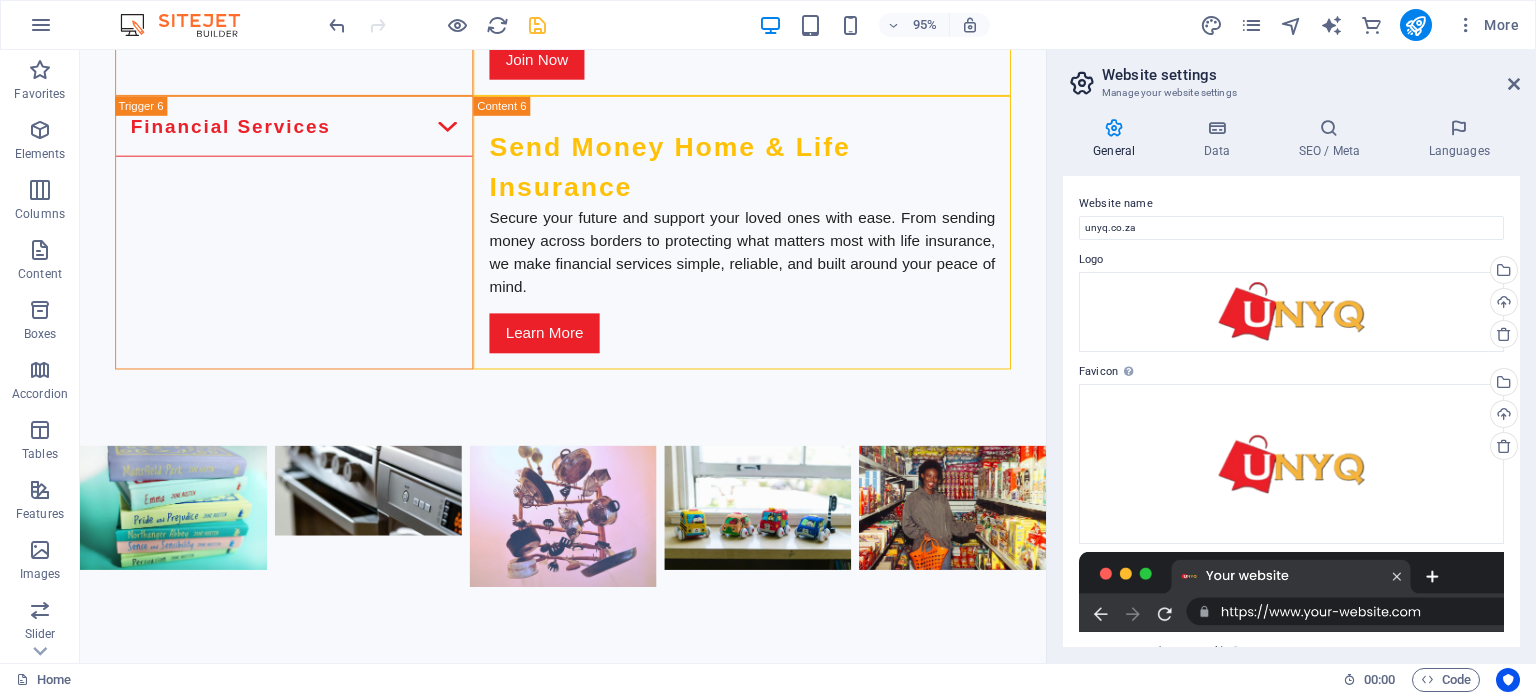 scroll, scrollTop: 4600, scrollLeft: 0, axis: vertical 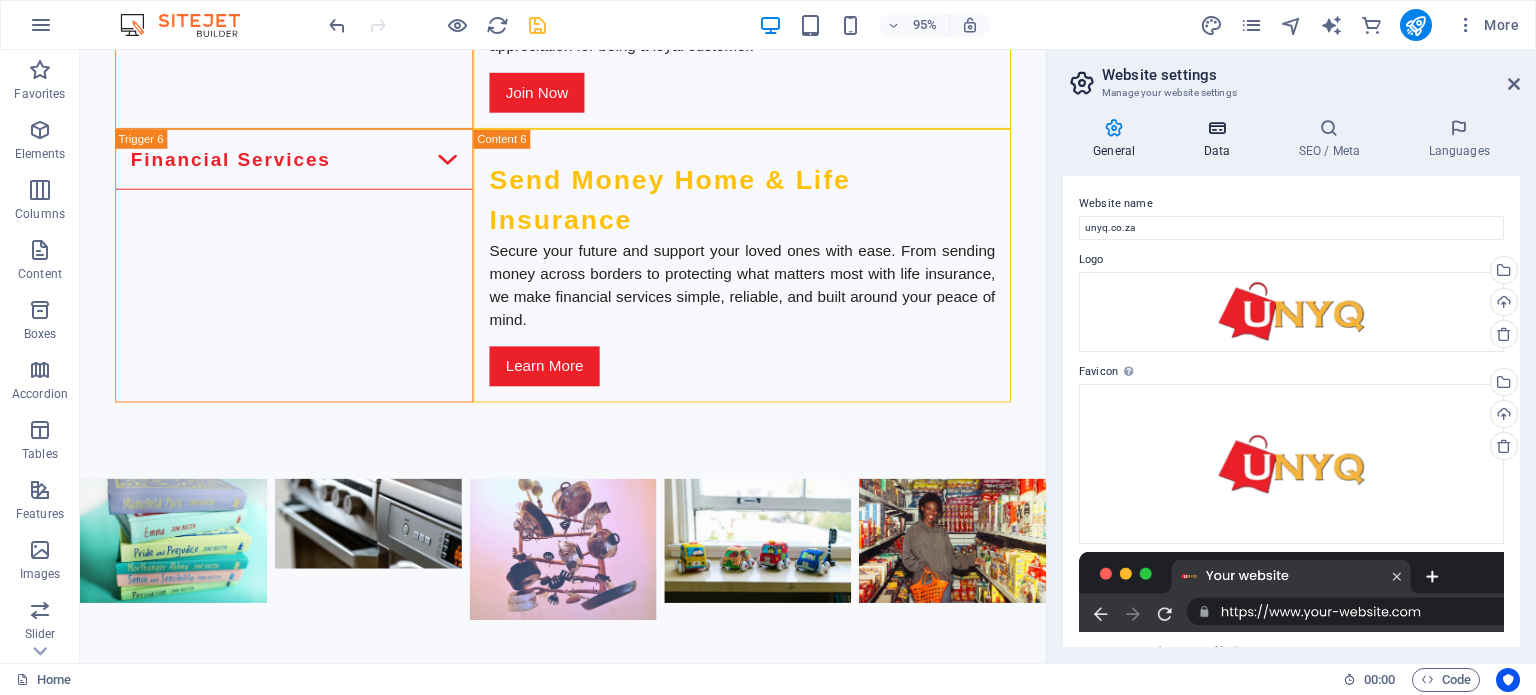 click at bounding box center [1216, 128] 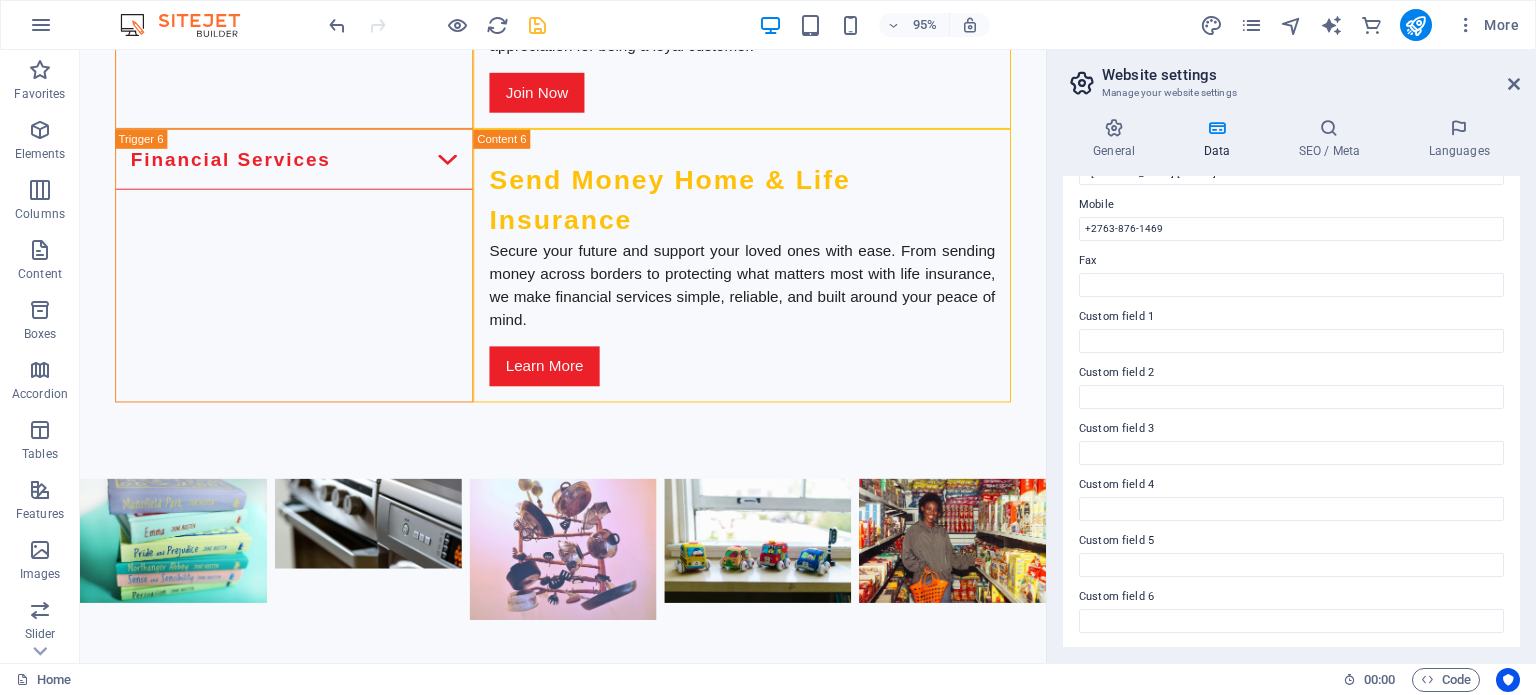 scroll, scrollTop: 0, scrollLeft: 0, axis: both 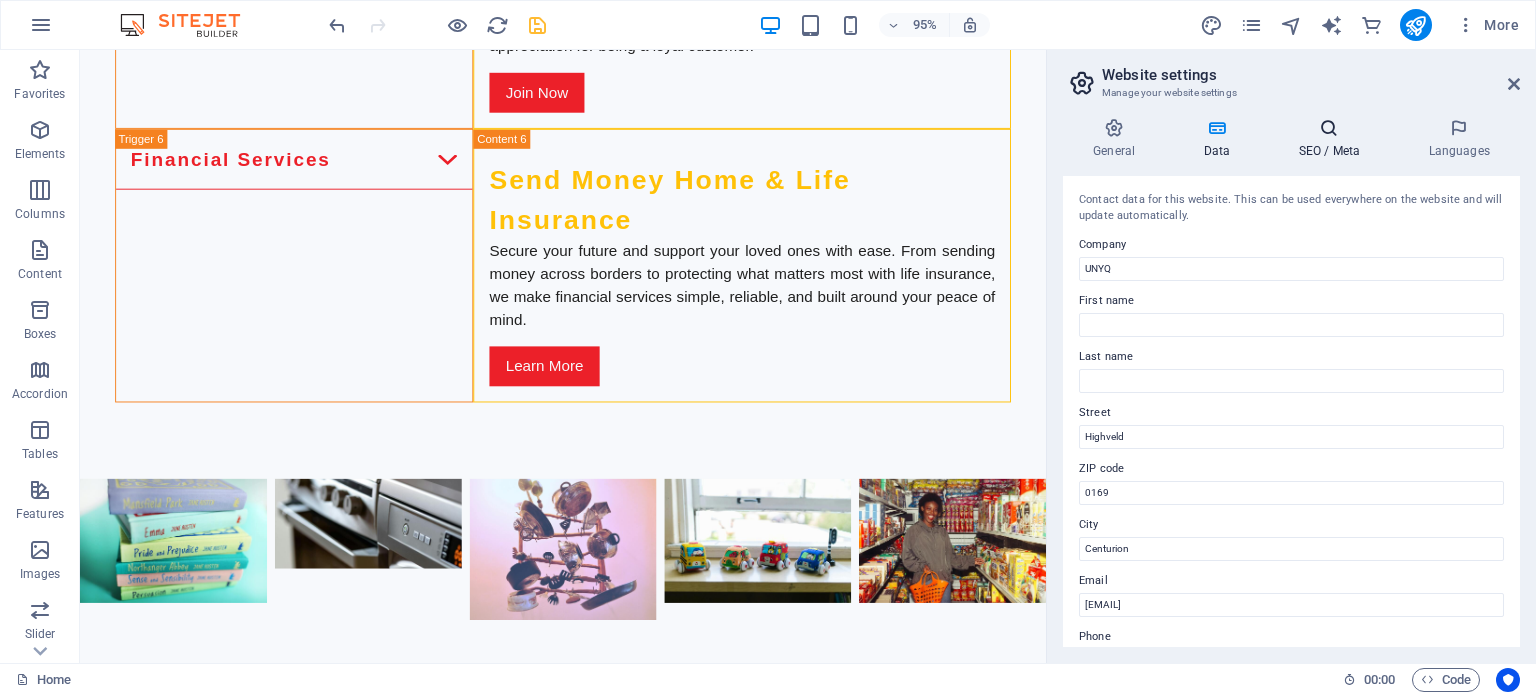 click at bounding box center [1329, 128] 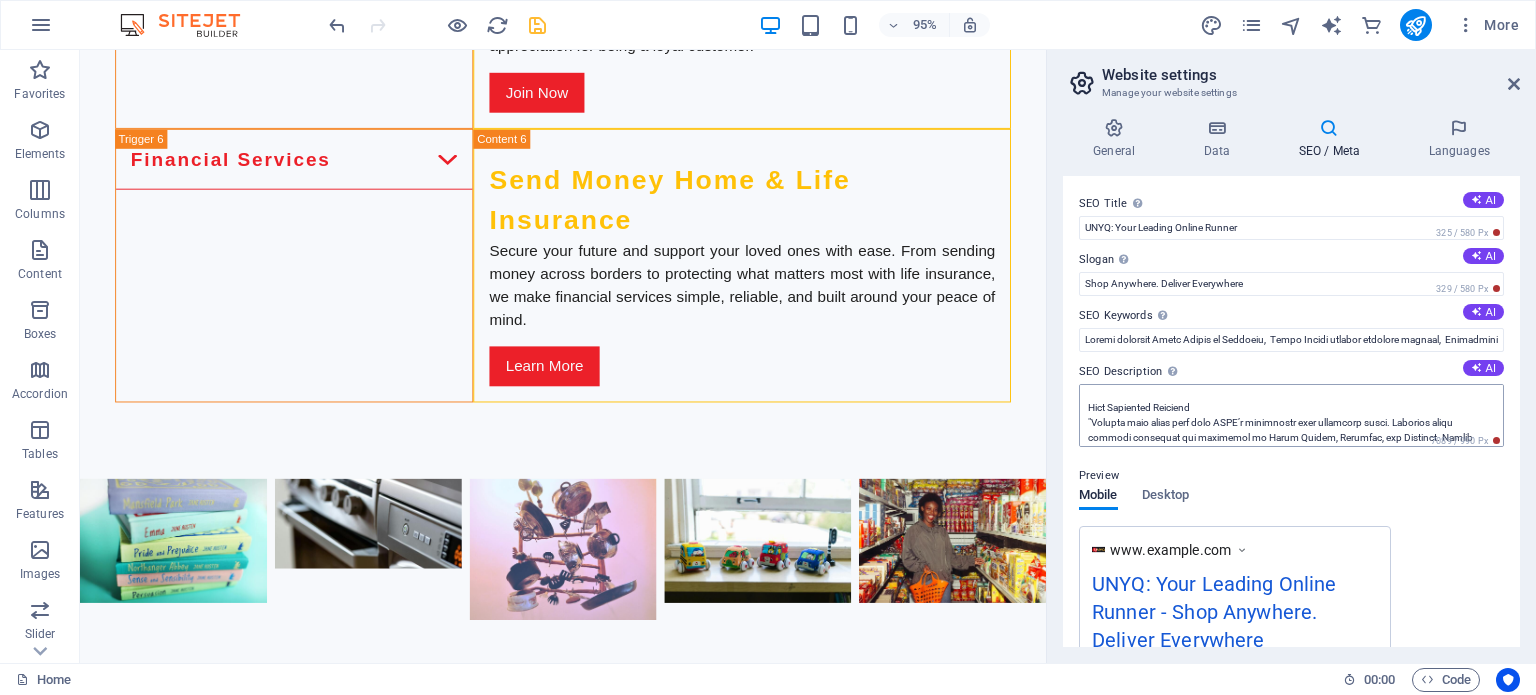 scroll, scrollTop: 344, scrollLeft: 0, axis: vertical 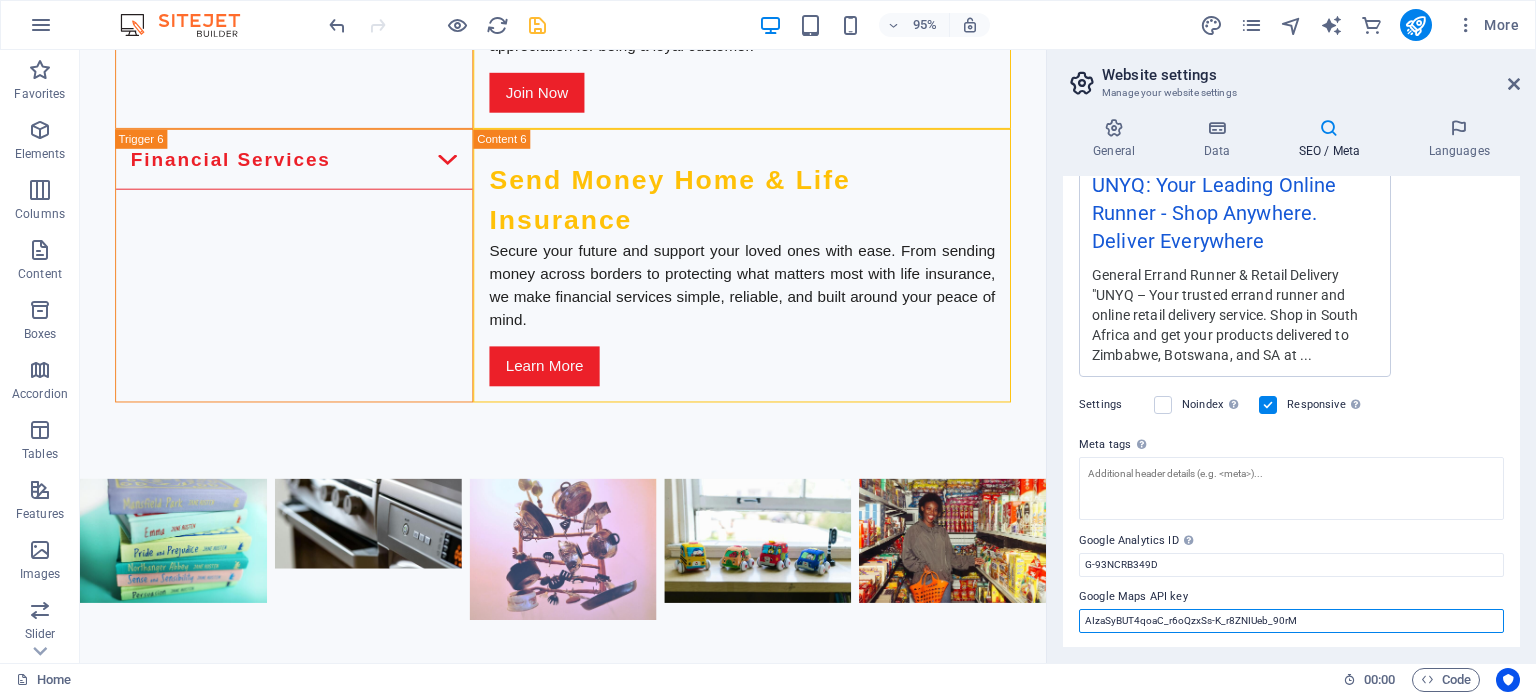 click on "AIzaSyBUT4qoaC_r6oQzxSs-K_r8ZNIUeb_90rM" at bounding box center (1291, 621) 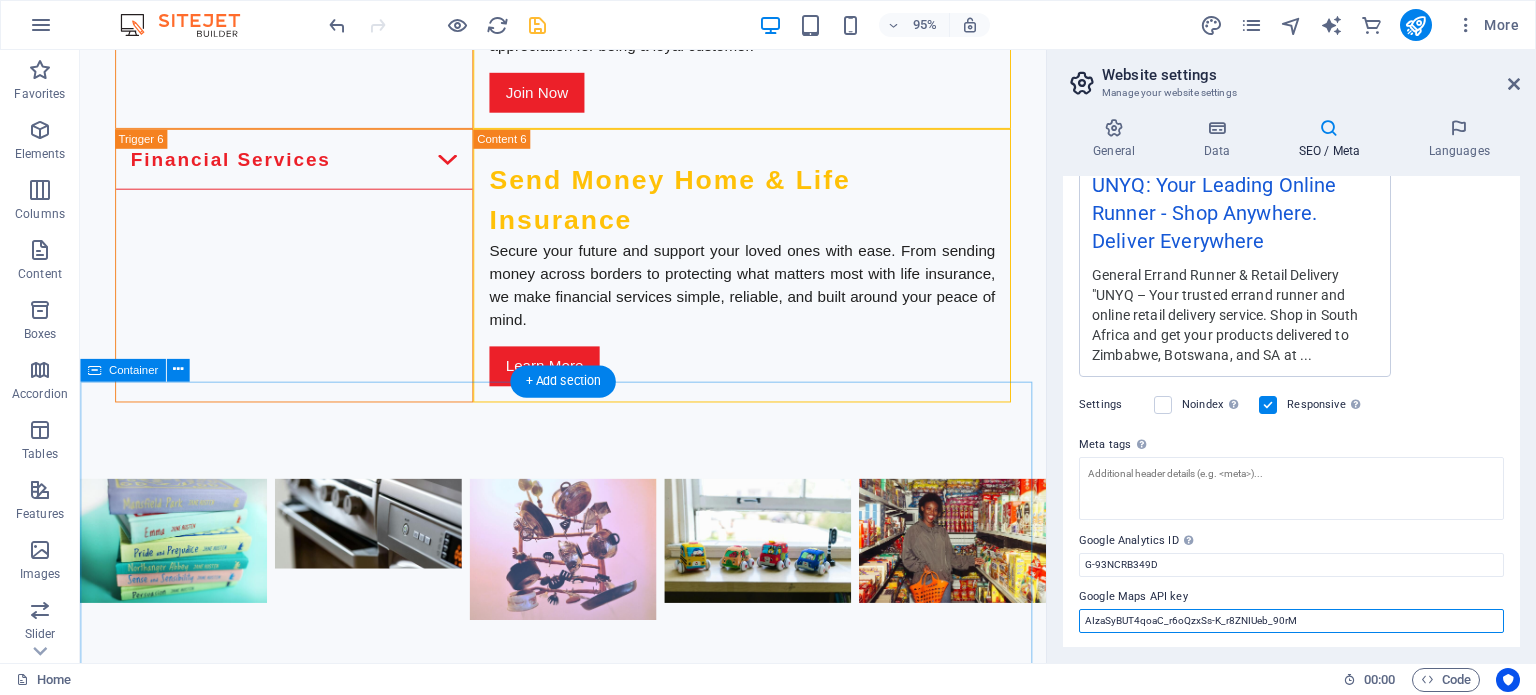drag, startPoint x: 1392, startPoint y: 666, endPoint x: 1055, endPoint y: 641, distance: 337.92603 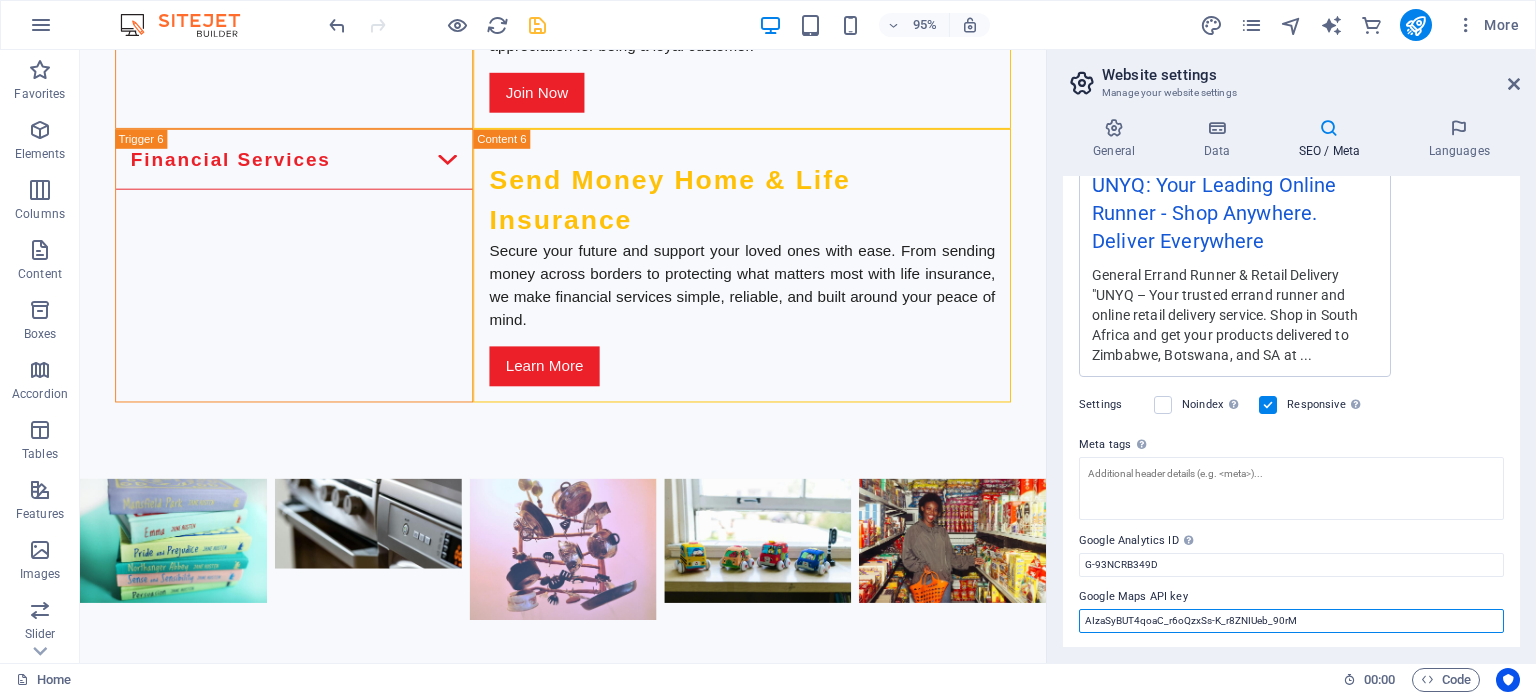 click on "AIzaSyBUT4qoaC_r6oQzxSs-K_r8ZNIUeb_90rM" at bounding box center (1291, 621) 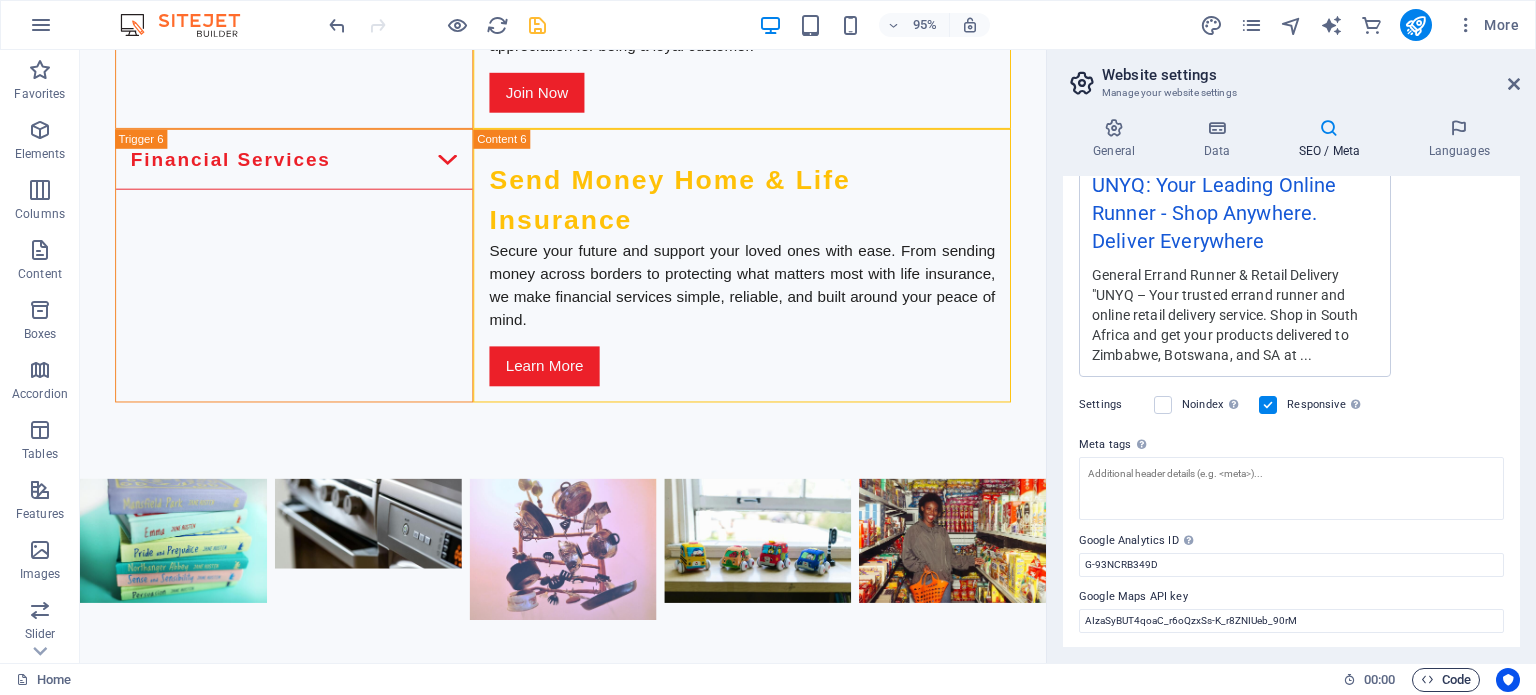click at bounding box center [1427, 679] 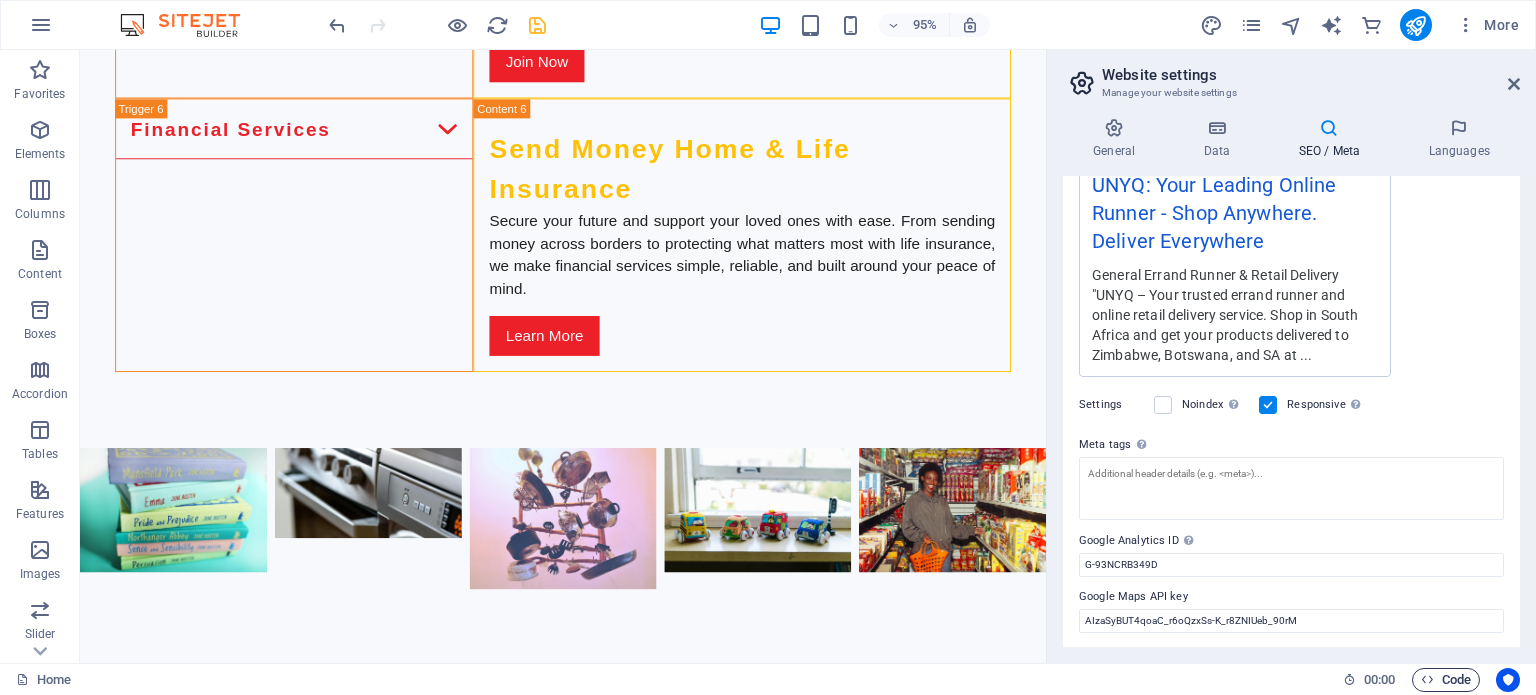 scroll, scrollTop: 4604, scrollLeft: 0, axis: vertical 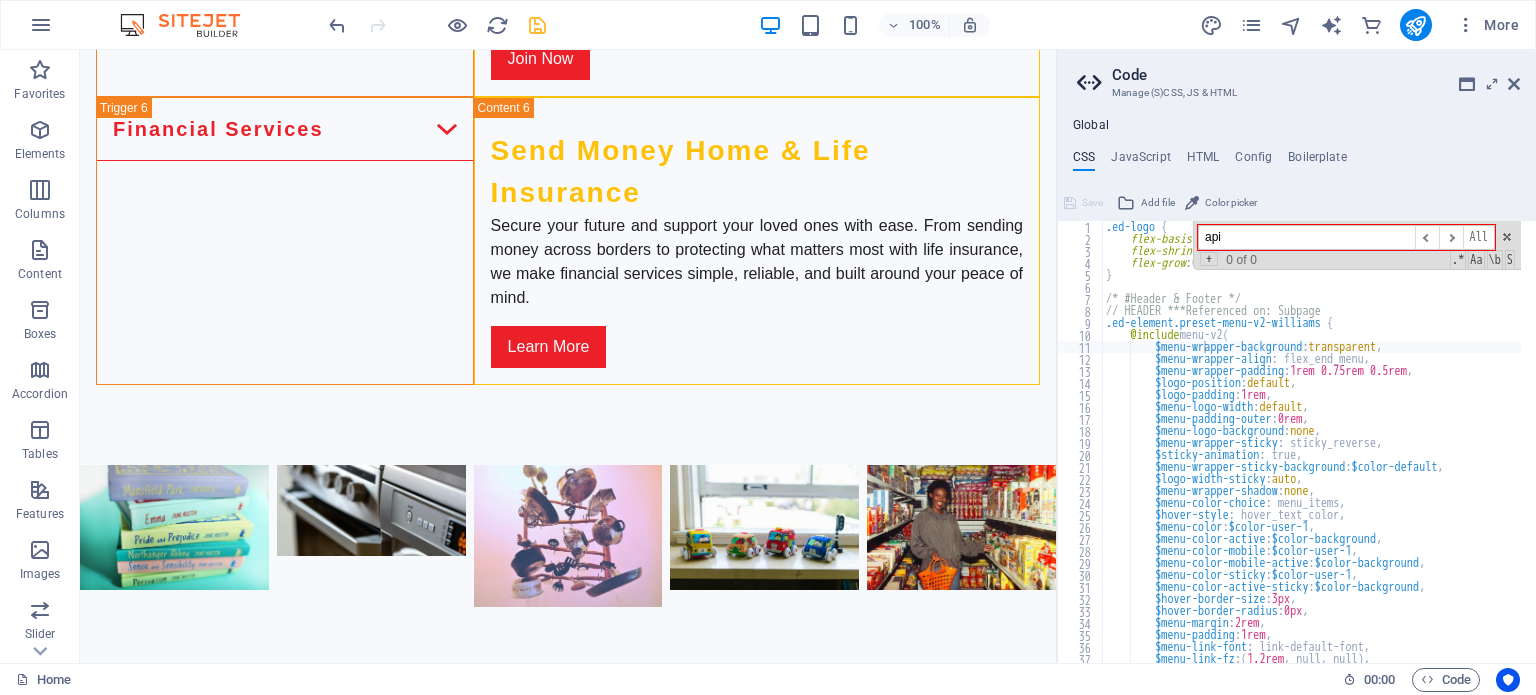 drag, startPoint x: 1245, startPoint y: 239, endPoint x: 1152, endPoint y: 245, distance: 93.193344 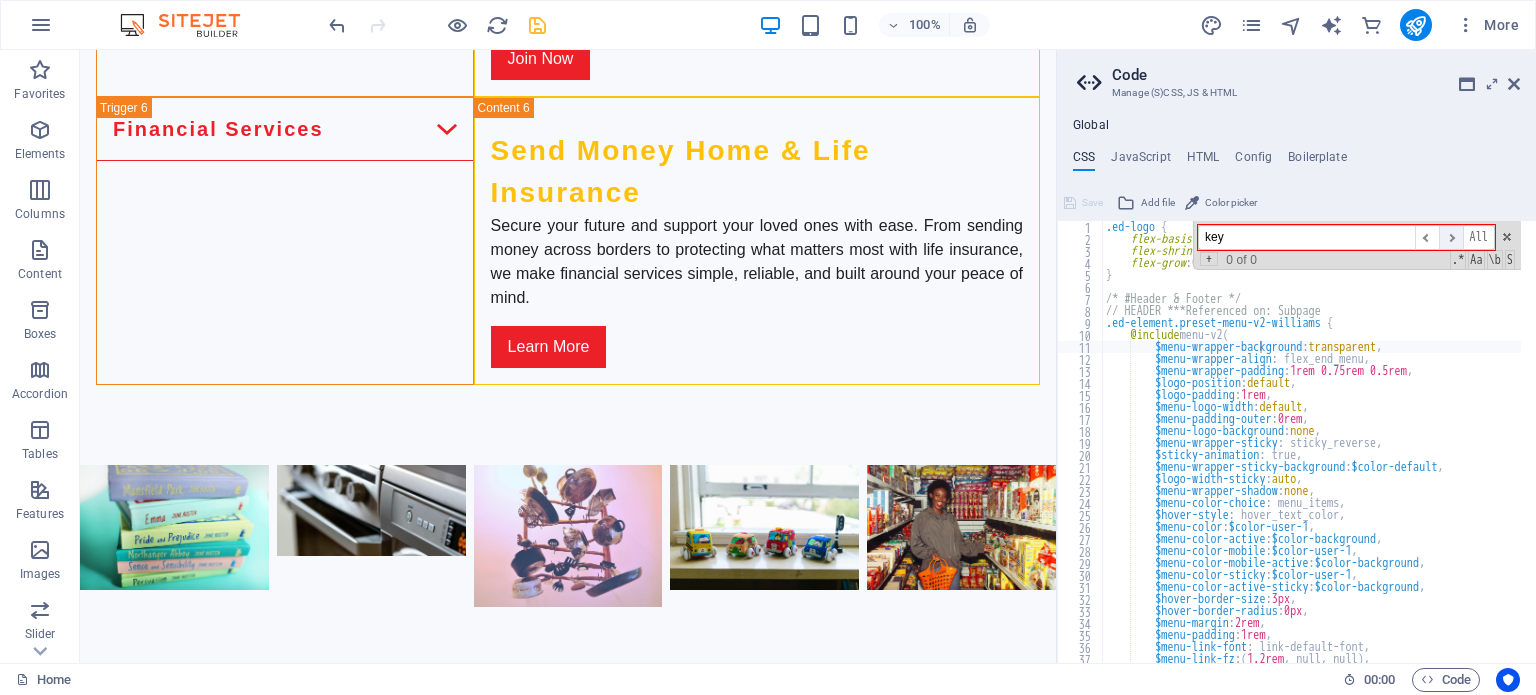 type on "key" 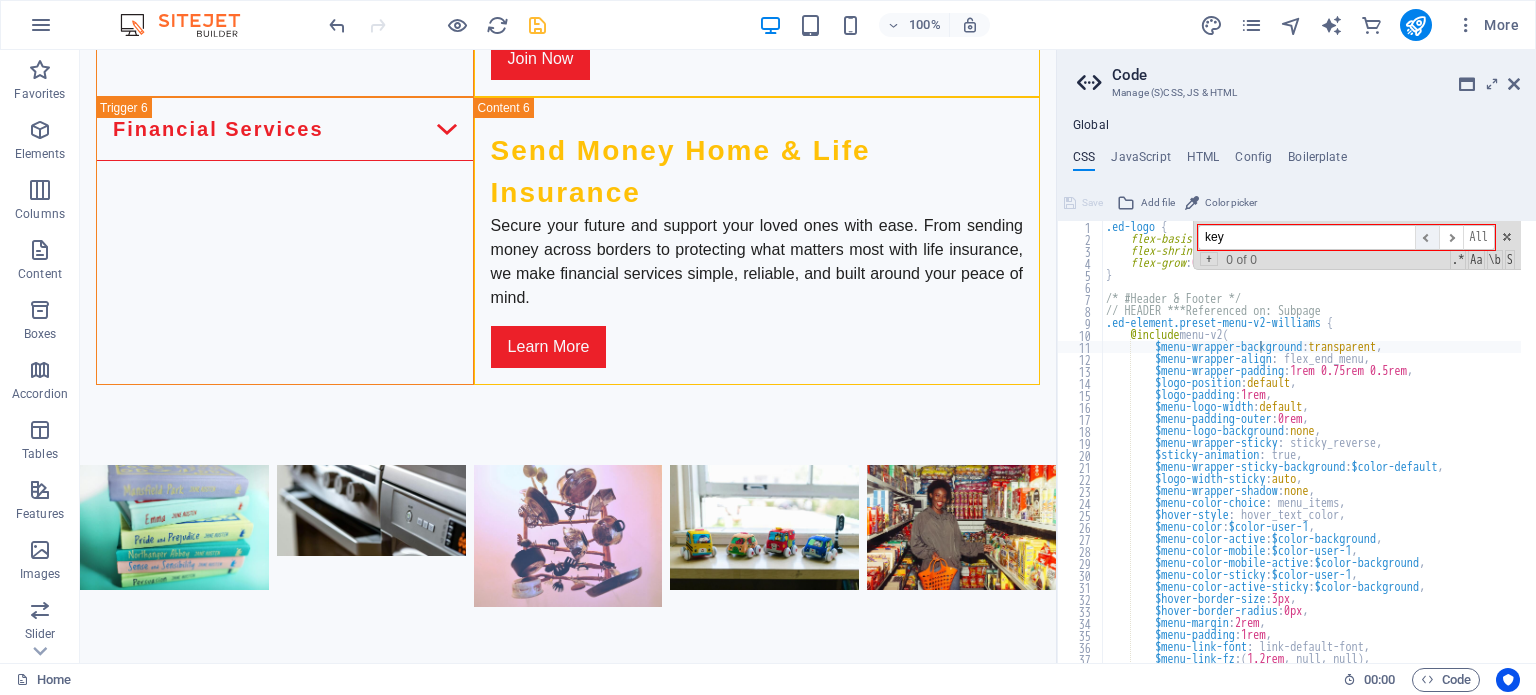 click on "​" at bounding box center (1427, 237) 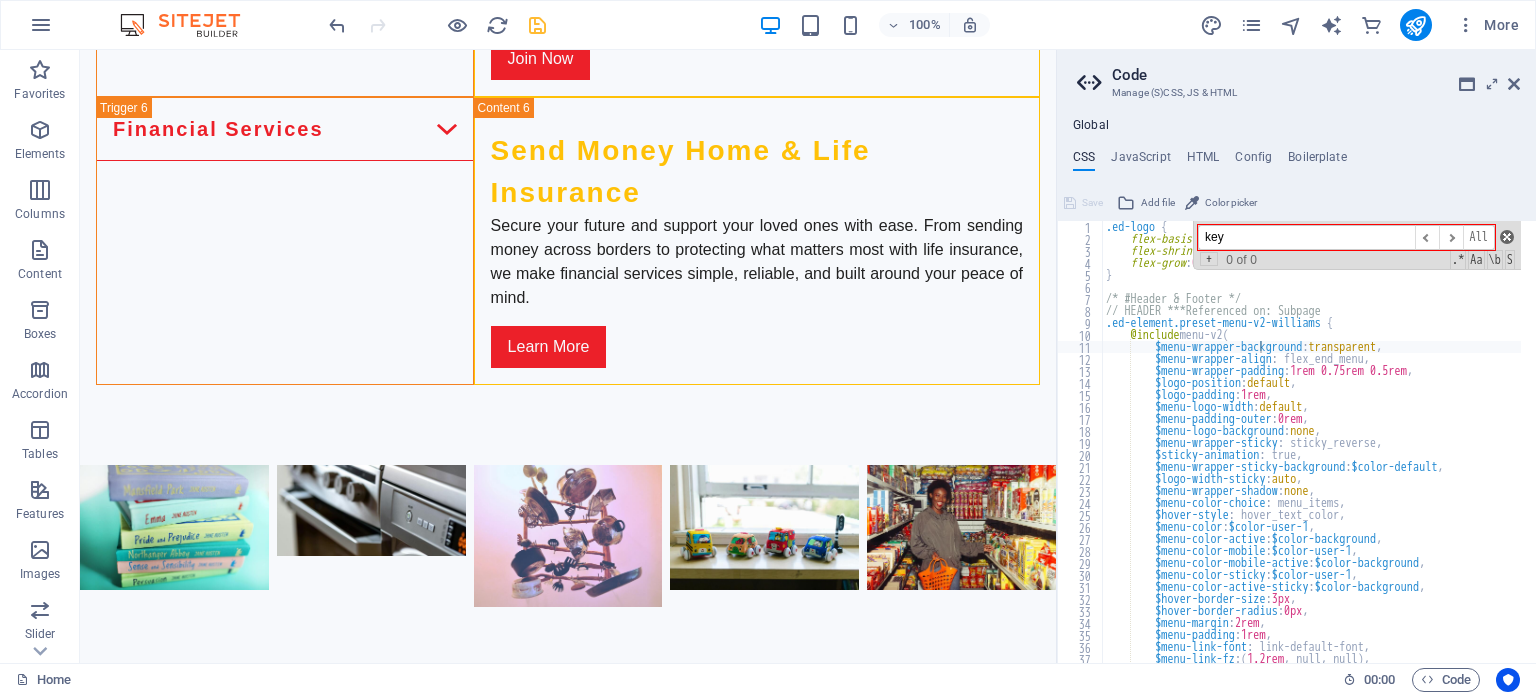 click at bounding box center [1507, 237] 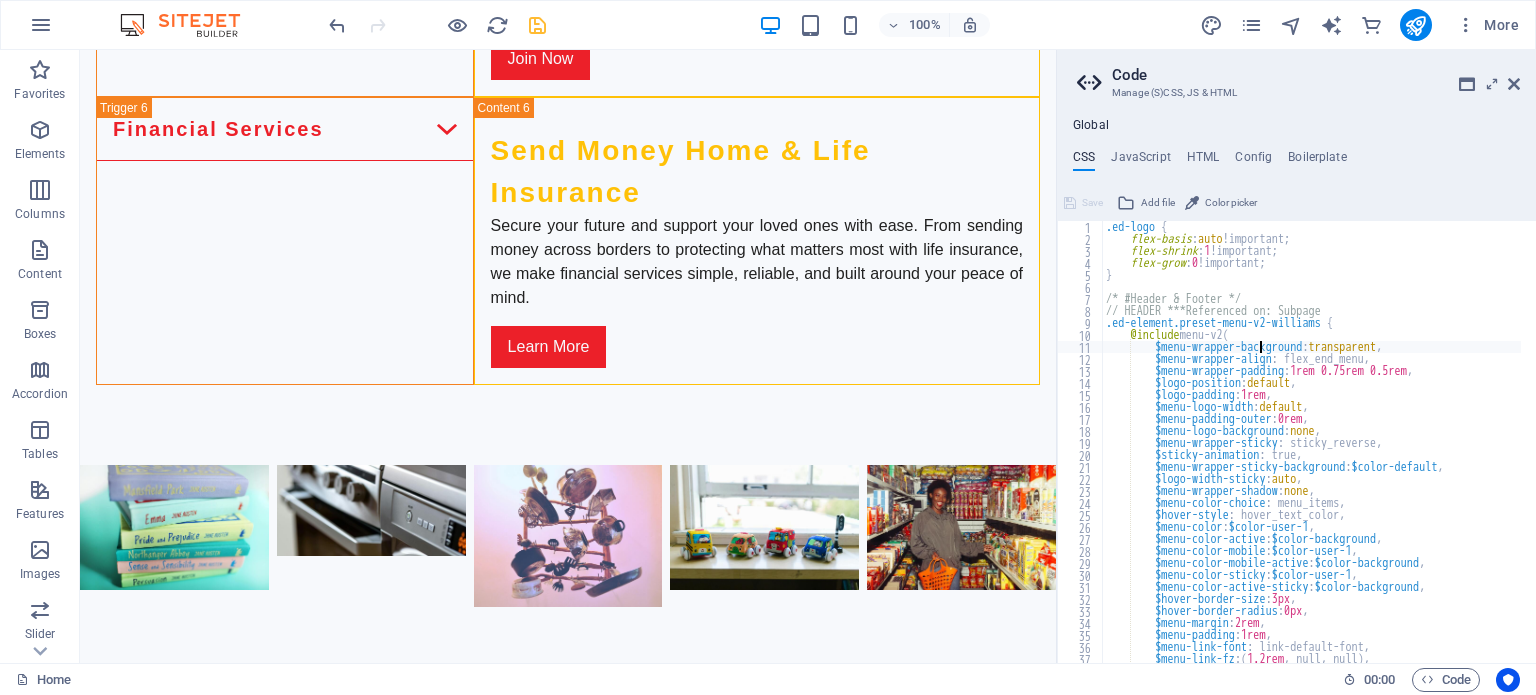 click on ".ed-logo   {      flex-basis :  auto !important;      flex-shrink :  1 !important;      flex-grow :  0 !important; } /* #Header & Footer */ // HEADER ***Referenced on: Subpage .ed-element.preset-menu-v2-williams   {      @include  menu-v2 (           $menu-wrapper-background :  transparent ,            $menu-wrapper-align : flex_end_menu,            $menu-wrapper-padding :  1rem   0.75rem   0.5rem ,            $logo-position :  default ,            $logo-padding :  1rem ,            $menu-logo-width :  default ,            $menu-padding-outer :  0rem ,            $menu-logo-background :  none ,            $menu-wrapper-sticky : sticky_reverse,            $sticky-animation : true,            $menu-wrapper-sticky-background :  $color-default ,            $logo-width-sticky :  auto ,            $menu-wrapper-shadow :  none ,            $menu-color-choice : menu_items,            $hover-style : hover_text_color,            $menu-color :  $color-user-1 ,            $menu-color-active :  $color-background ,       (" at bounding box center (1354, 446) 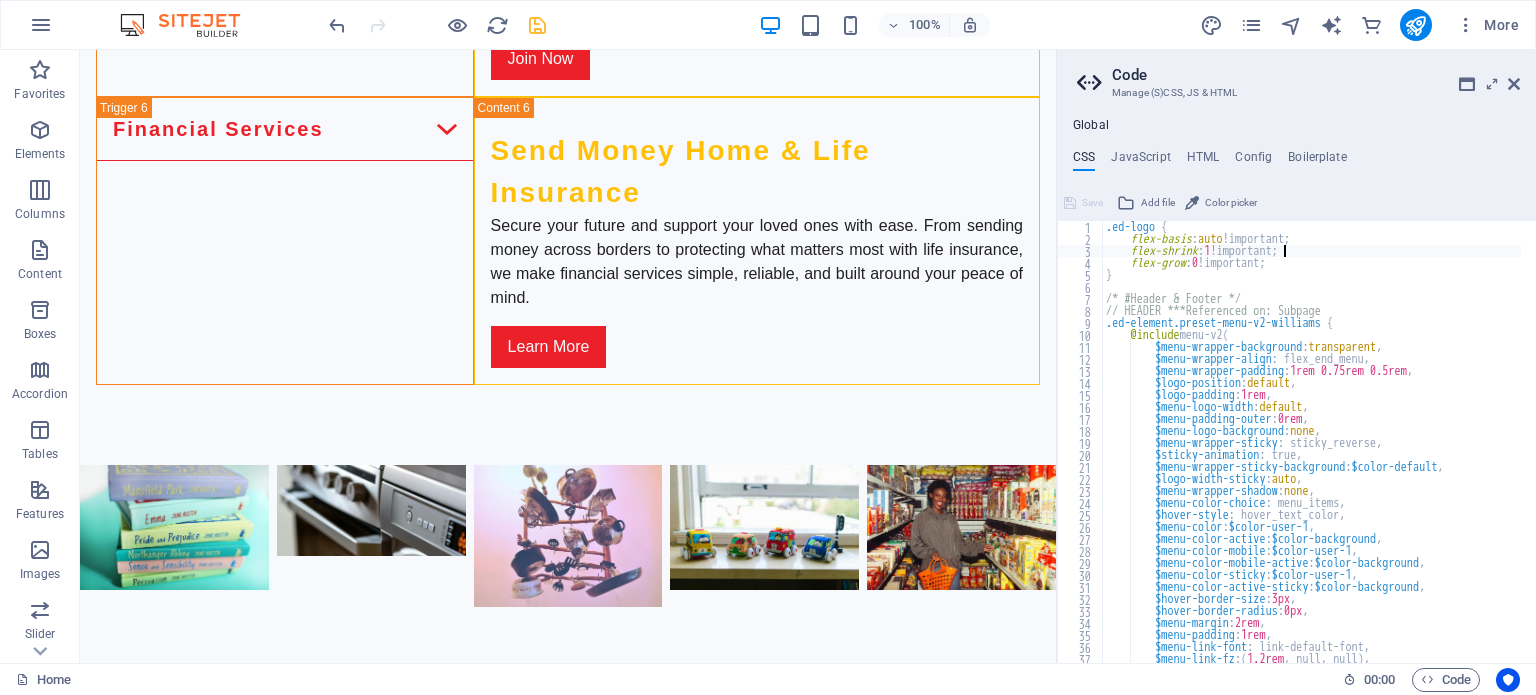 type on ");
}" 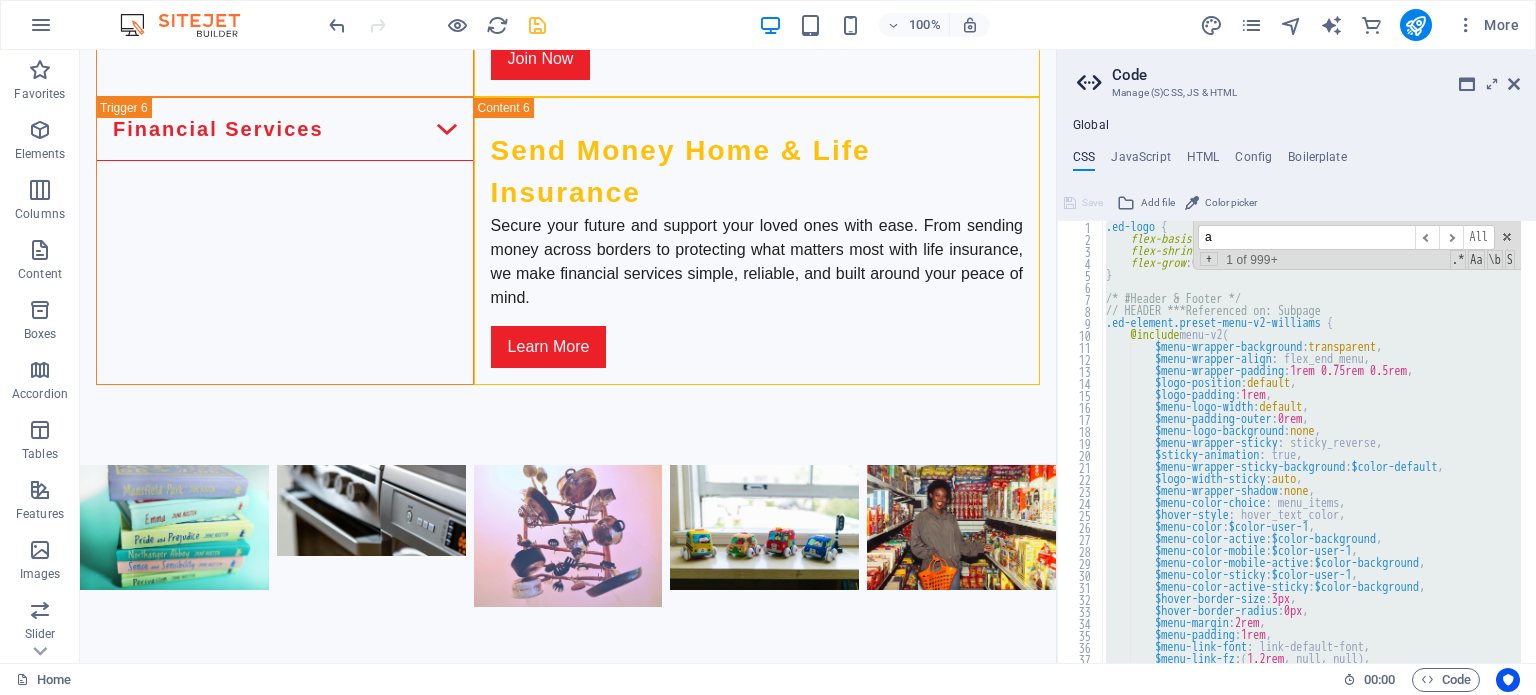 scroll, scrollTop: 0, scrollLeft: 0, axis: both 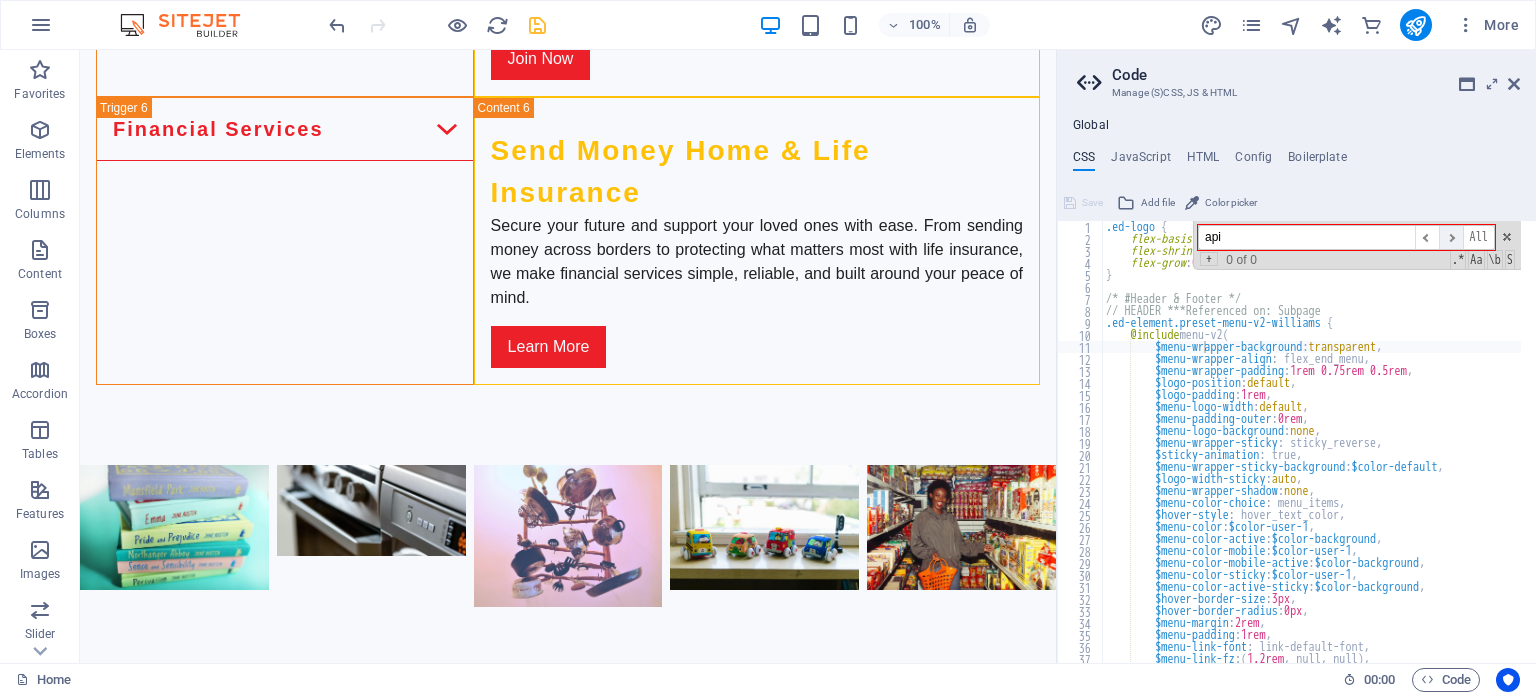 type on "api" 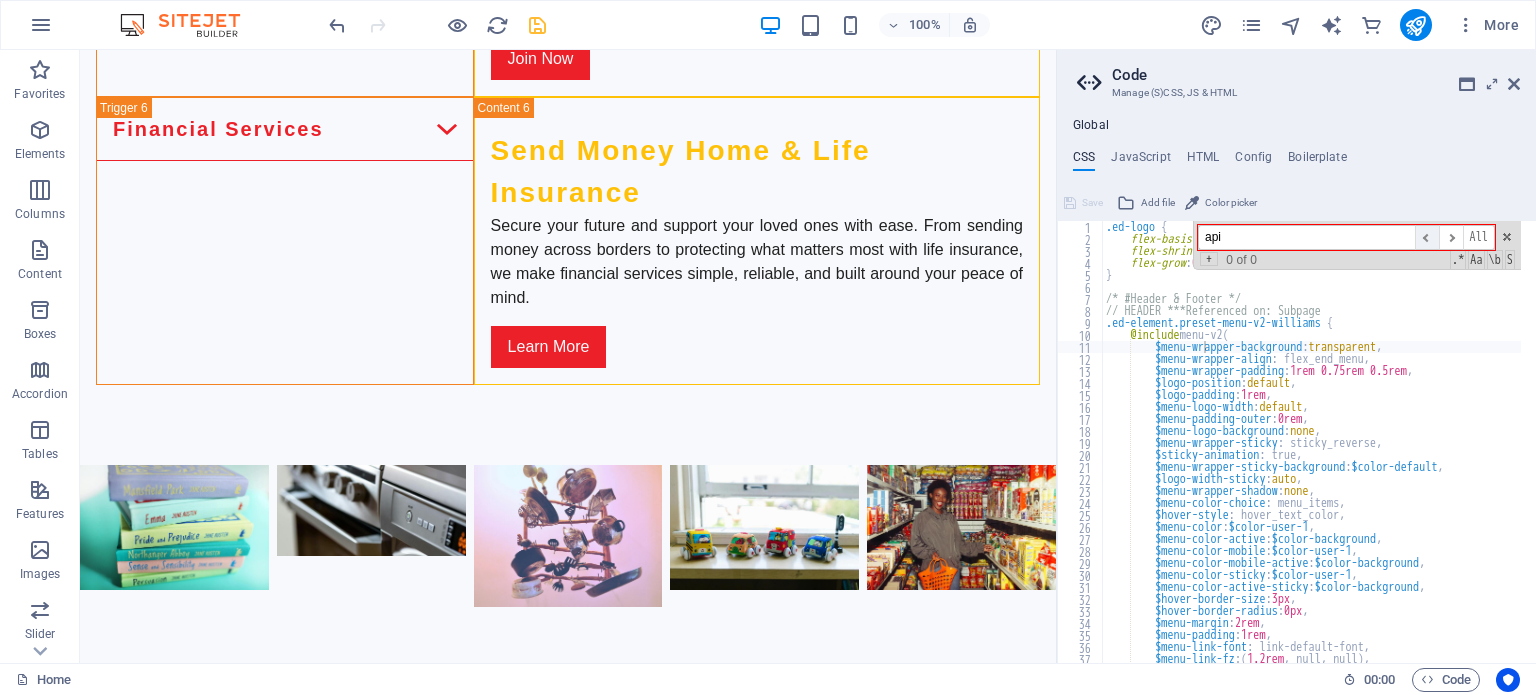 click on "​" at bounding box center (1427, 237) 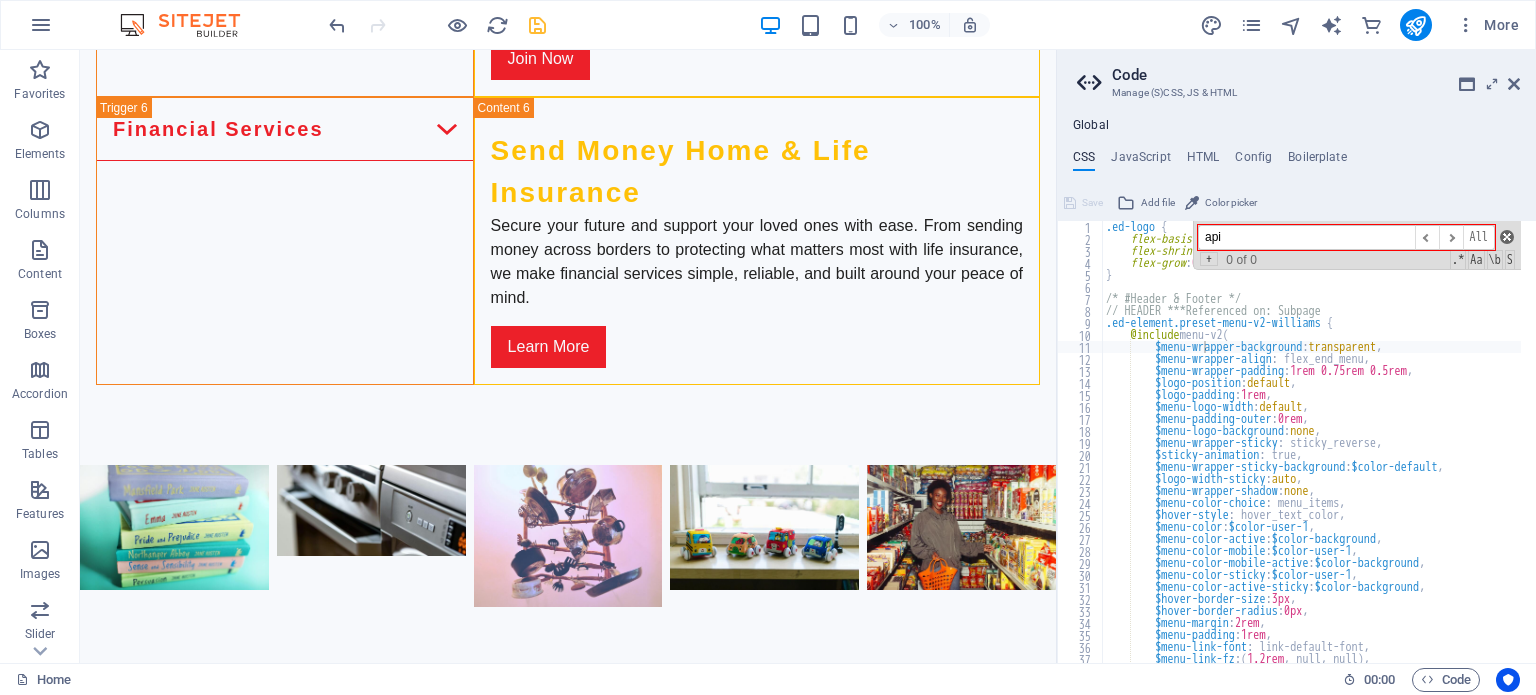 click at bounding box center [1507, 237] 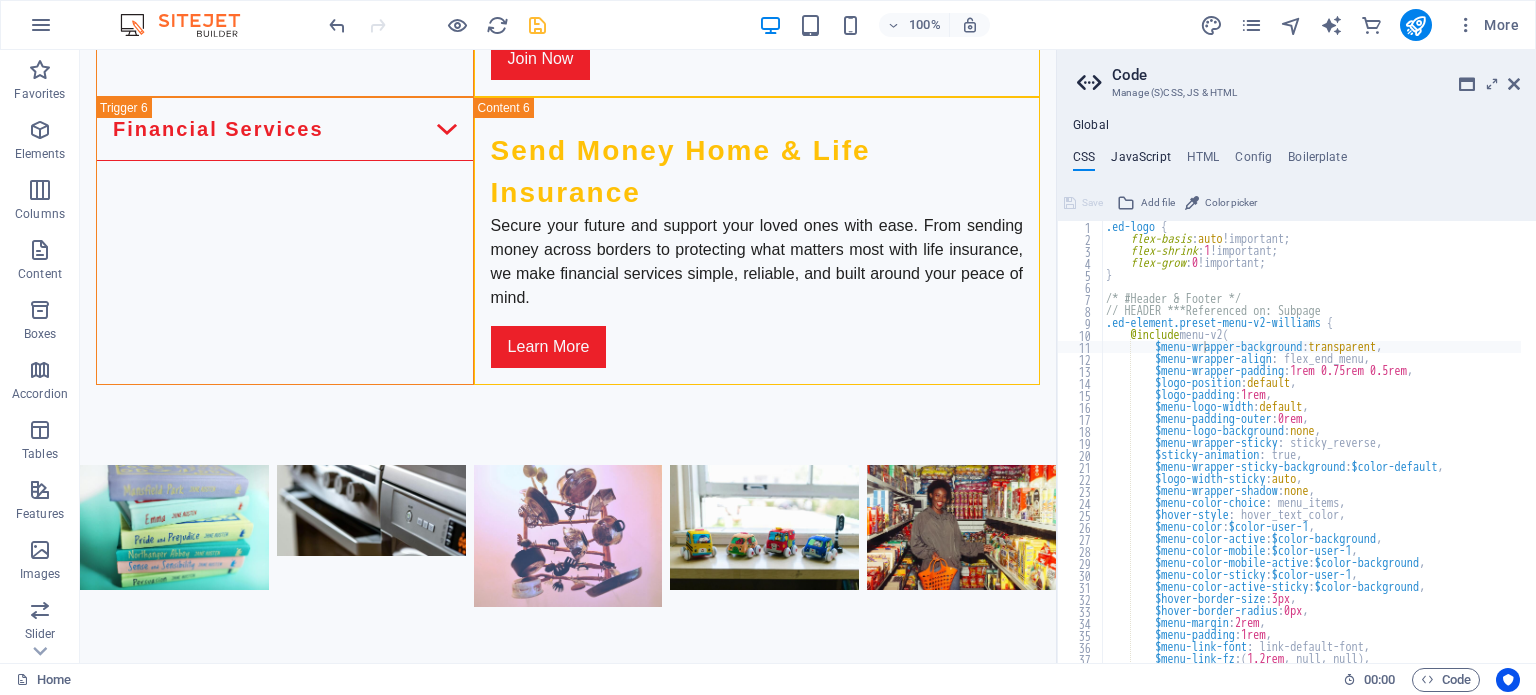 click on "JavaScript" at bounding box center (1140, 161) 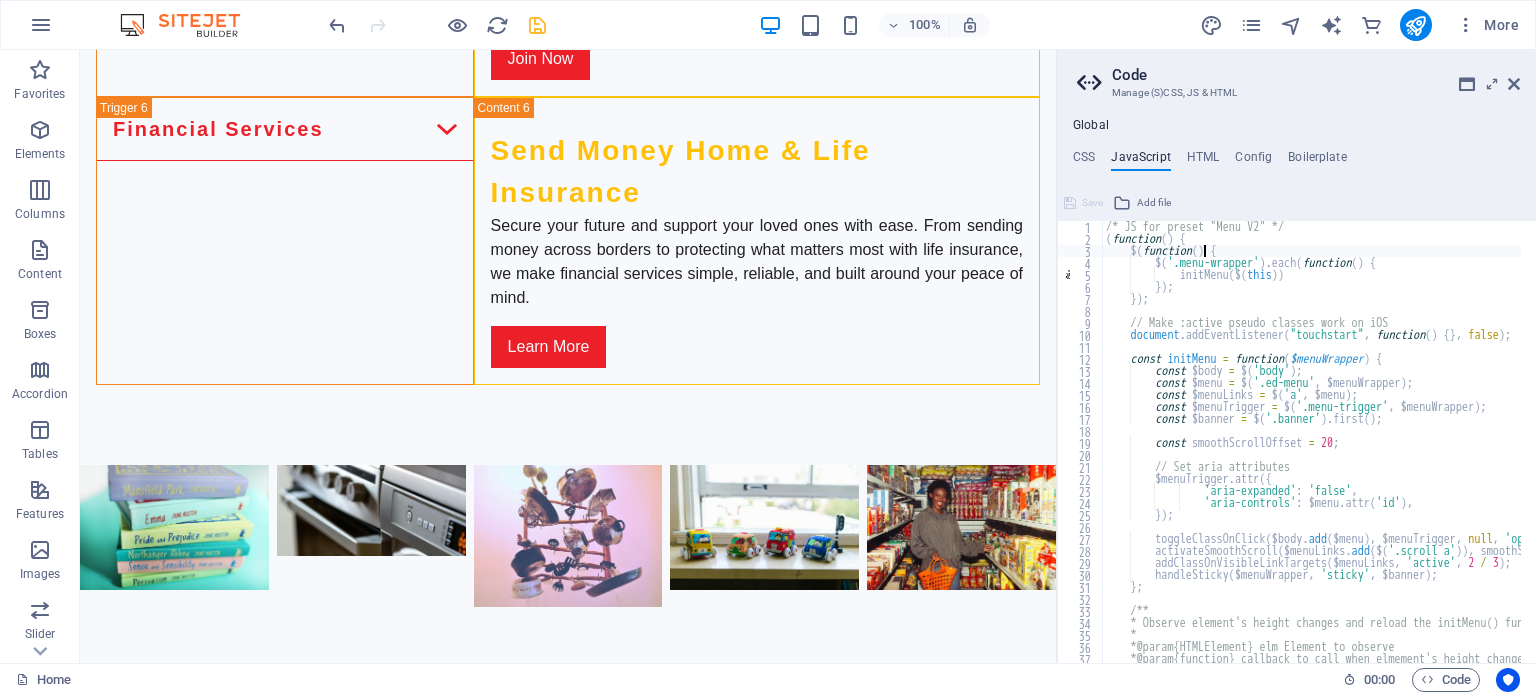 click on "/* JS for preset "Menu V2" */ ( function ( )   {      $ ( function ( )   {           $ ( '.menu-wrapper' ) . each ( function ( )   {                initMenu ( $ ( this ))           }) ;      }) ;      // Make :active pseudo classes work on iOS      document . addEventListener ( "touchstart" ,   function ( )   { } ,   false ) ;      const   initMenu   =   function ( $menuWrapper )   {           const   $body   =   $ ( 'body' ) ;           const   $menu   =   $ ( '.ed-menu' ,   $menuWrapper ) ;           const   $menuLinks   =   $ ( 'a' ,   $menu ) ;           const   $menuTrigger   =   $ ( '.menu-trigger' ,   $menuWrapper ) ;           const   $banner   =   $ ( '.banner' ) . first ( ) ;           const   smoothScrollOffset   =   20 ;                     // Set aria attributes           $menuTrigger . attr ({                     'aria-expanded' :   'false' ,                     'aria-controls' :   $menu . attr ( 'id' ) ,           }) ;           toggleClassOnClick ( $body . add ( $menu ) ,   $menuTrigger ,   ," at bounding box center [1520, 446] 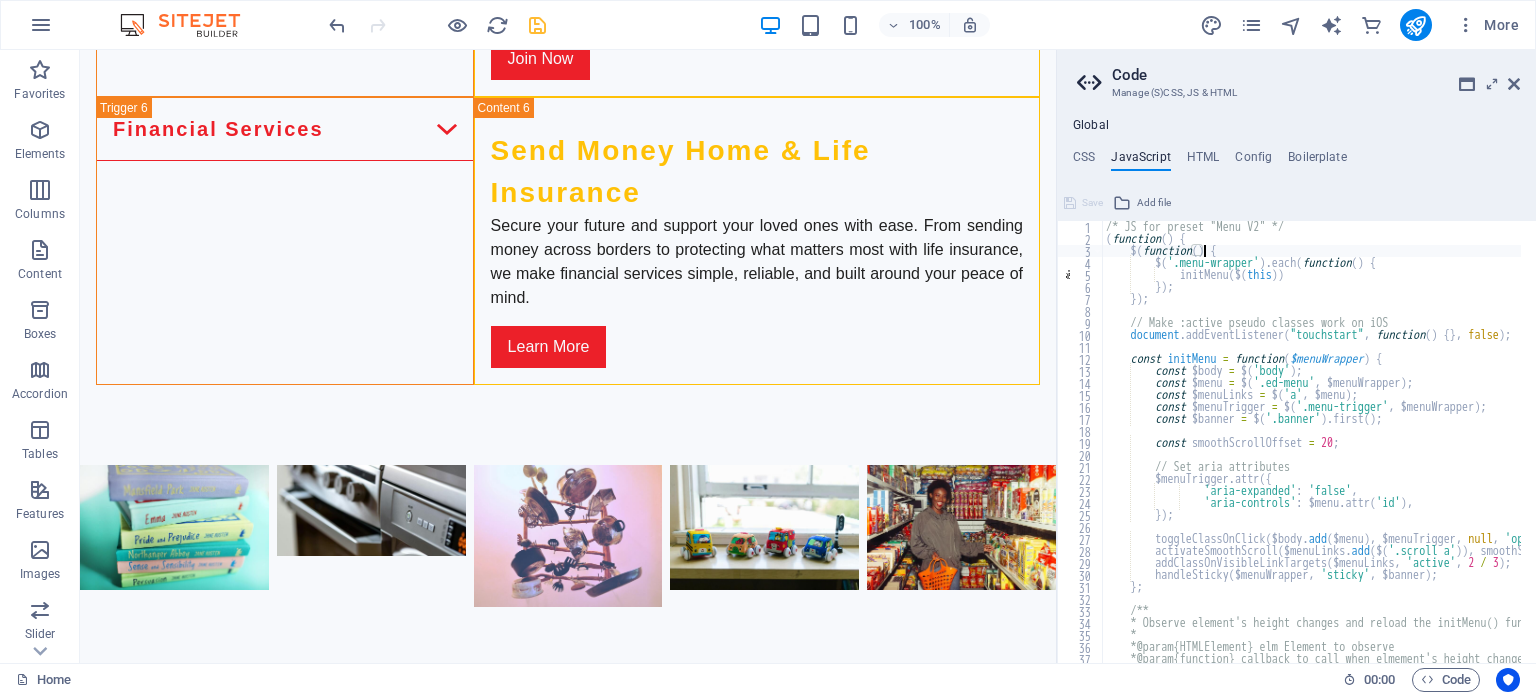 type on "})();
/* End JS for preset "Menu V2" */" 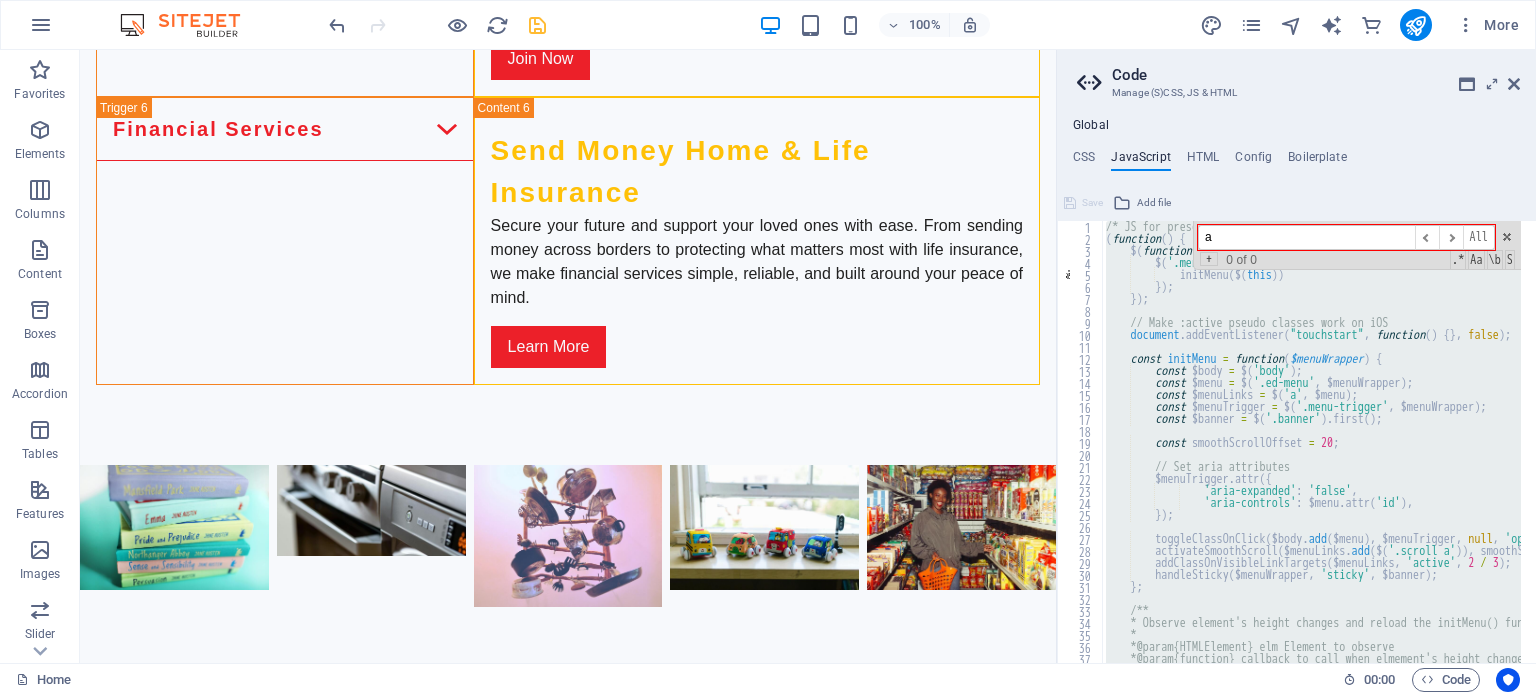 scroll, scrollTop: 0, scrollLeft: 0, axis: both 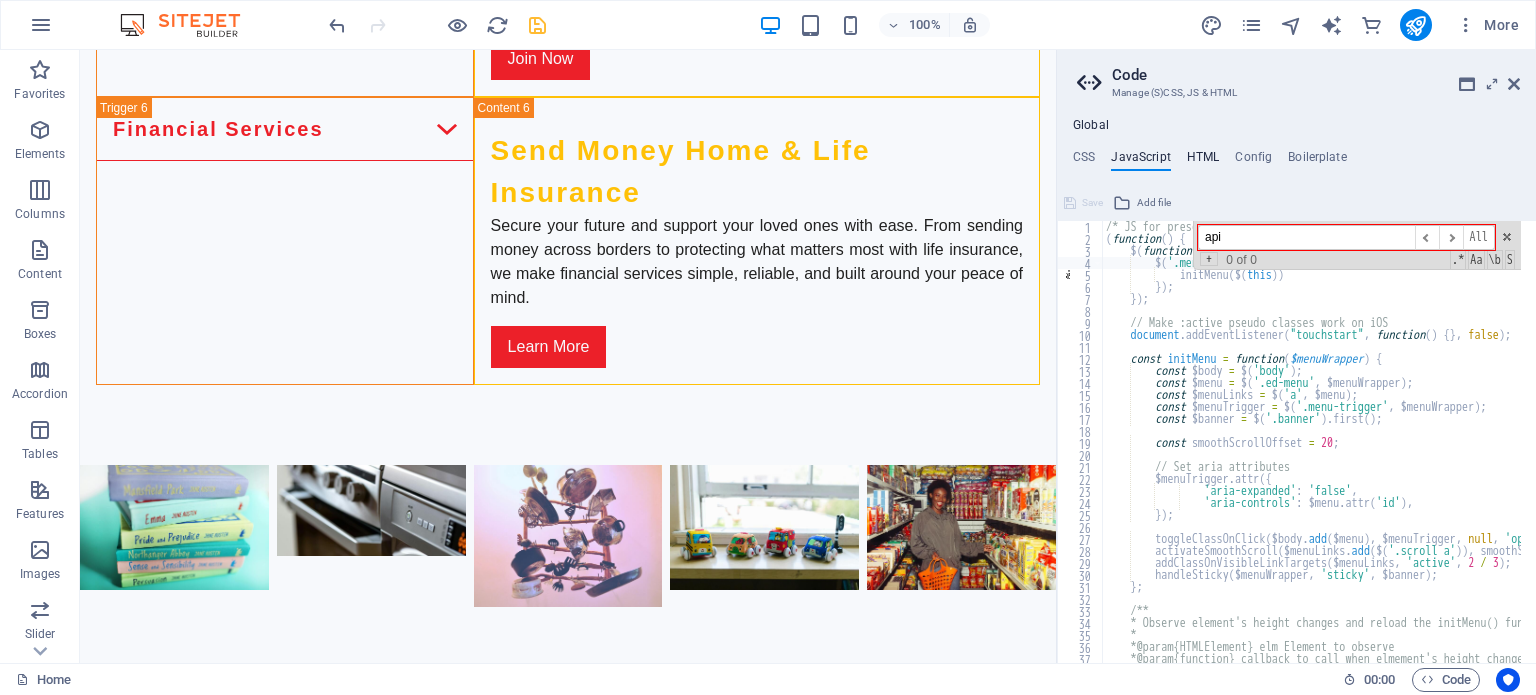 type on "api" 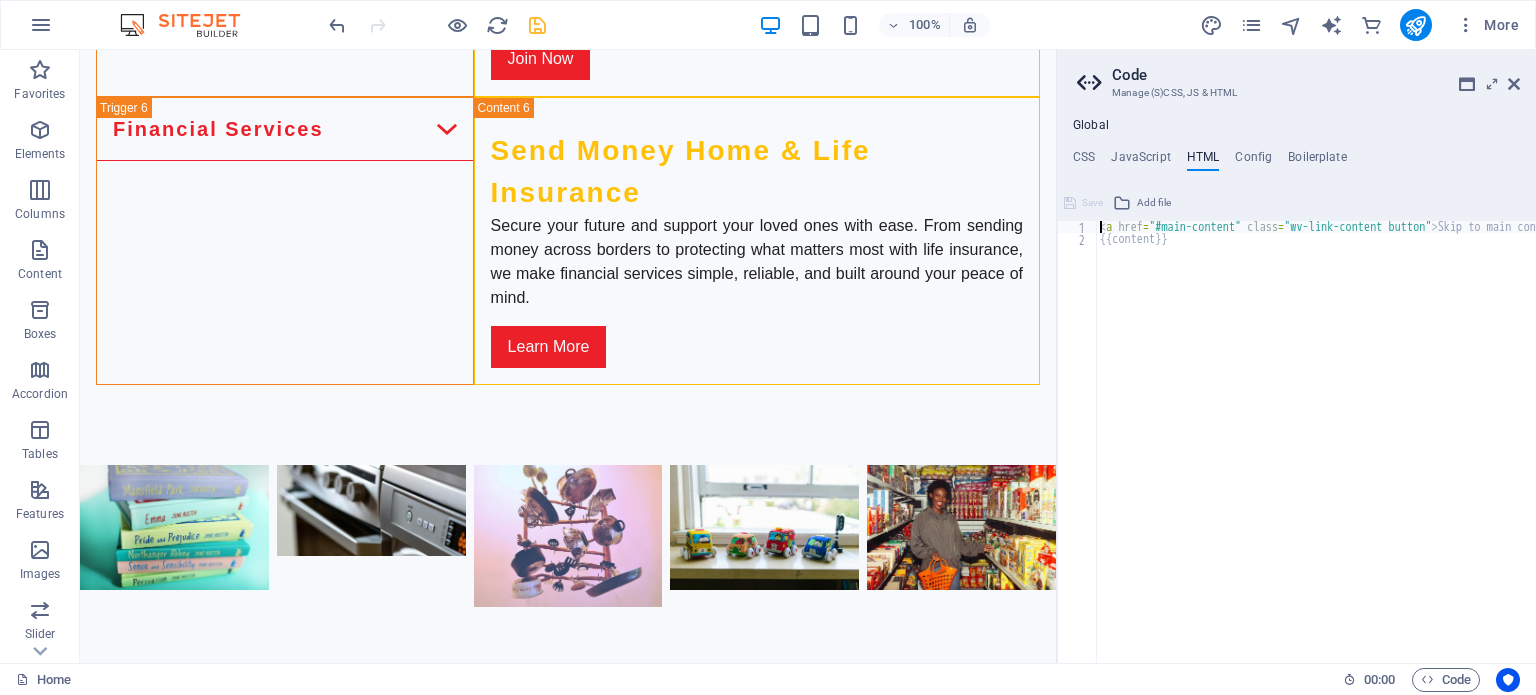 click on "< a   href = "#main-content"   class = "wv-link-content button" > Skip to main content </ a > {{content}}" at bounding box center (1342, 446) 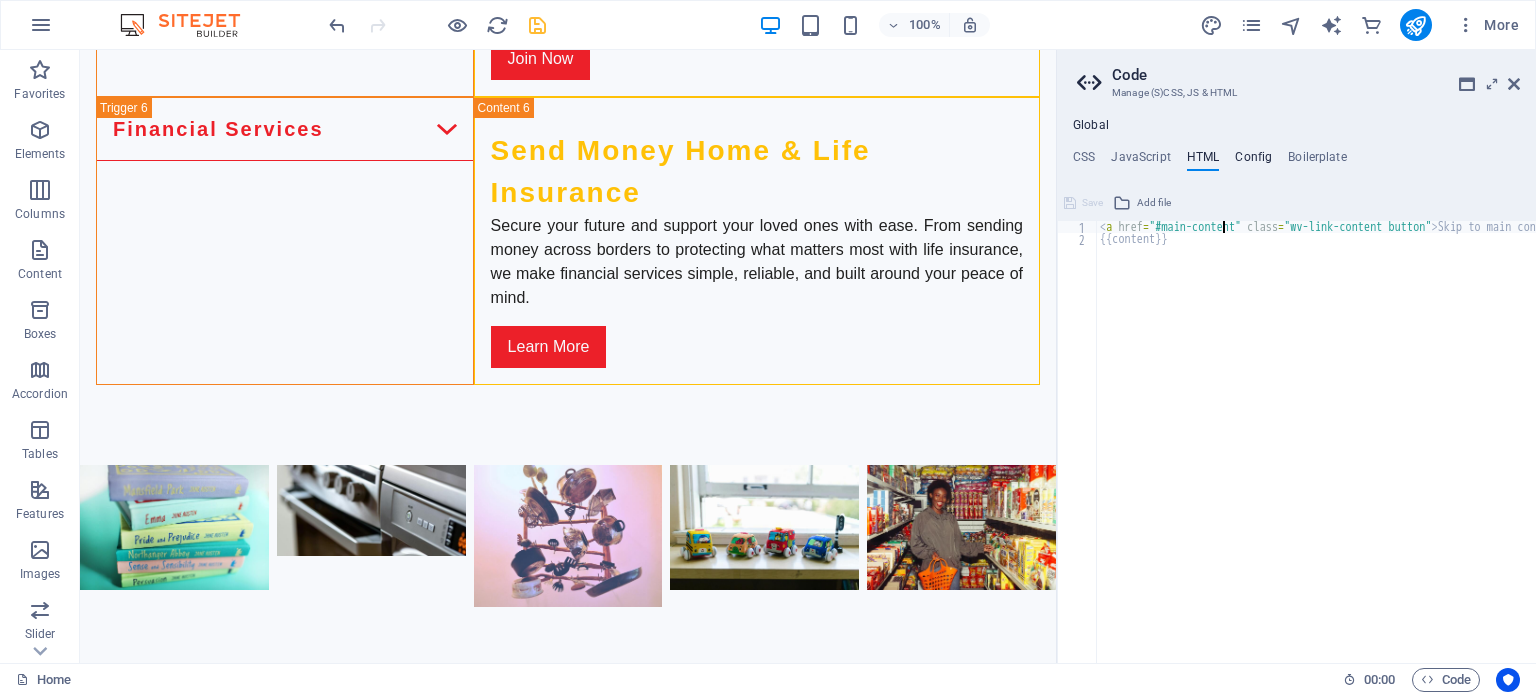 click on "Config" at bounding box center (1253, 161) 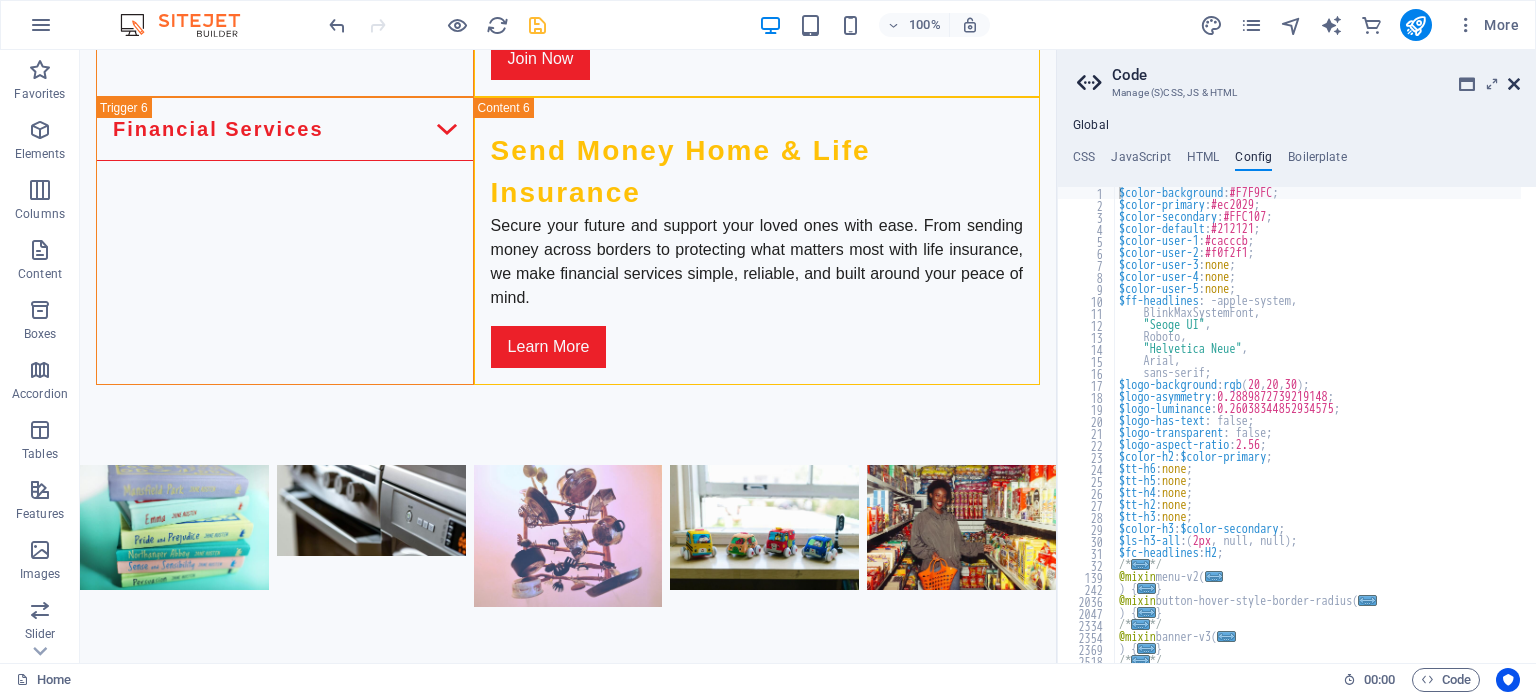 click at bounding box center [1514, 84] 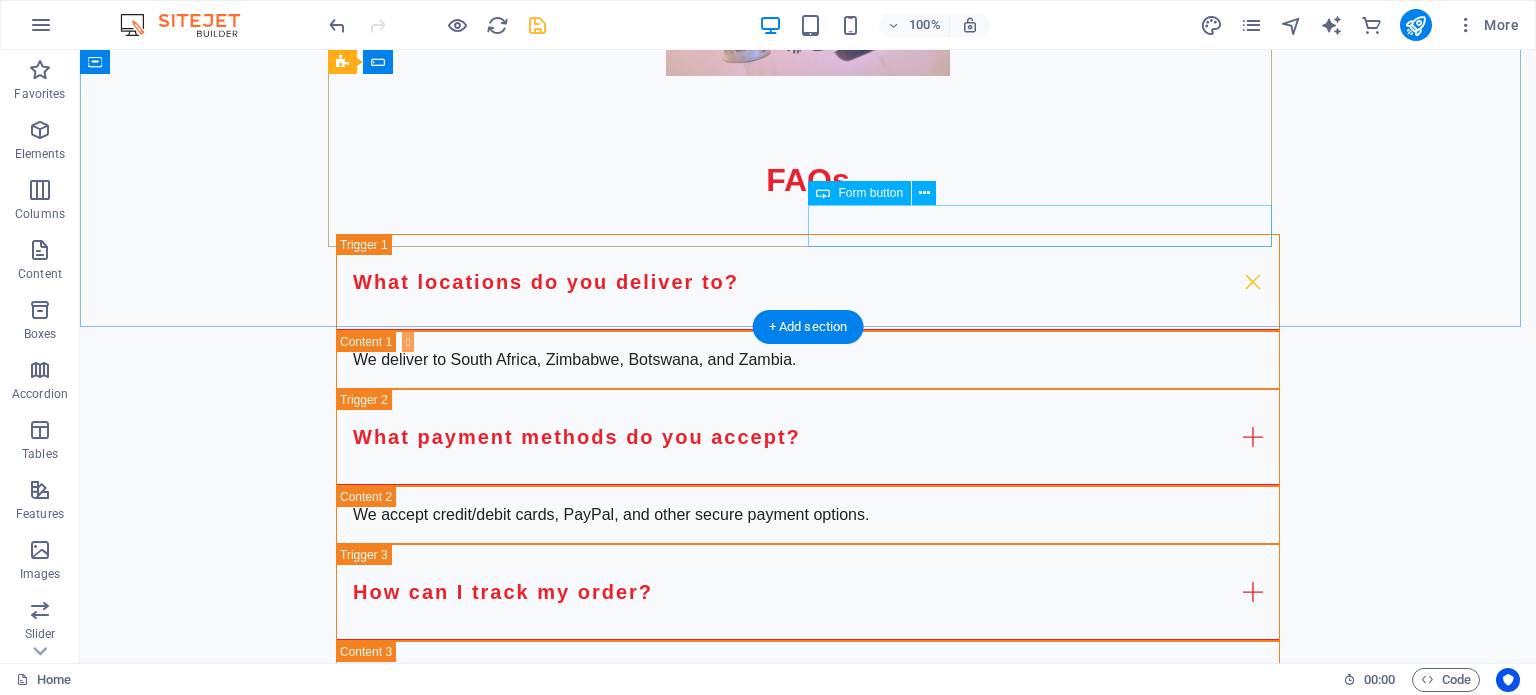 scroll, scrollTop: 5235, scrollLeft: 0, axis: vertical 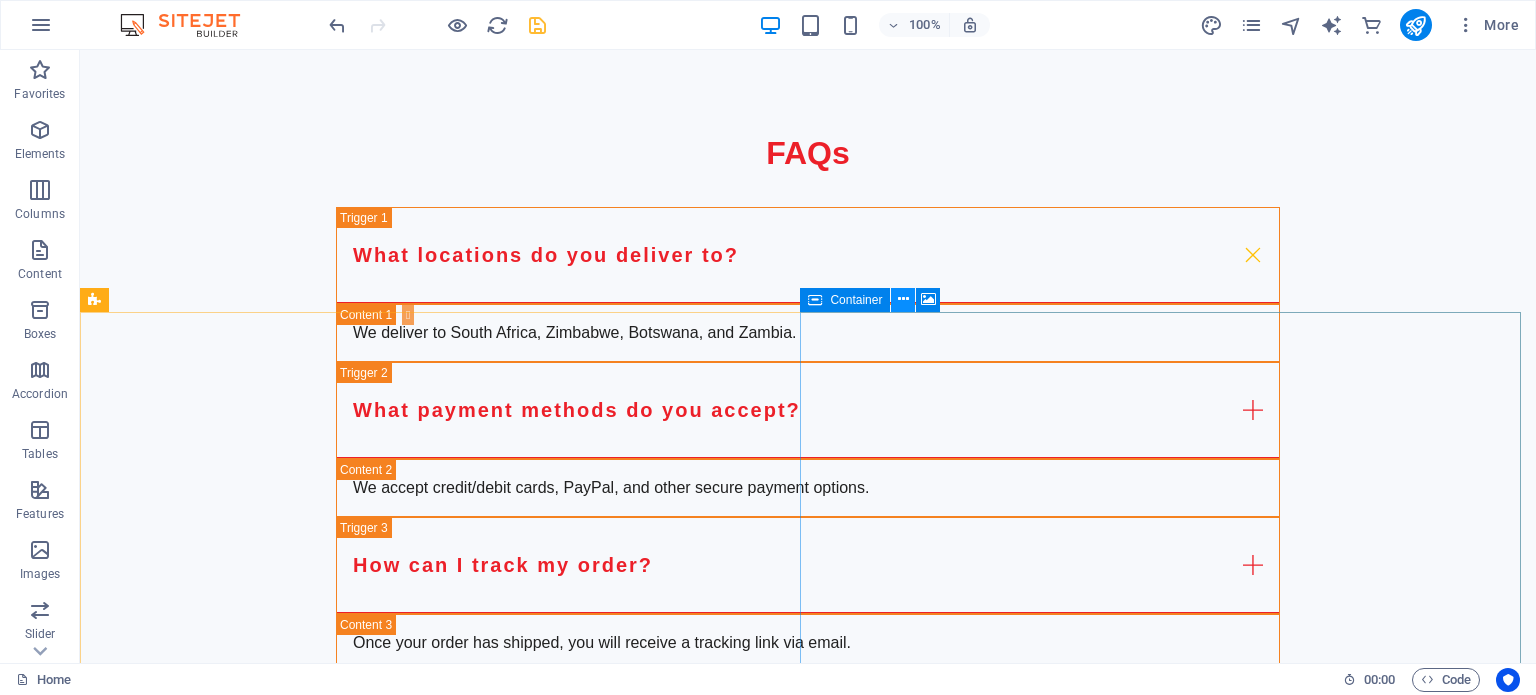 click at bounding box center (903, 299) 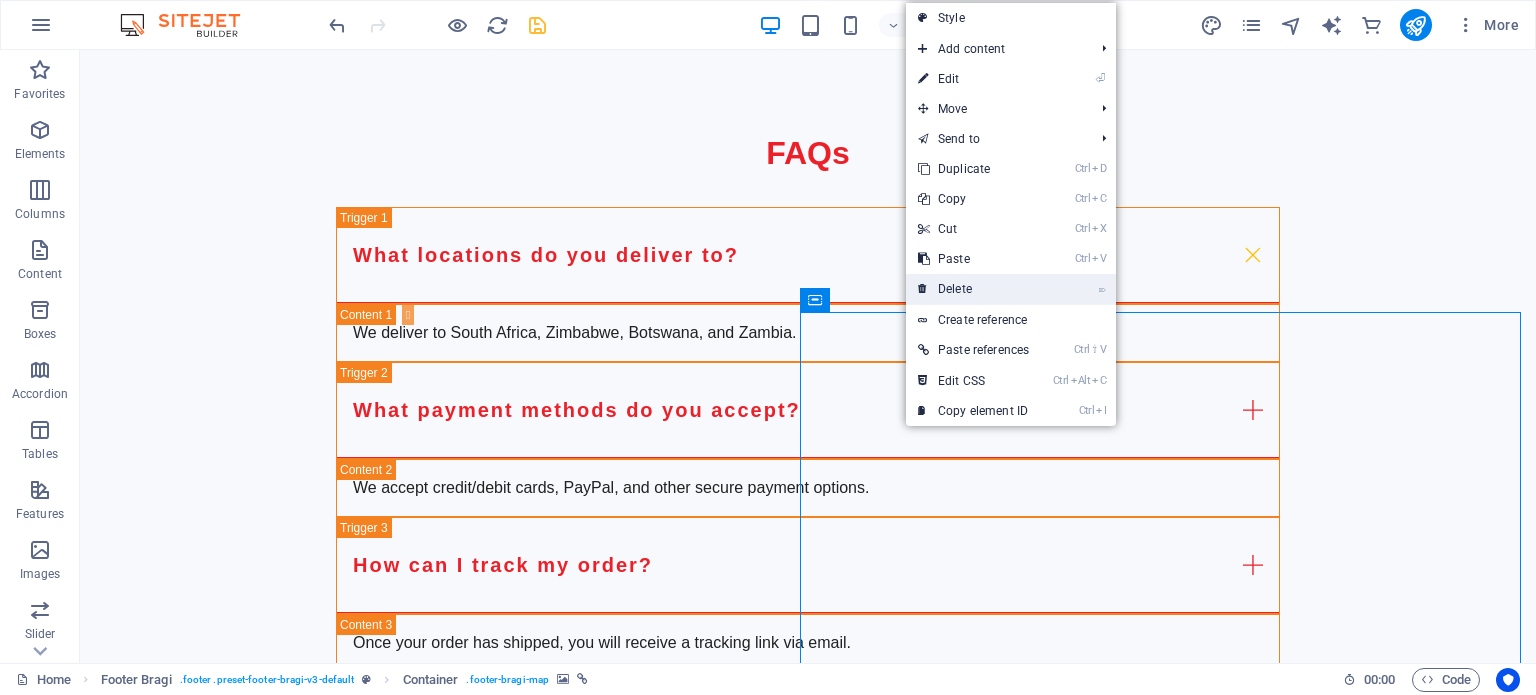click on "⌦  Delete" at bounding box center (973, 289) 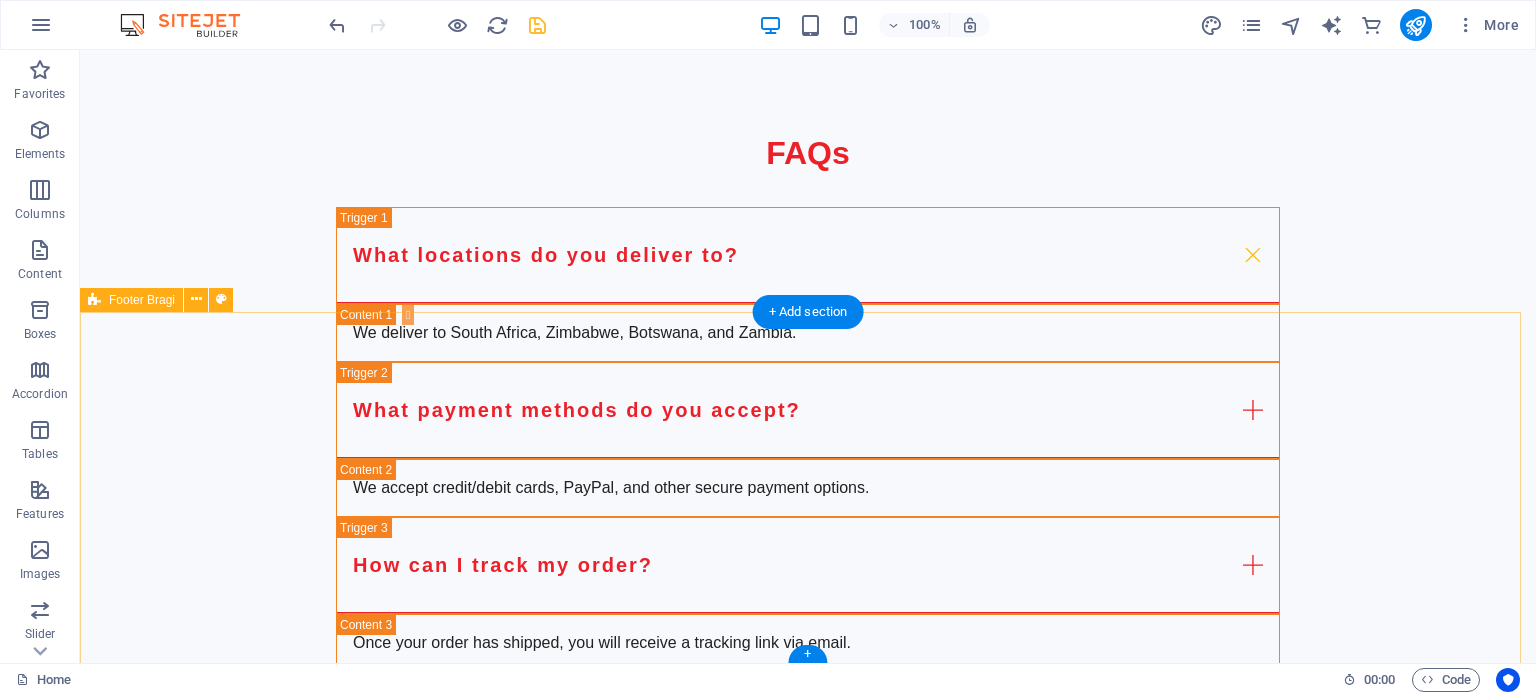 click on "Get in Touch with Us UNYQ Highveld , [POSTAL_CODE] Centurion +[COUNTRY_CODE]-[PHONE] [EMAIL] Legal Notice  |  Privacy Policy" at bounding box center [808, 2642] 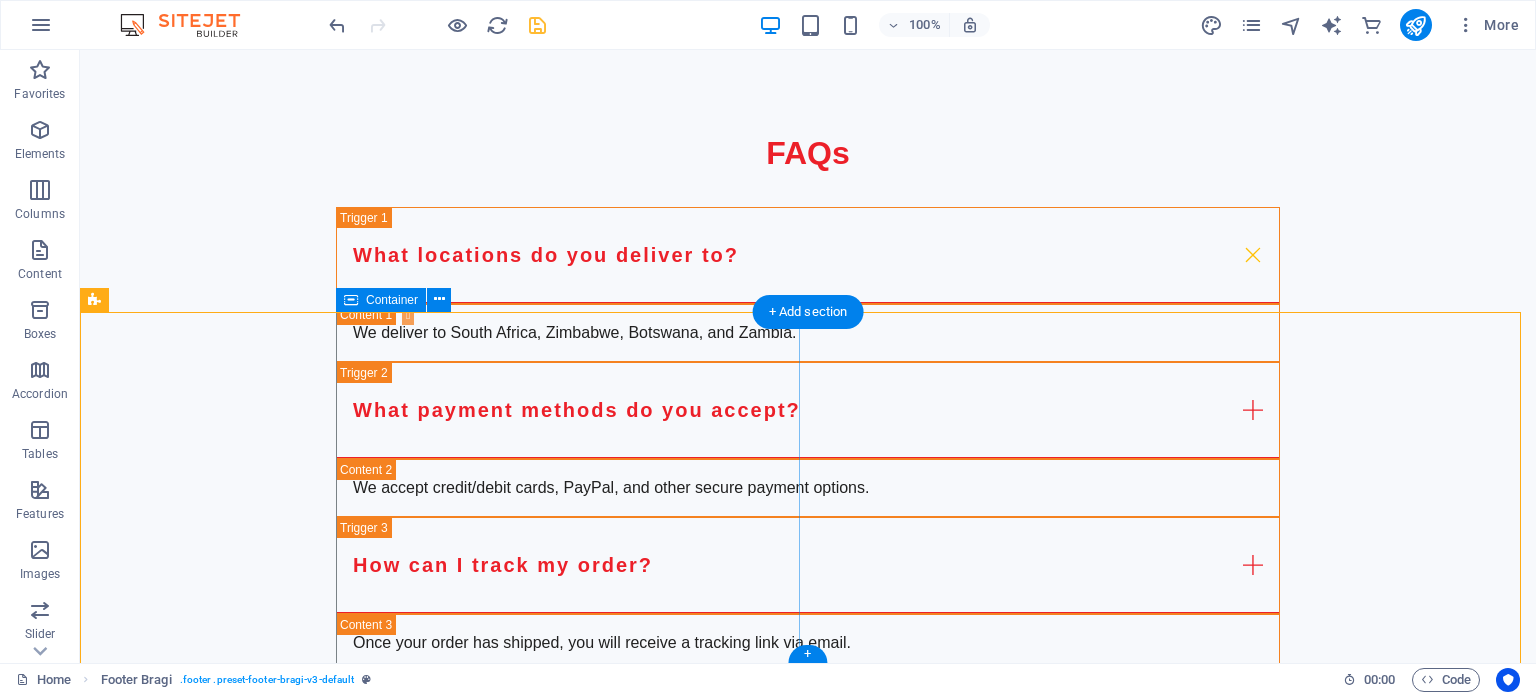 click on "Get in Touch with Us UNYQ Highveld , [POSTAL_CODE] Centurion +[COUNTRY_CODE]-[PHONE] [EMAIL] Legal Notice  |  Privacy Policy" at bounding box center (936, 2642) 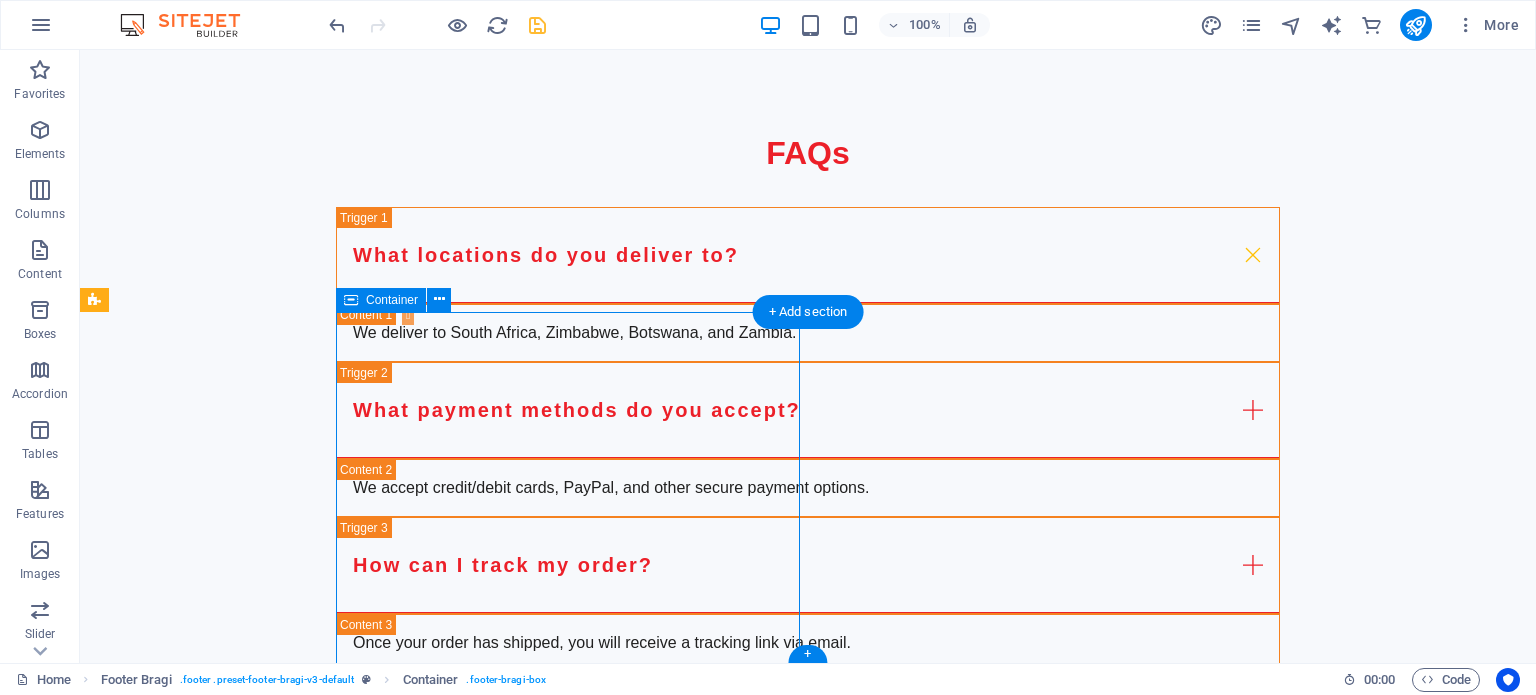 drag, startPoint x: 464, startPoint y: 347, endPoint x: 641, endPoint y: 369, distance: 178.36198 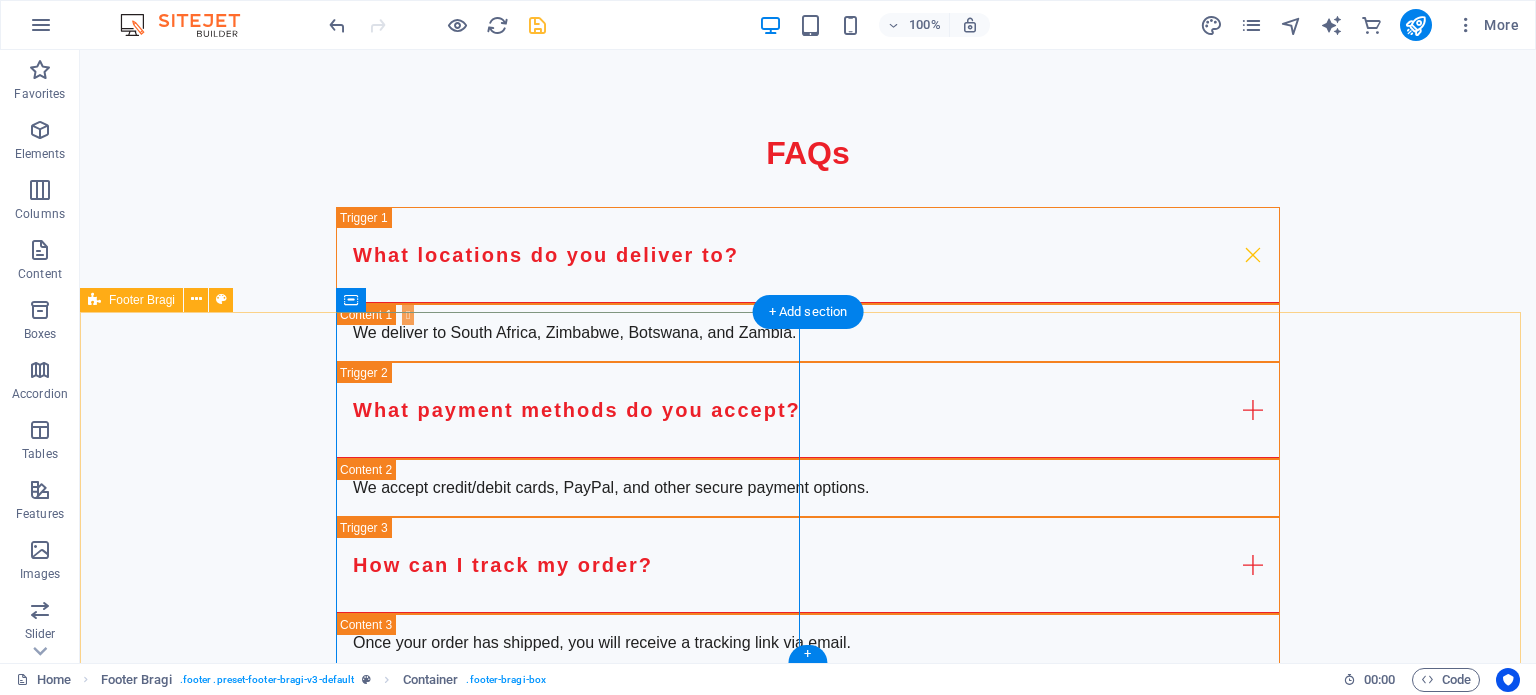 click on "Get in Touch with Us UNYQ Highveld , [POSTAL_CODE] Centurion +[COUNTRY_CODE]-[PHONE] [EMAIL] Legal Notice  |  Privacy Policy" at bounding box center [808, 2642] 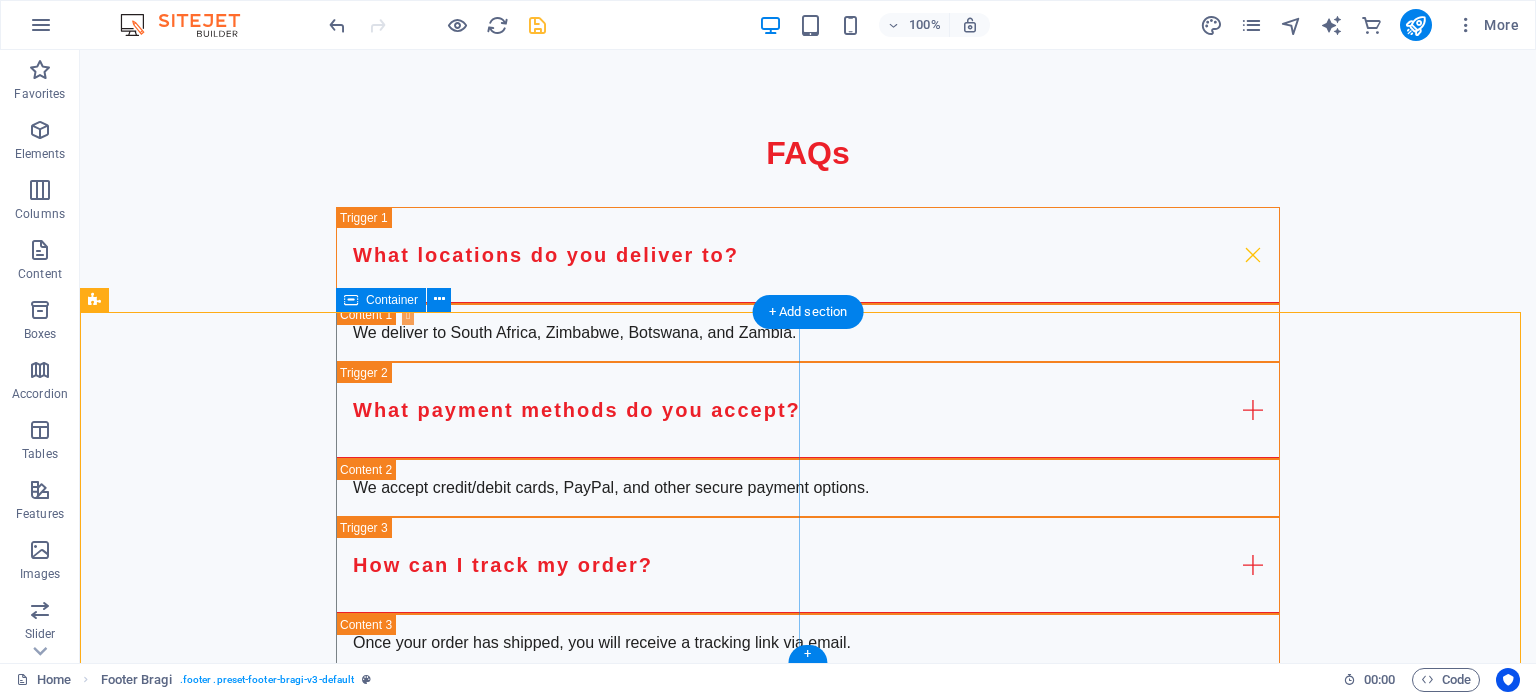 click on "Get in Touch with Us UNYQ Highveld , [POSTAL_CODE] Centurion +[COUNTRY_CODE]-[PHONE] [EMAIL] Legal Notice  |  Privacy Policy" at bounding box center [936, 2642] 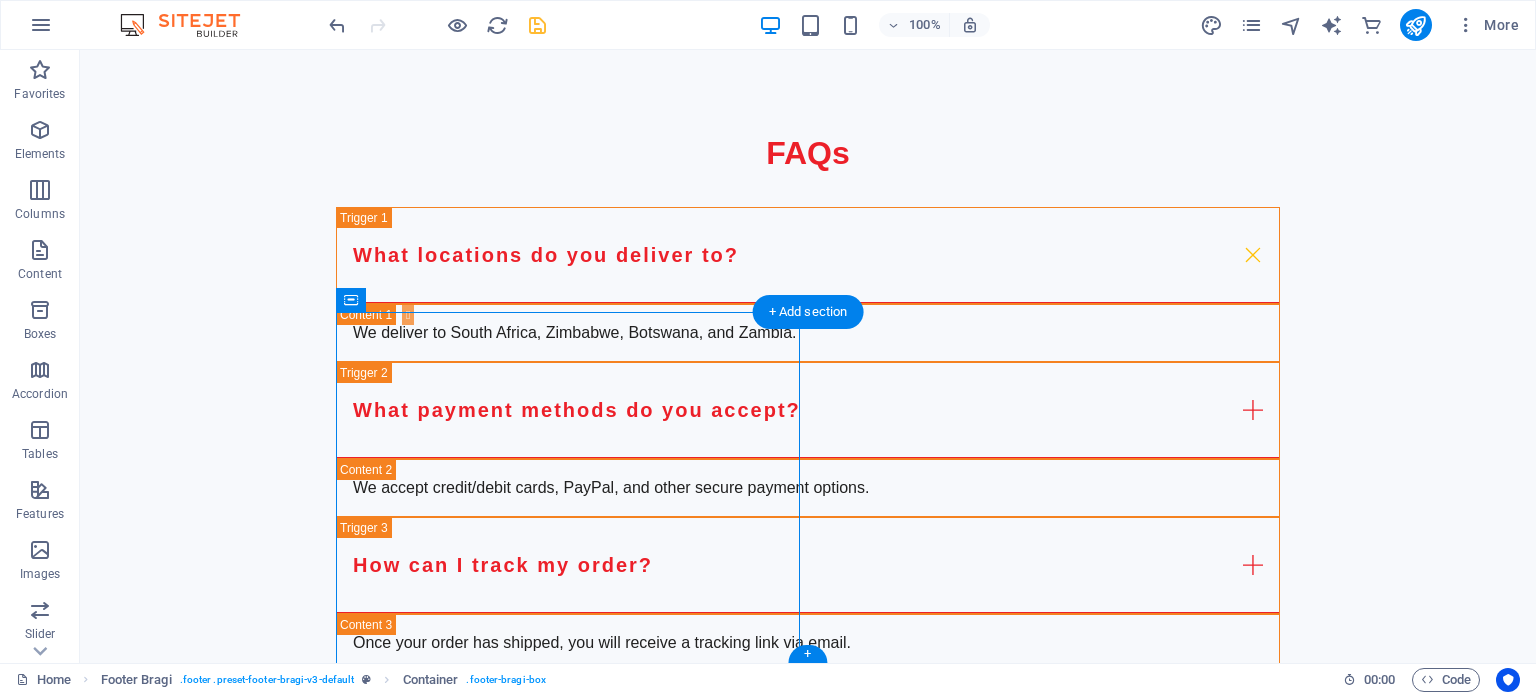 drag, startPoint x: 556, startPoint y: 363, endPoint x: 820, endPoint y: 383, distance: 264.7565 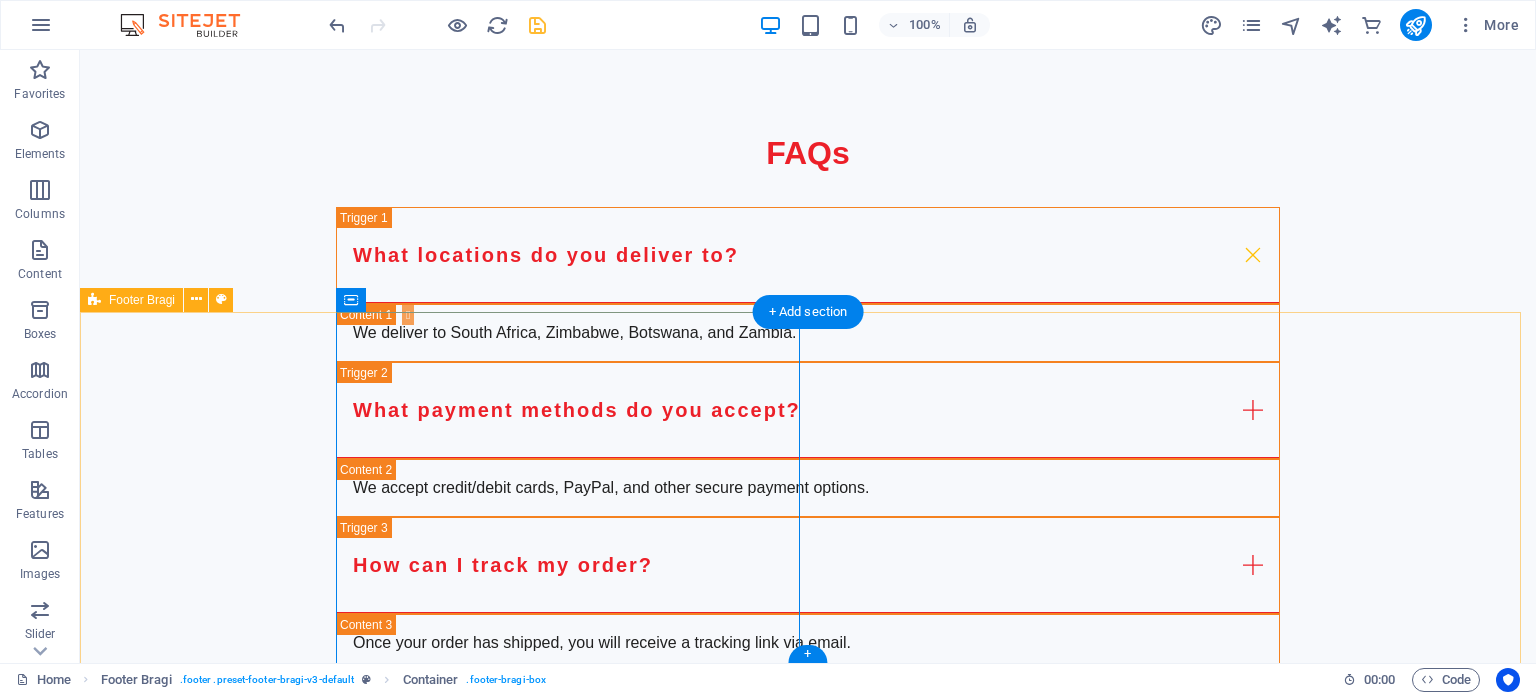 click on "Get in Touch with Us UNYQ Highveld , [POSTAL_CODE] Centurion +[COUNTRY_CODE]-[PHONE] [EMAIL] Legal Notice  |  Privacy Policy" at bounding box center (808, 2642) 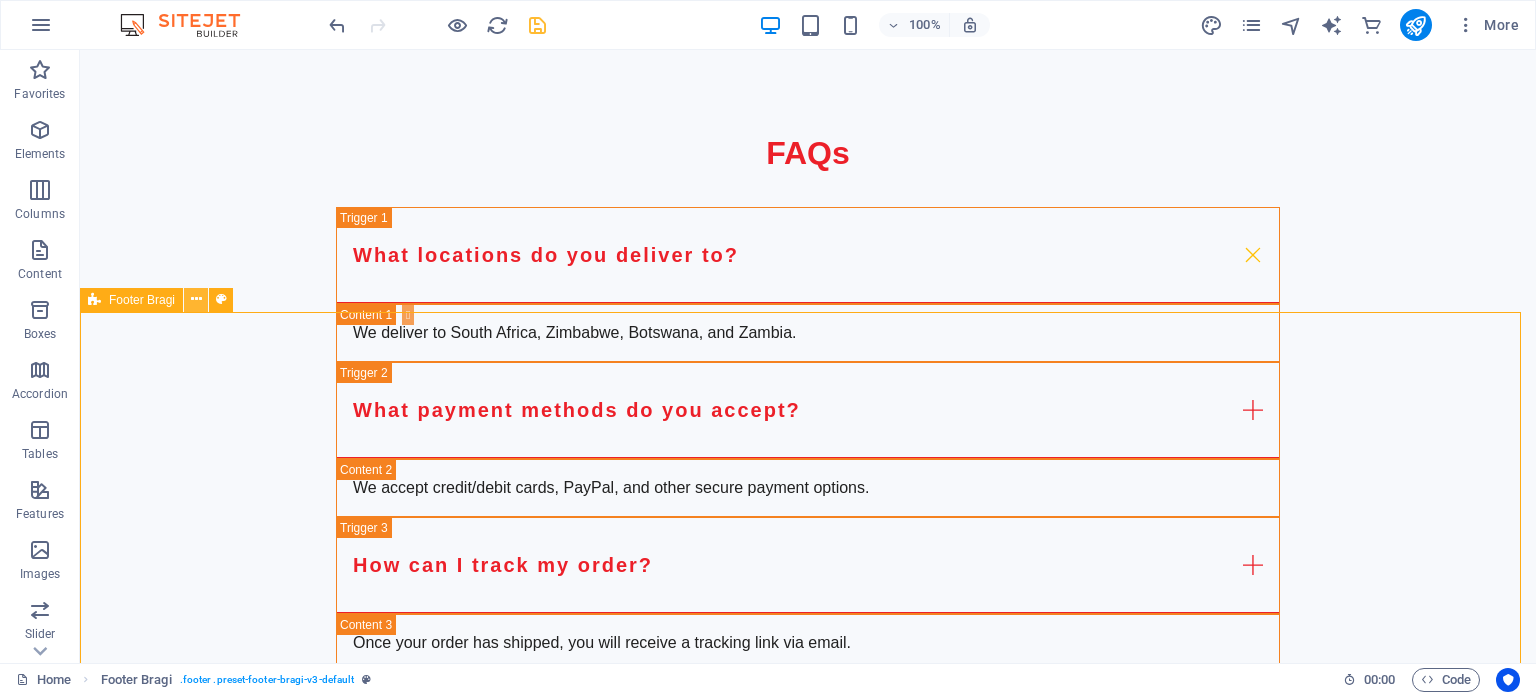 click at bounding box center [196, 299] 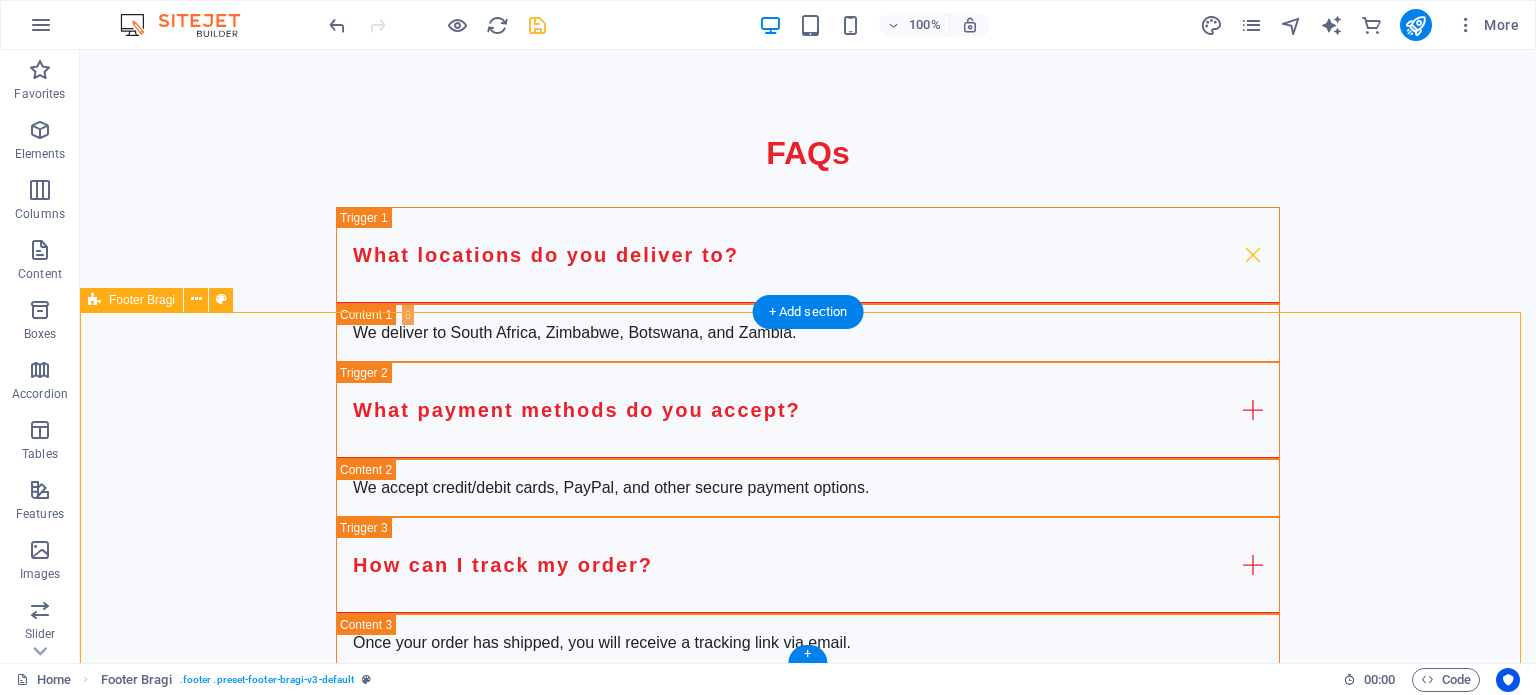 click on "Get in Touch with Us UNYQ Highveld , [POSTAL_CODE] Centurion +[COUNTRY_CODE]-[PHONE] [EMAIL] Legal Notice  |  Privacy Policy" at bounding box center (808, 2642) 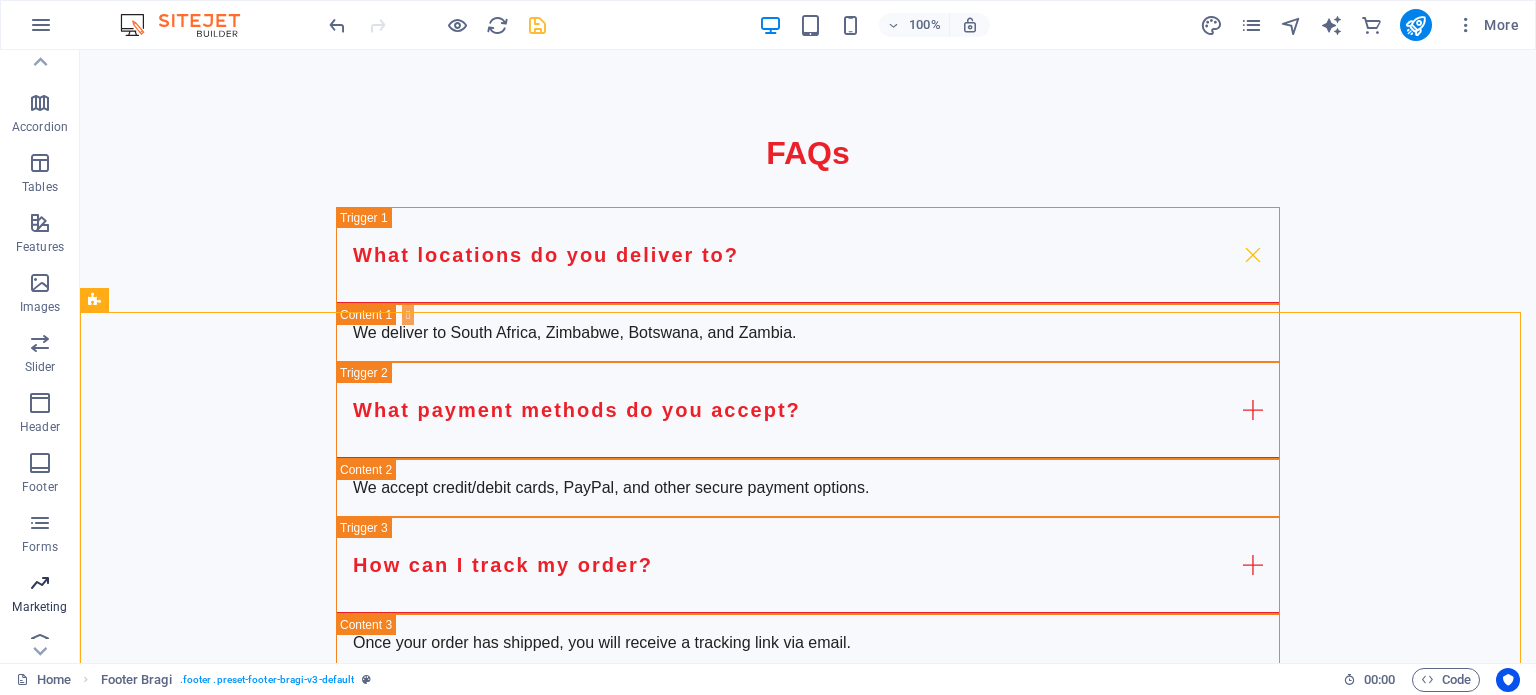 scroll, scrollTop: 300, scrollLeft: 0, axis: vertical 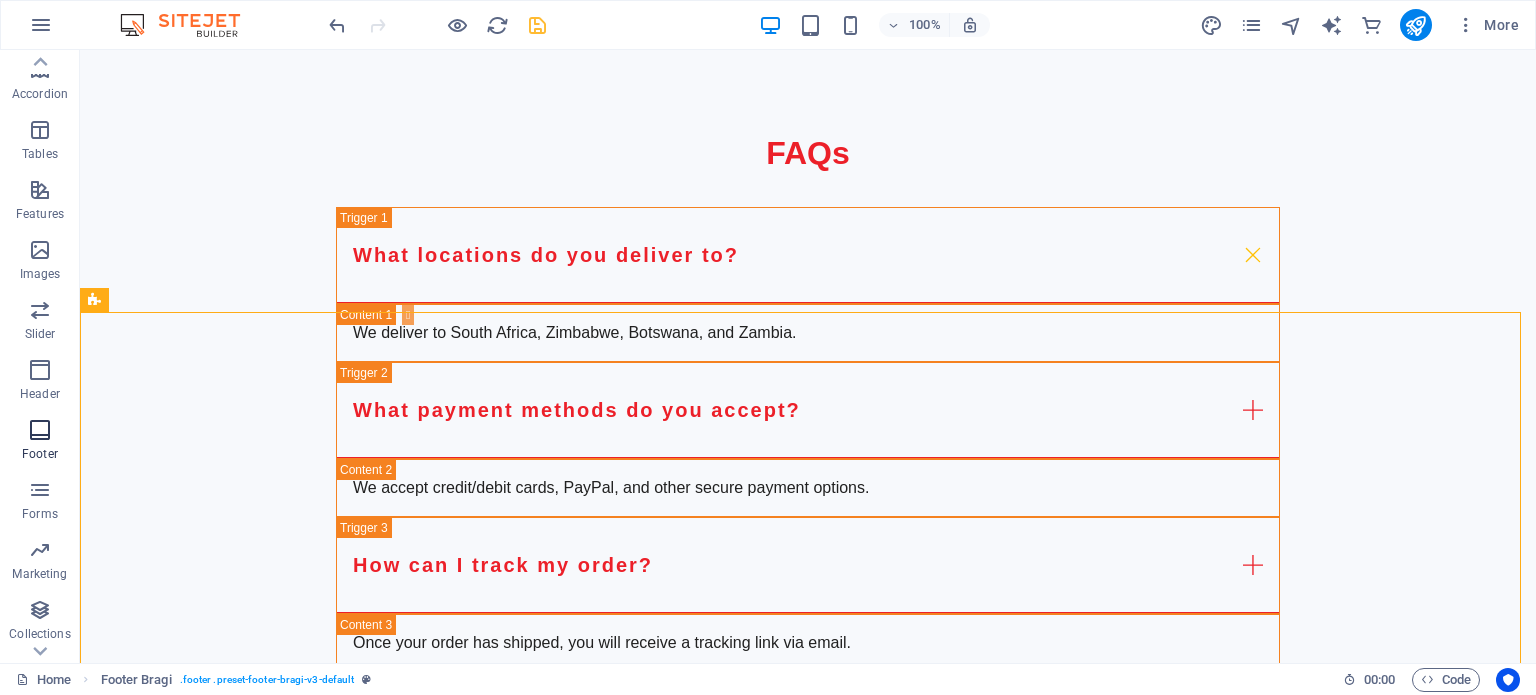 click at bounding box center (40, 430) 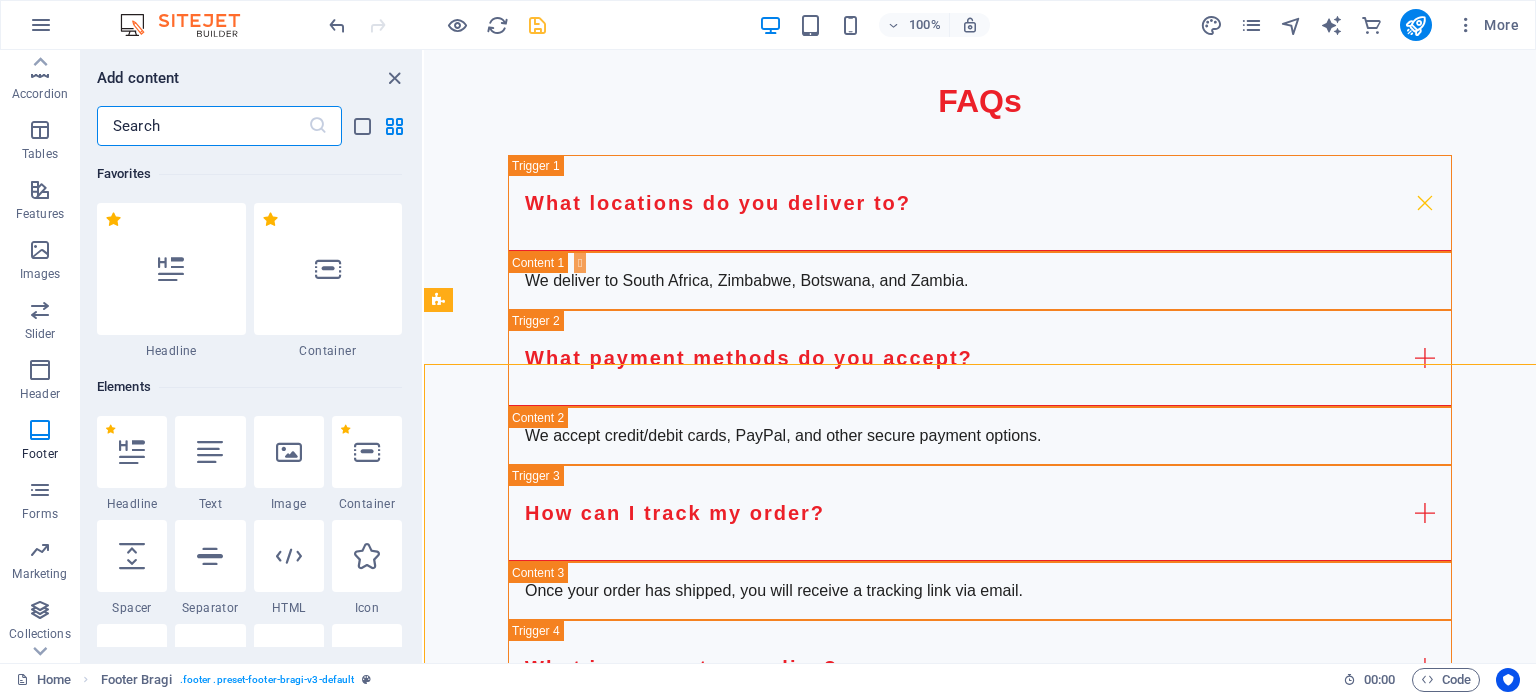 scroll, scrollTop: 5183, scrollLeft: 0, axis: vertical 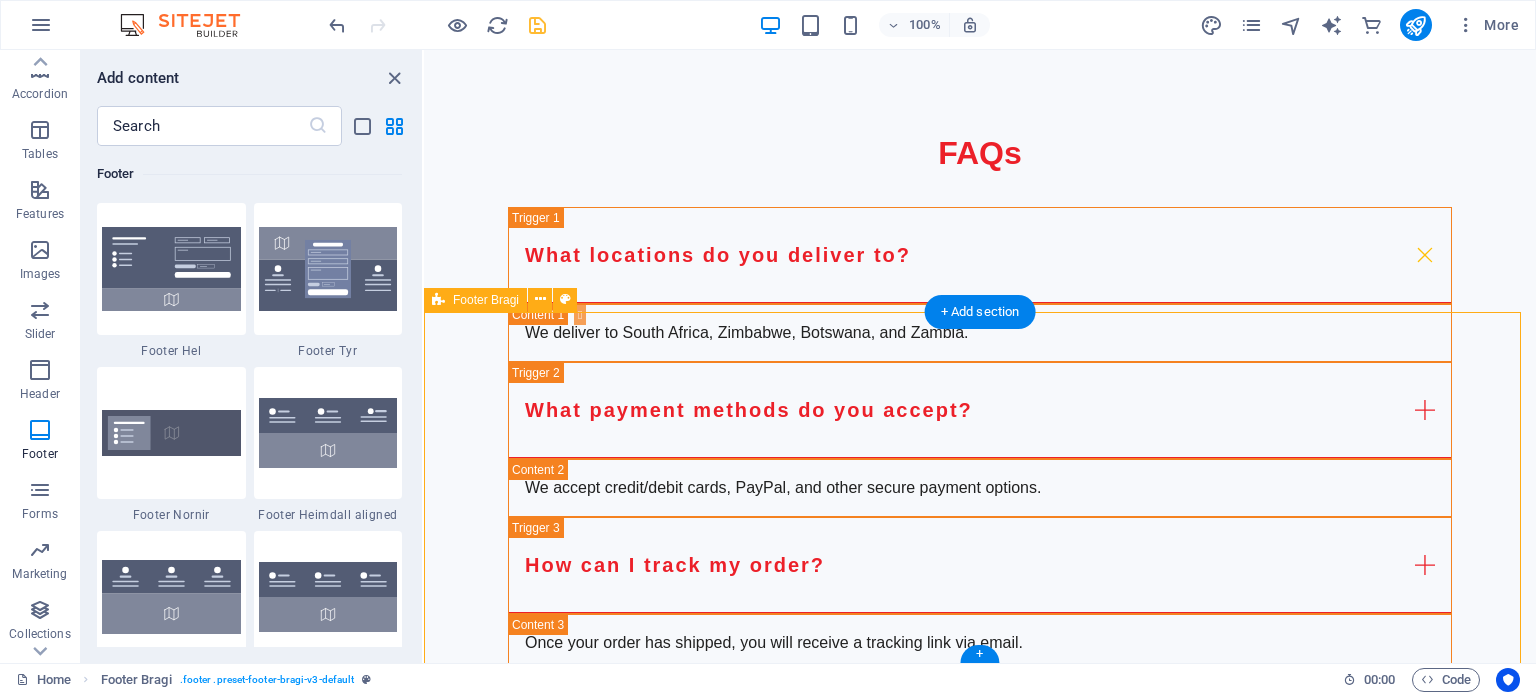 click on "Get in Touch with Us UNYQ Highveld , [POSTAL_CODE] Centurion +[COUNTRY_CODE]-[PHONE] [EMAIL] Legal Notice  |  Privacy Policy" at bounding box center (980, 2642) 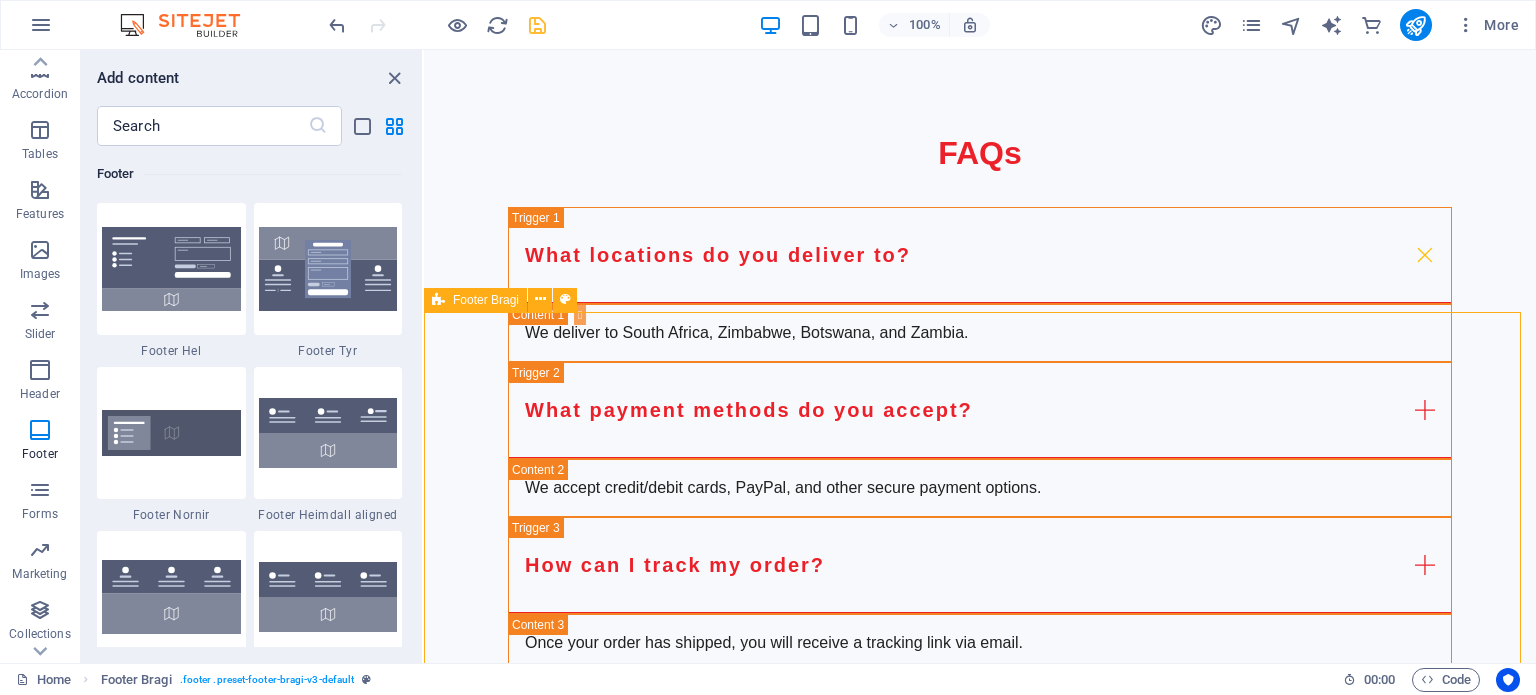 click on "Footer Bragi" at bounding box center [486, 300] 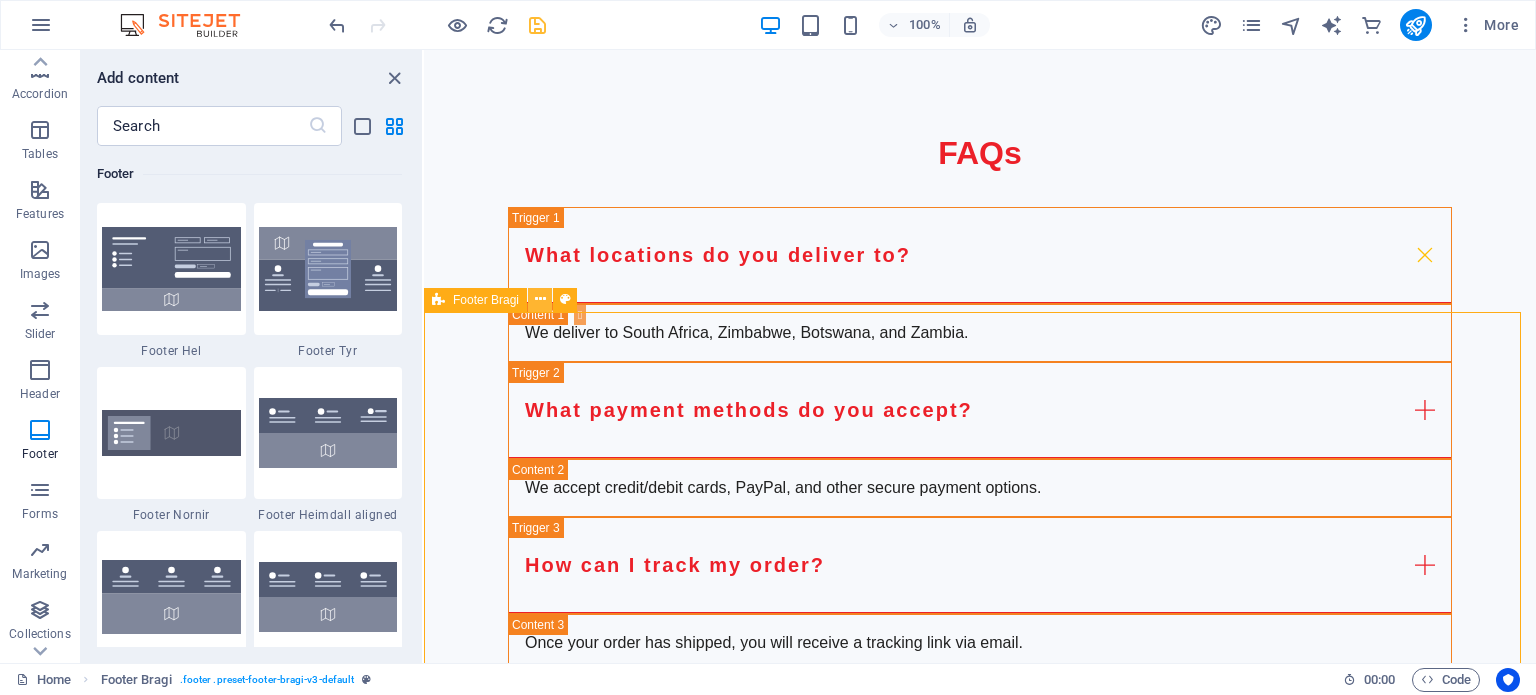 click at bounding box center (540, 299) 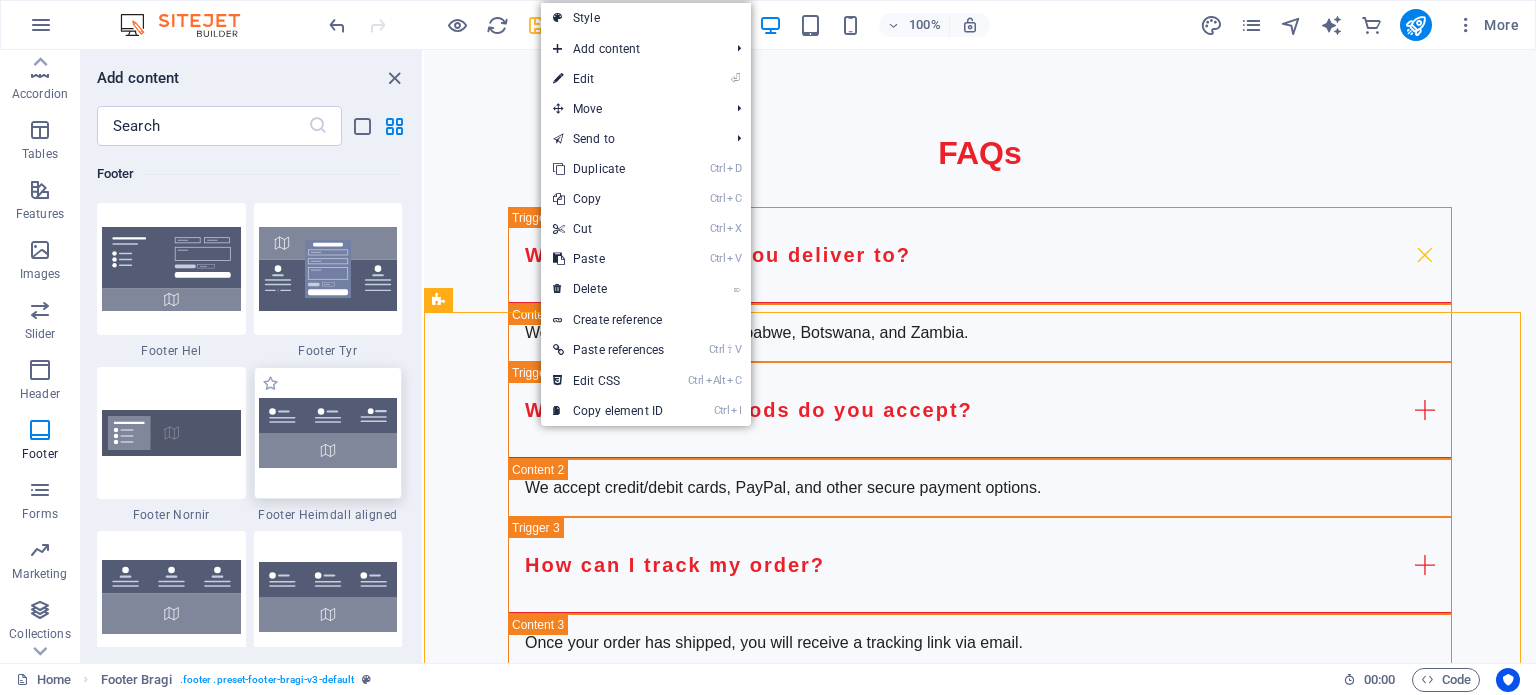 click at bounding box center [328, 433] 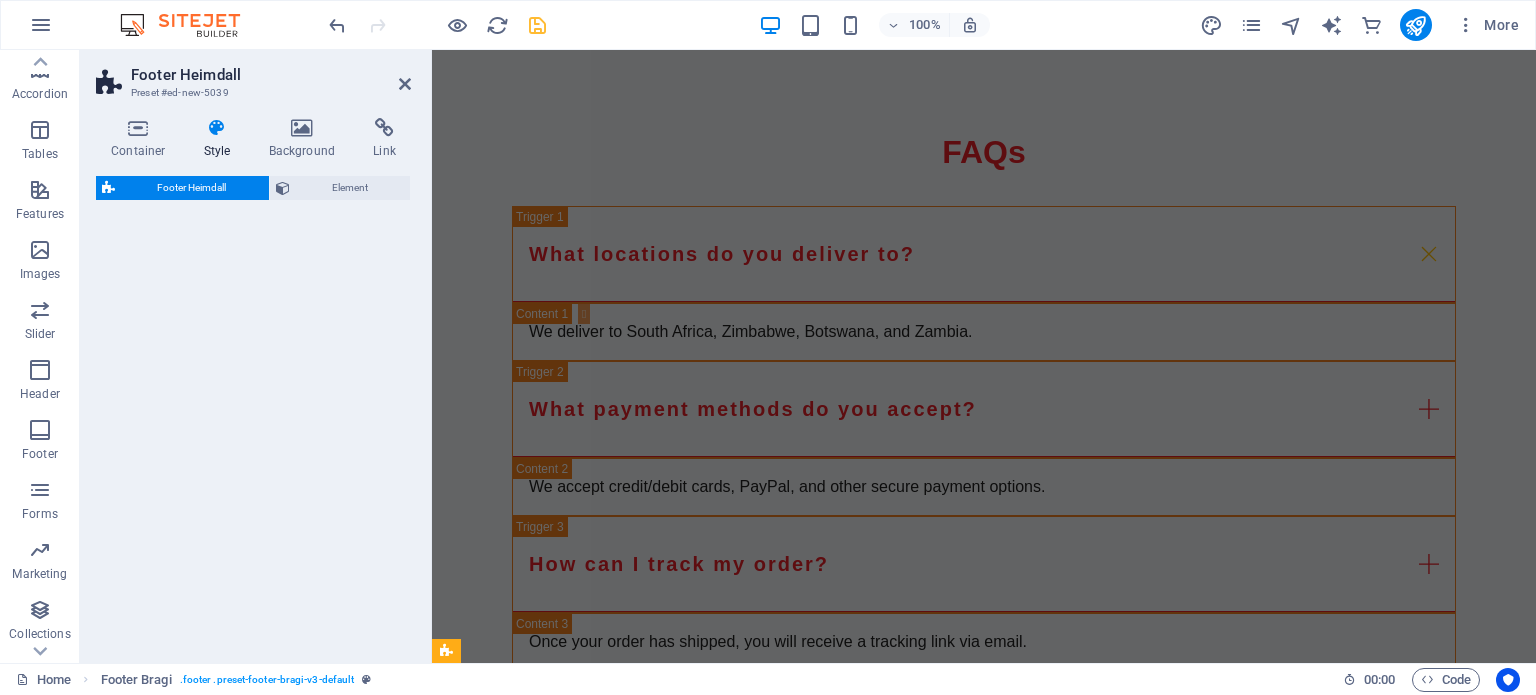 select on "rem" 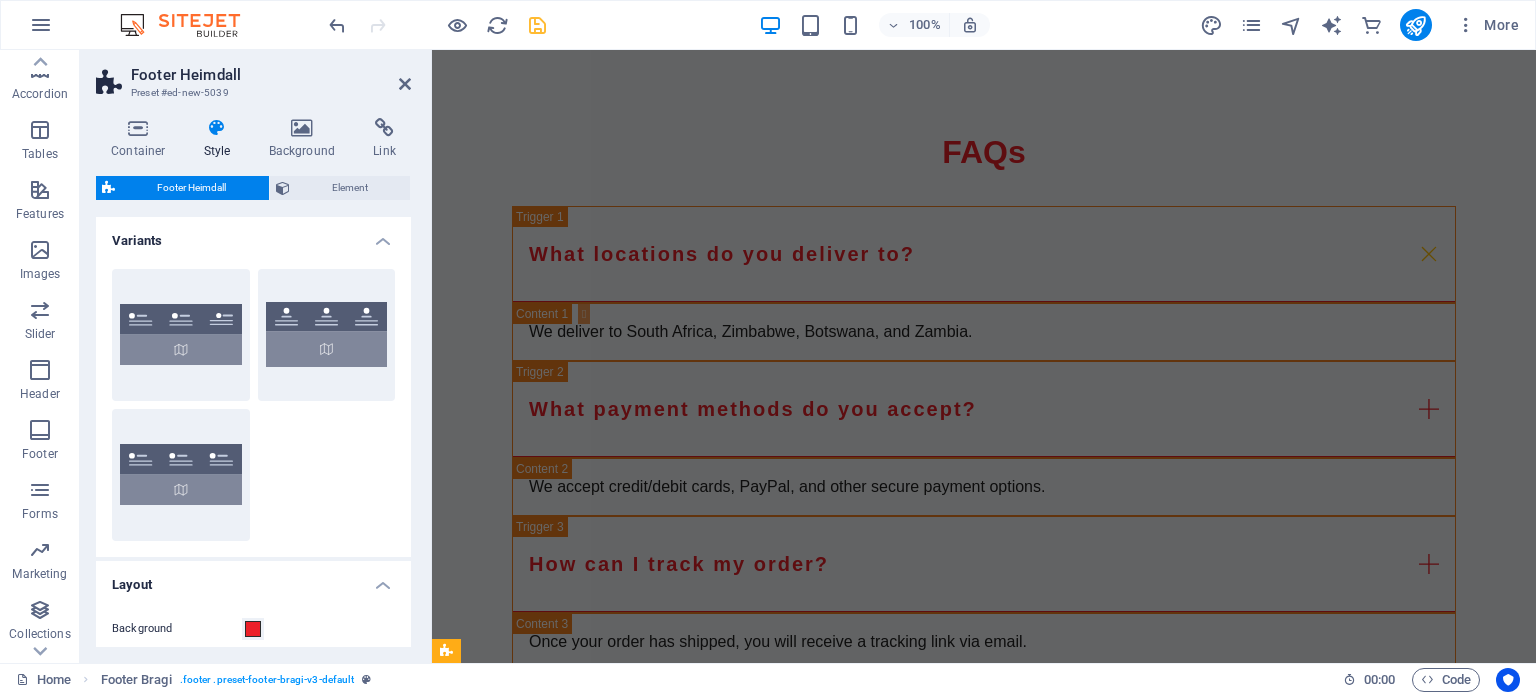 scroll, scrollTop: 5182, scrollLeft: 0, axis: vertical 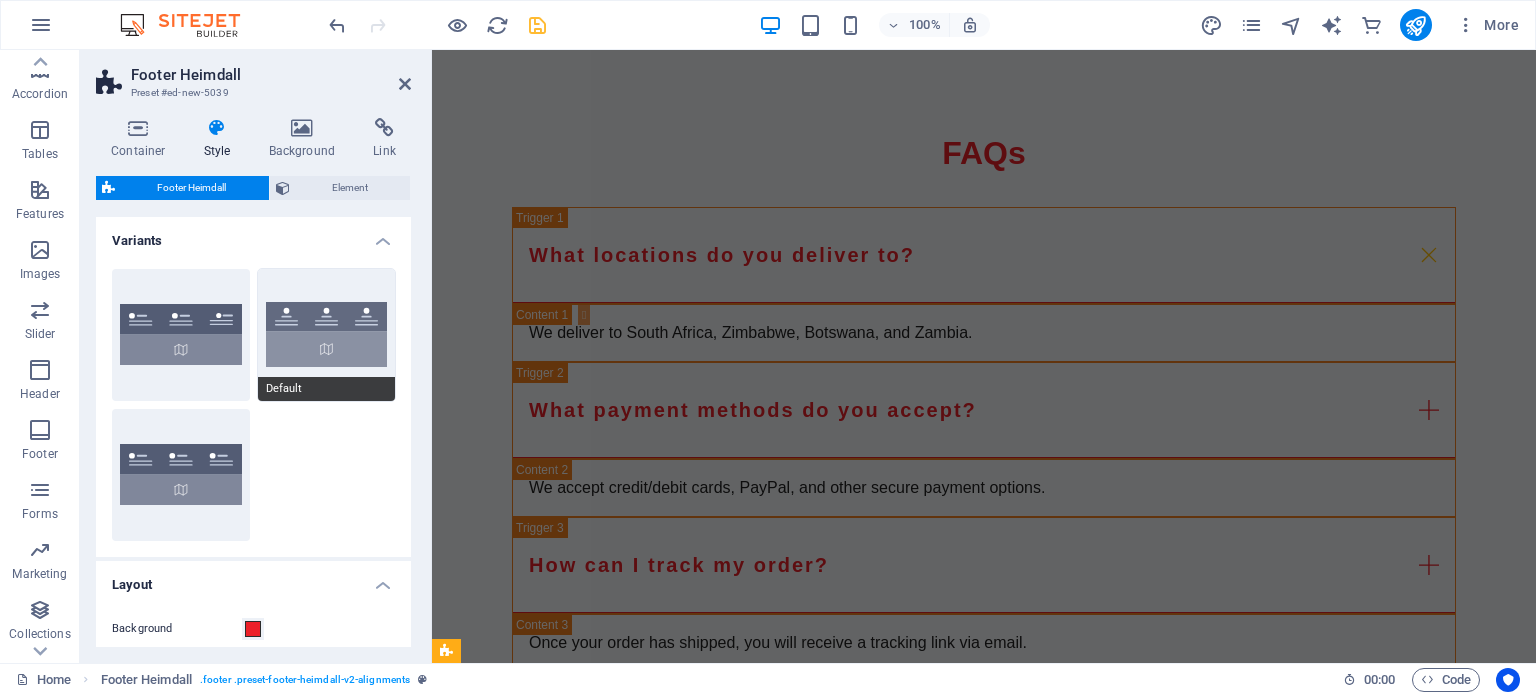 click on "Default" at bounding box center [327, 335] 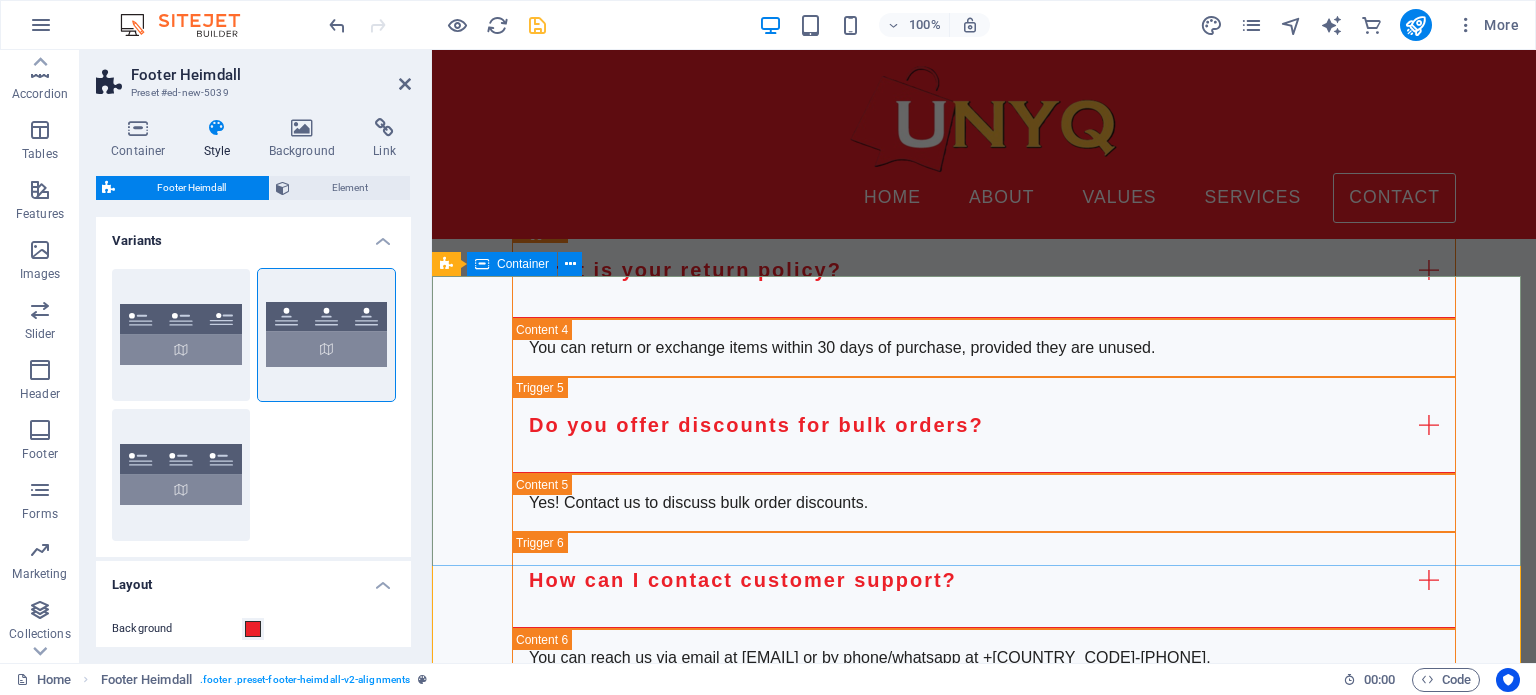scroll, scrollTop: 5482, scrollLeft: 0, axis: vertical 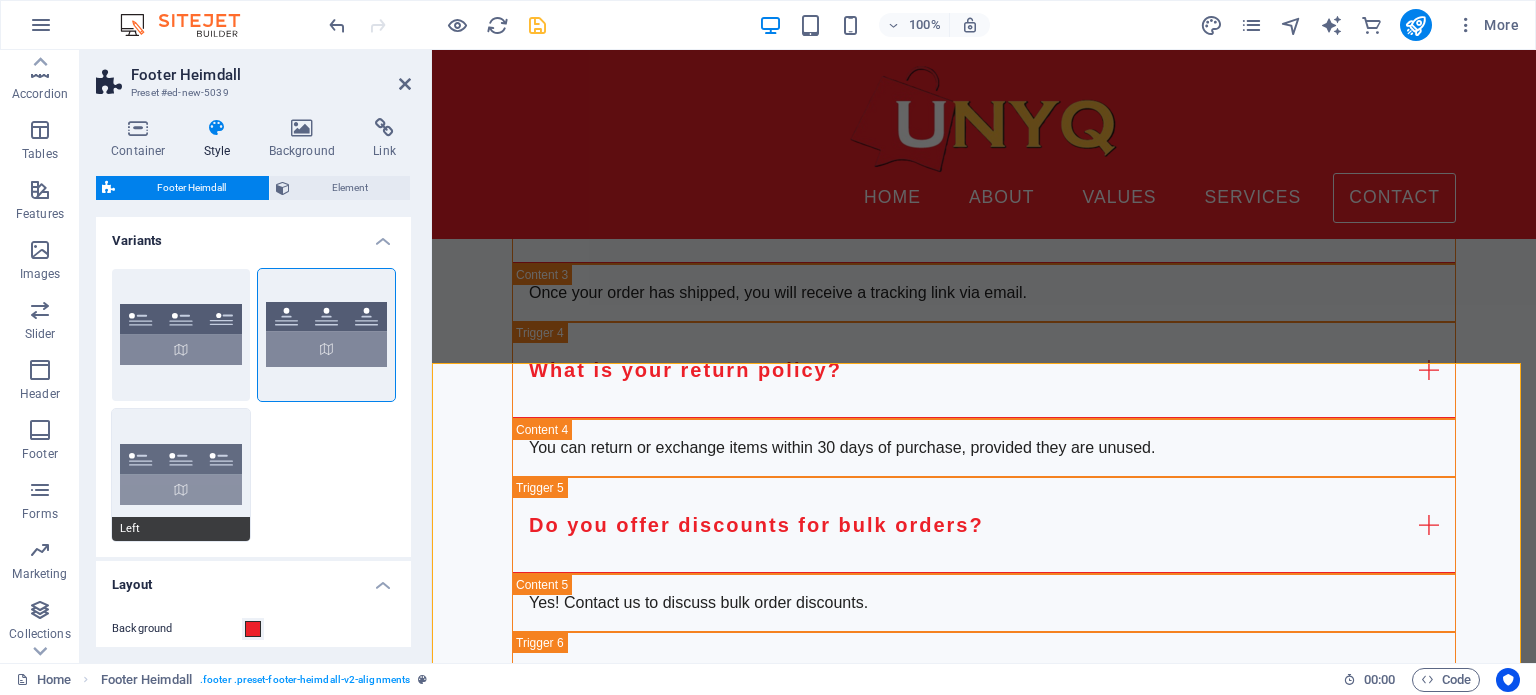 click on "Left" at bounding box center (181, 475) 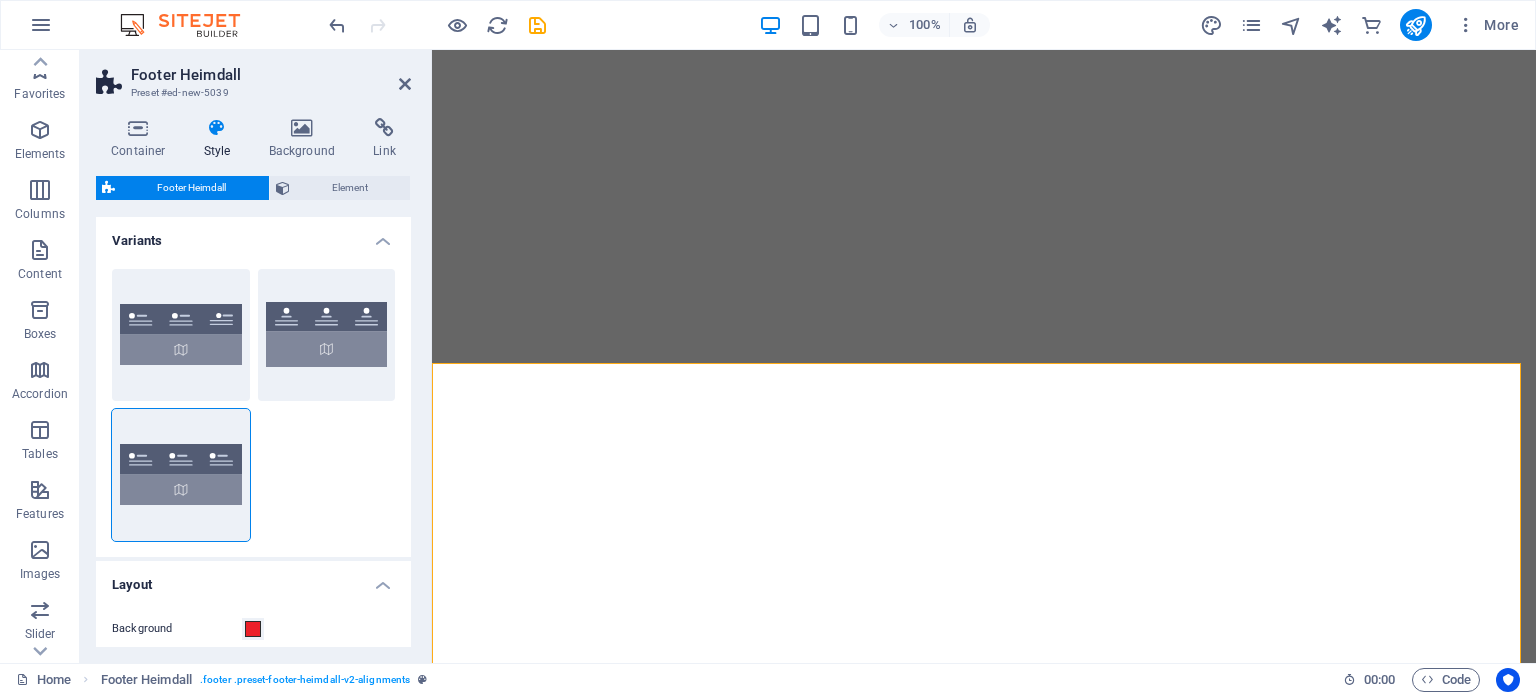 select on "rem" 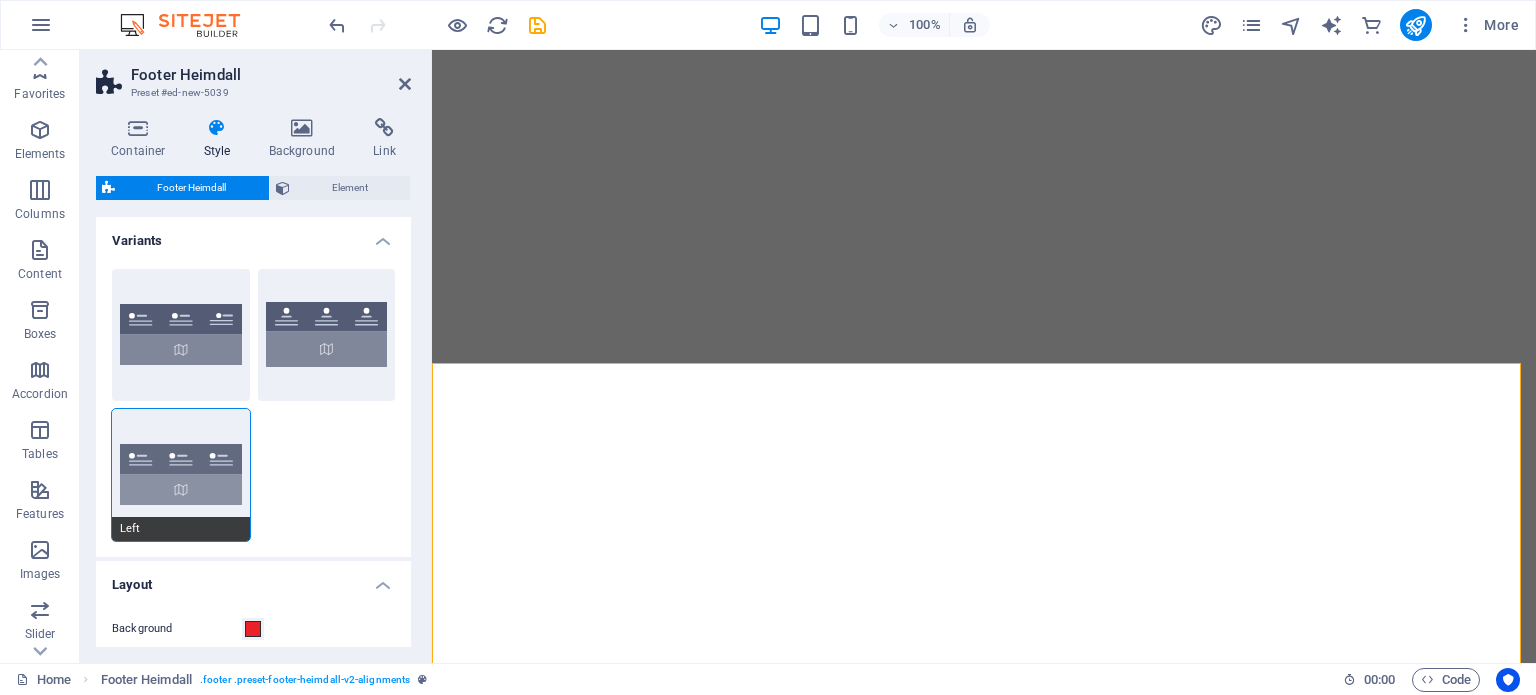 scroll, scrollTop: 0, scrollLeft: 0, axis: both 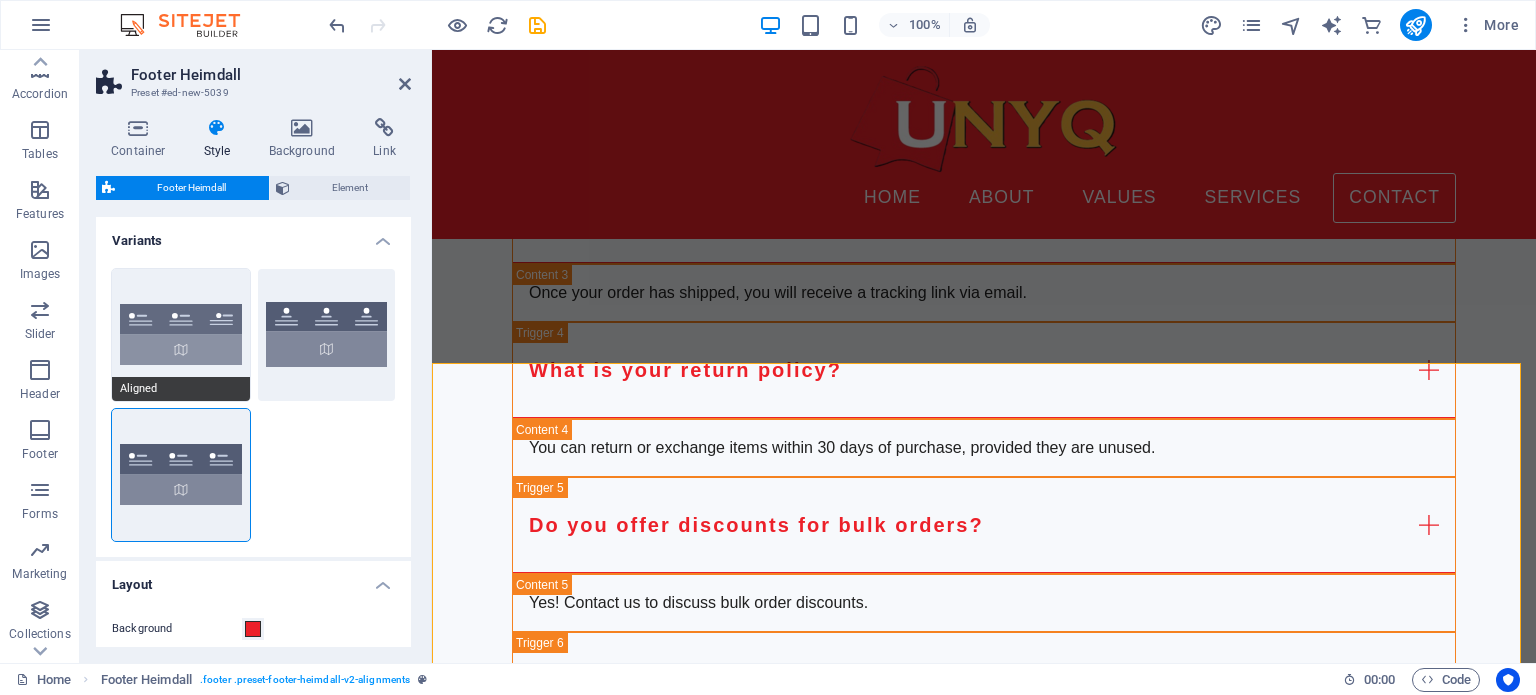 click on "Aligned" at bounding box center (181, 335) 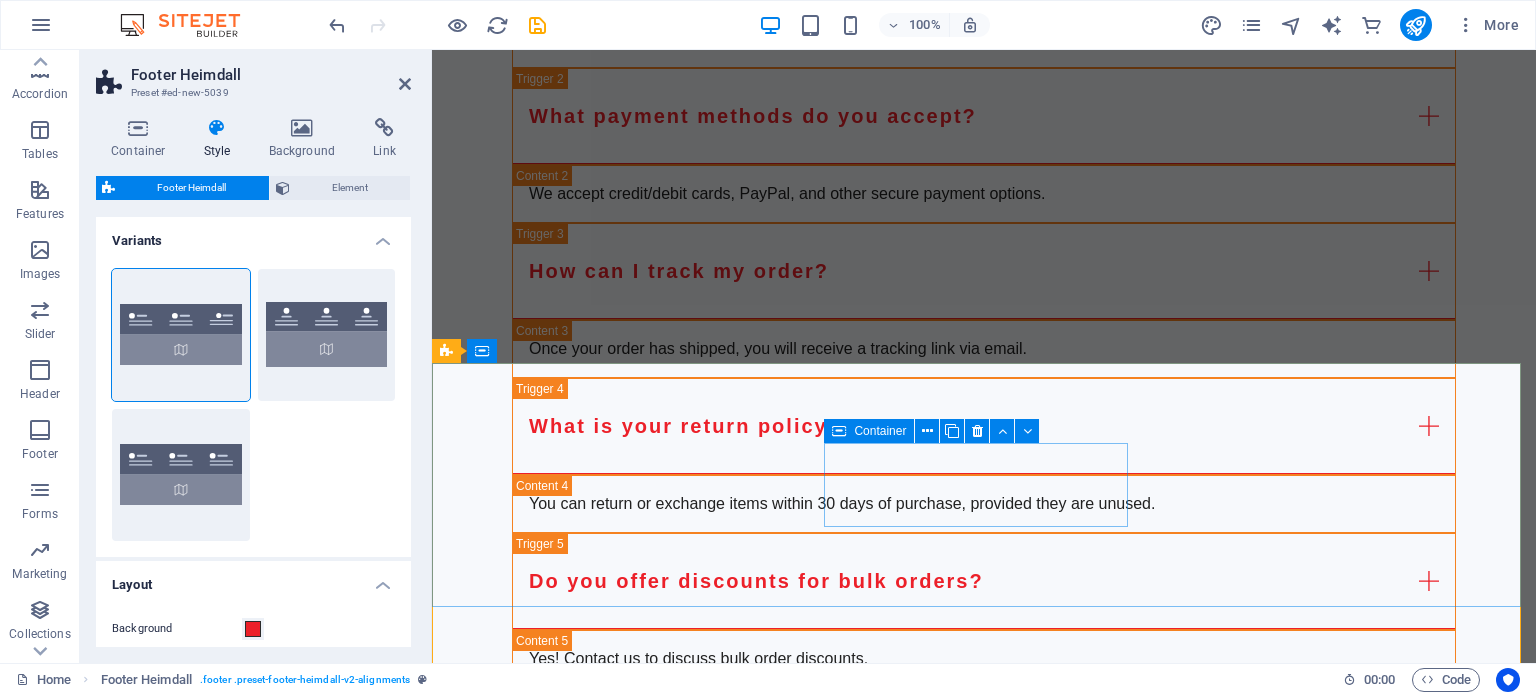 scroll, scrollTop: 5482, scrollLeft: 0, axis: vertical 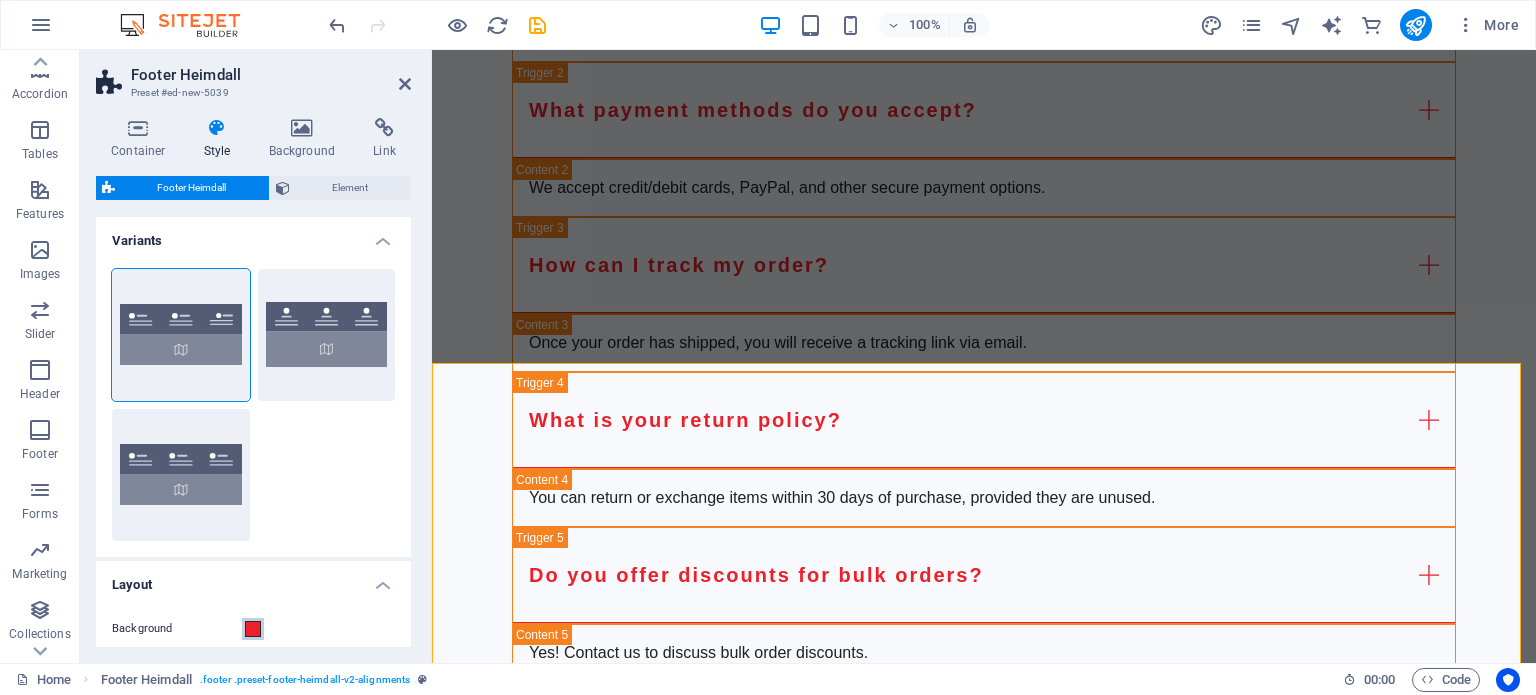 click at bounding box center (253, 629) 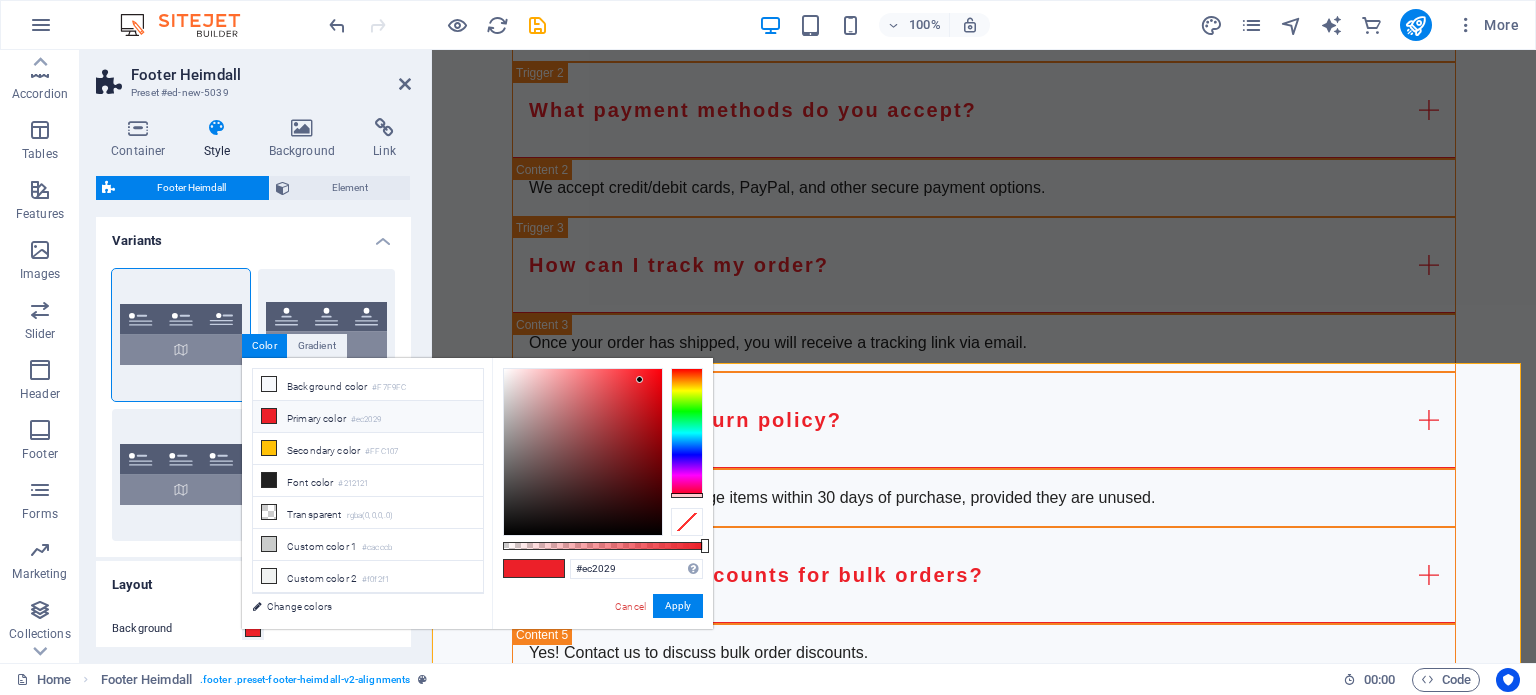 click at bounding box center [269, 416] 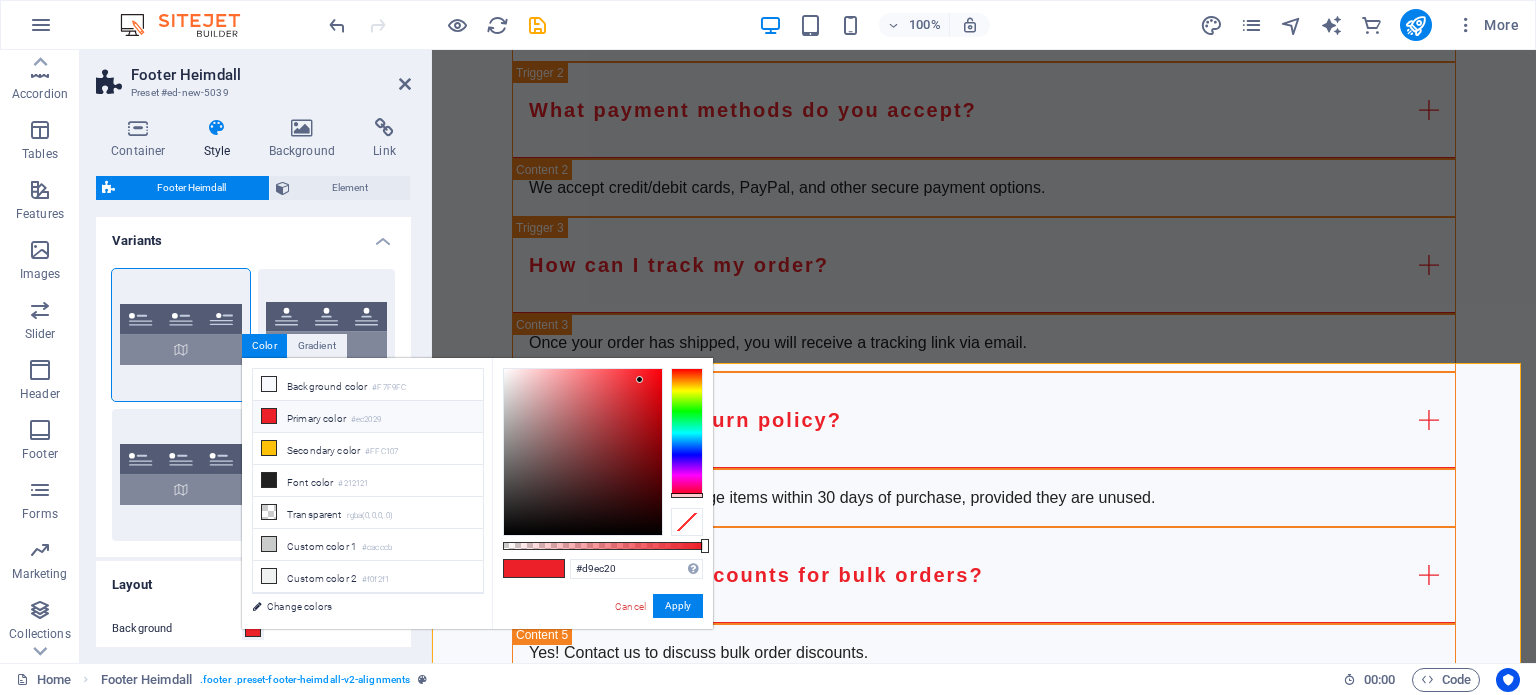 click at bounding box center (687, 433) 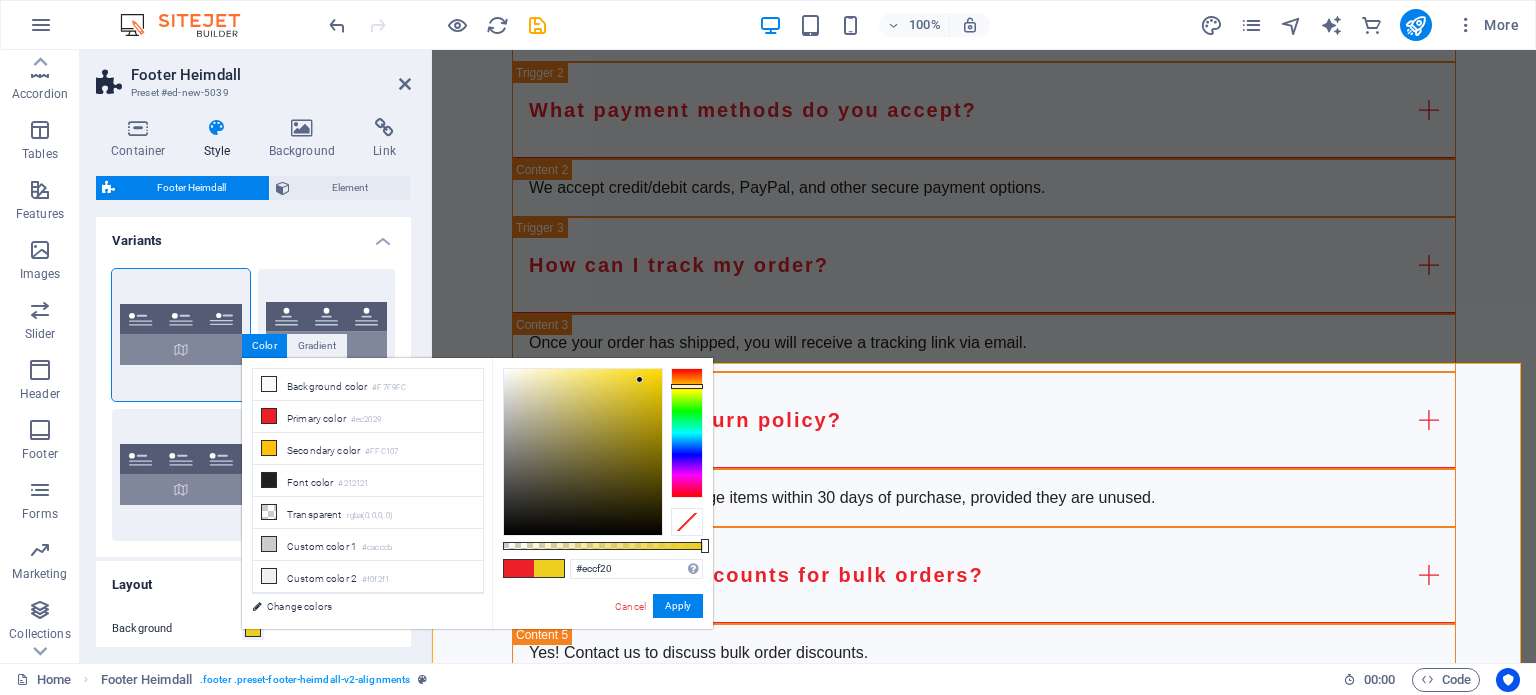 click at bounding box center (687, 433) 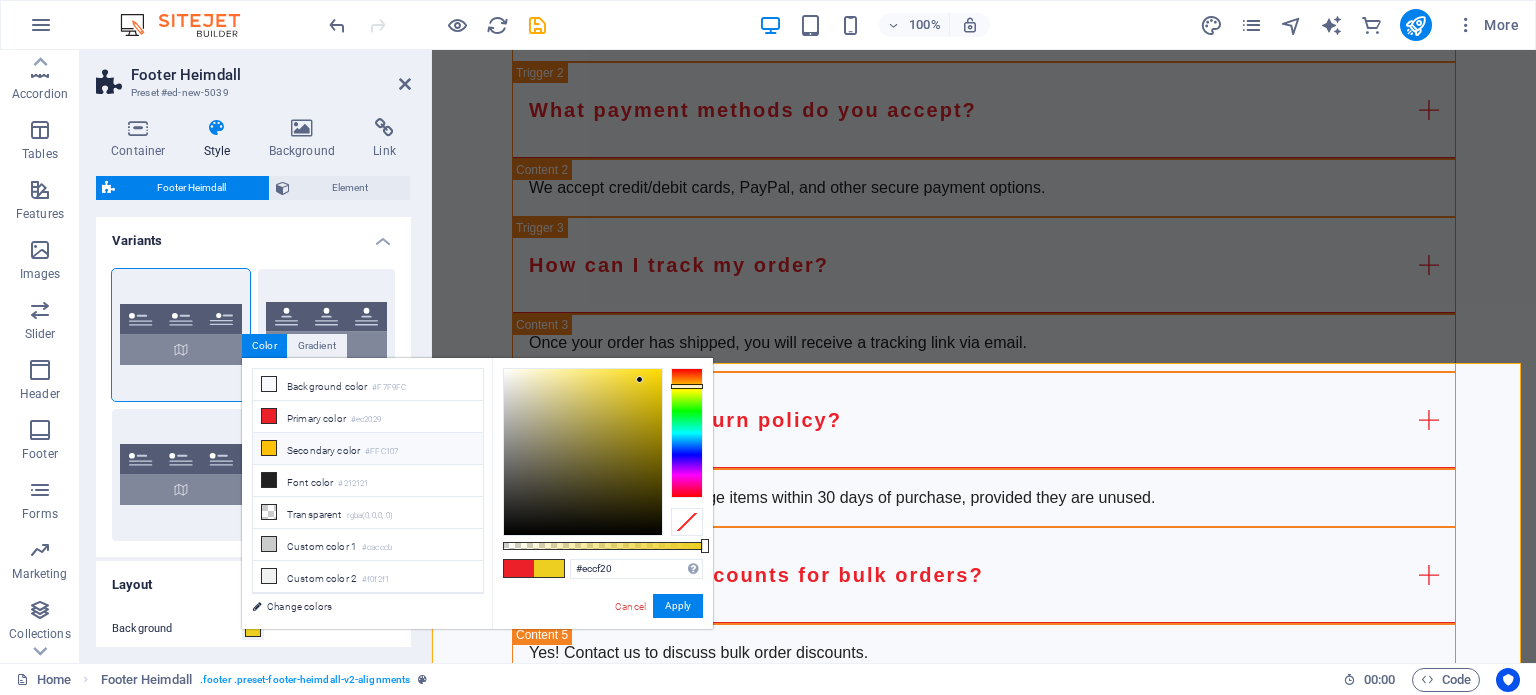 click at bounding box center (269, 448) 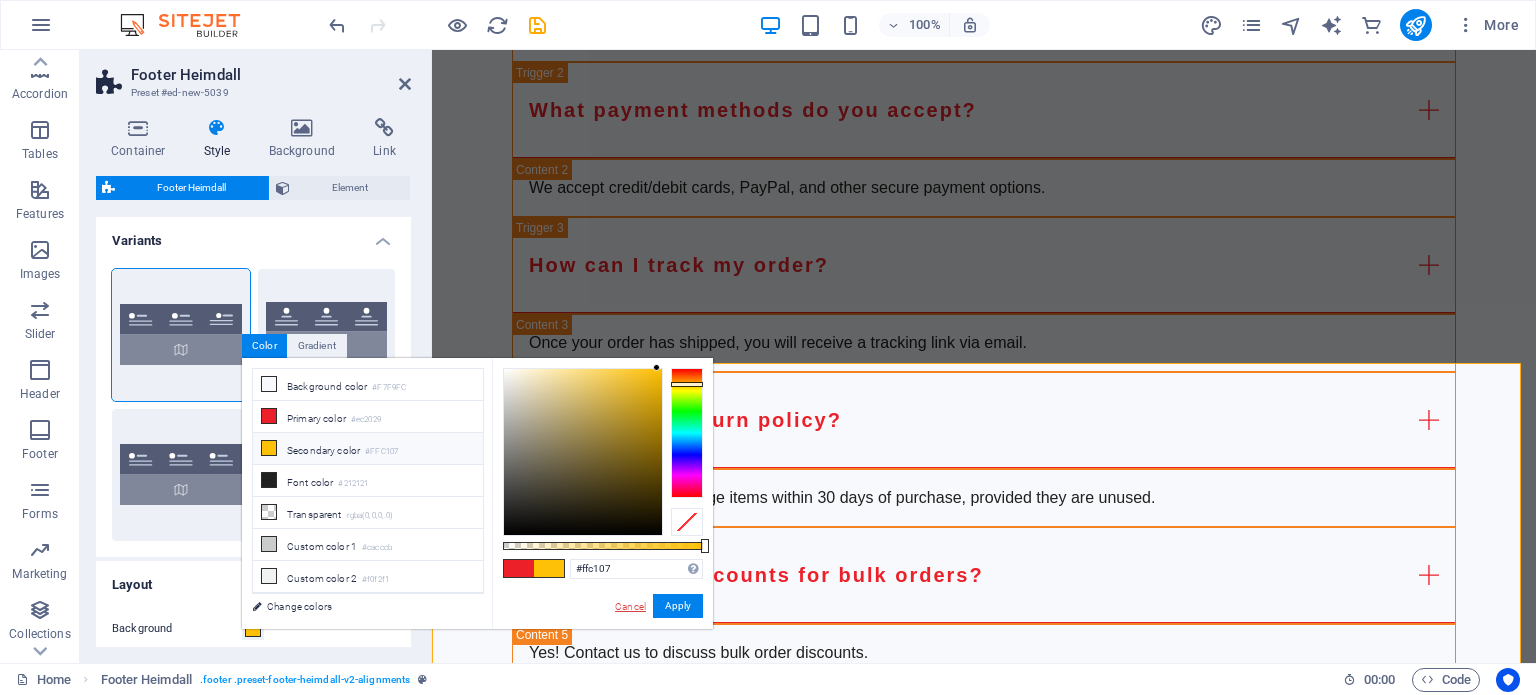 click on "Cancel" at bounding box center (630, 606) 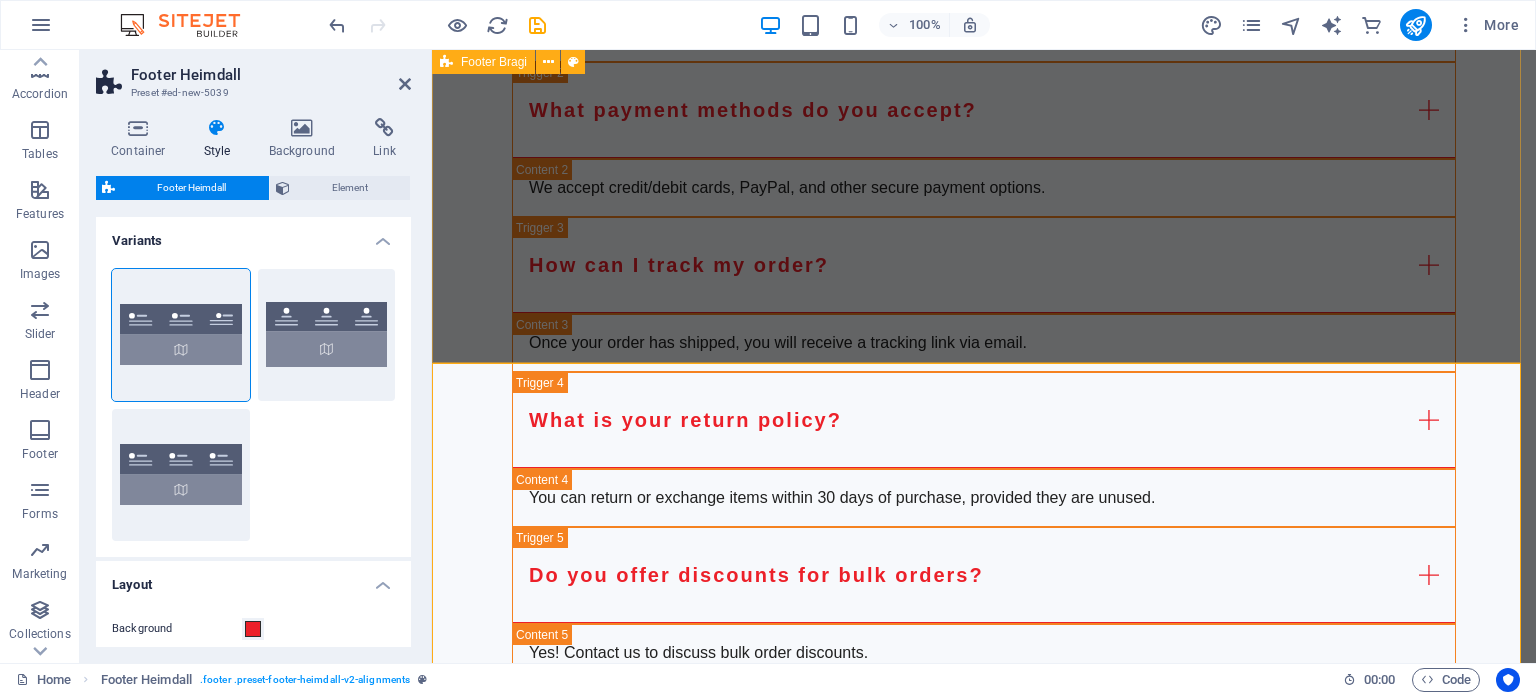 click on "Get in Touch with Us UNYQ Highveld , [POSTAL_CODE] Centurion +[COUNTRY_CODE]-[PHONE] [EMAIL] Legal Notice  |  Privacy Policy" at bounding box center (984, 2341) 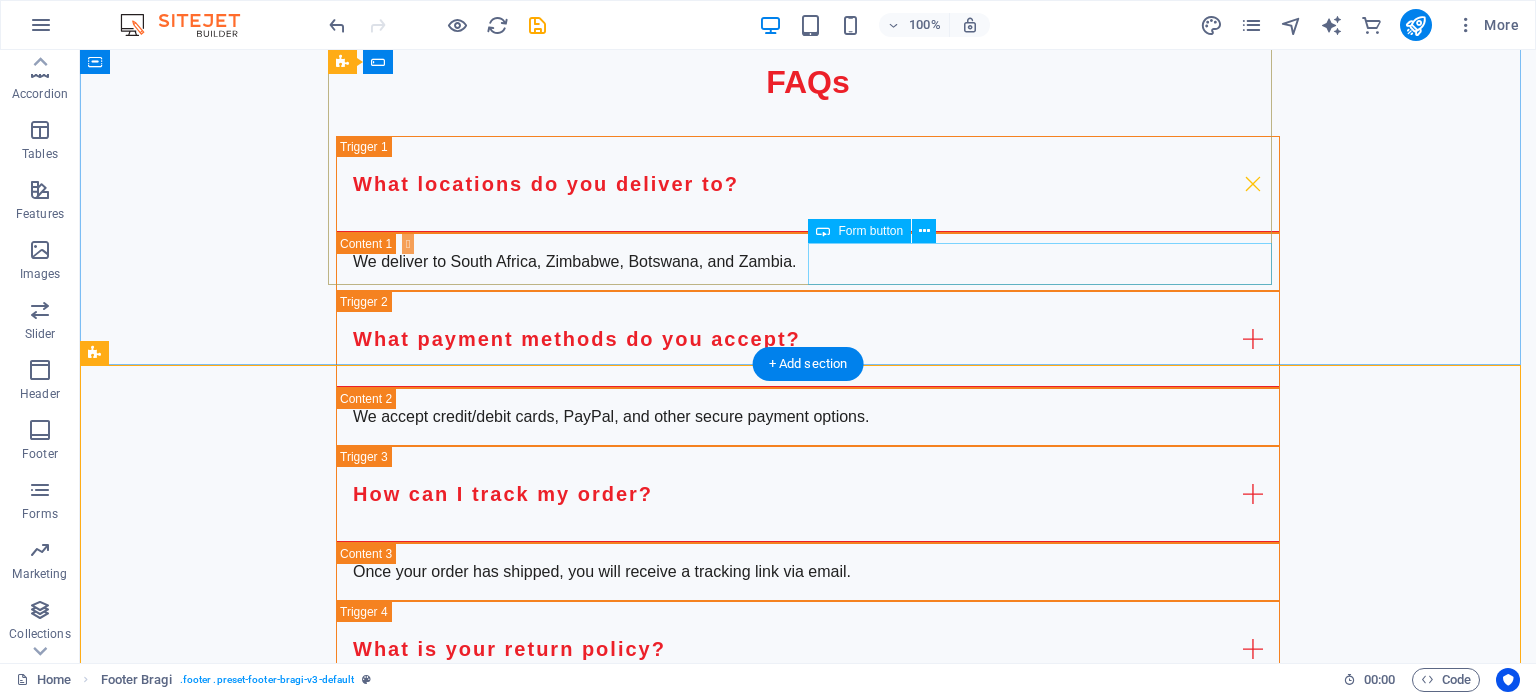 scroll, scrollTop: 5482, scrollLeft: 0, axis: vertical 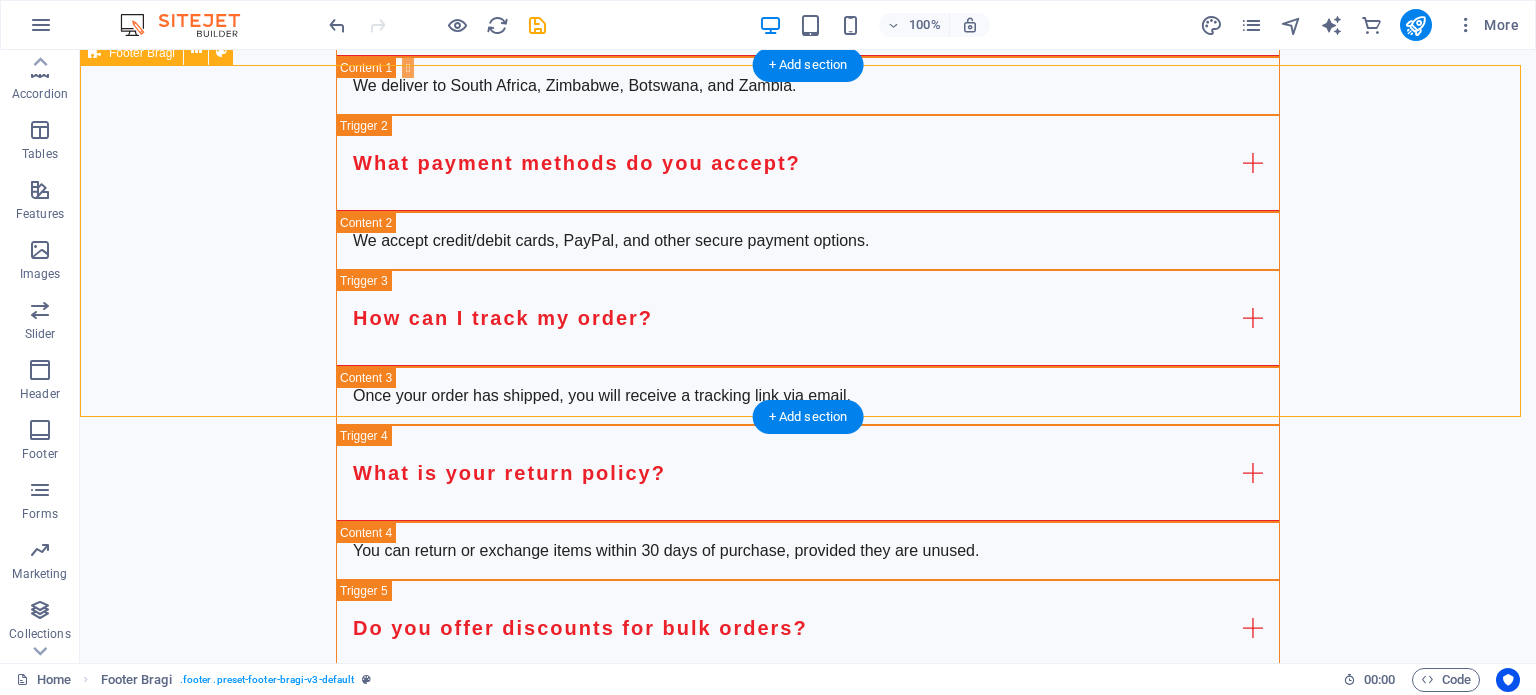 click on "Get in Touch with Us UNYQ Highveld , [POSTAL_CODE] Centurion +[COUNTRY_CODE]-[PHONE] [EMAIL] Legal Notice  |  Privacy Policy" at bounding box center [808, 2395] 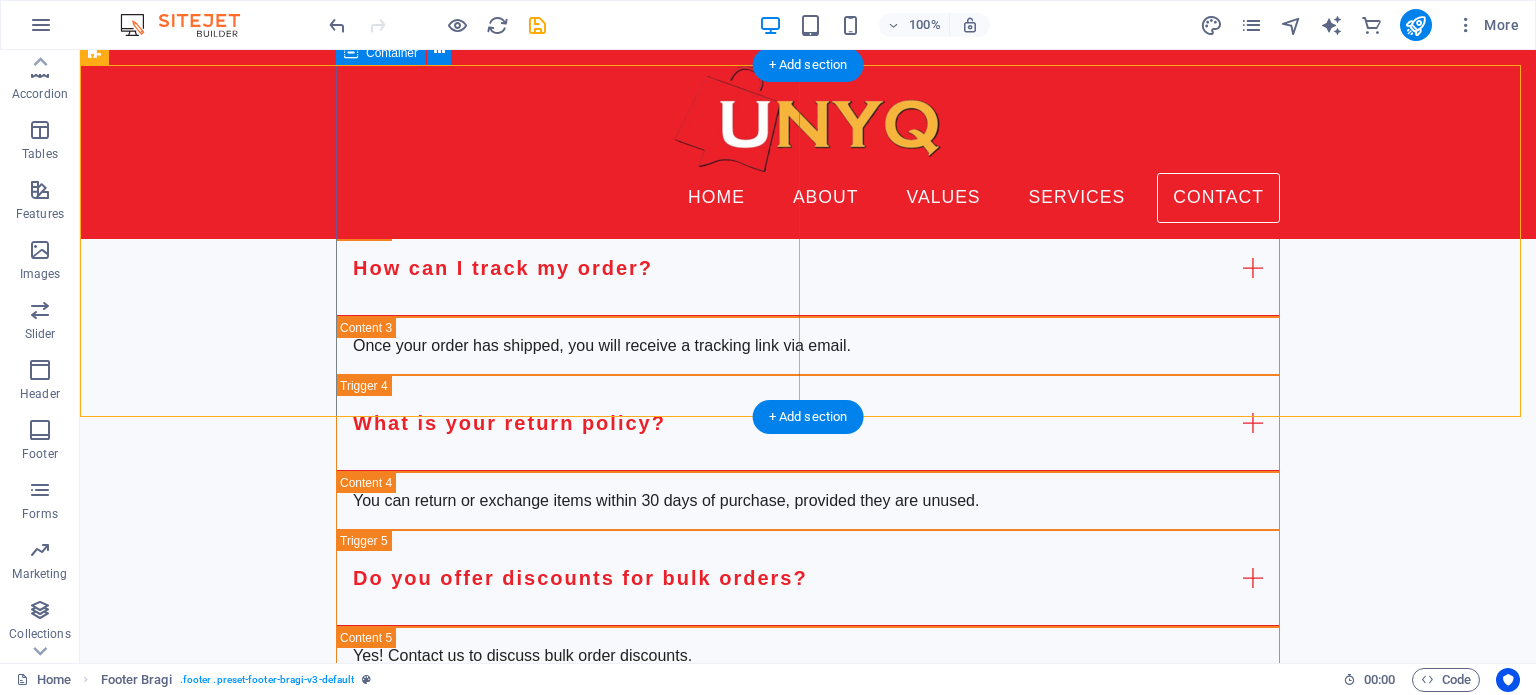 scroll, scrollTop: 5382, scrollLeft: 0, axis: vertical 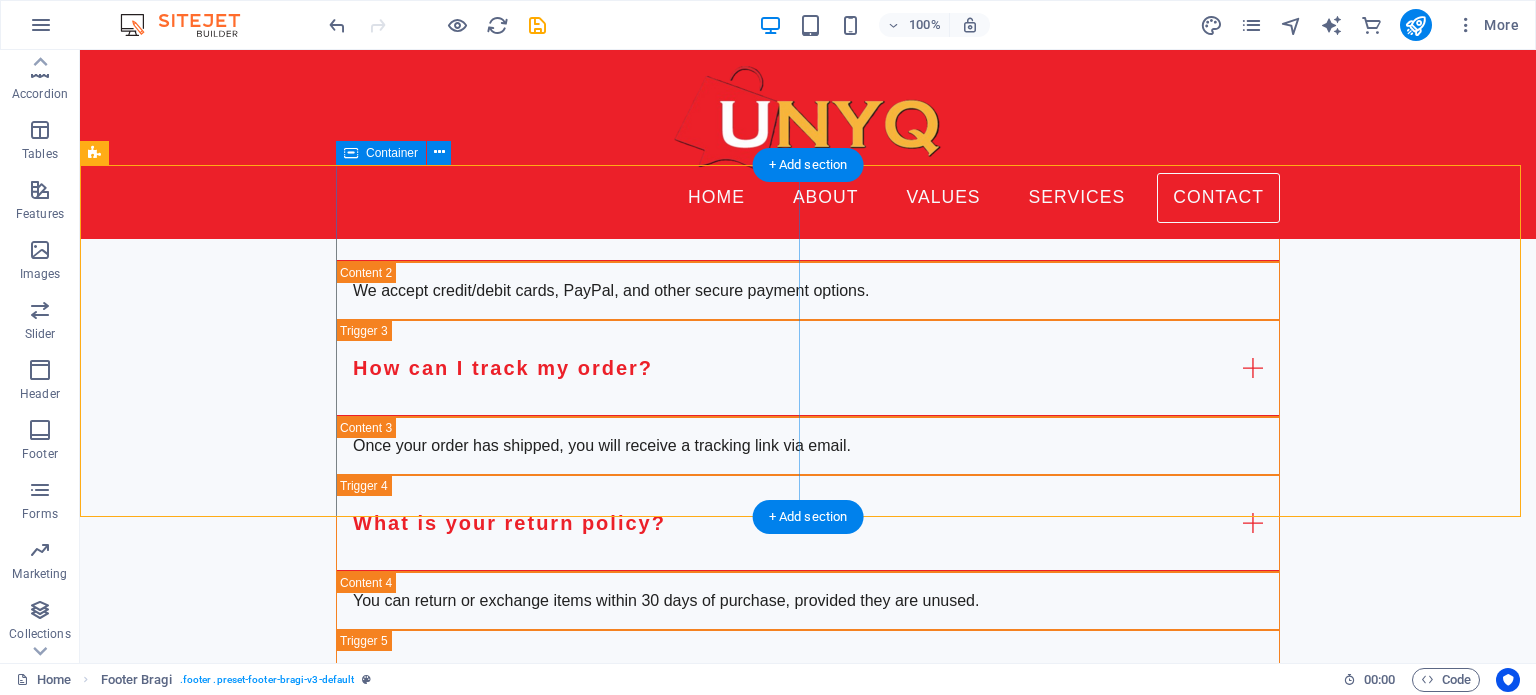 click on "Get in Touch with Us UNYQ Highveld , [POSTAL_CODE] Centurion +[COUNTRY_CODE]-[PHONE] [EMAIL] Legal Notice  |  Privacy Policy" at bounding box center [936, 2445] 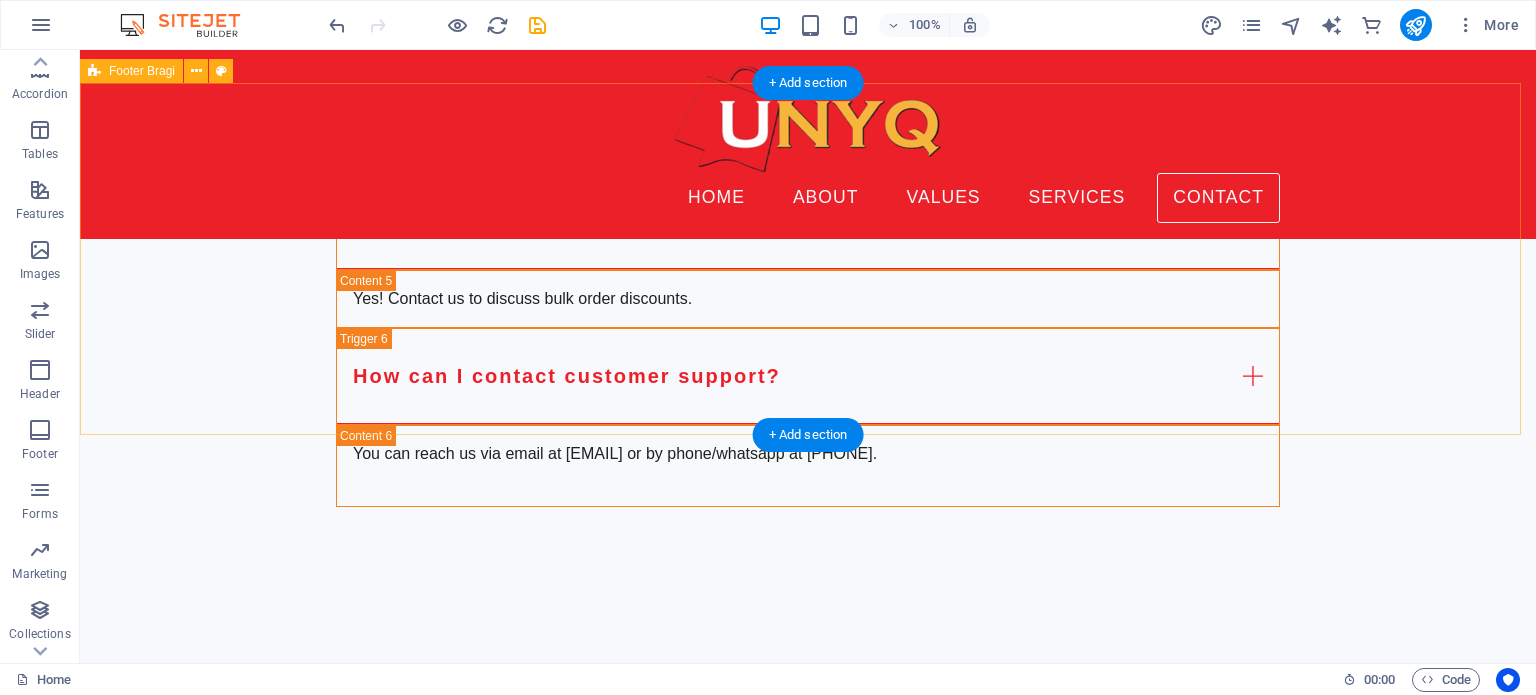 scroll, scrollTop: 5439, scrollLeft: 0, axis: vertical 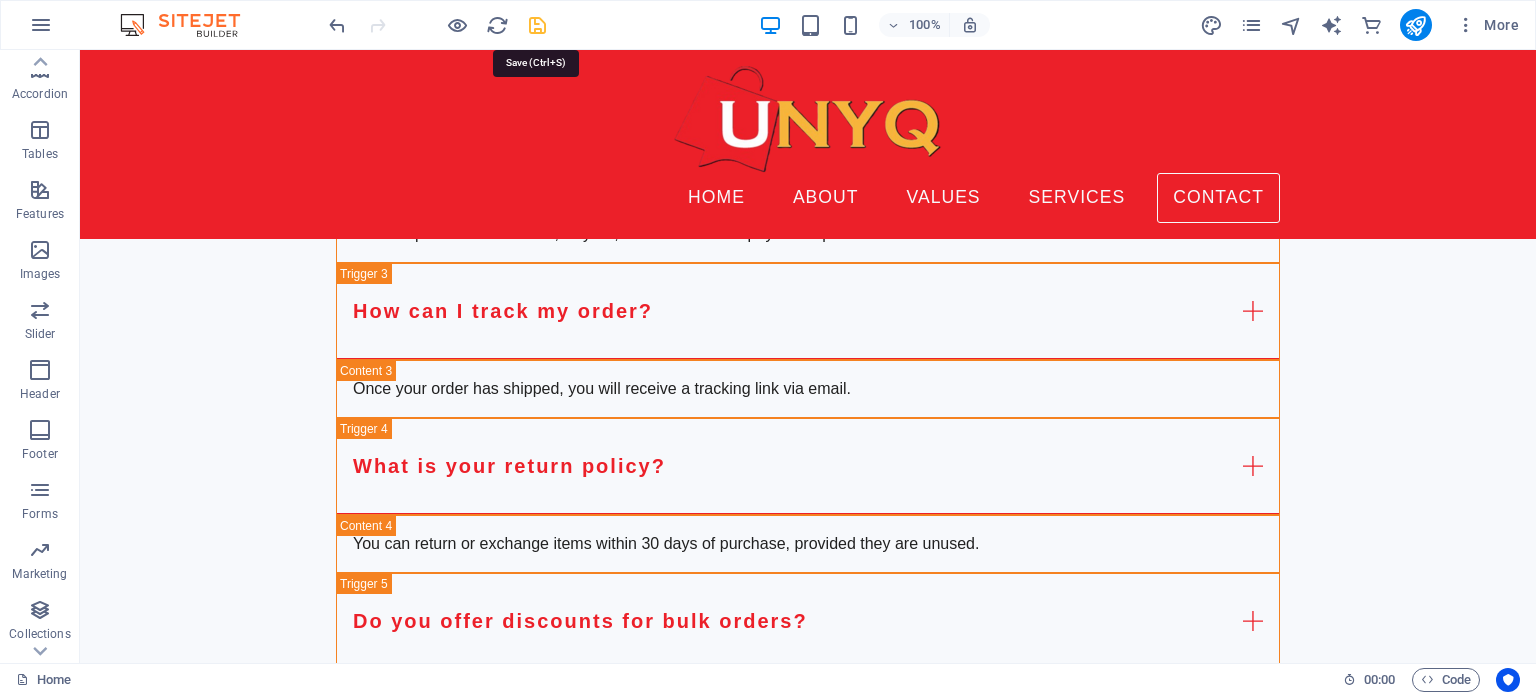click at bounding box center (537, 25) 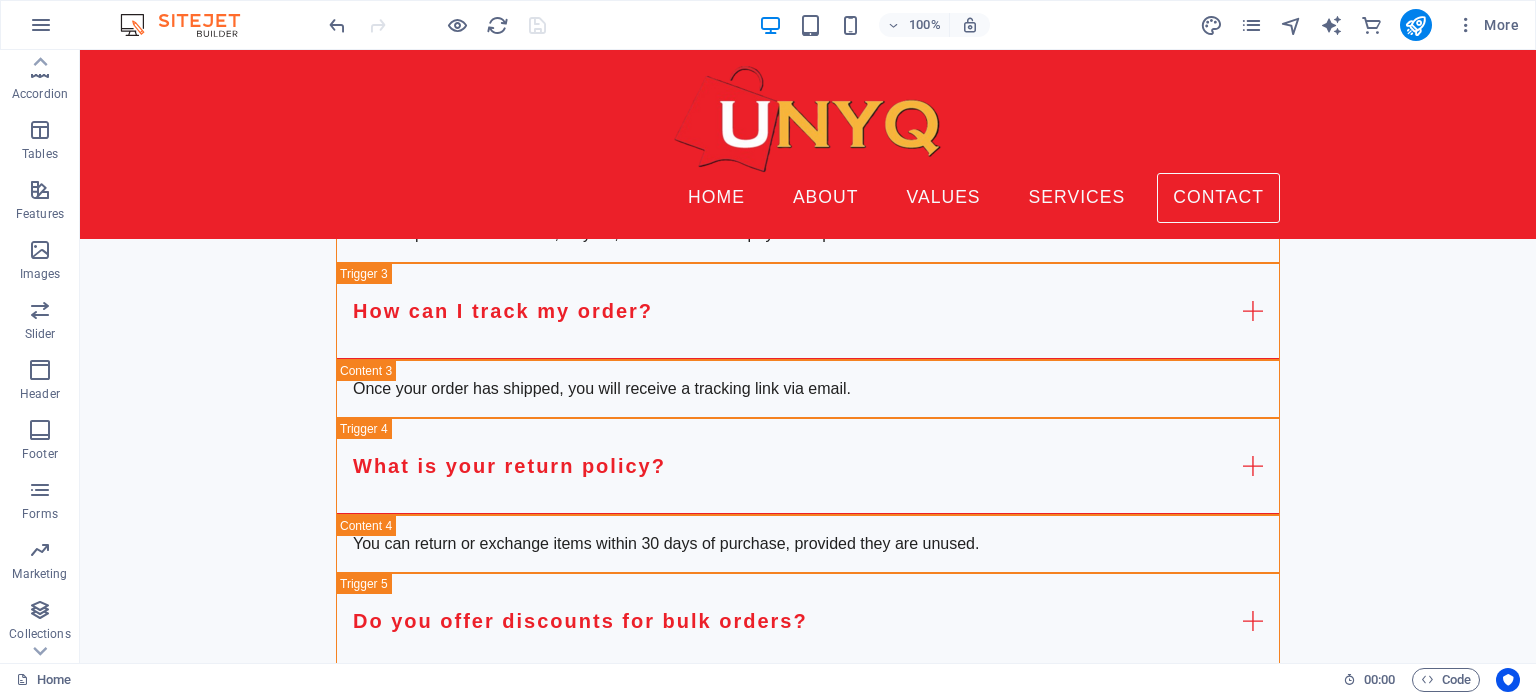 click at bounding box center [437, 25] 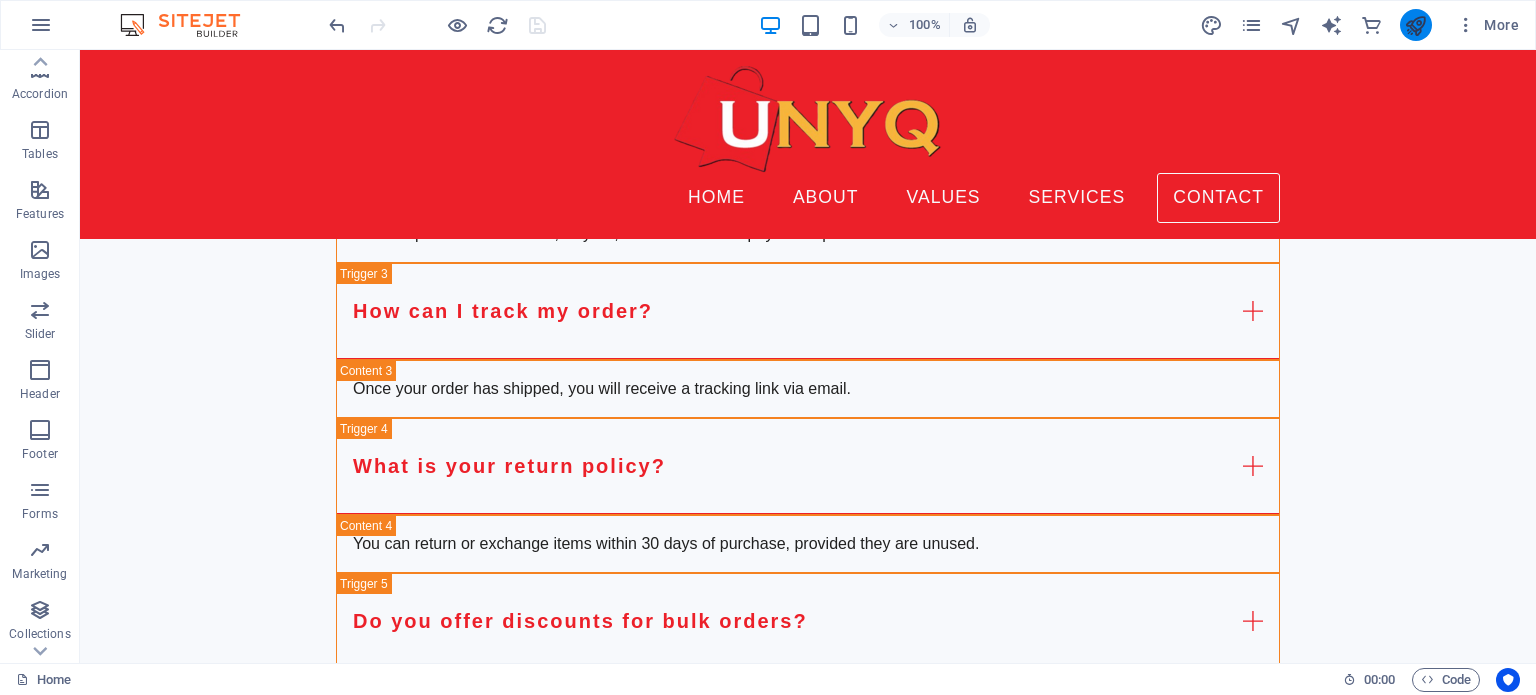 drag, startPoint x: 1415, startPoint y: 36, endPoint x: 1318, endPoint y: 98, distance: 115.12167 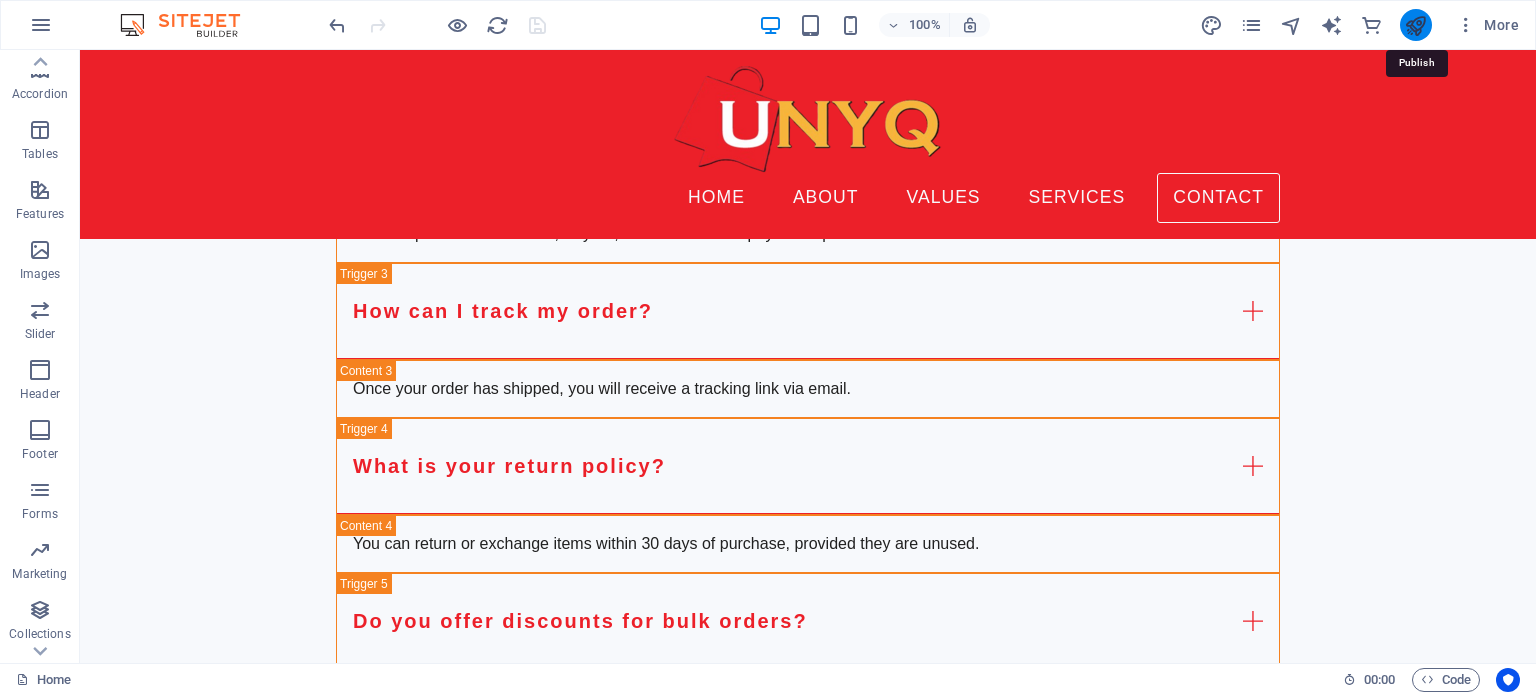 click at bounding box center [1415, 25] 